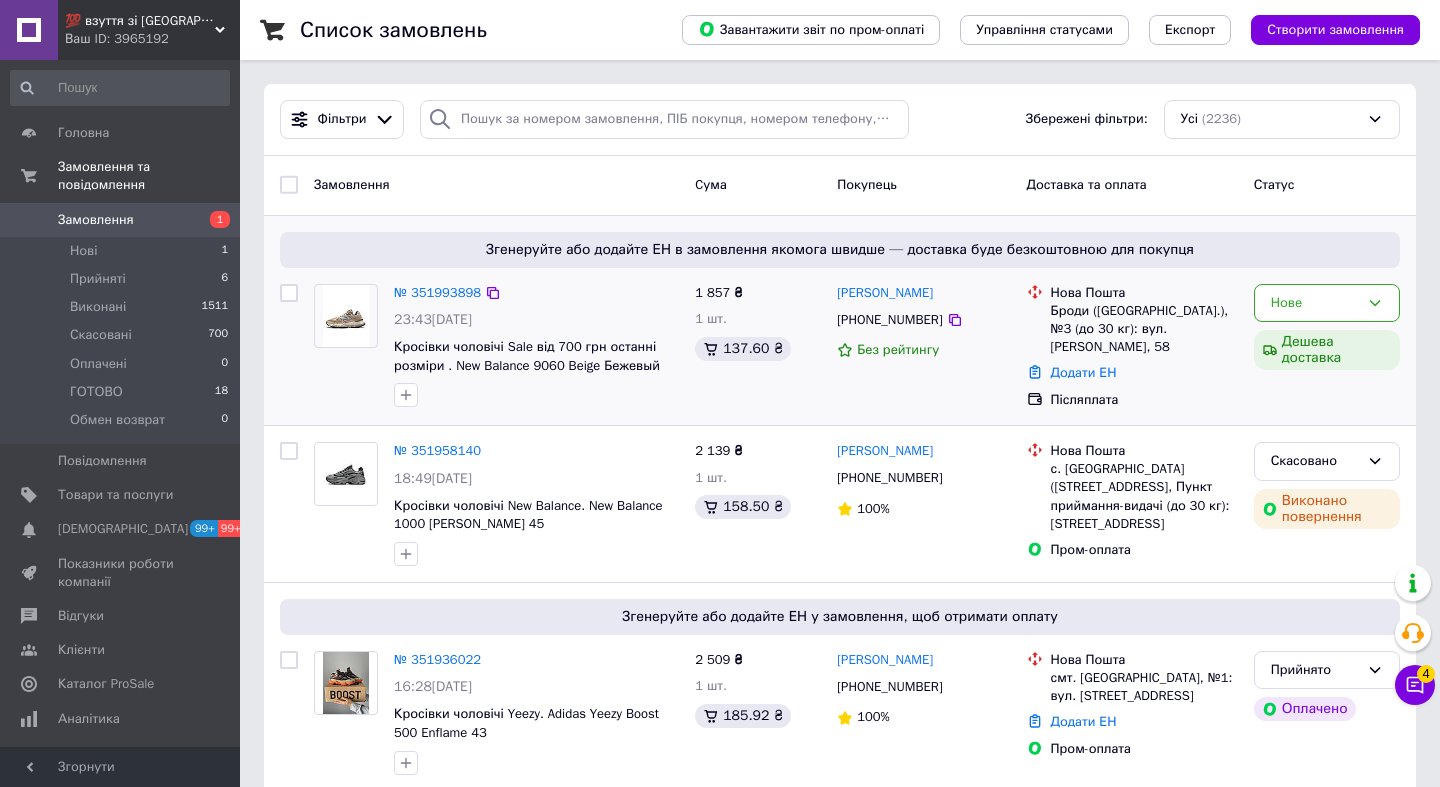 scroll, scrollTop: 25, scrollLeft: 0, axis: vertical 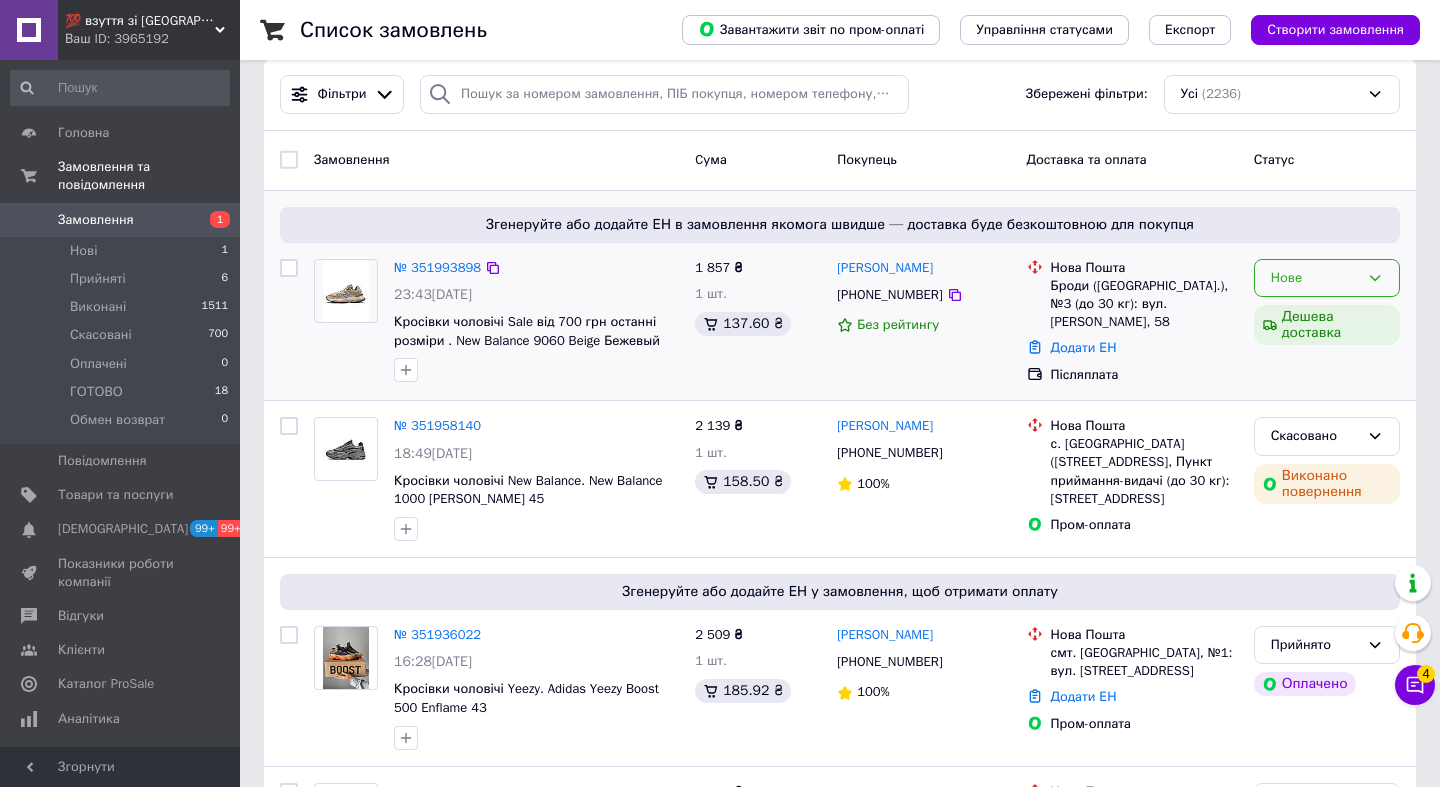 click on "Нове" at bounding box center [1315, 278] 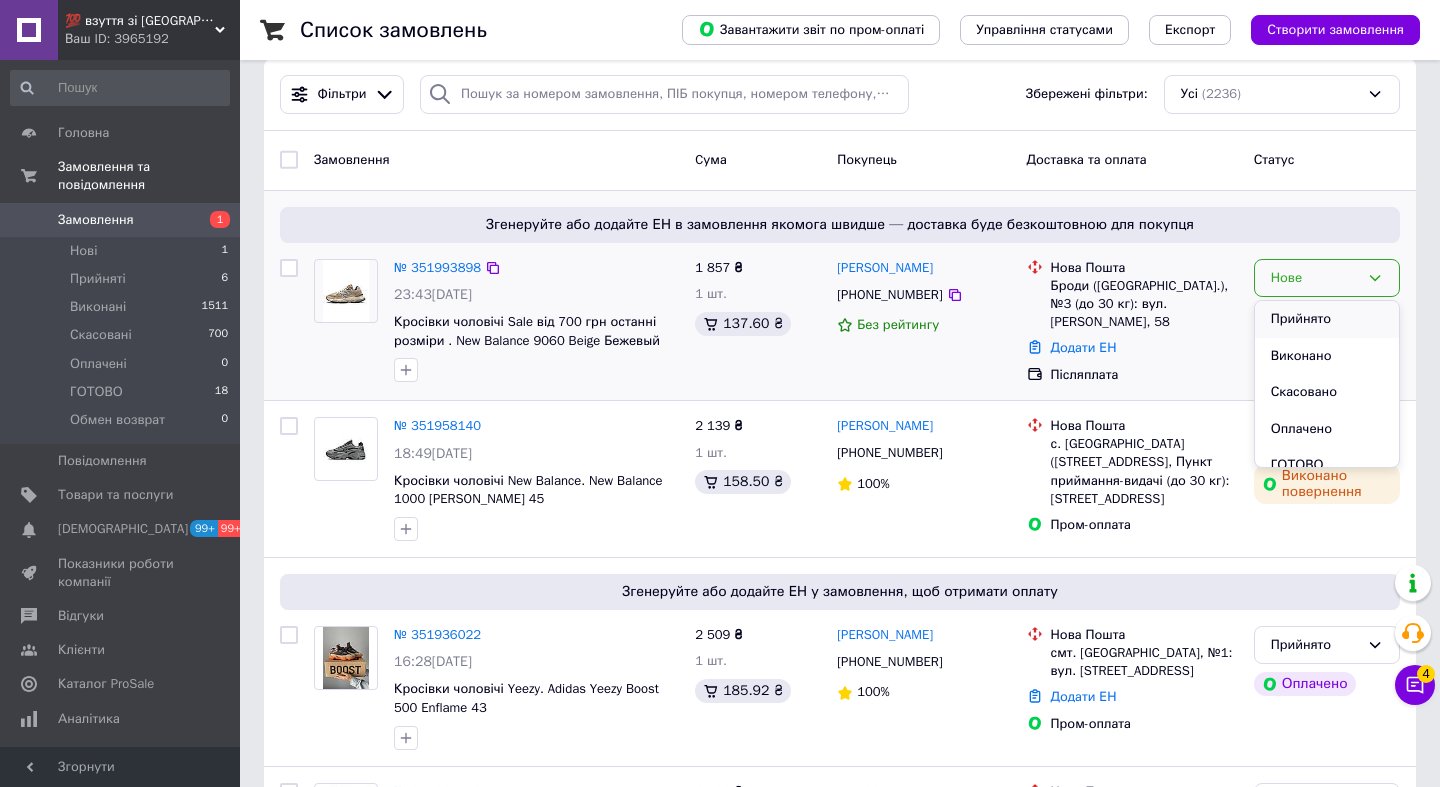 click on "Прийнято" at bounding box center [1327, 319] 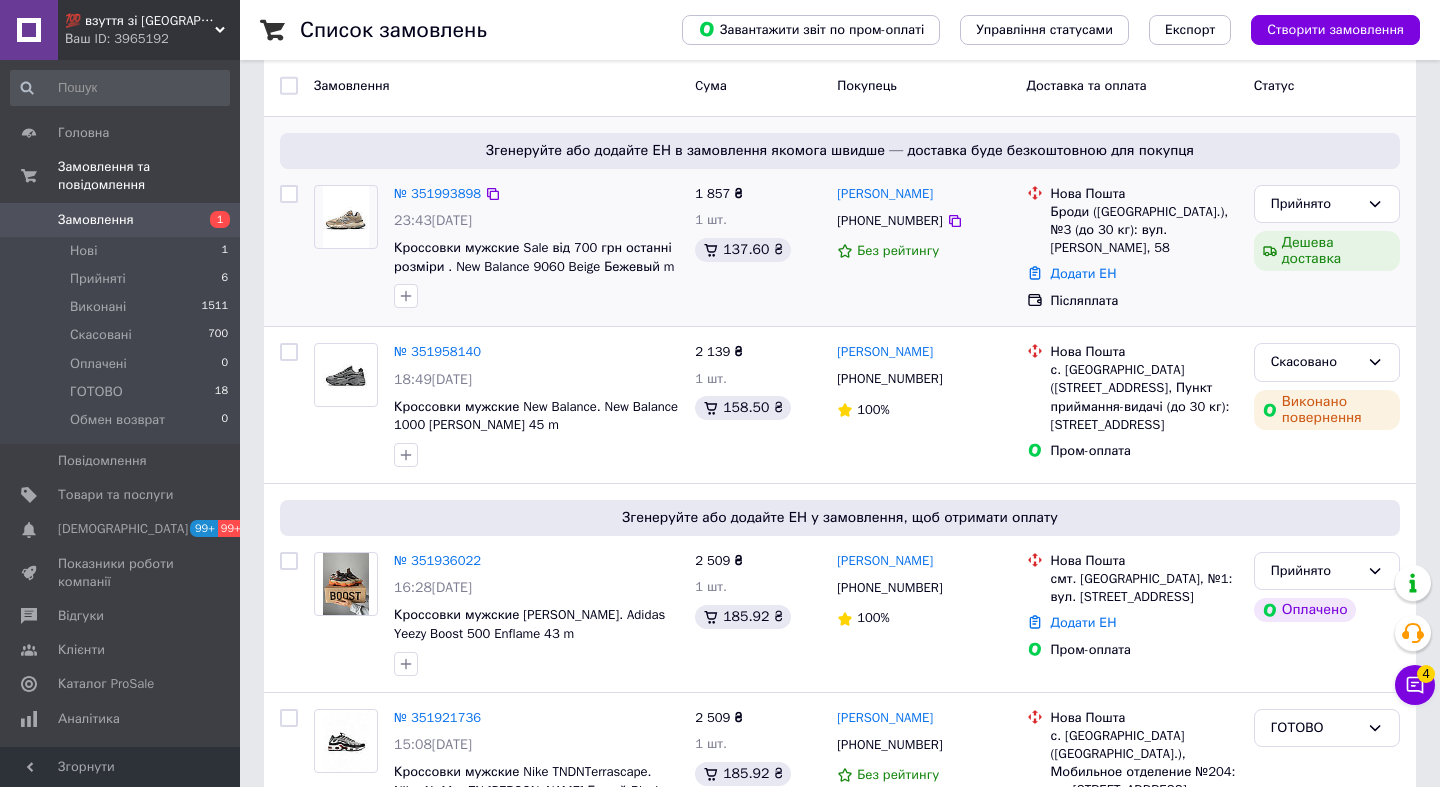 scroll, scrollTop: 100, scrollLeft: 0, axis: vertical 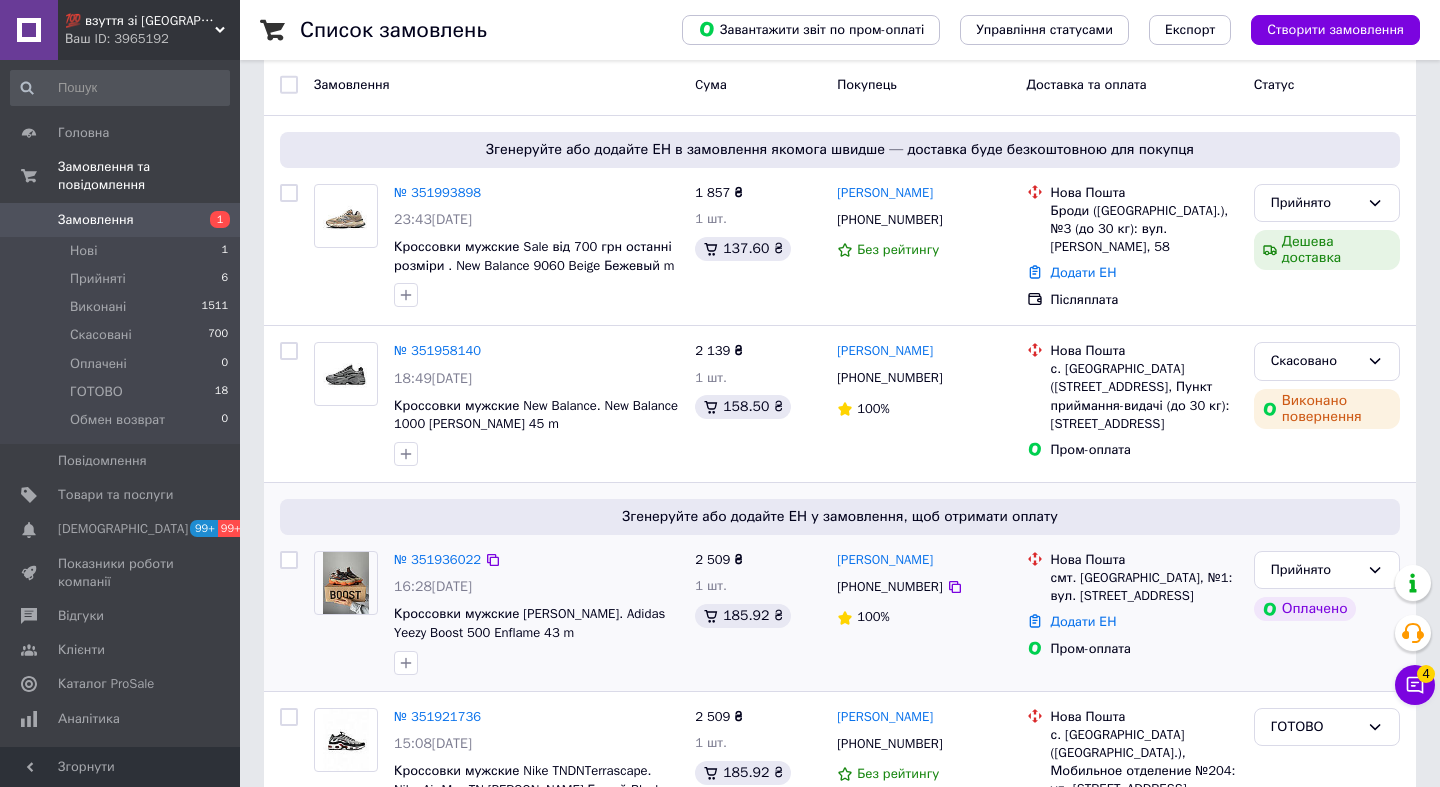 click at bounding box center (346, 583) 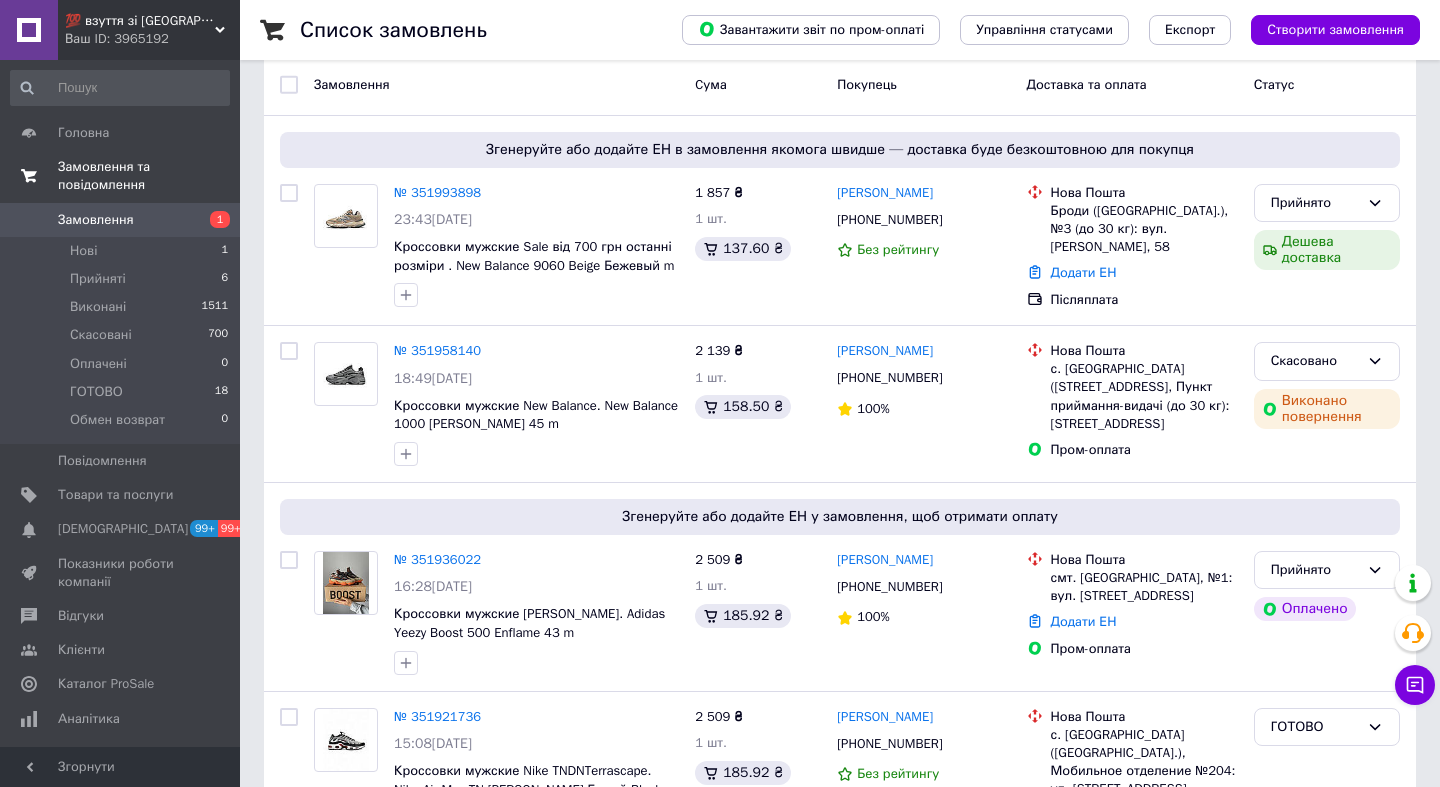 click on "Замовлення та повідомлення" at bounding box center [149, 176] 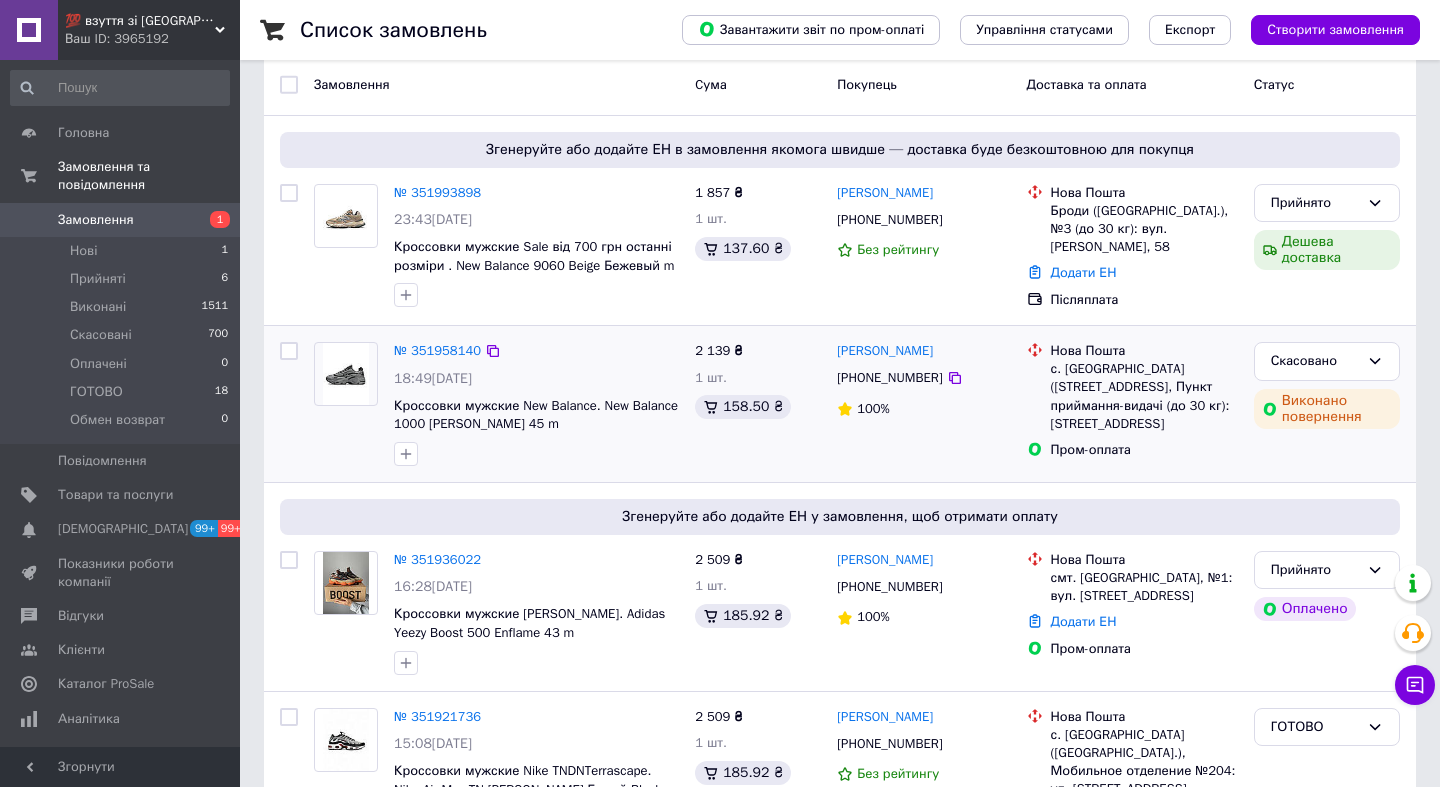 scroll, scrollTop: 0, scrollLeft: 0, axis: both 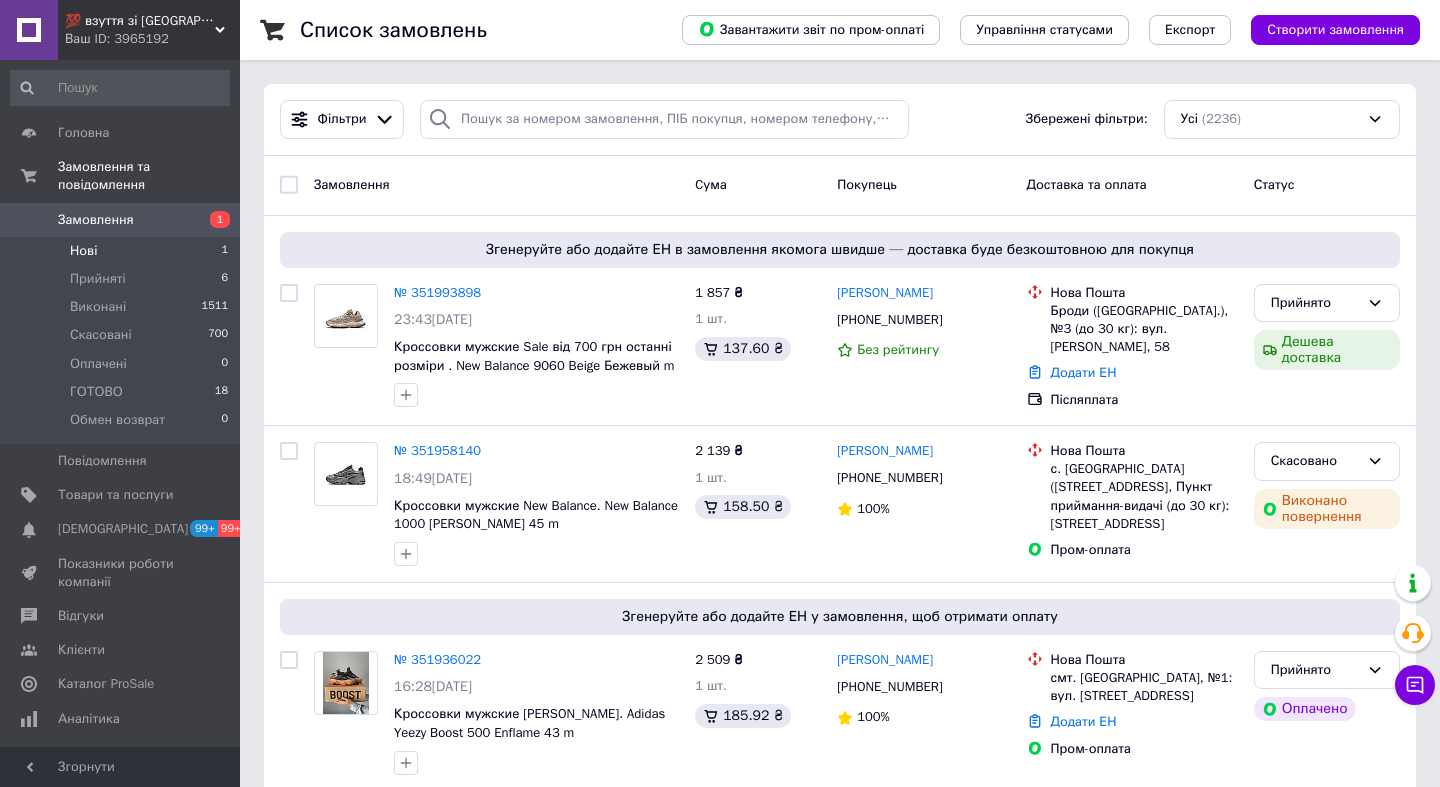 click on "Нові" at bounding box center (83, 251) 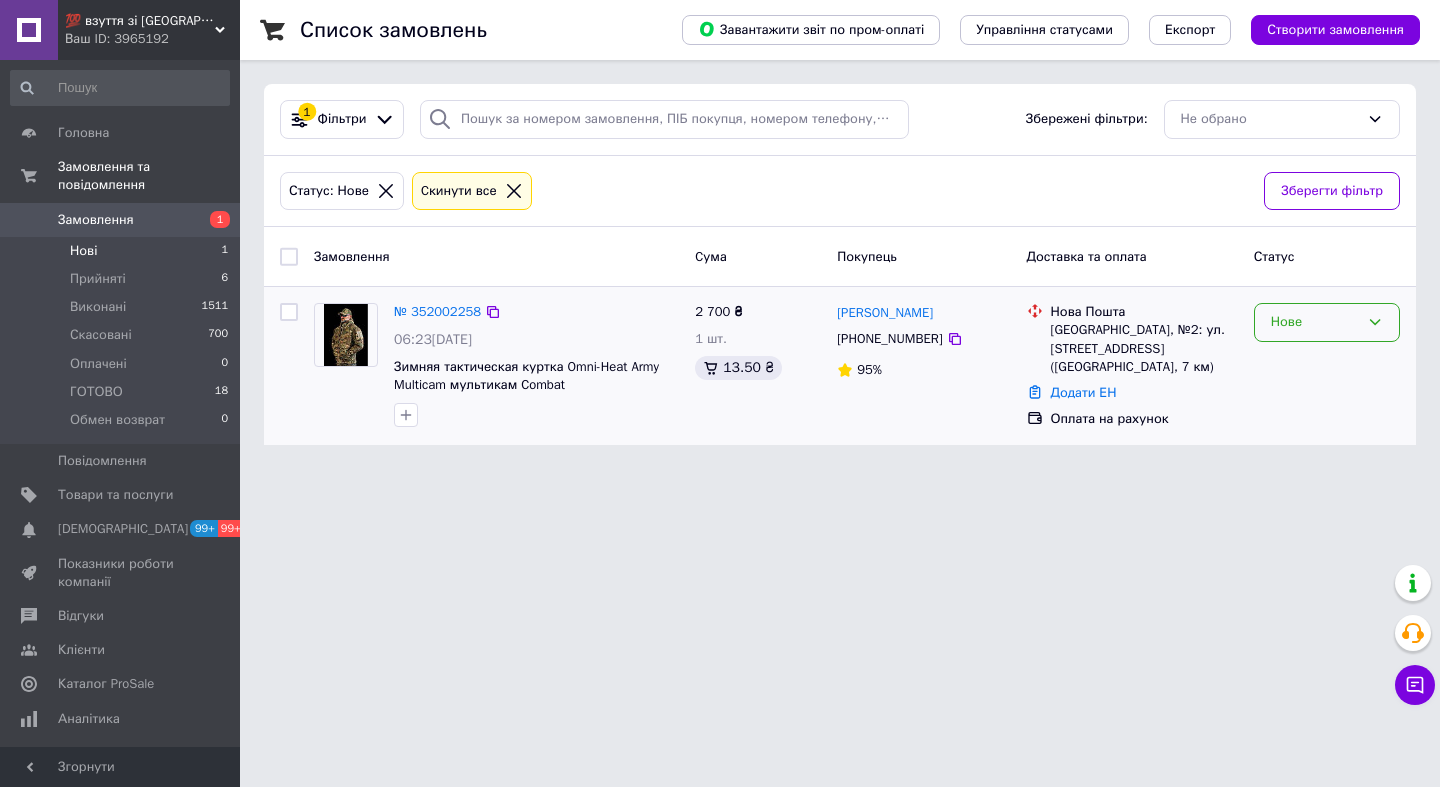 click on "Нове" at bounding box center [1315, 322] 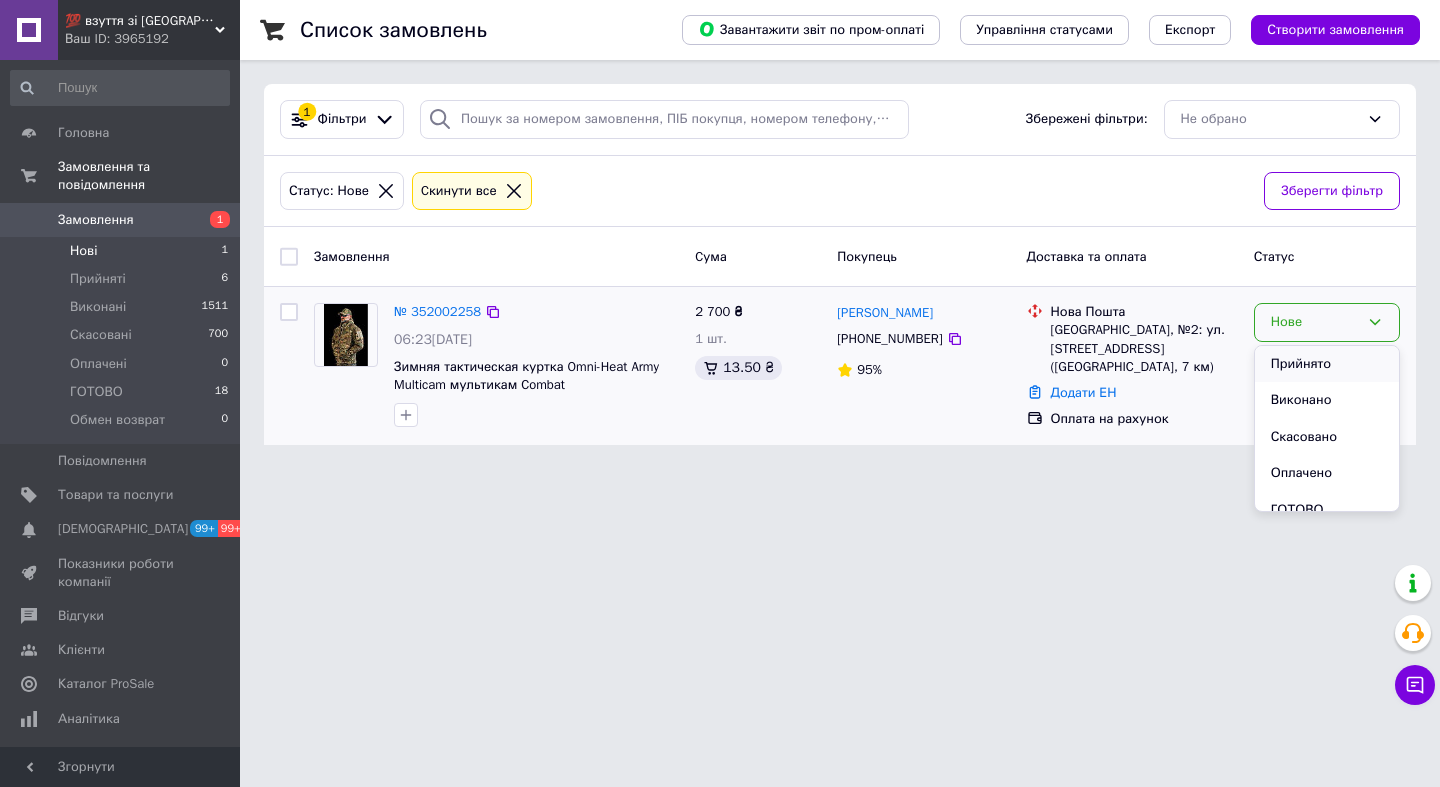 click on "Прийнято" at bounding box center [1327, 364] 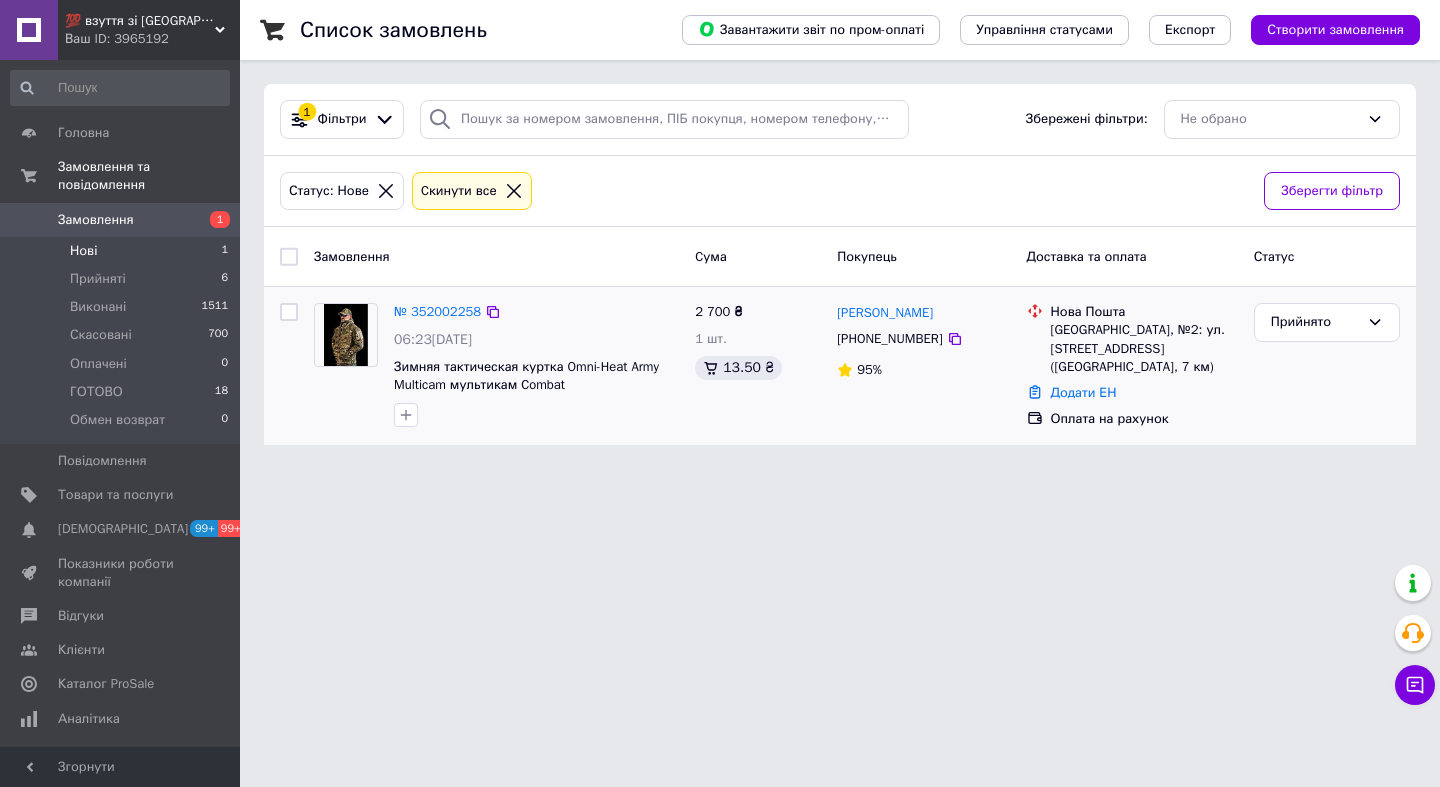click on "💯 взуття зі Швеції, миттєво 🚚💨 без передоплат Ваш ID: 3965192 Сайт 💯 взуття зі Швеції, миттєво 🚚💨 без ... Кабінет покупця Перевірити стан системи Сторінка на порталі 🔥 взуття зі Швеції, миттєво 🚚💨 без перед... 👟 Взуття зі Швеції, дізнайтесь наявність... 🔥 Взуття зі Швеції, дізнайтесь наявність... 👜 SNKRS_ 💯 Взуття зі Швеції, дізнайтесь наявність... Довідка Вийти Головна Замовлення та повідомлення Замовлення 1 Нові 1 Прийняті 6 Виконані 1511 Скасовані 700 Оплачені 0 ГОТОВО 18 Обмен возврат 0 Повідомлення 0 99+ 99+   1" at bounding box center [720, 234] 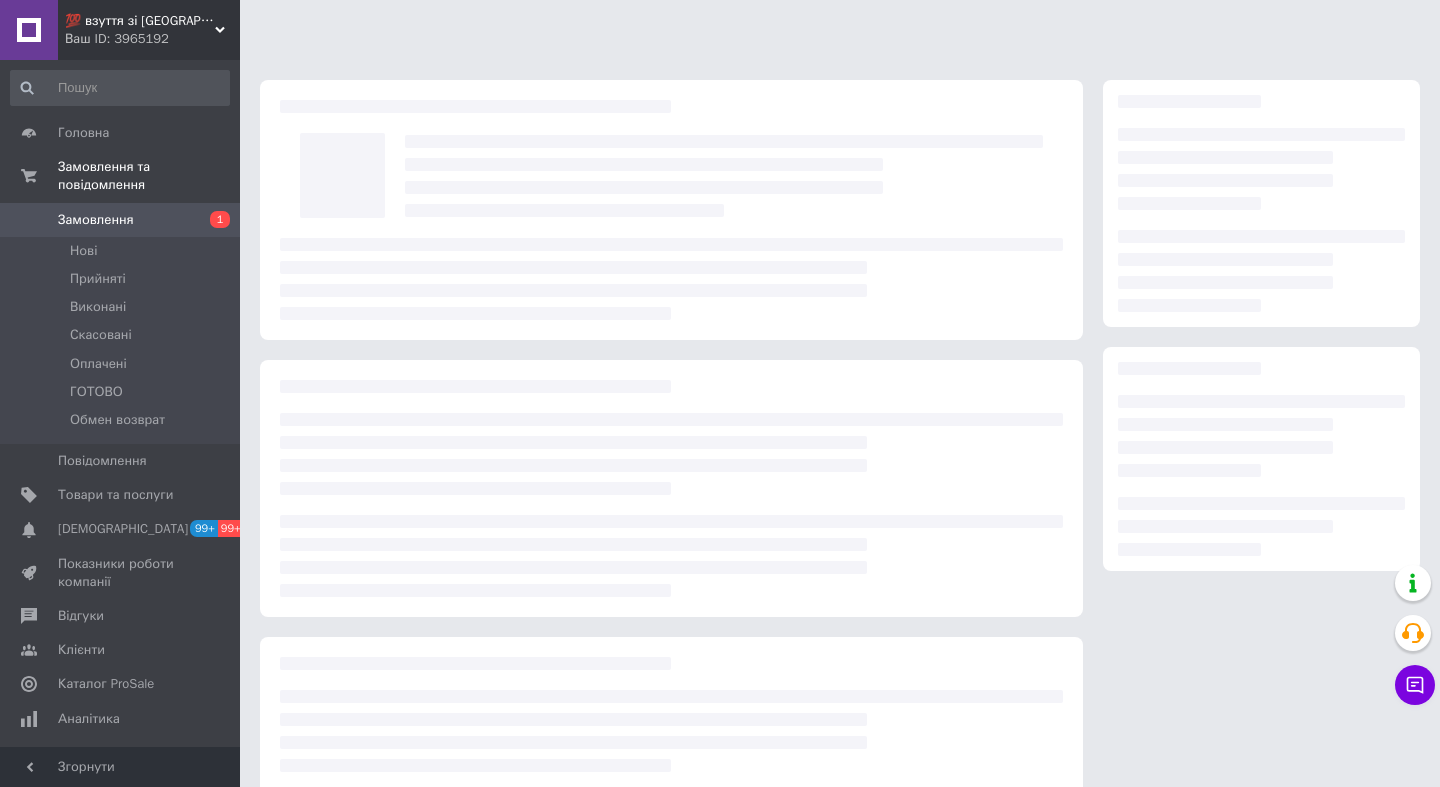 scroll, scrollTop: 0, scrollLeft: 0, axis: both 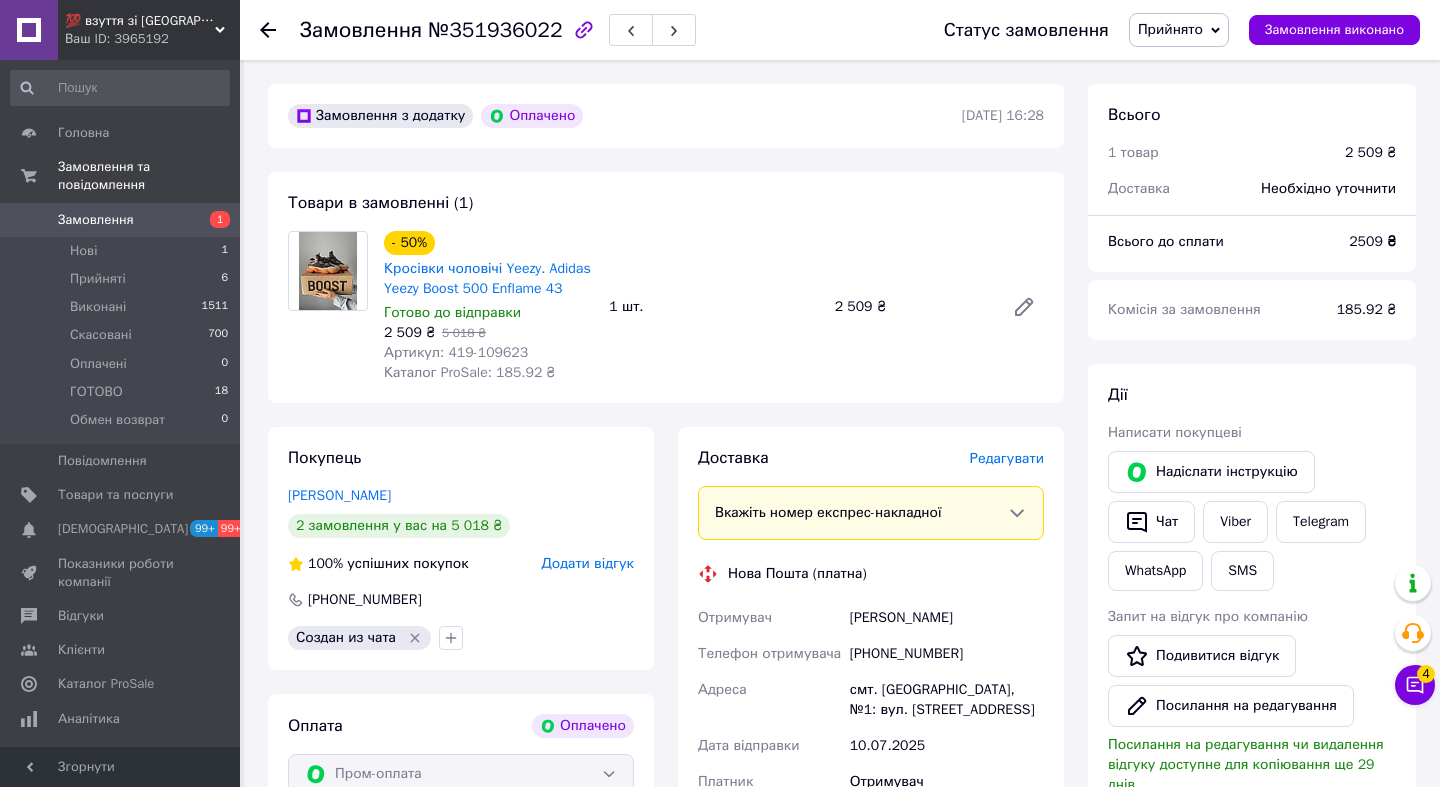 click on "Артикул: 419-109623" at bounding box center (456, 352) 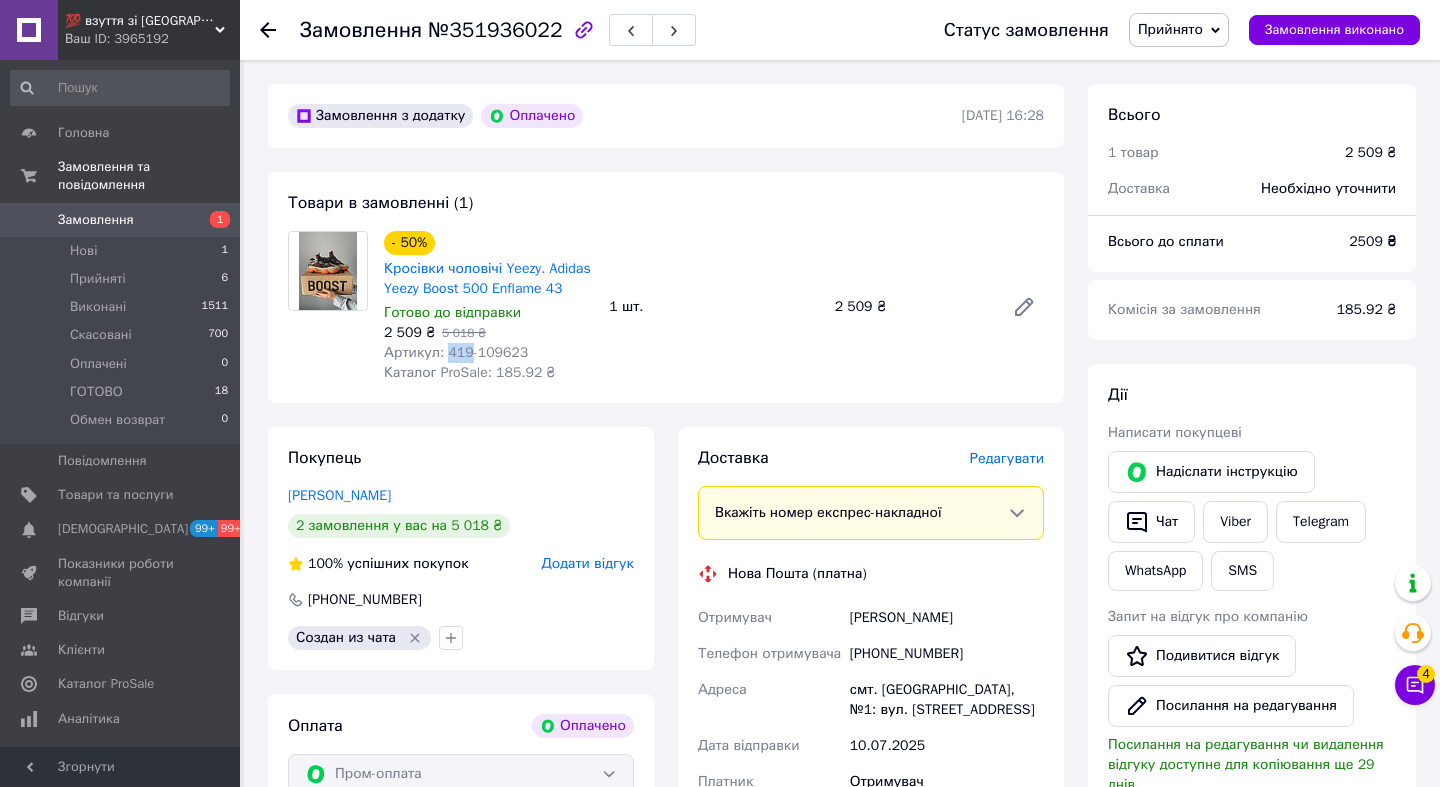 copy on "419" 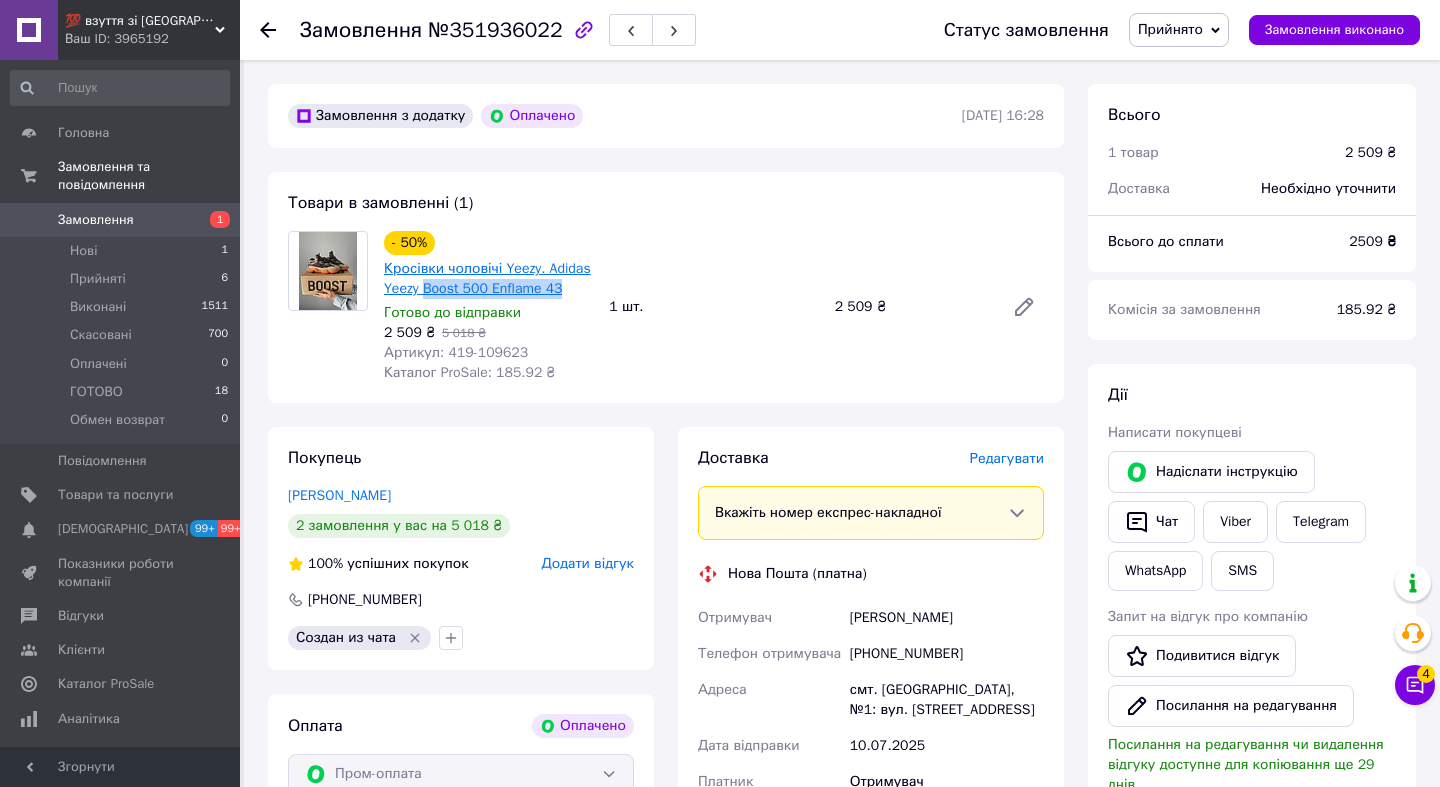 copy on "Boost 500 Enflame 43" 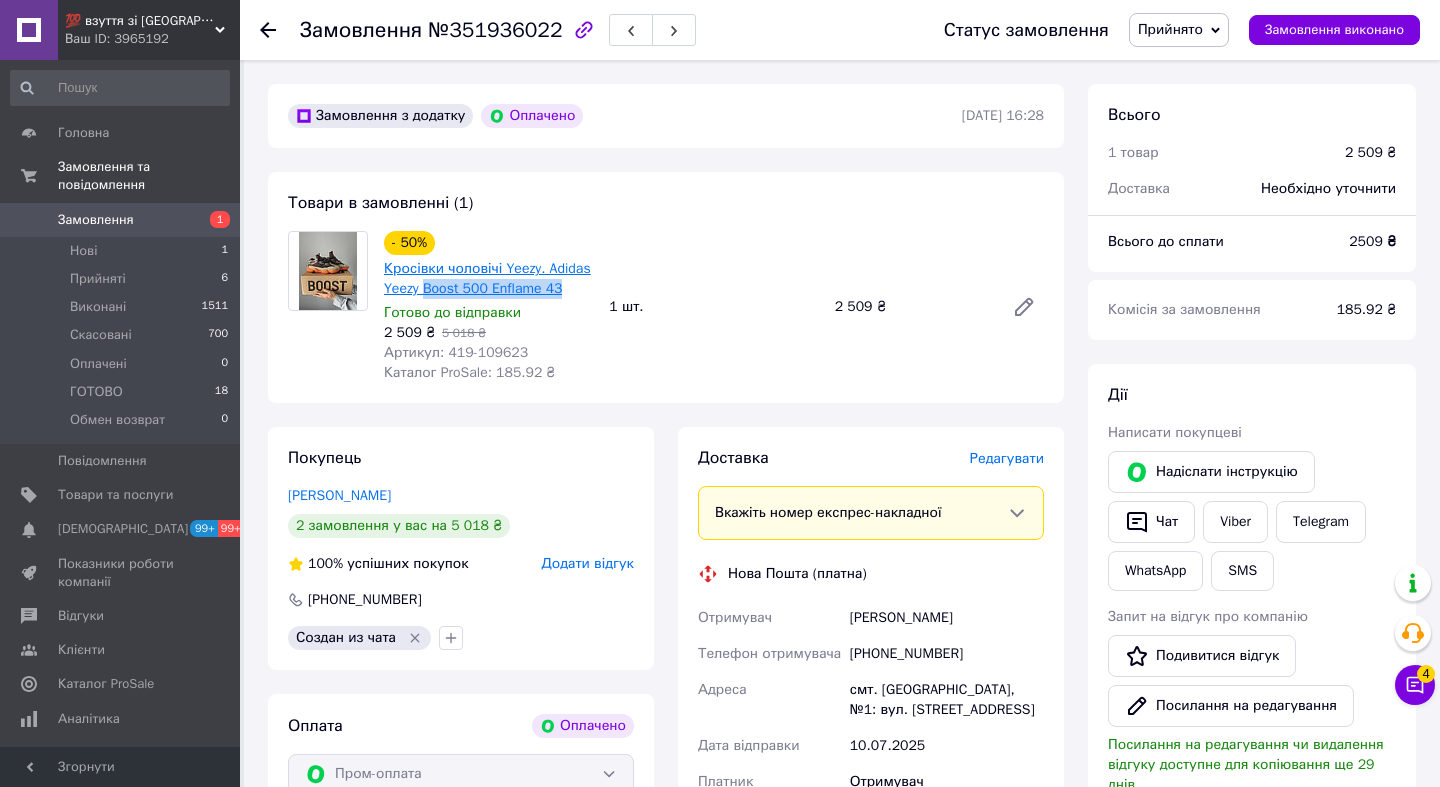 drag, startPoint x: 465, startPoint y: 315, endPoint x: 474, endPoint y: 291, distance: 25.632011 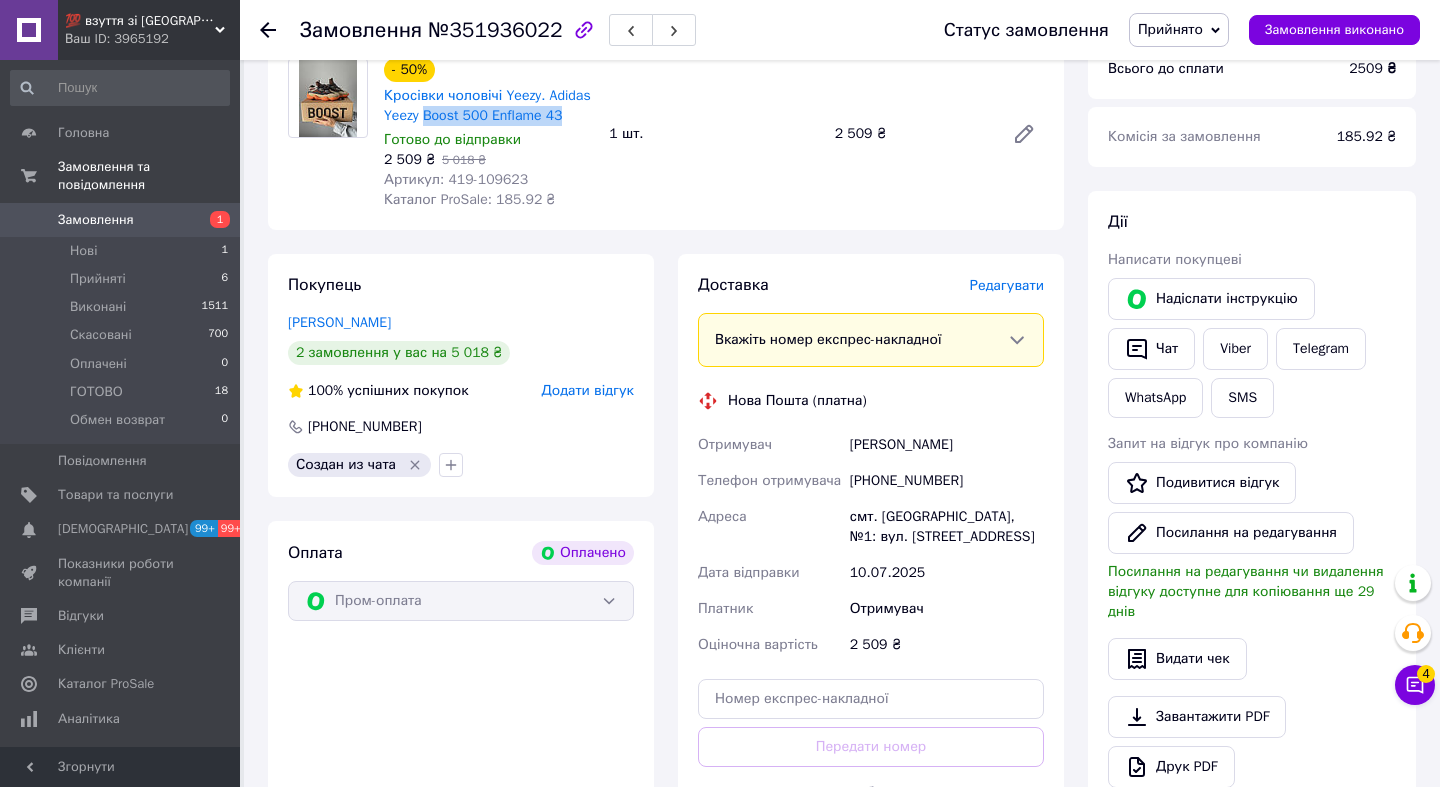 scroll, scrollTop: 237, scrollLeft: 0, axis: vertical 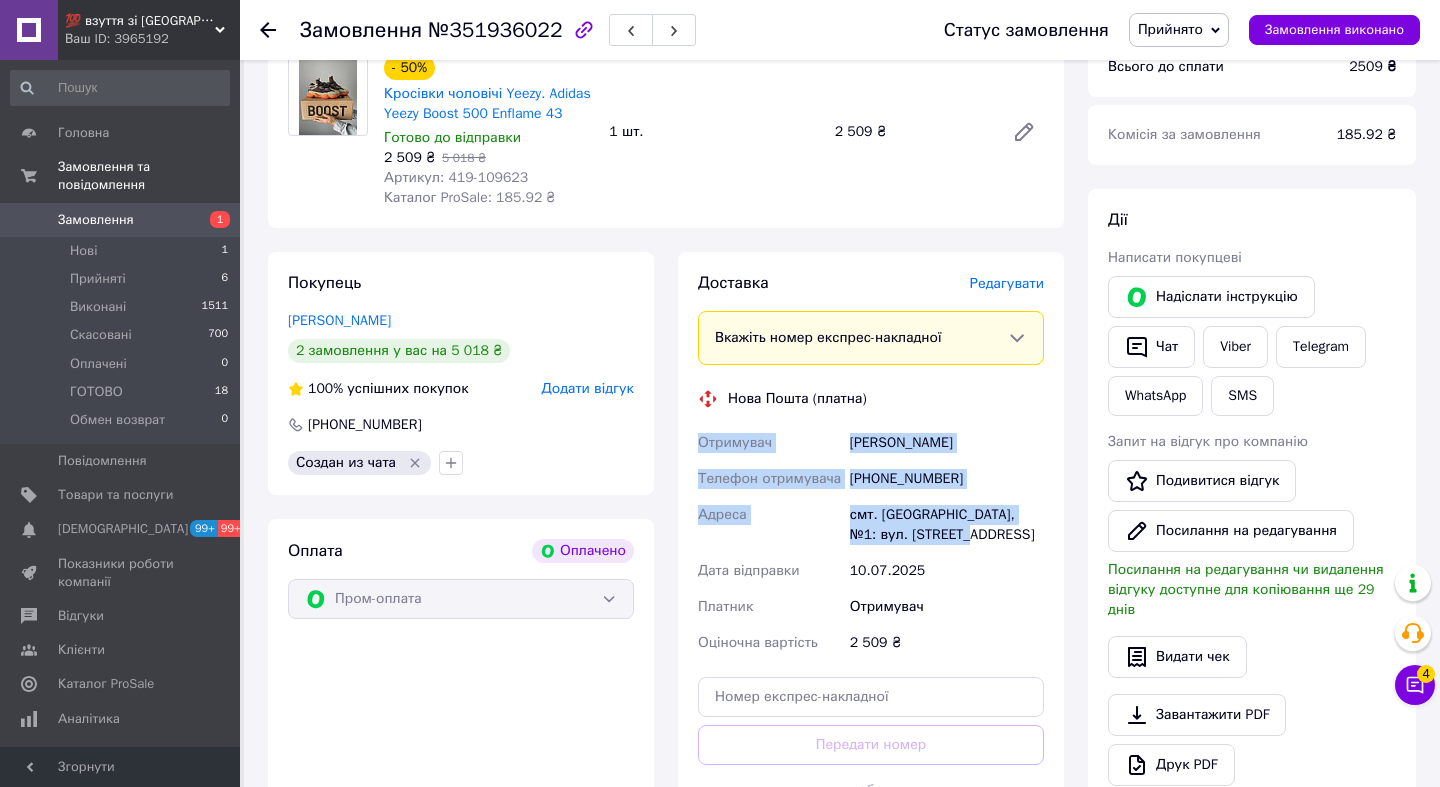 copy on "Отримувач Гасимов Раміс Телефон отримувача +380976307778 Адреса смт. Билбасівка, №1: вул. Центральна, 75в" 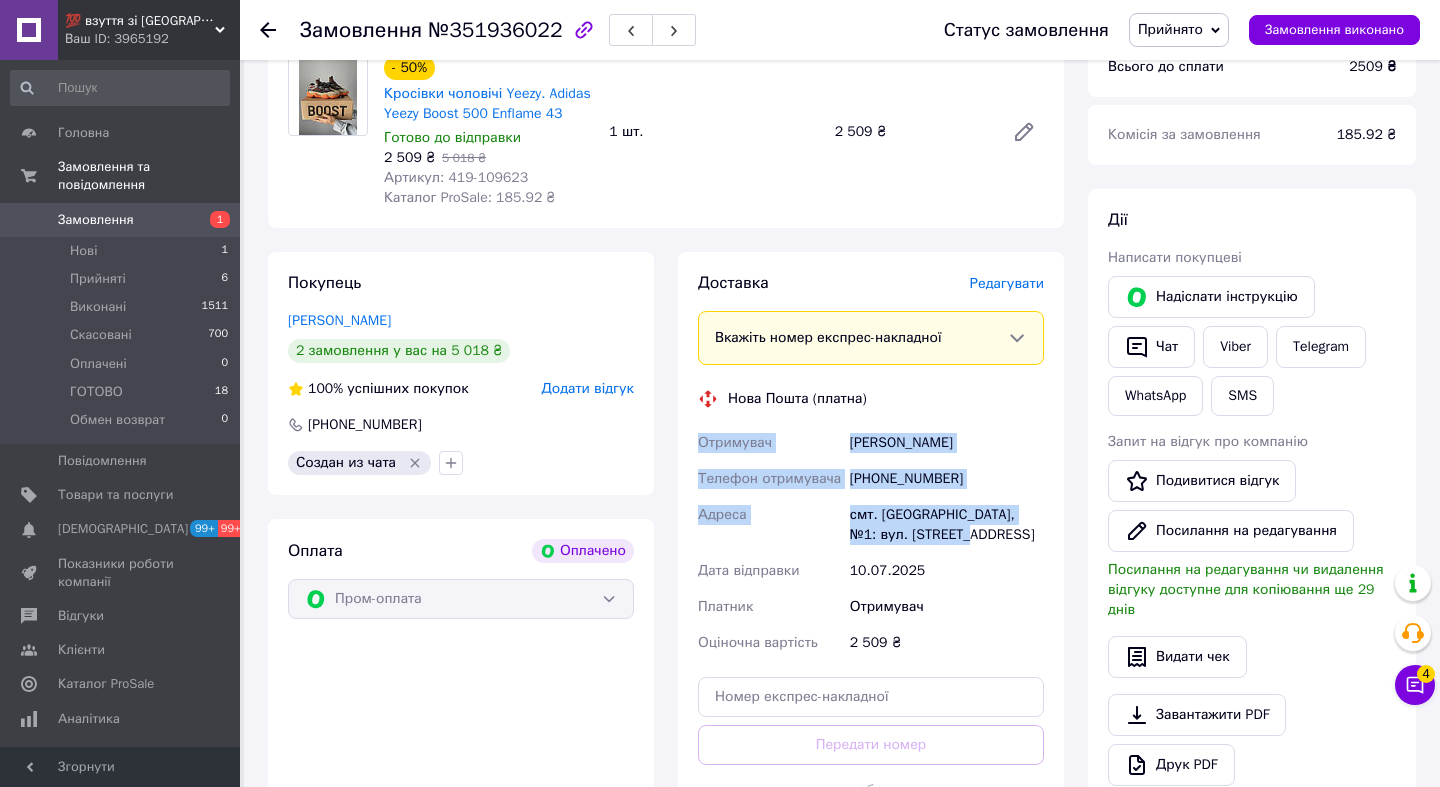 drag, startPoint x: 975, startPoint y: 562, endPoint x: 704, endPoint y: 451, distance: 292.8515 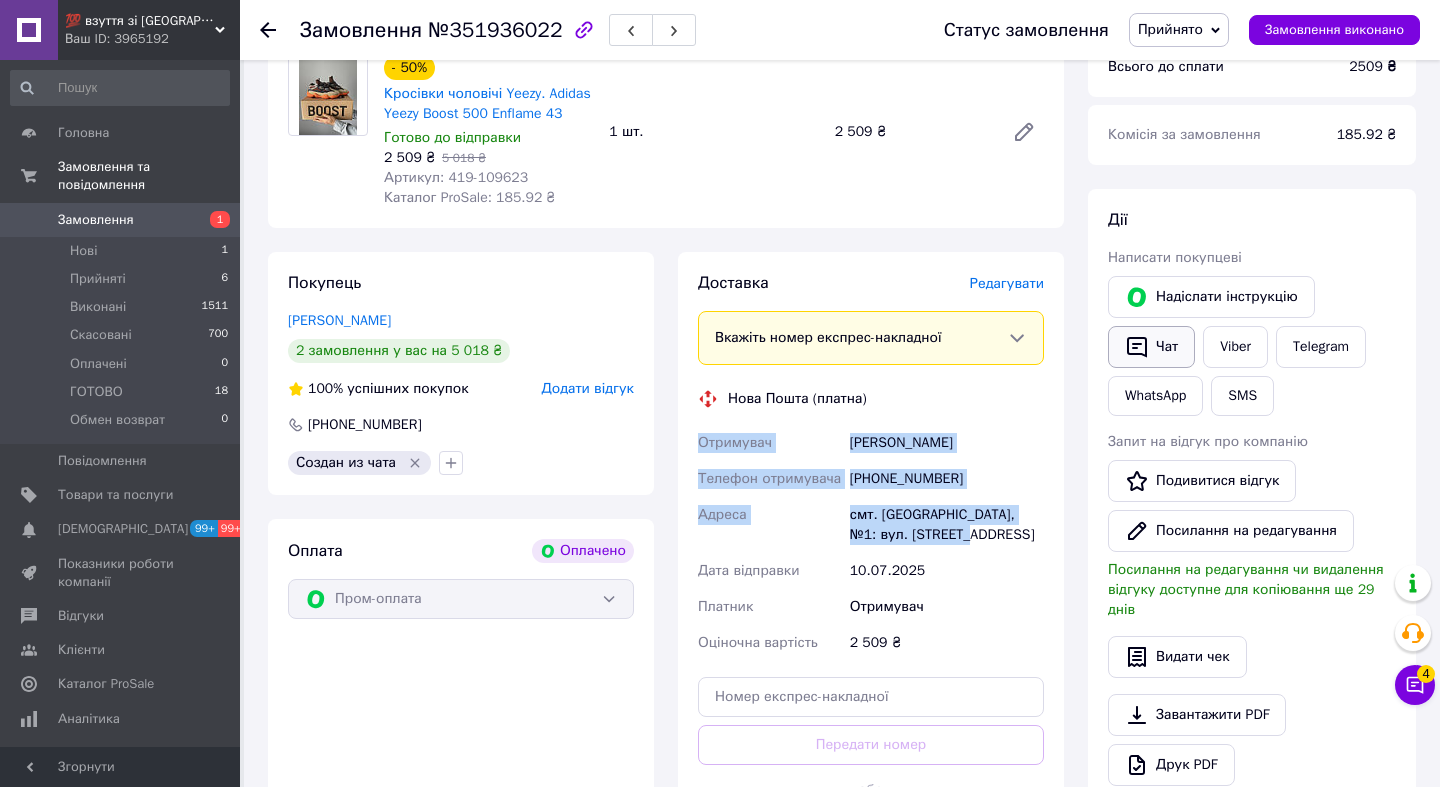 click on "Чат" at bounding box center [1151, 347] 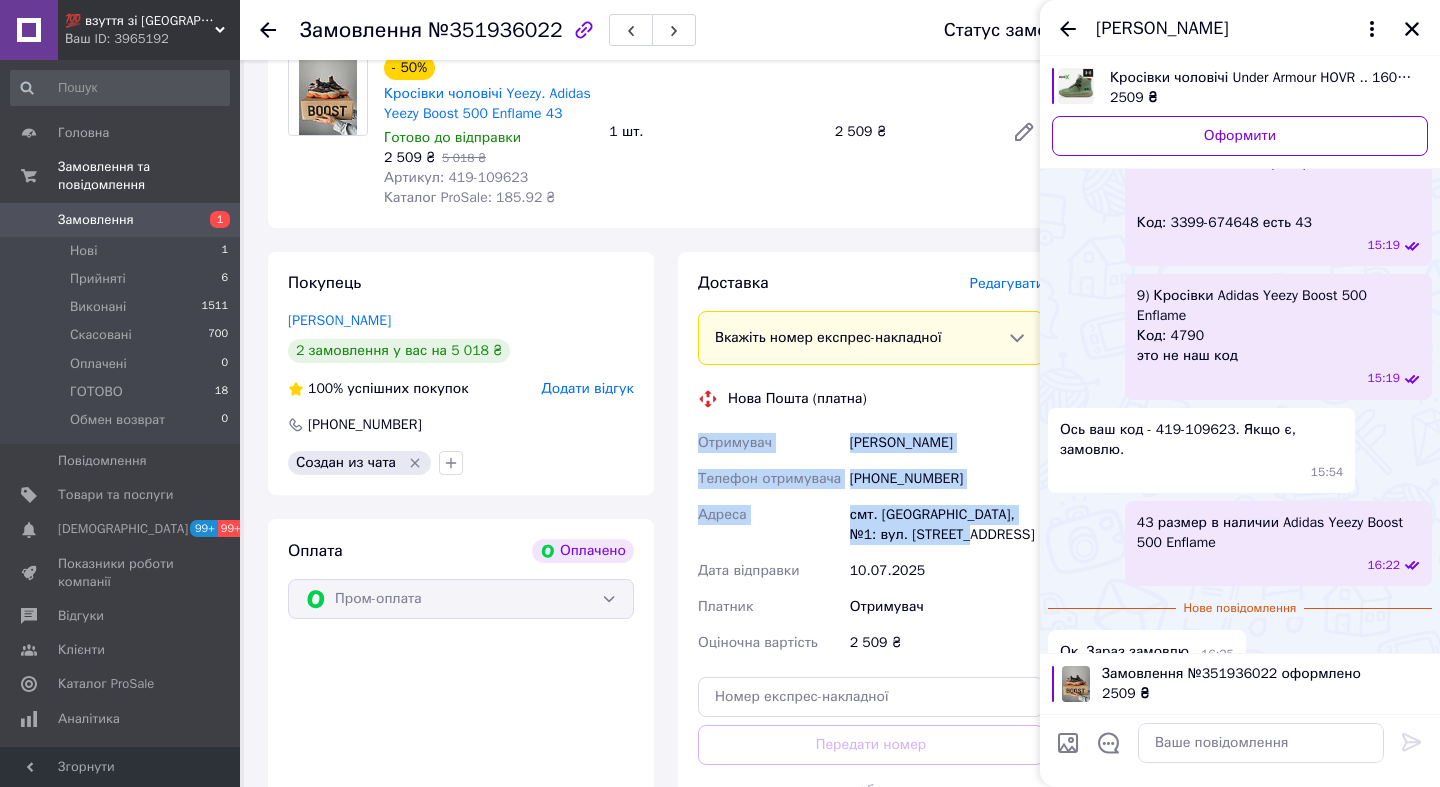 scroll, scrollTop: 2096, scrollLeft: 0, axis: vertical 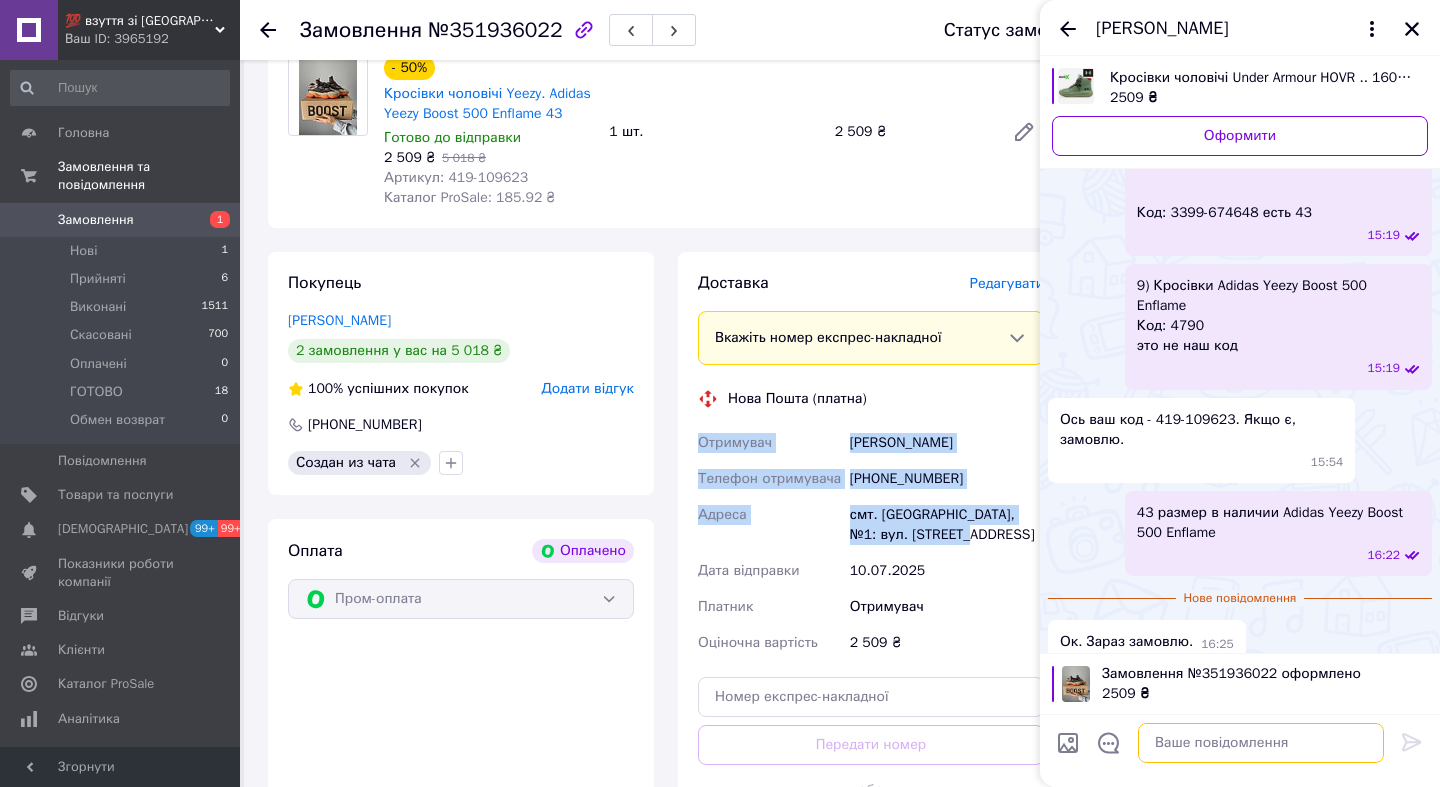 click at bounding box center (1261, 743) 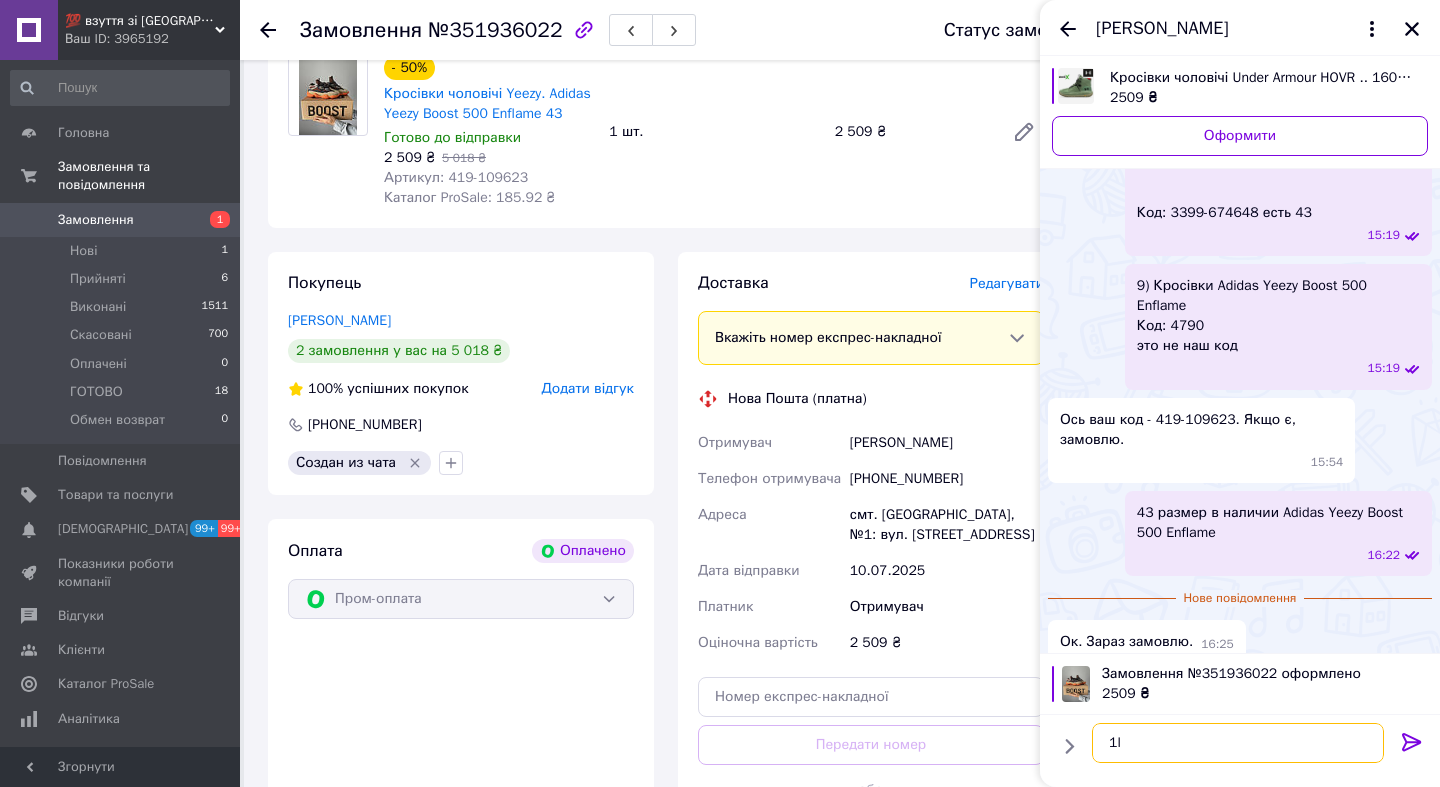 type on "1" 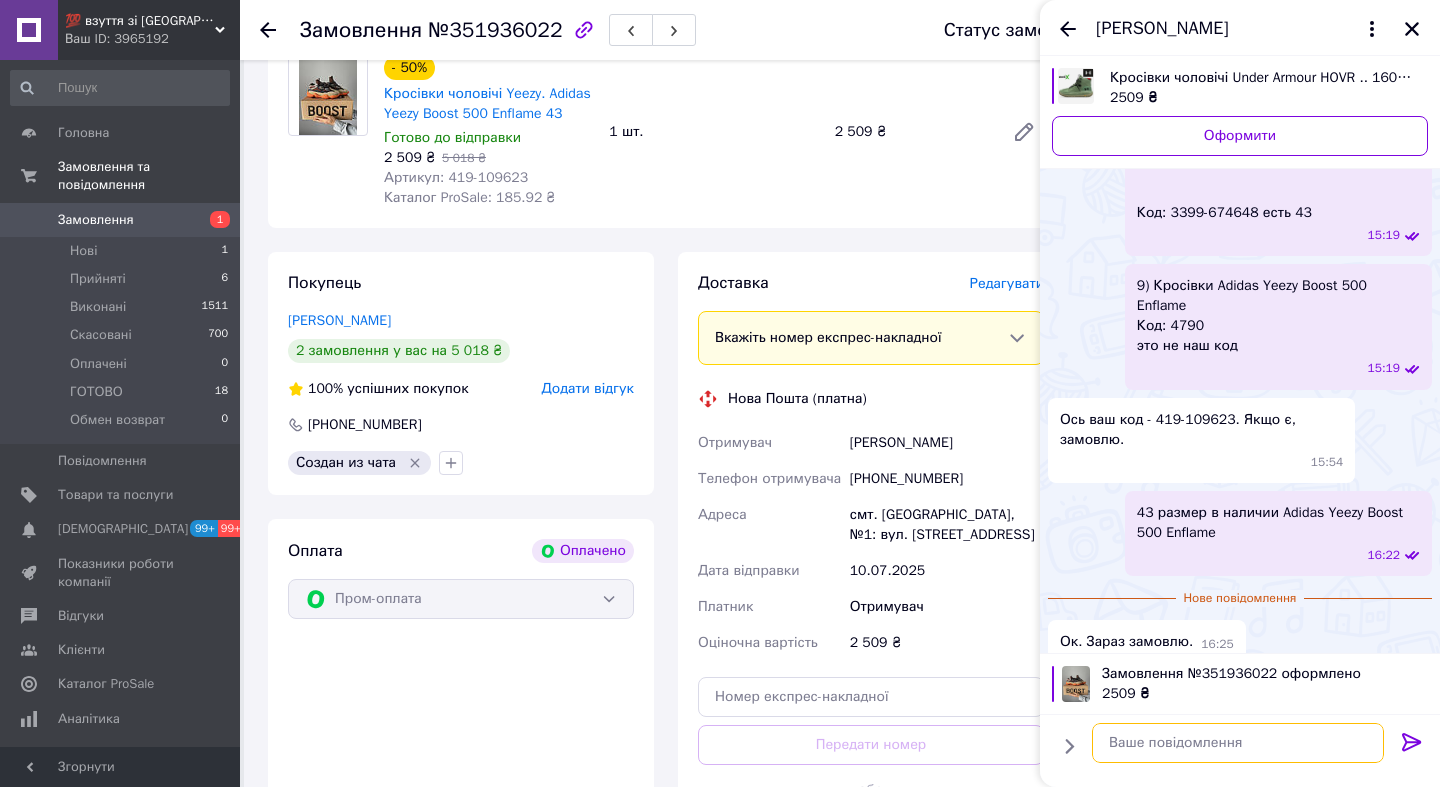 paste on "Дякуємо за замовлення!
Відправлення протягом 1-2 днів
Будь ласка, очікуйте повідомлення з номером посилки.
Будьте здорові та бережіть себе!" 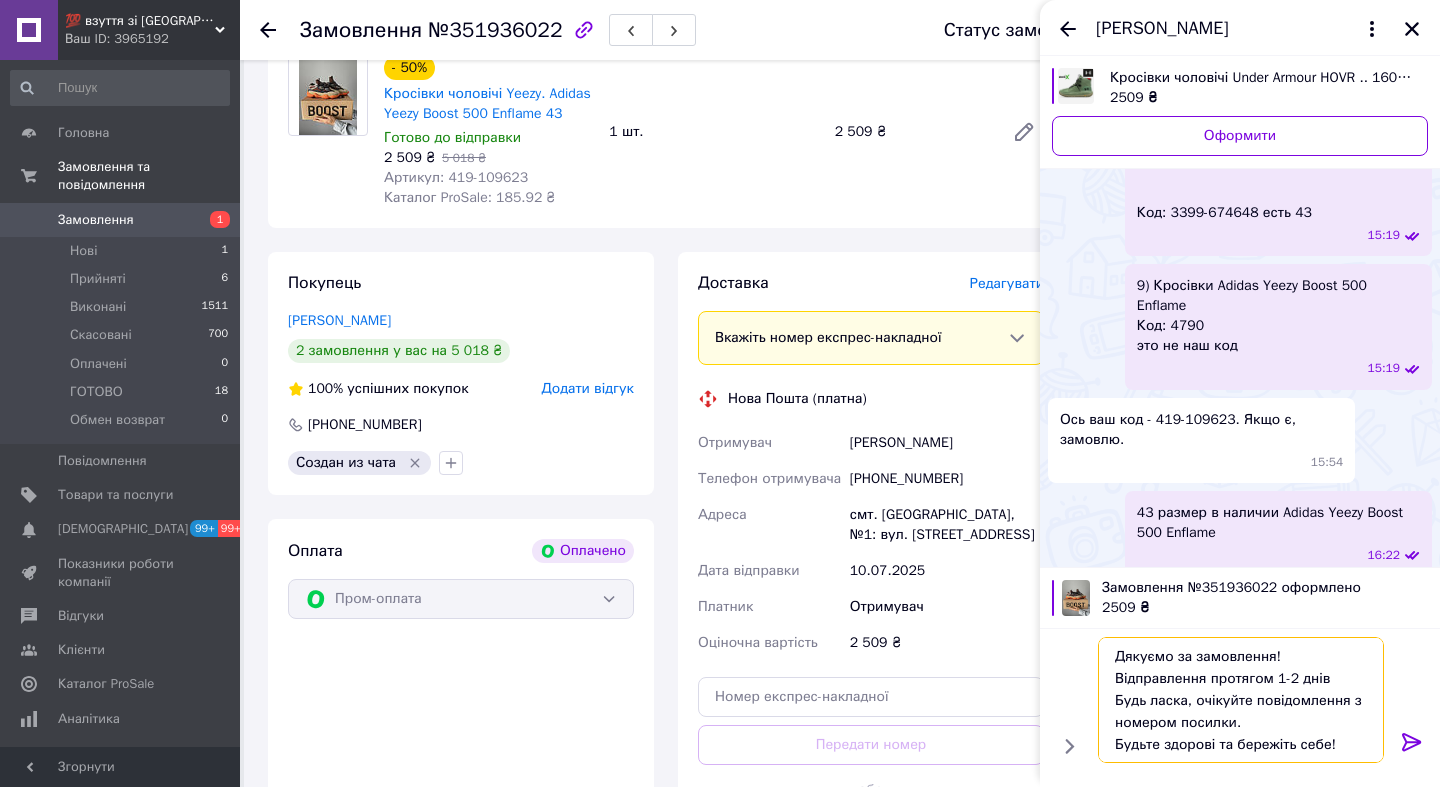 click on "Дякуємо за замовлення!
Відправлення протягом 1-2 днів
Будь ласка, очікуйте повідомлення з номером посилки.
Будьте здорові та бережіть себе!" at bounding box center [1241, 700] 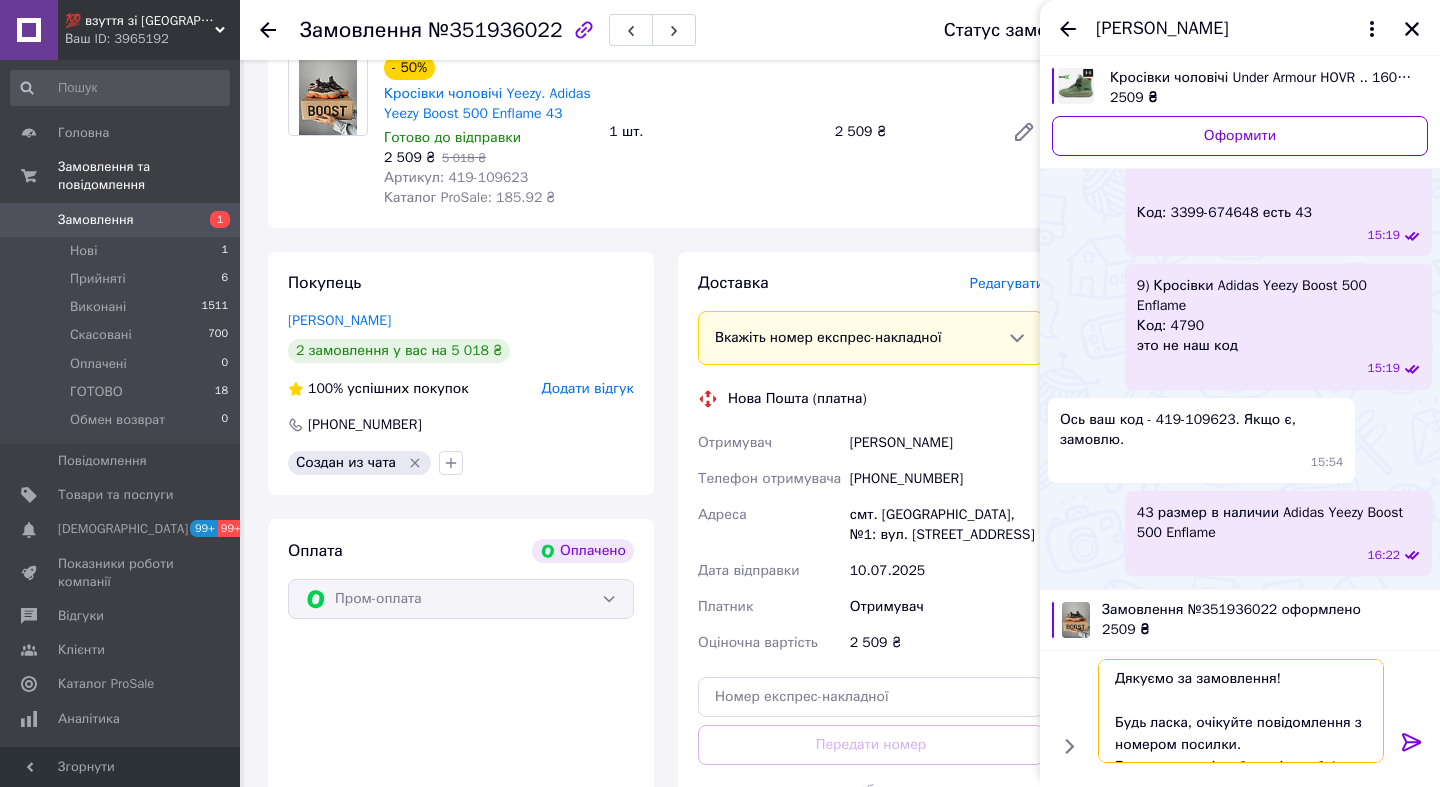 type on "Дякуємо за замовлення!
Будь ласка, очікуйте повідомлення з номером посилки.
Будьте здорові та бережіть себе!" 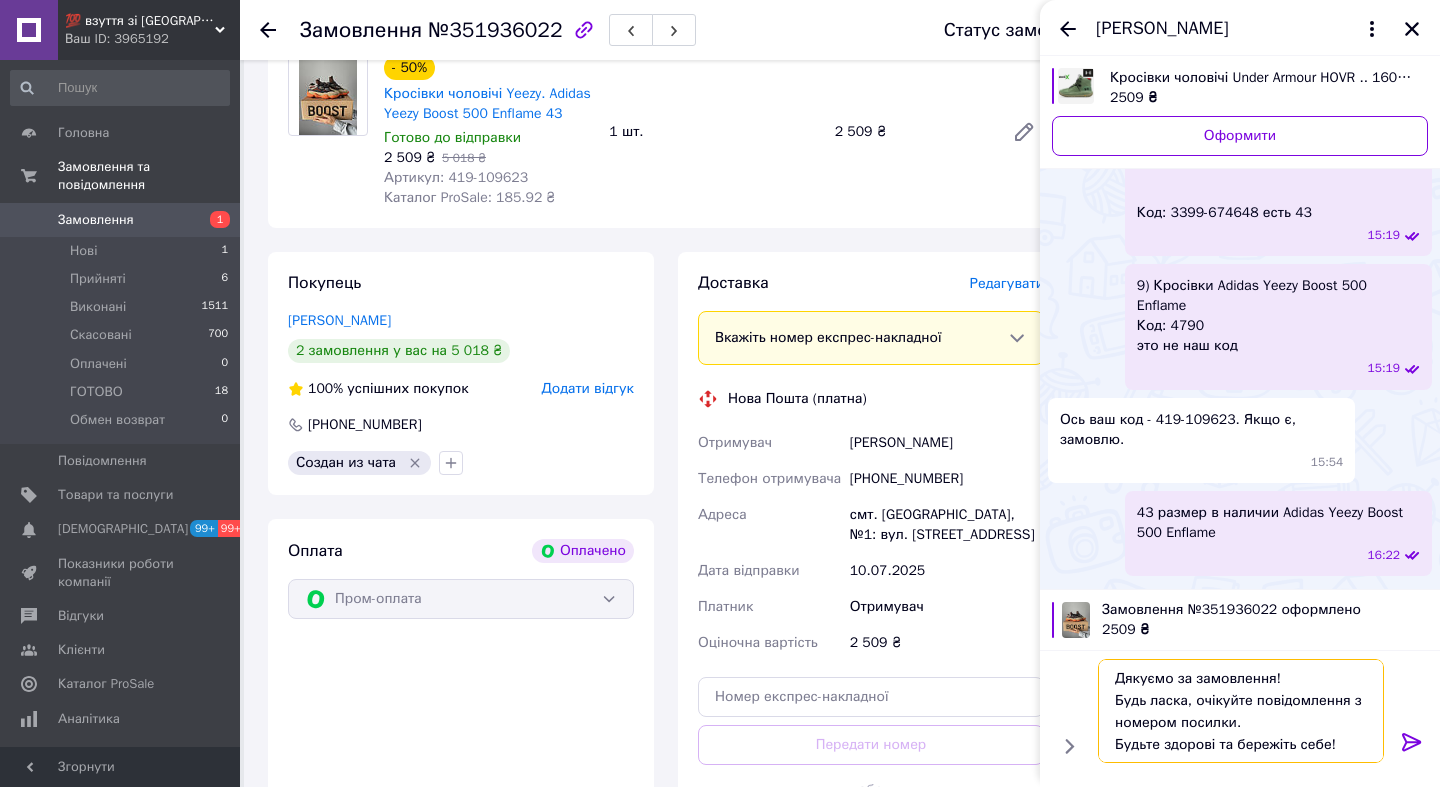 type 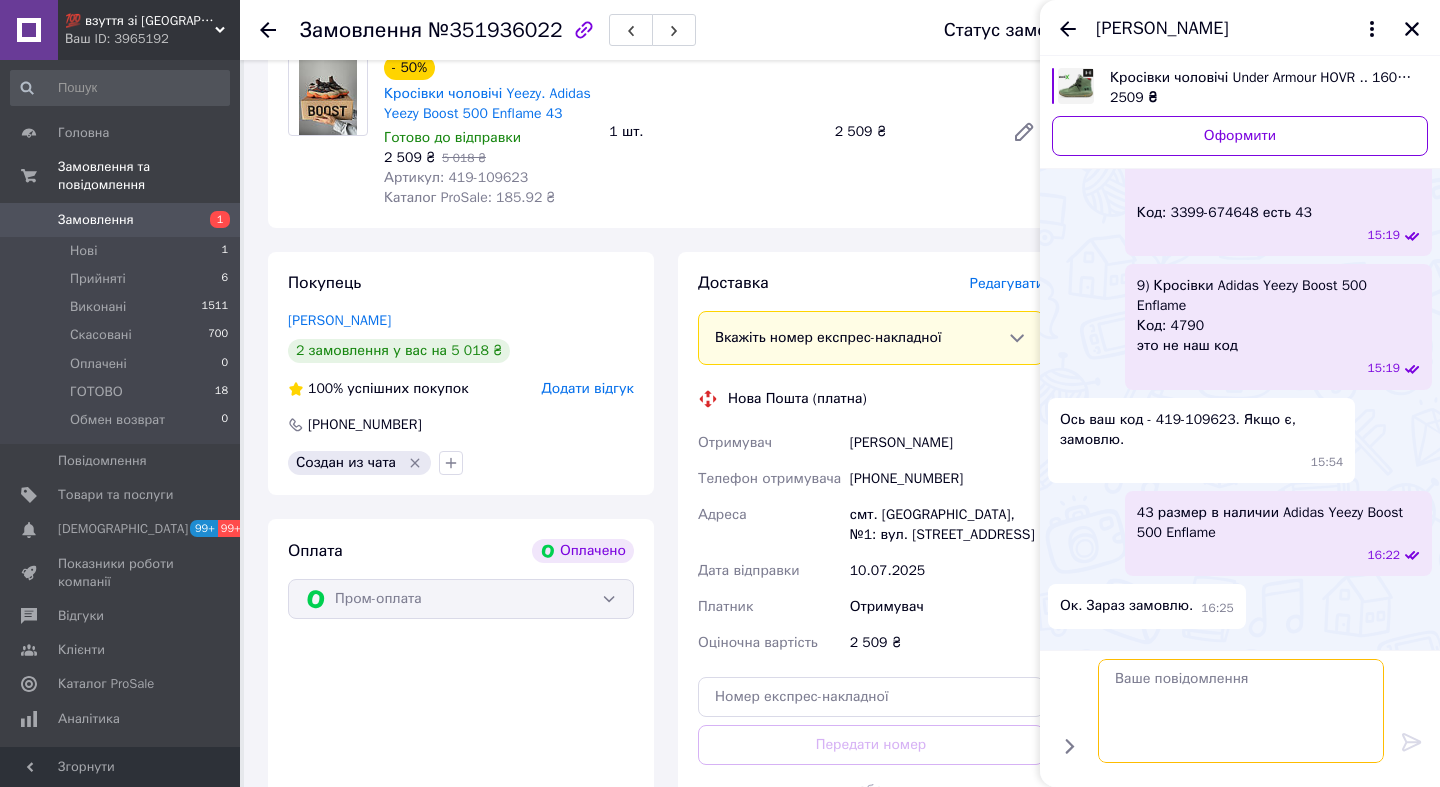 scroll, scrollTop: 2487, scrollLeft: 0, axis: vertical 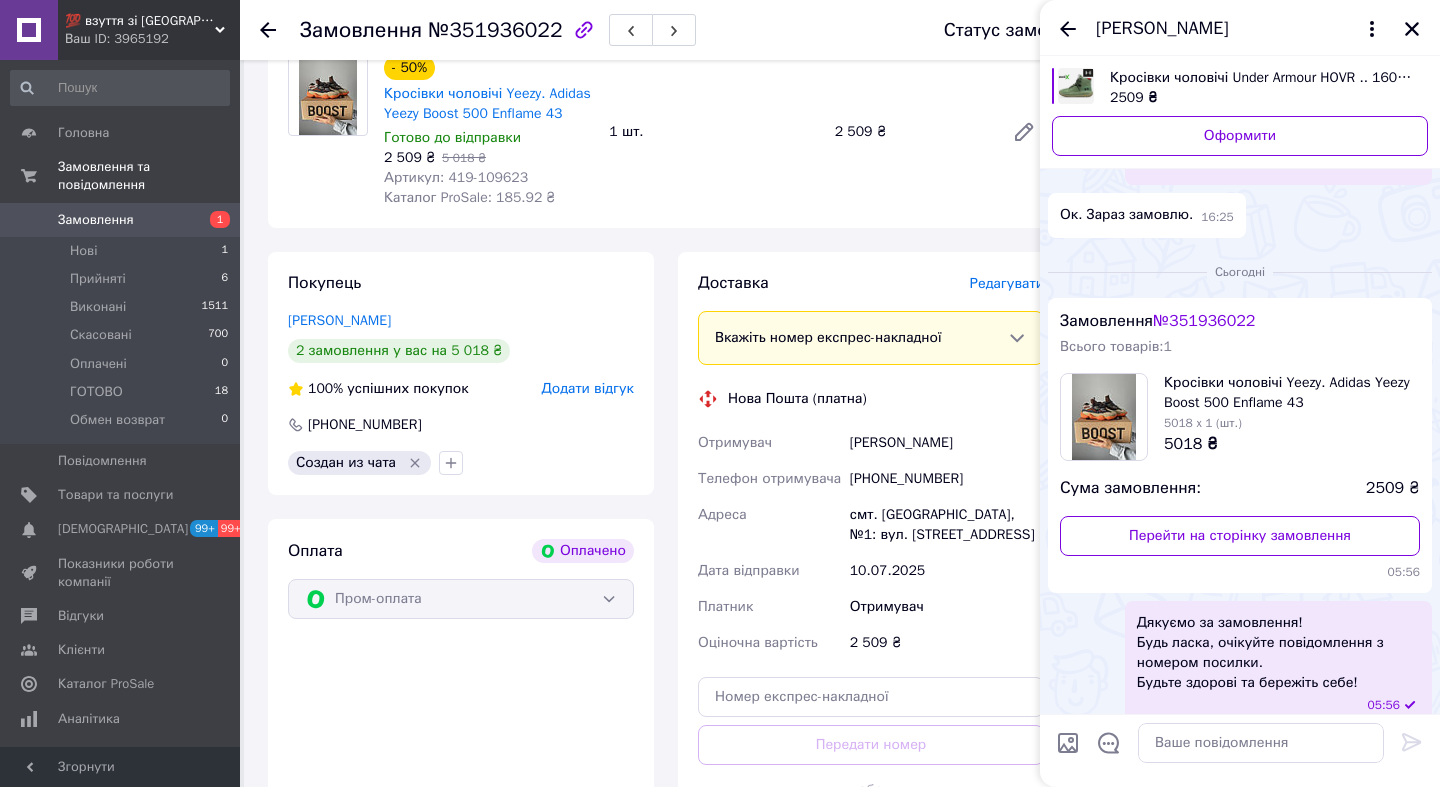 click on "Товари в замовленні (1) - 50% Кросівки чоловічі Yeezy. Adidas Yeezy Boost 500 Enflame 43 Готово до відправки 2 509 ₴   5 018 ₴ Артикул: 419-109623 Каталог ProSale: 185.92 ₴  1 шт. 2 509 ₴" at bounding box center (666, 112) 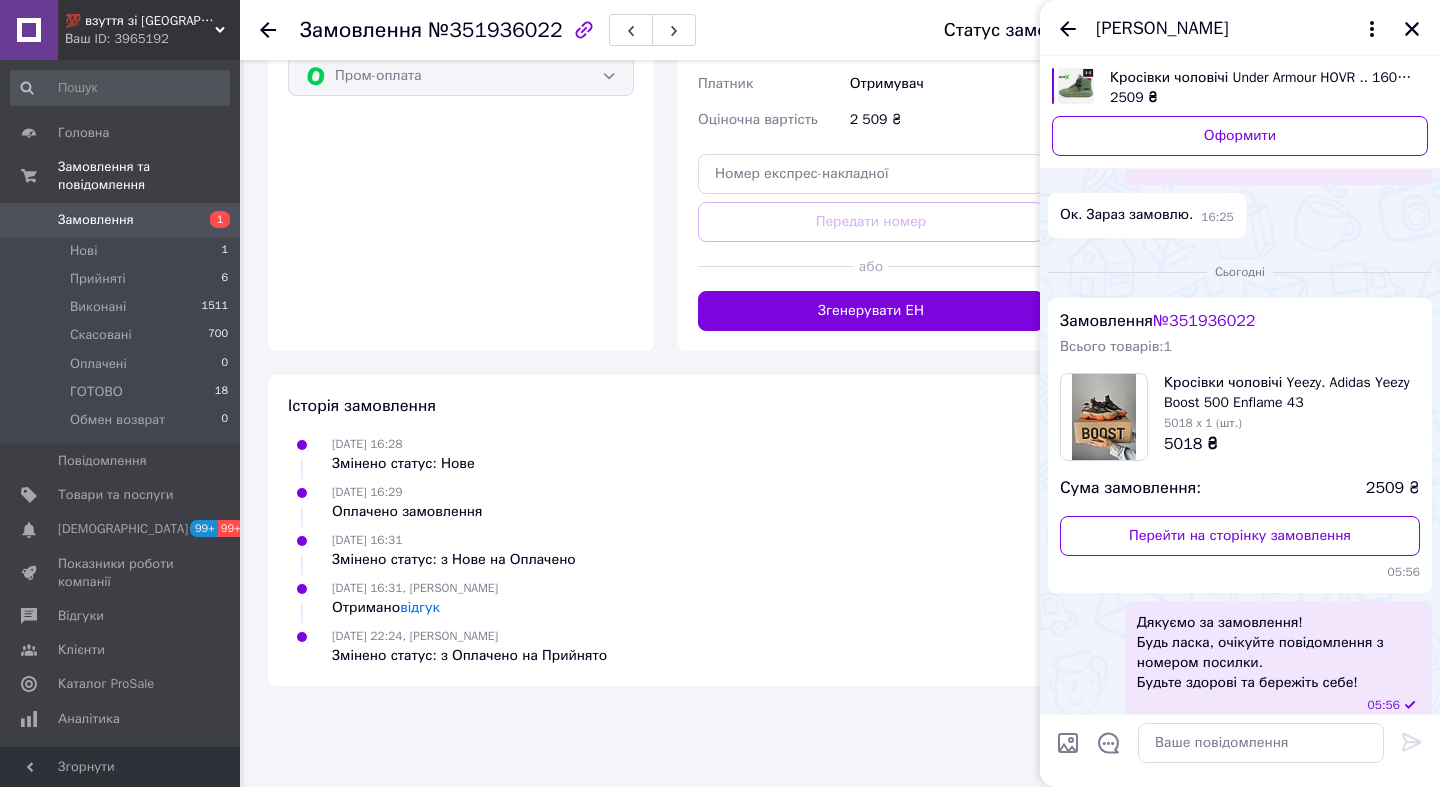 scroll, scrollTop: 795, scrollLeft: 0, axis: vertical 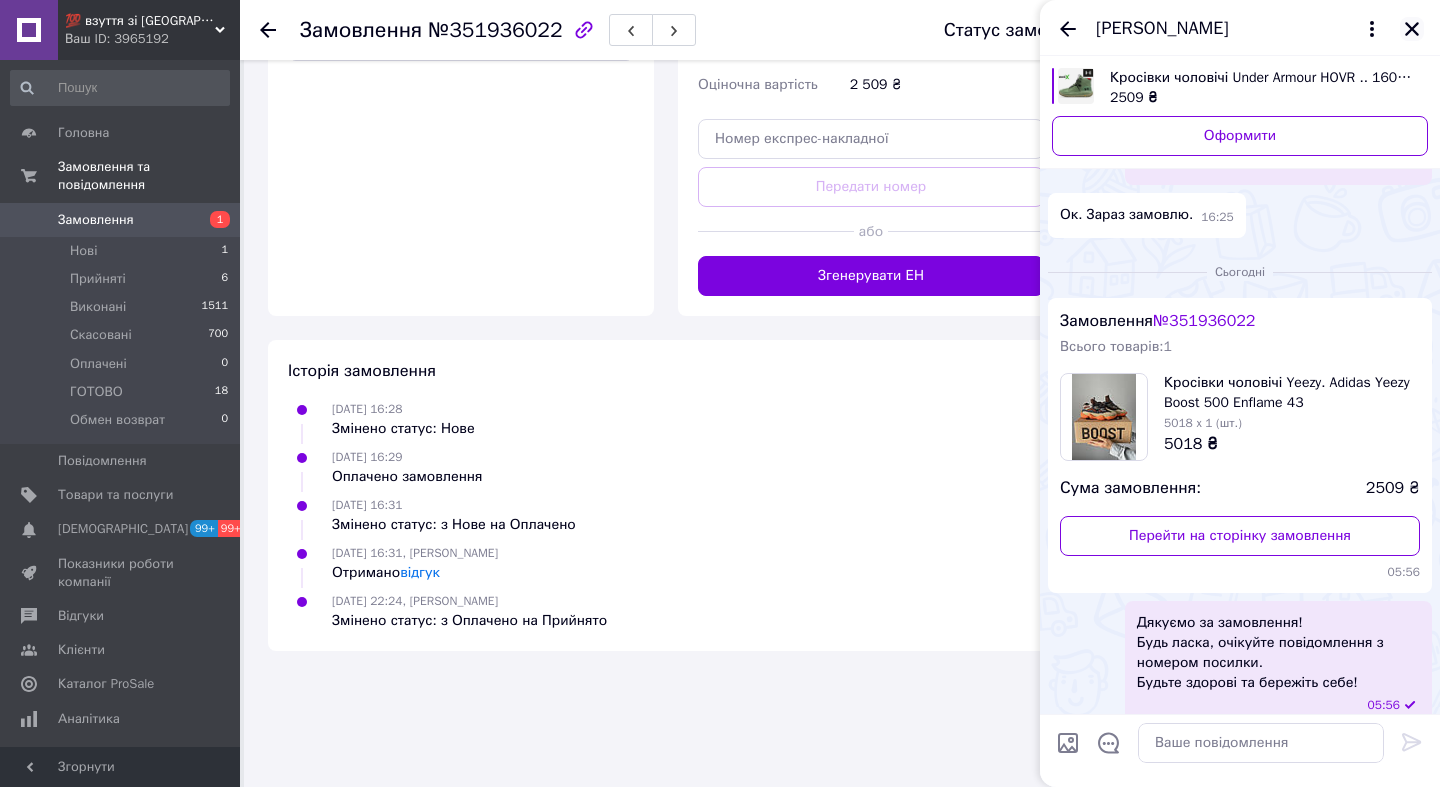 click 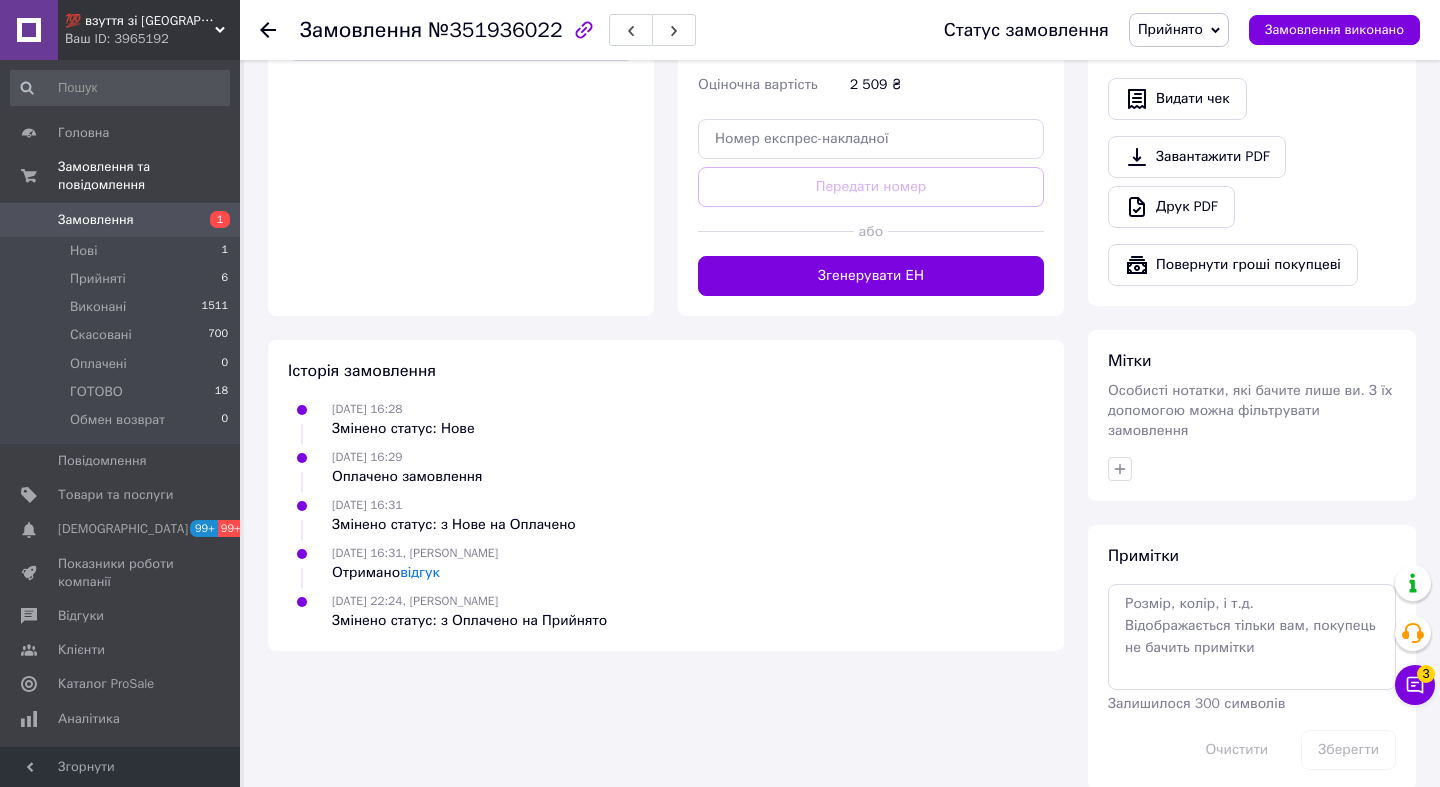 scroll, scrollTop: 823, scrollLeft: 0, axis: vertical 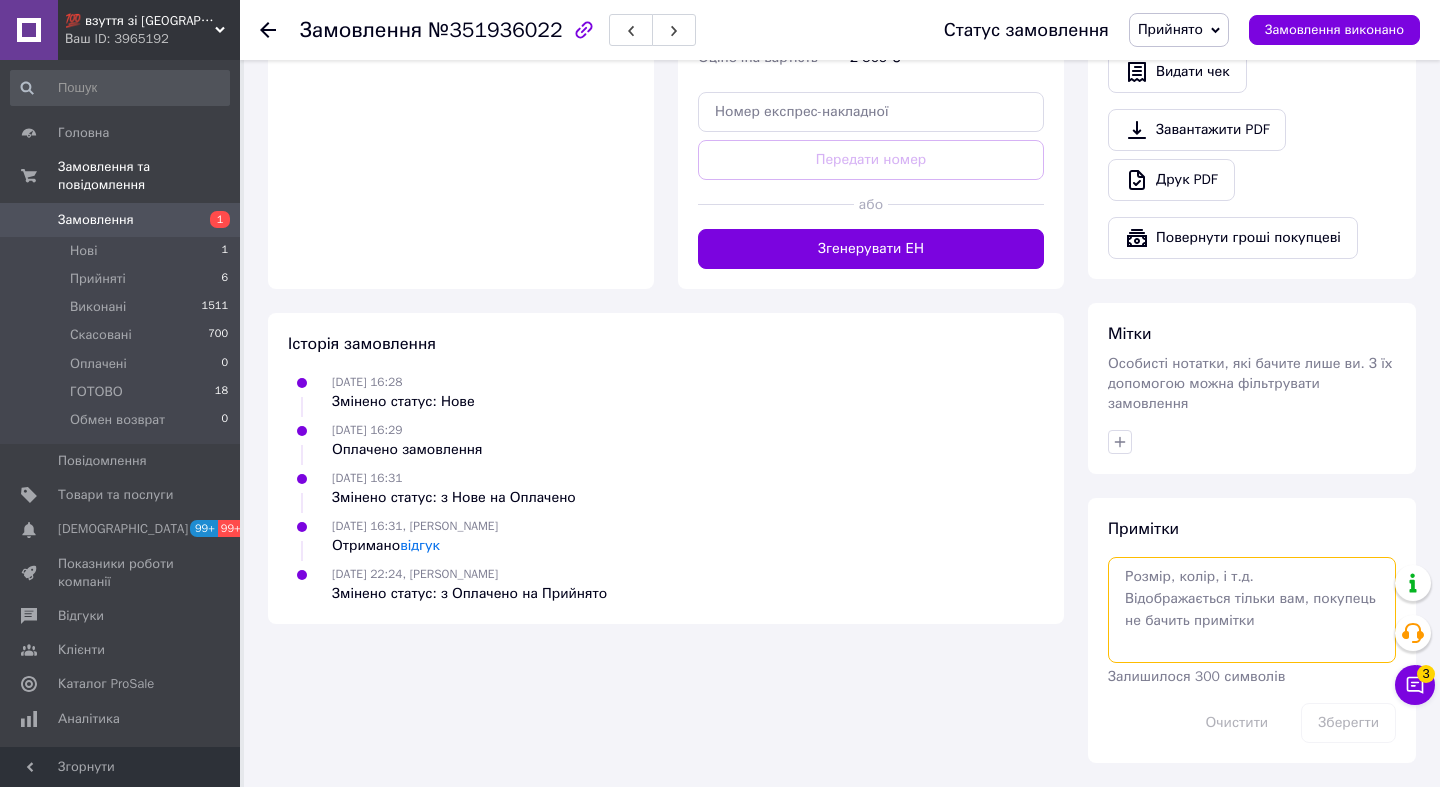 click at bounding box center [1252, 610] 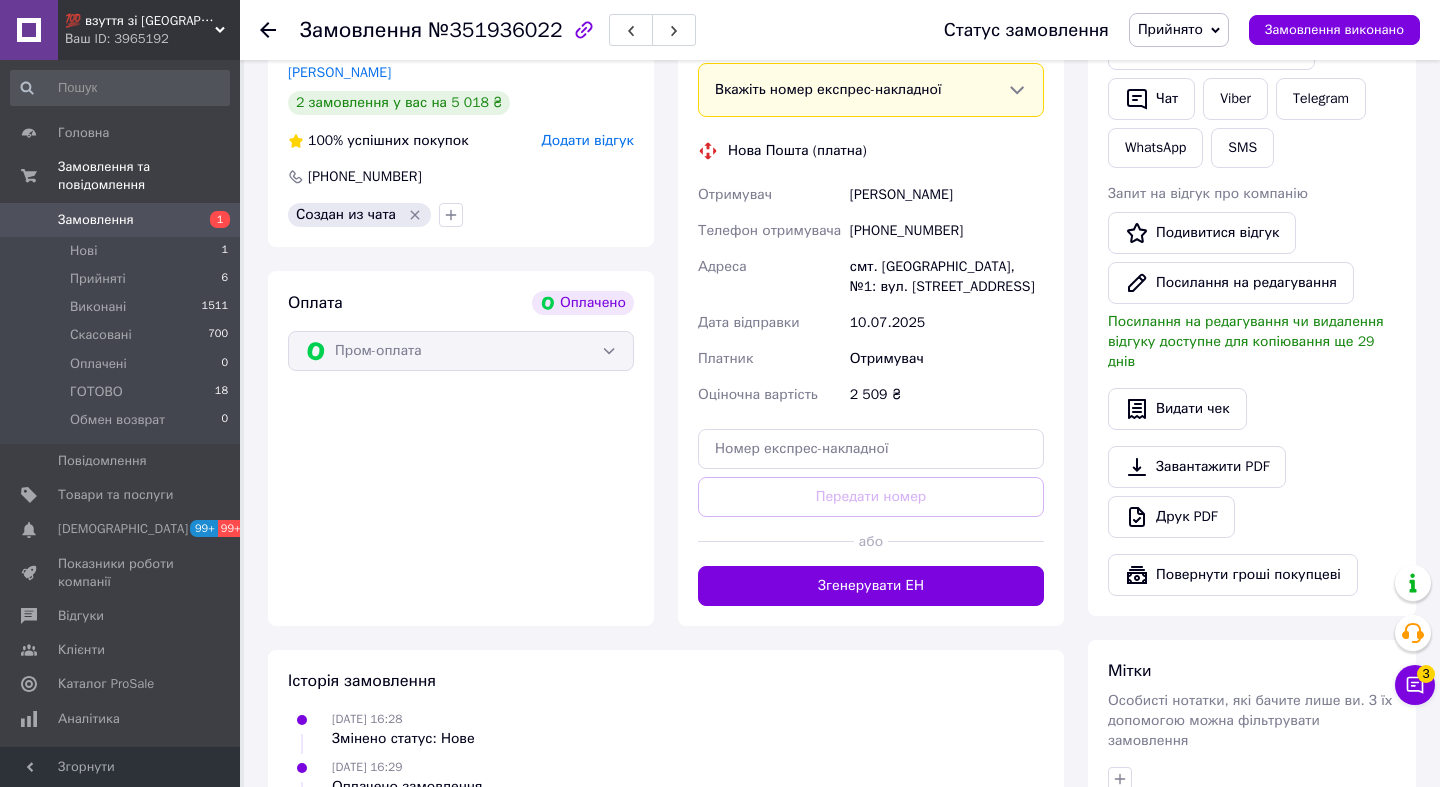 scroll, scrollTop: 450, scrollLeft: 0, axis: vertical 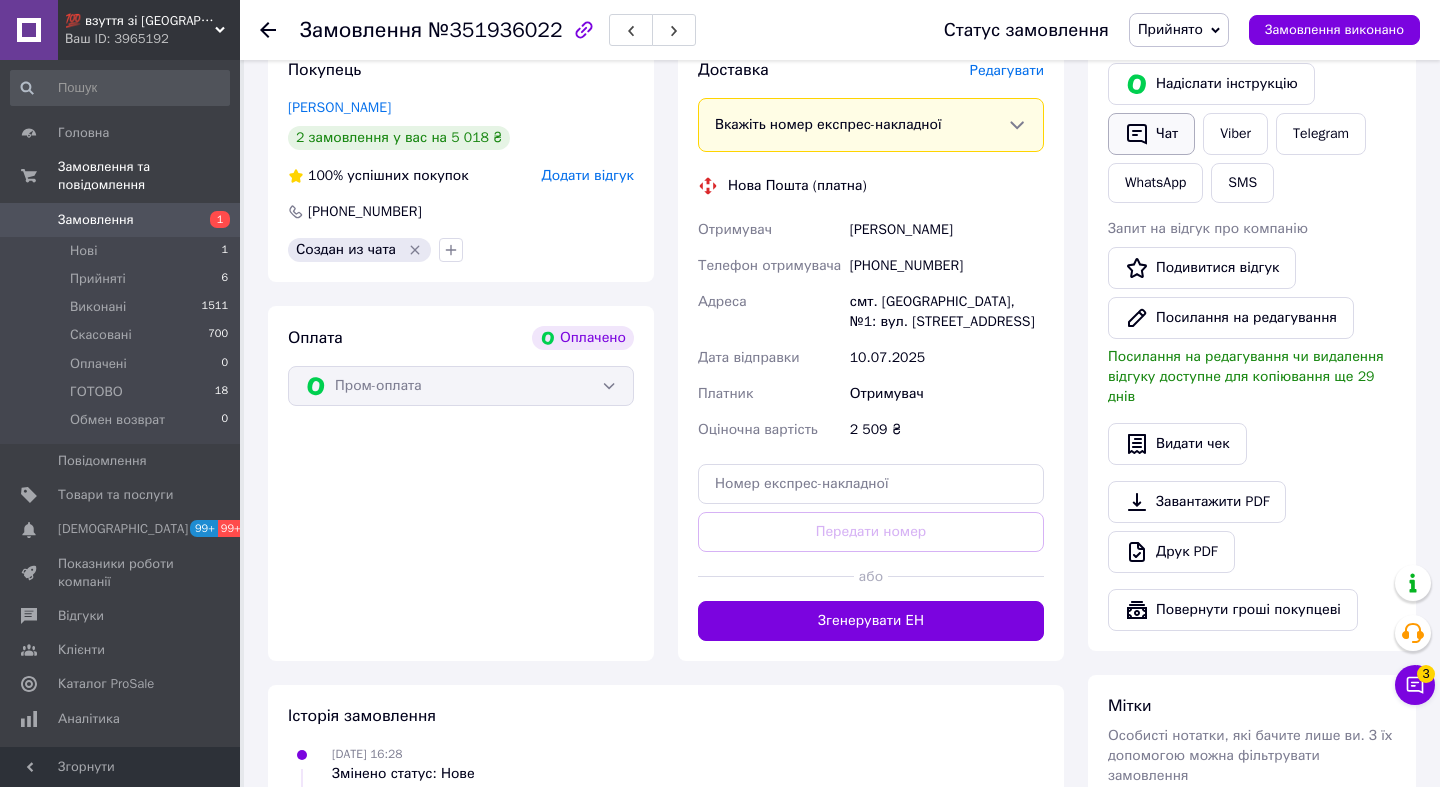 click on "Чат" at bounding box center (1151, 134) 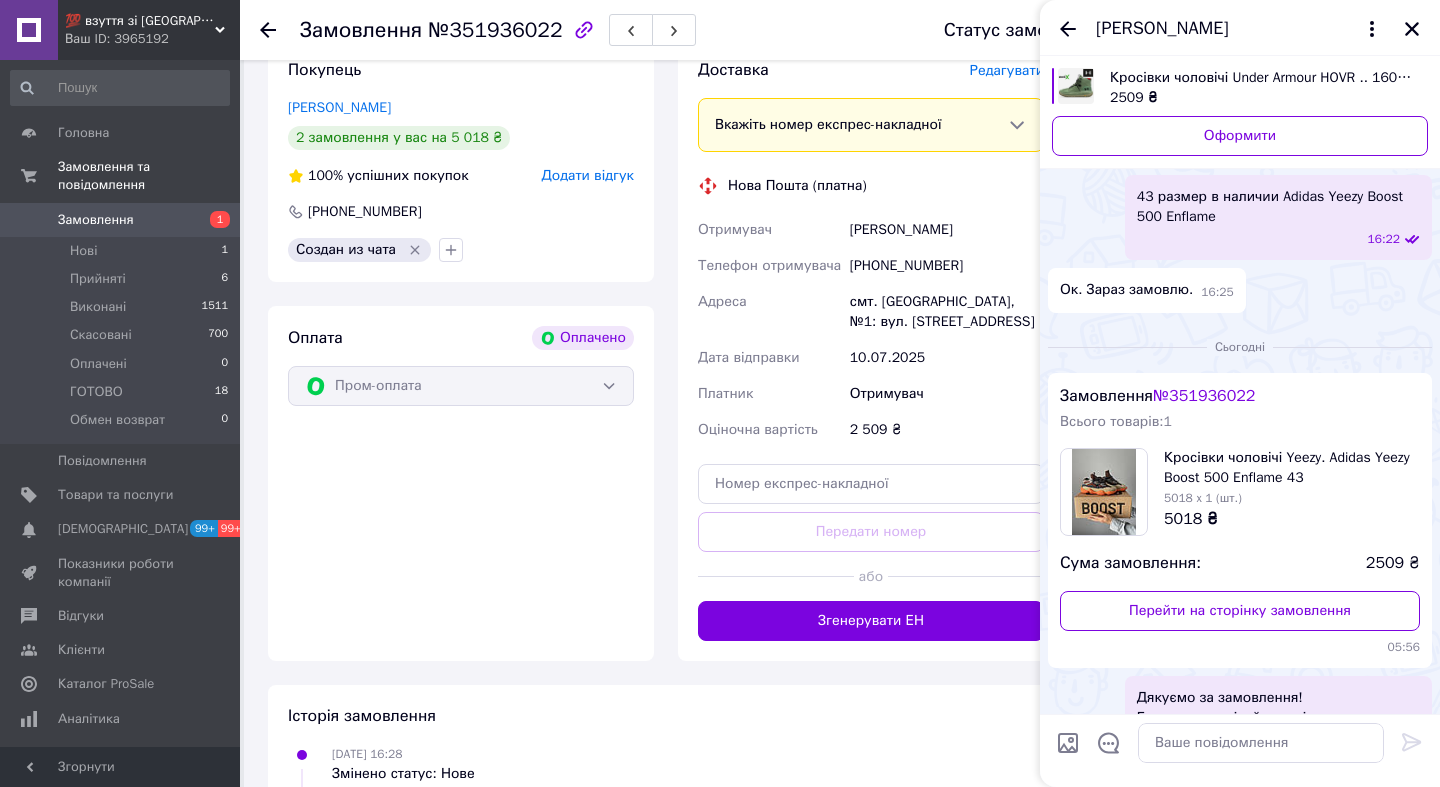 scroll, scrollTop: 2487, scrollLeft: 0, axis: vertical 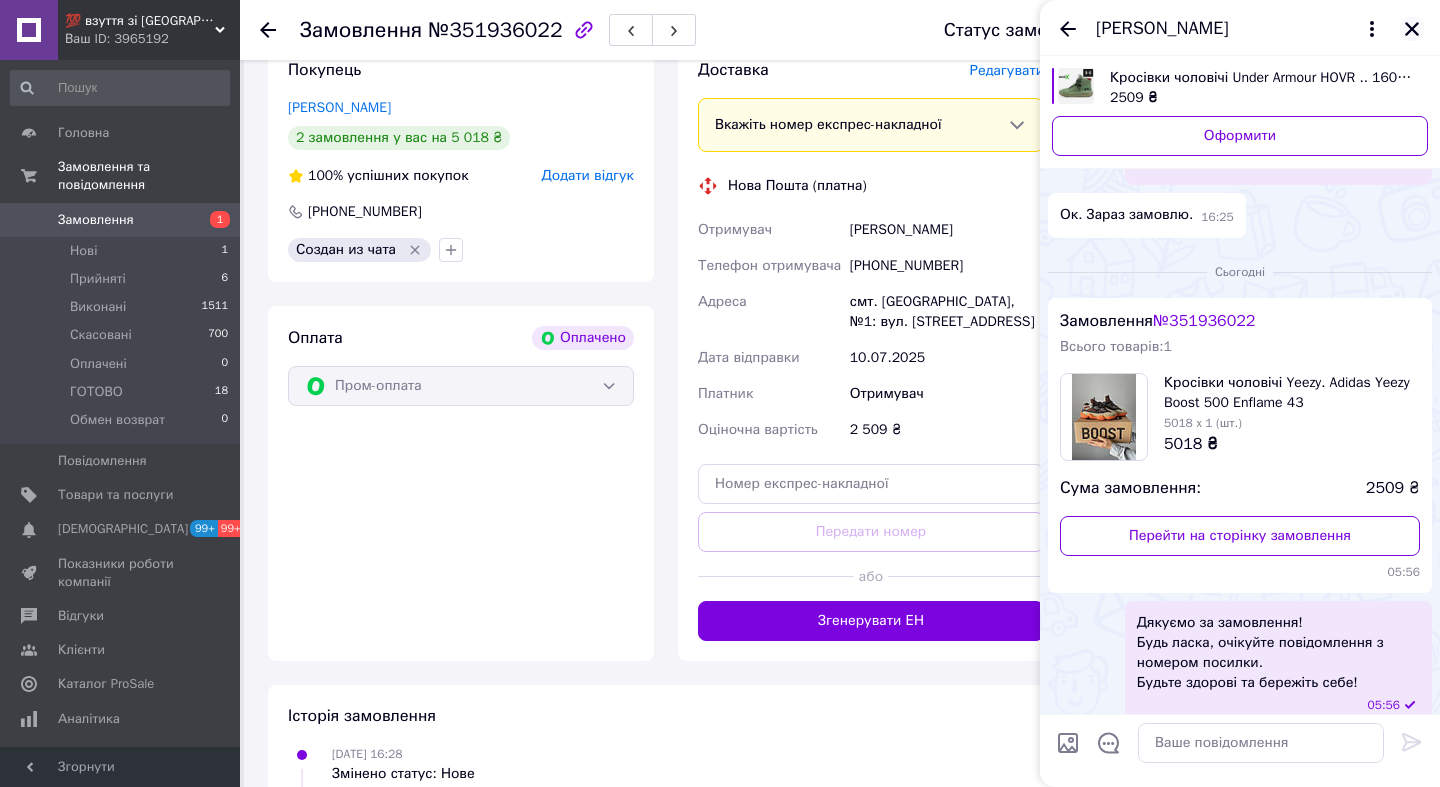 click 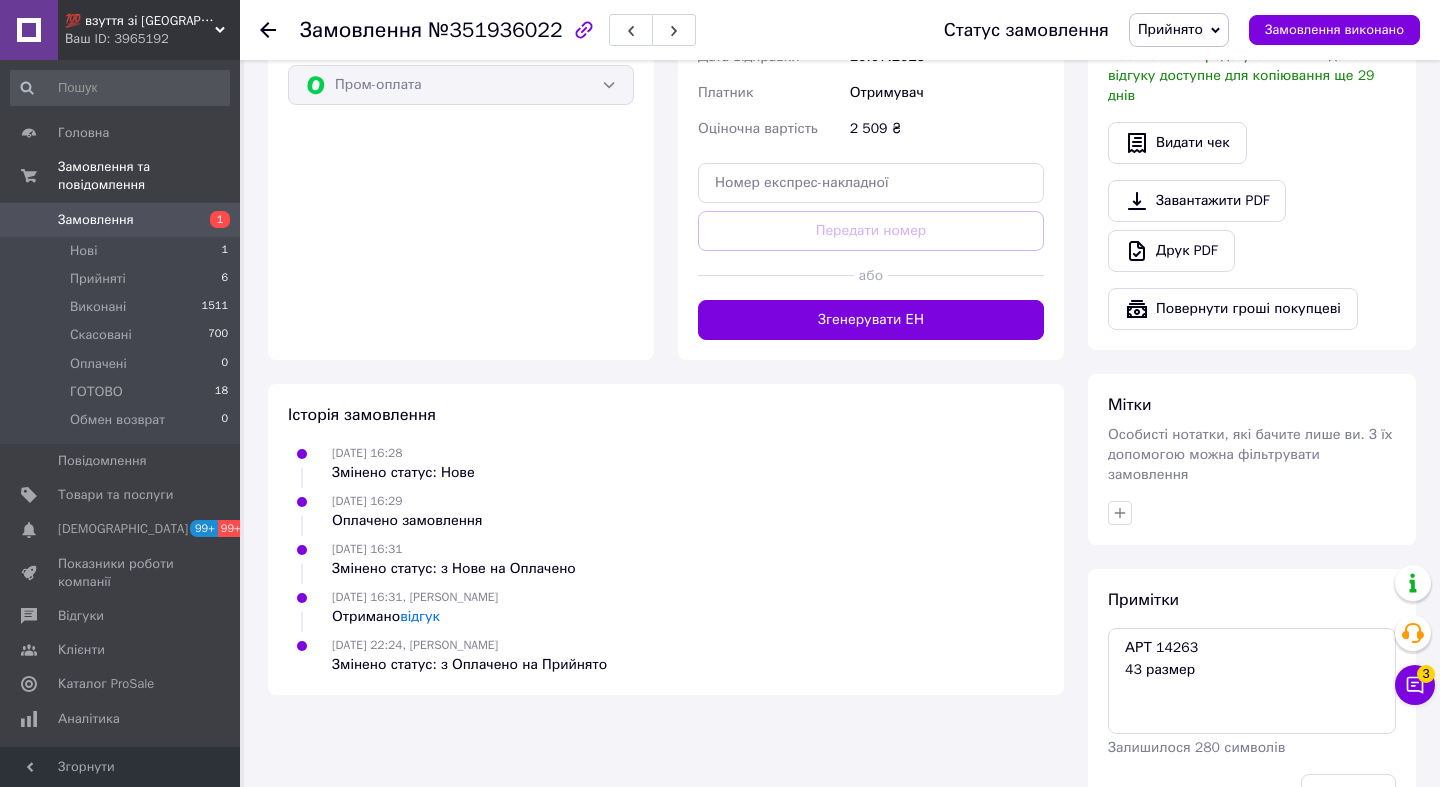scroll, scrollTop: 791, scrollLeft: 0, axis: vertical 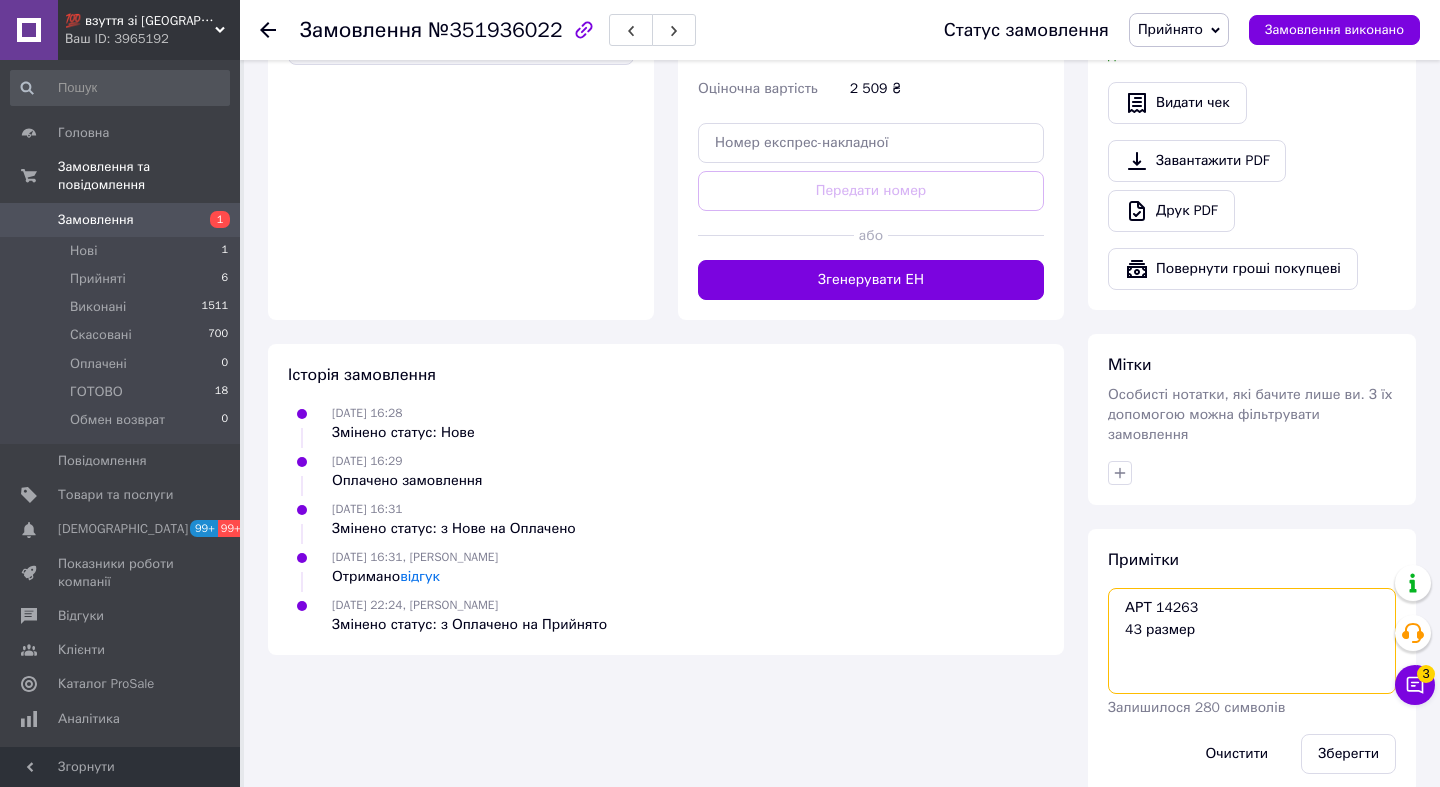 click on "АРТ 14263
43 размер" at bounding box center [1252, 641] 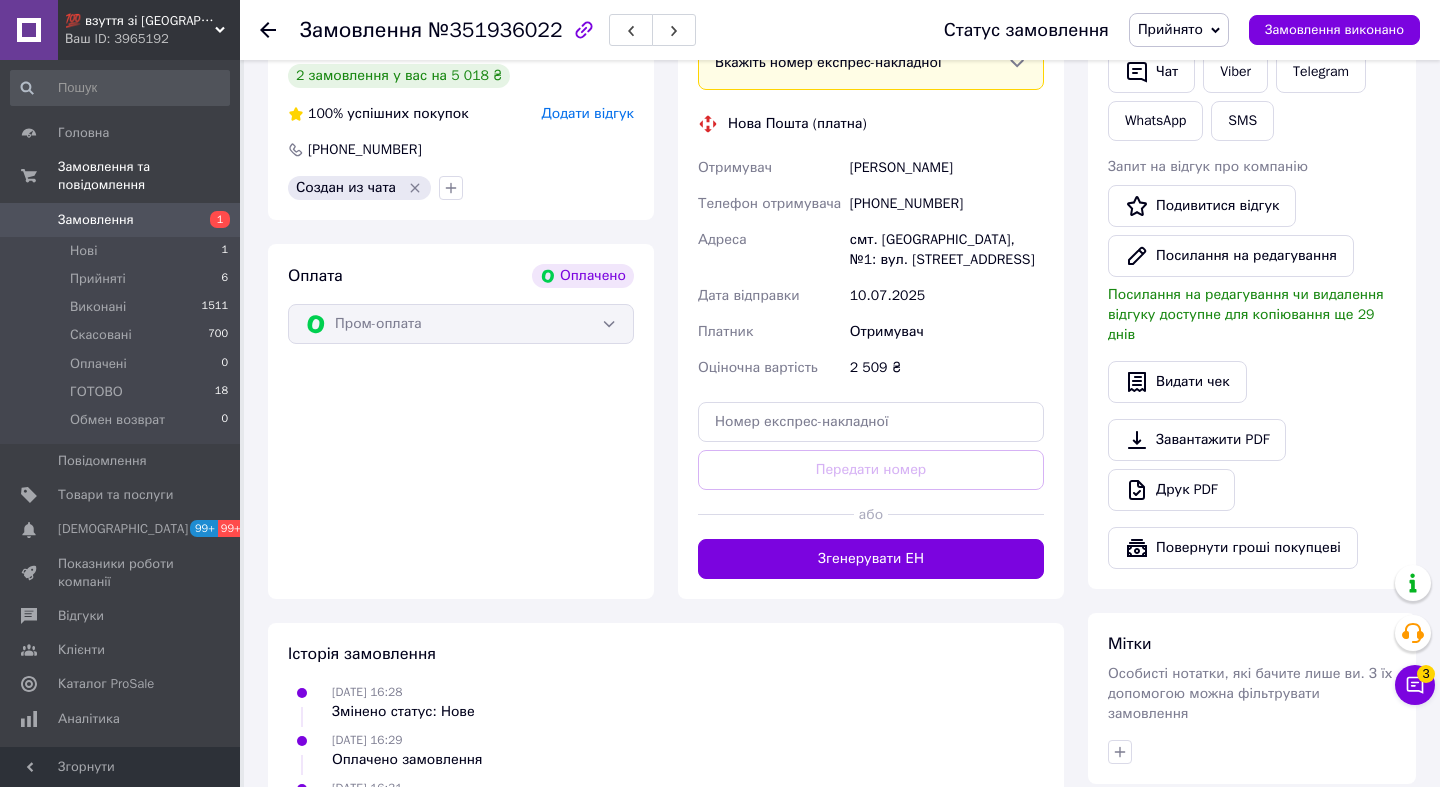 scroll, scrollTop: 823, scrollLeft: 0, axis: vertical 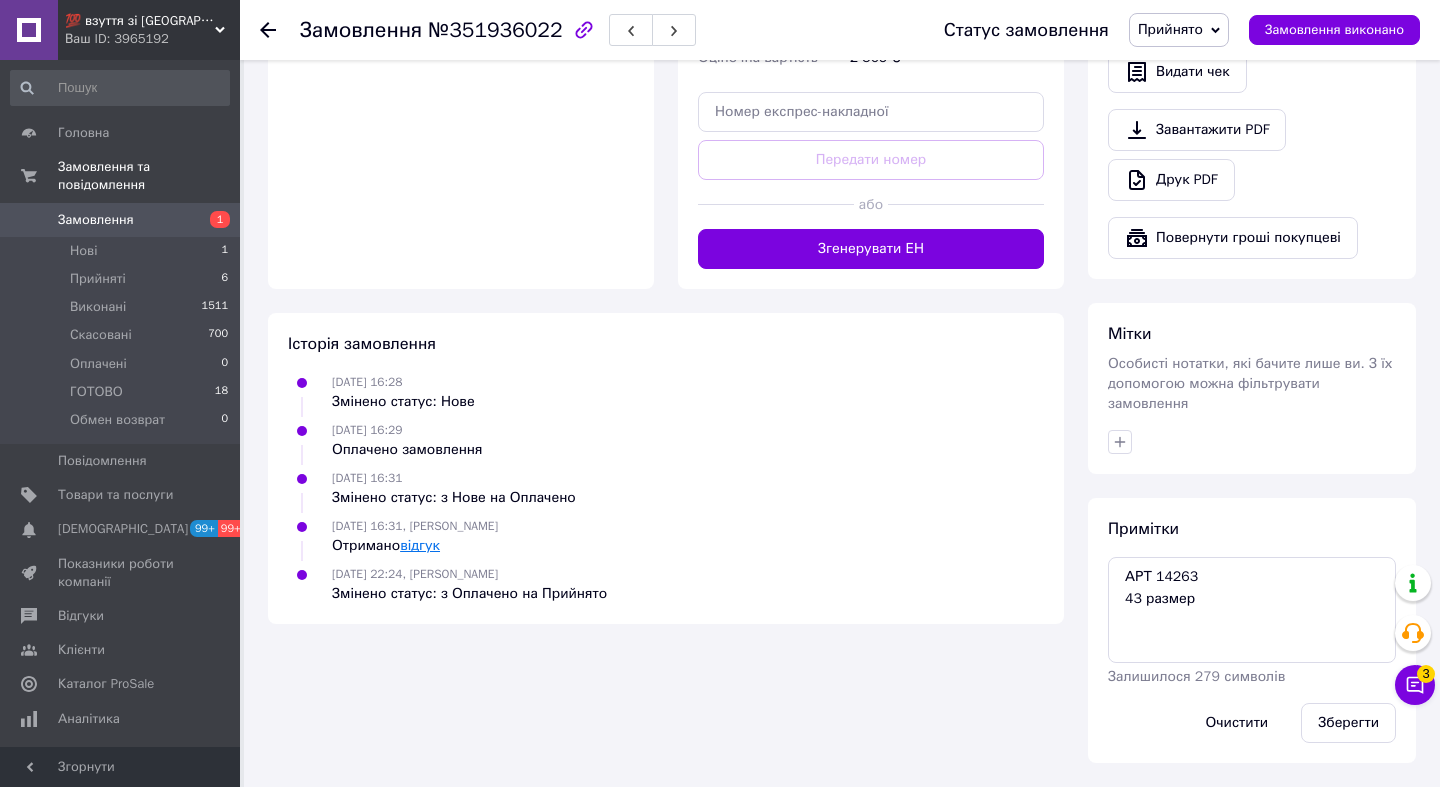 click on "відгук" at bounding box center (420, 545) 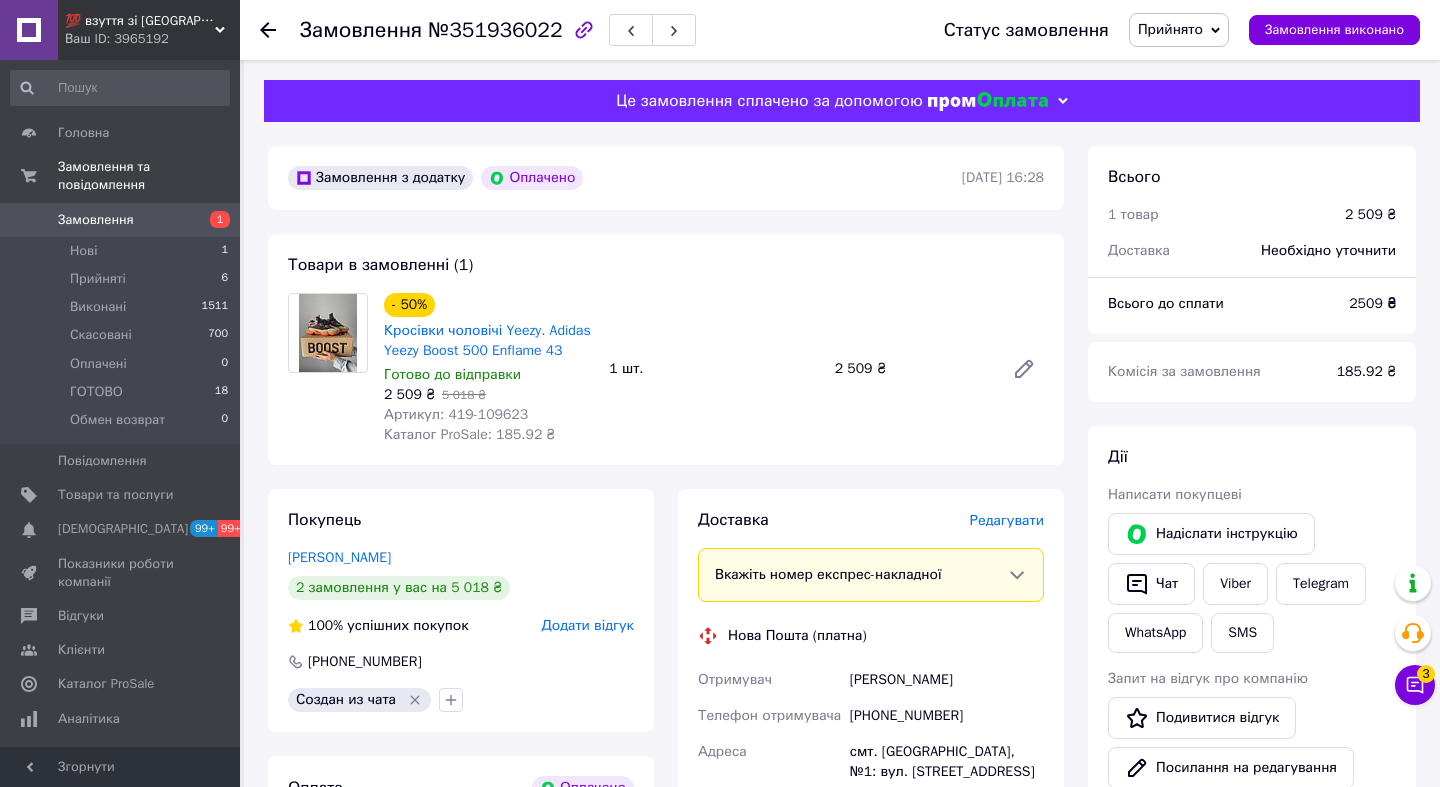 scroll, scrollTop: 288, scrollLeft: 0, axis: vertical 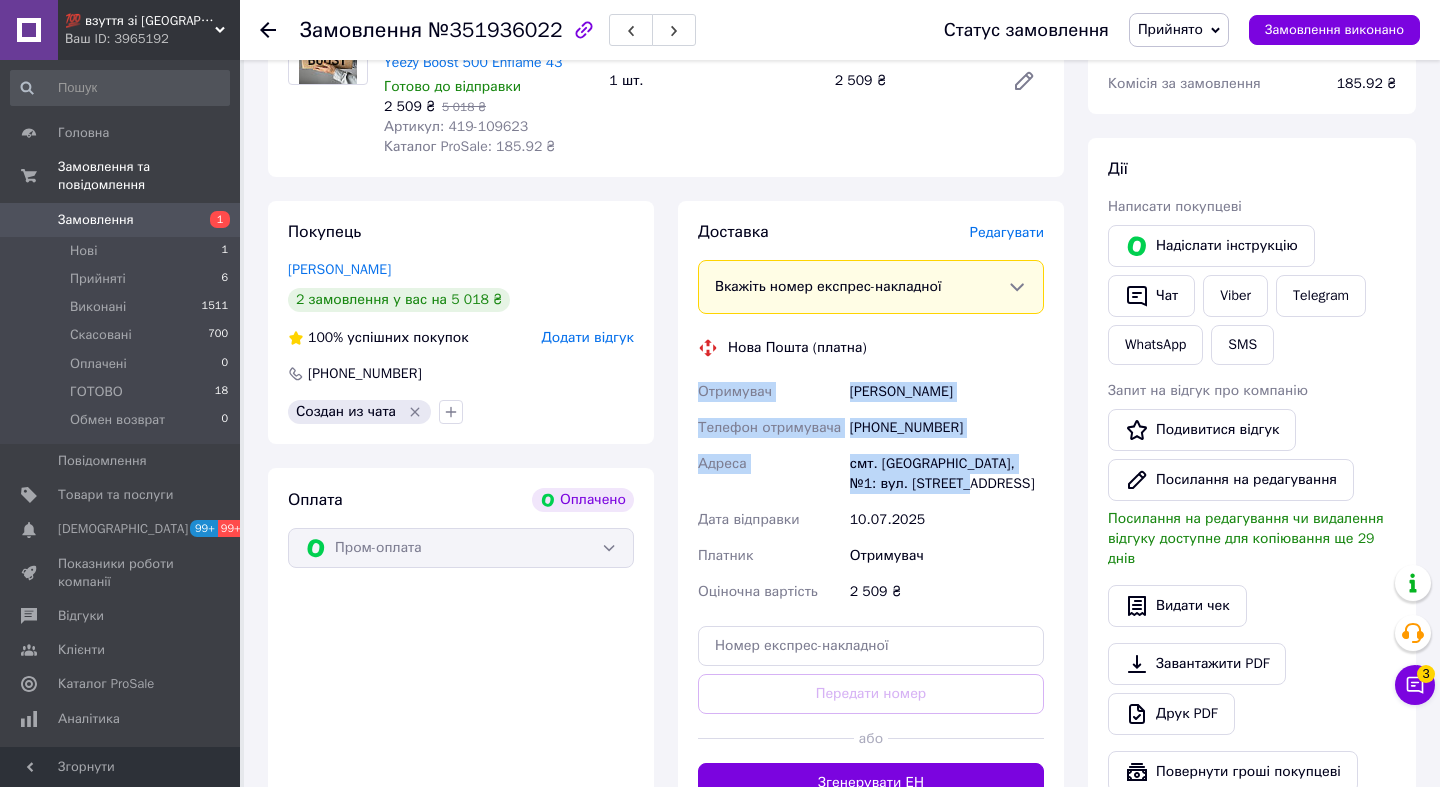 copy on "Отримувач Гасимов Раміс Телефон отримувача +380976307778 Адреса смт. Билбасівка, №1: вул. Центральна, 75в" 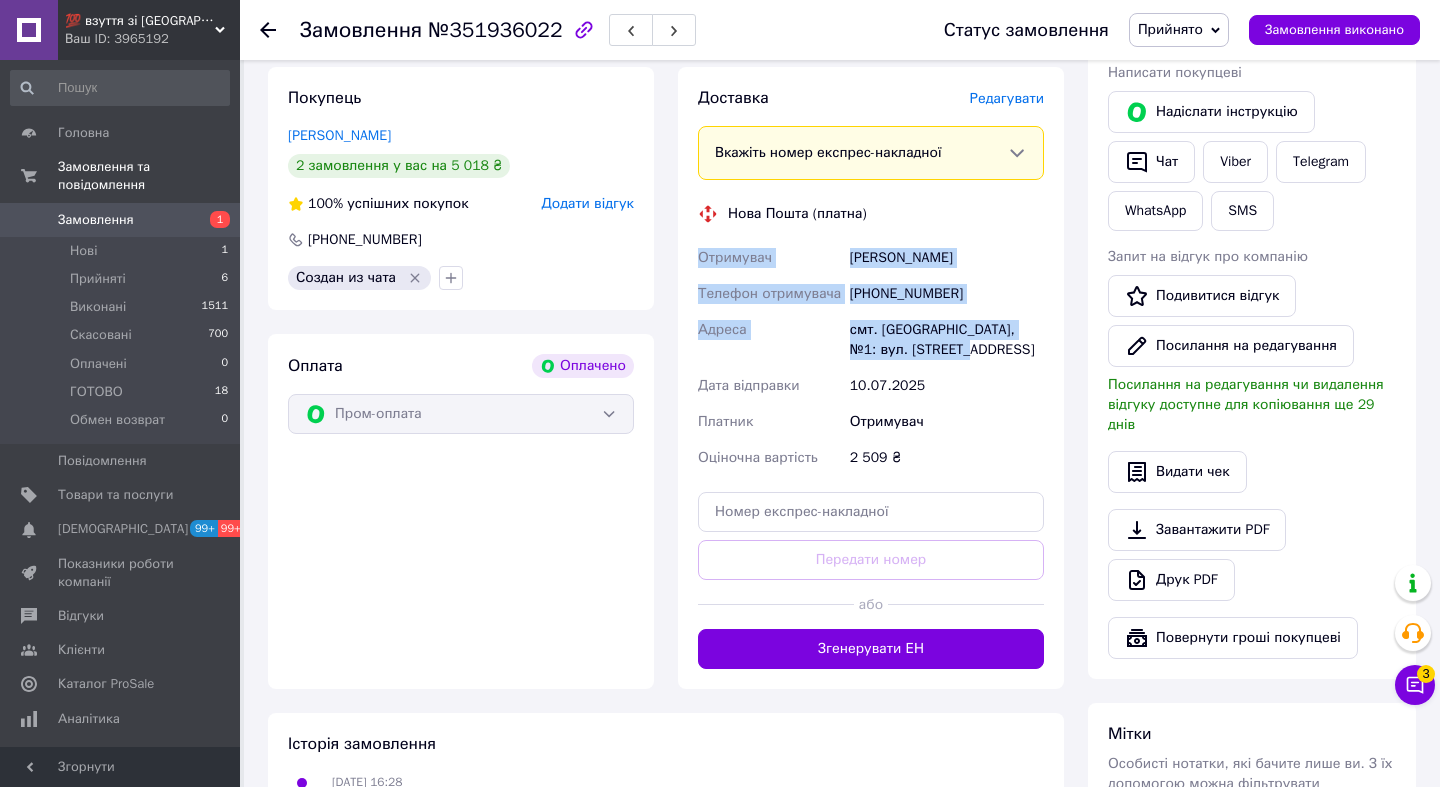 scroll, scrollTop: 754, scrollLeft: 0, axis: vertical 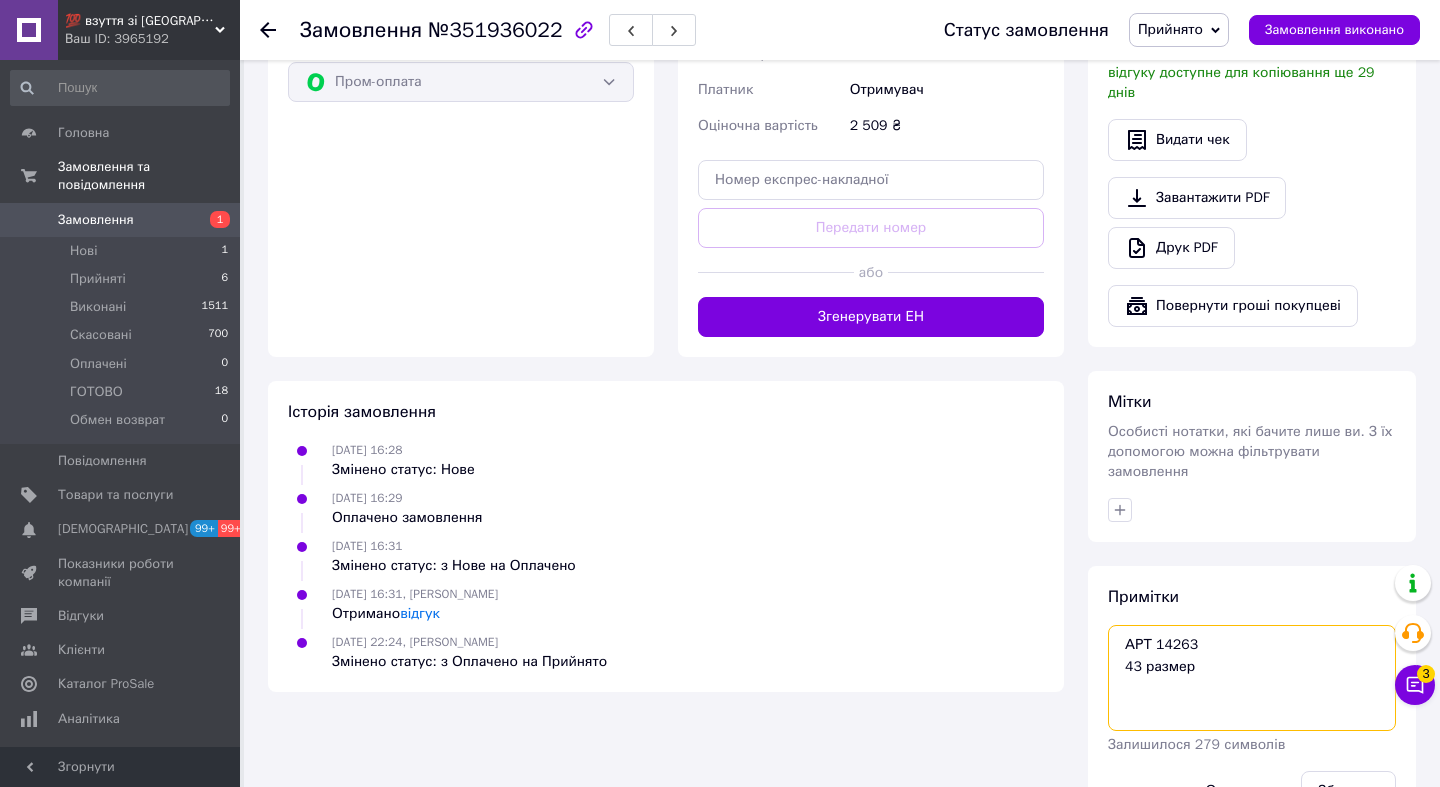 click on "АРТ 14263
43 размер" at bounding box center [1252, 678] 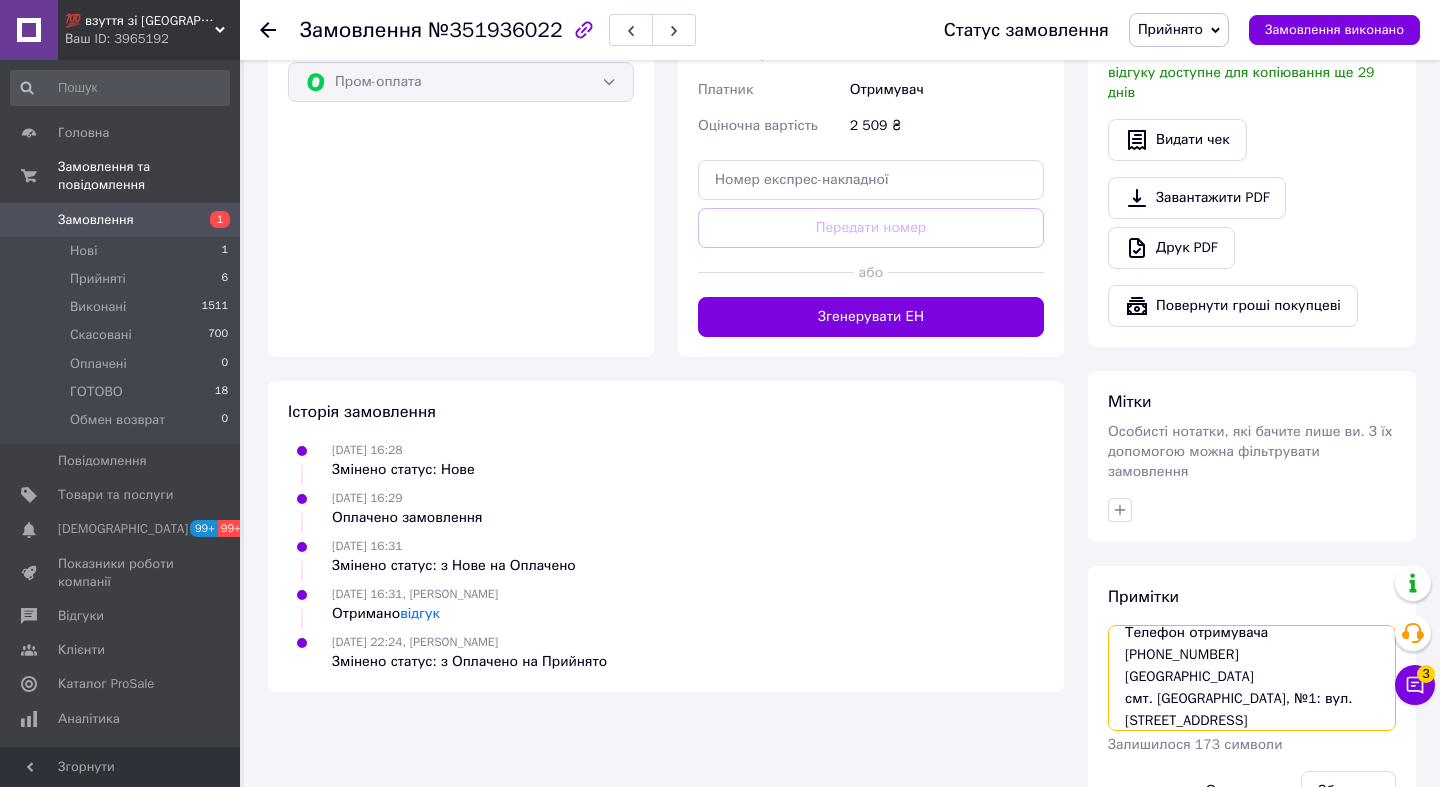 scroll, scrollTop: 124, scrollLeft: 0, axis: vertical 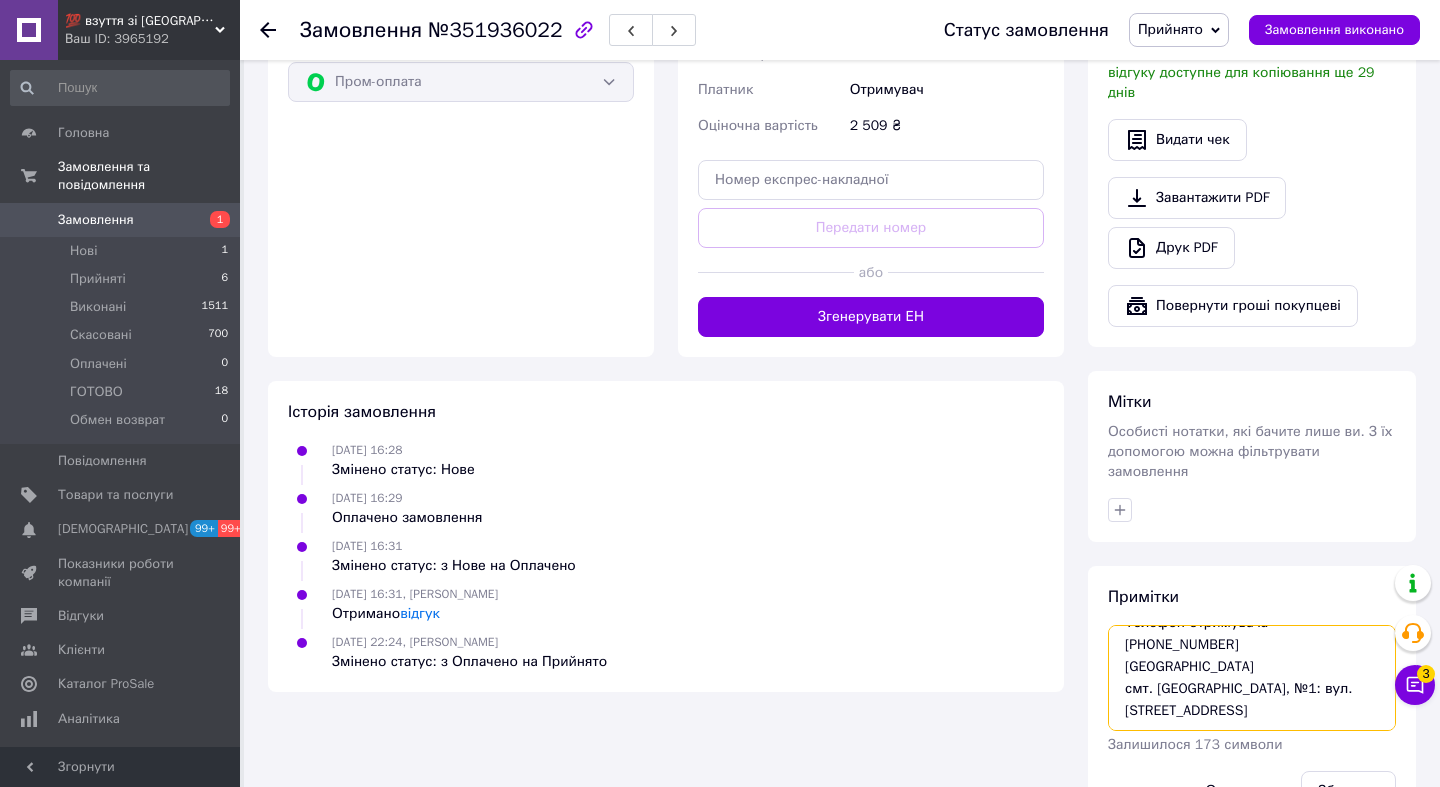 click on "АРТ 14263
43 размер
Отримувач
Гасимов Раміс
Телефон отримувача
+380976307778
Адреса
смт. Билбасівка, №1: вул. Центральна, 75в" at bounding box center (1252, 678) 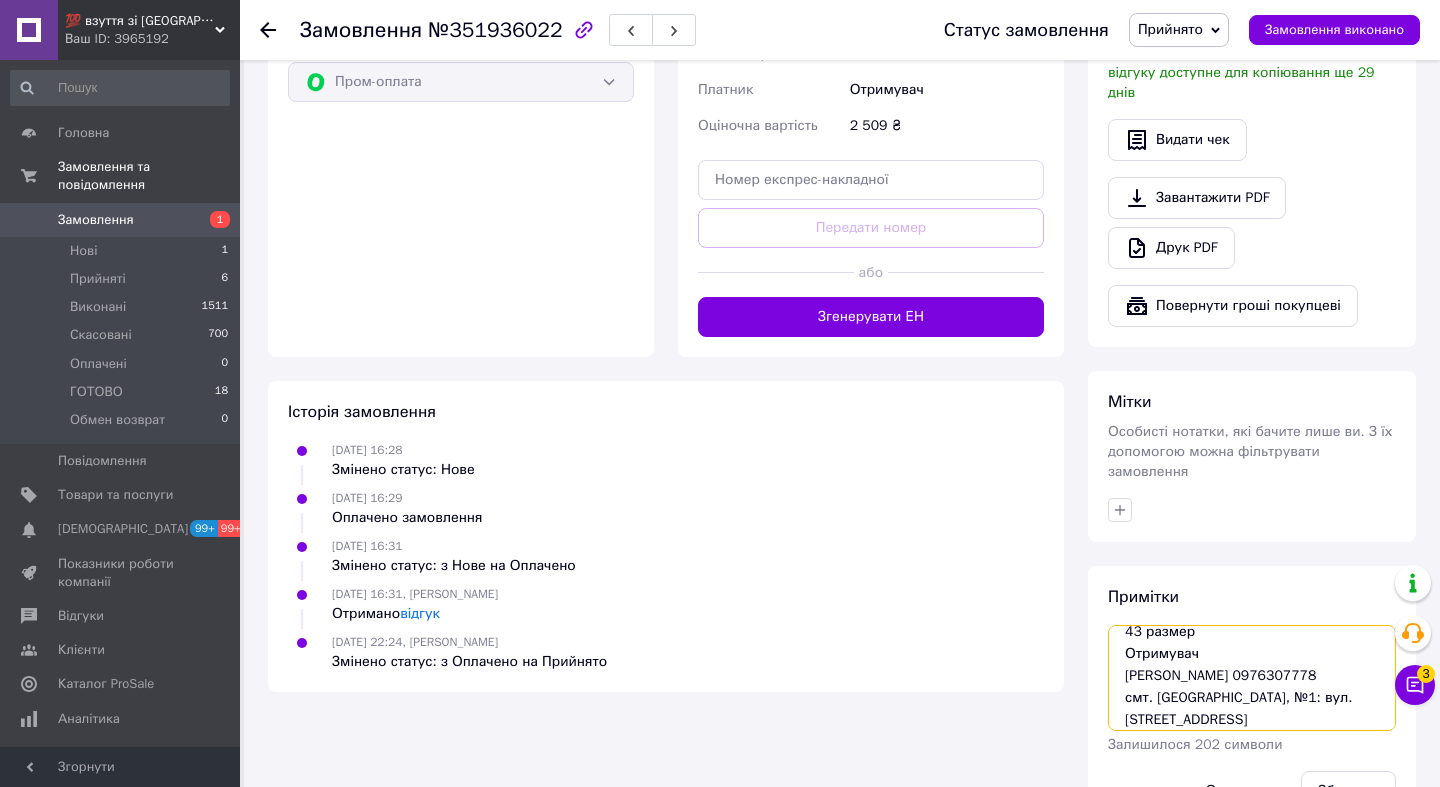 scroll, scrollTop: 25, scrollLeft: 0, axis: vertical 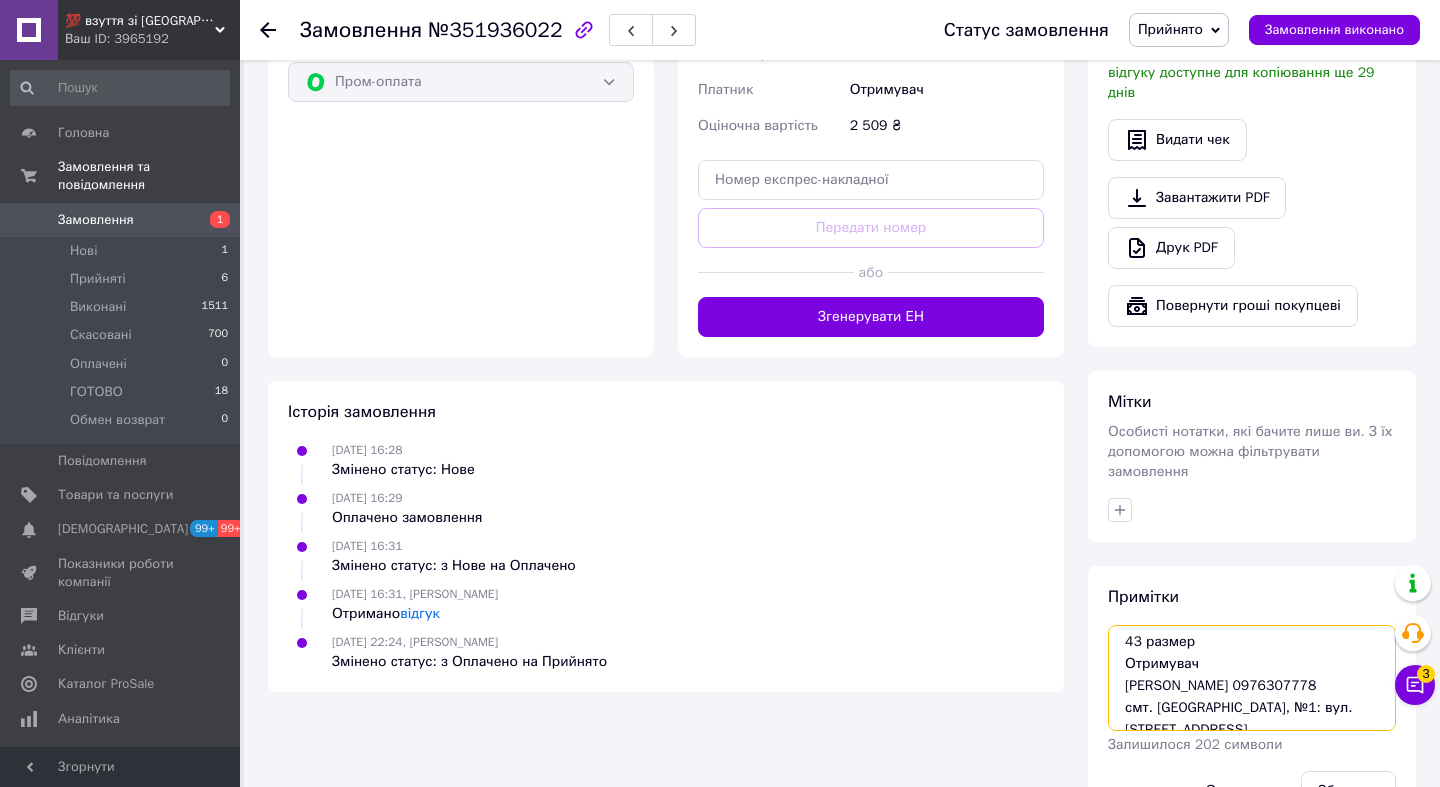 click on "АРТ 14263
43 размер
Отримувач
Гасимов Раміс 0976307778
смт. Билбасівка, №1: вул. Центральна, 75в" at bounding box center [1252, 678] 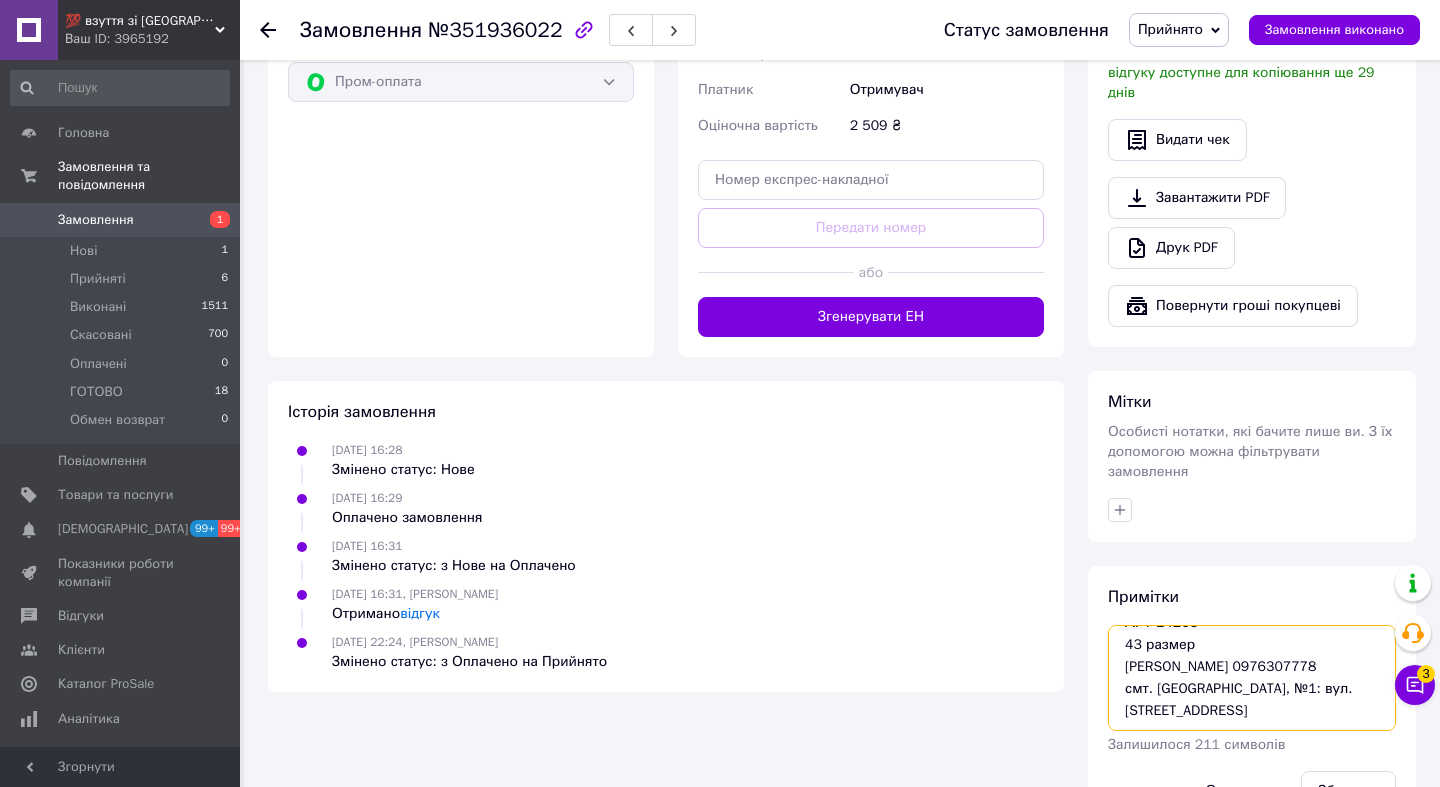 type on "АРТ 14263
43 размер
Гасимов Раміс 0976307778
смт. Билбасівка, №1: вул. Центральна, 75в" 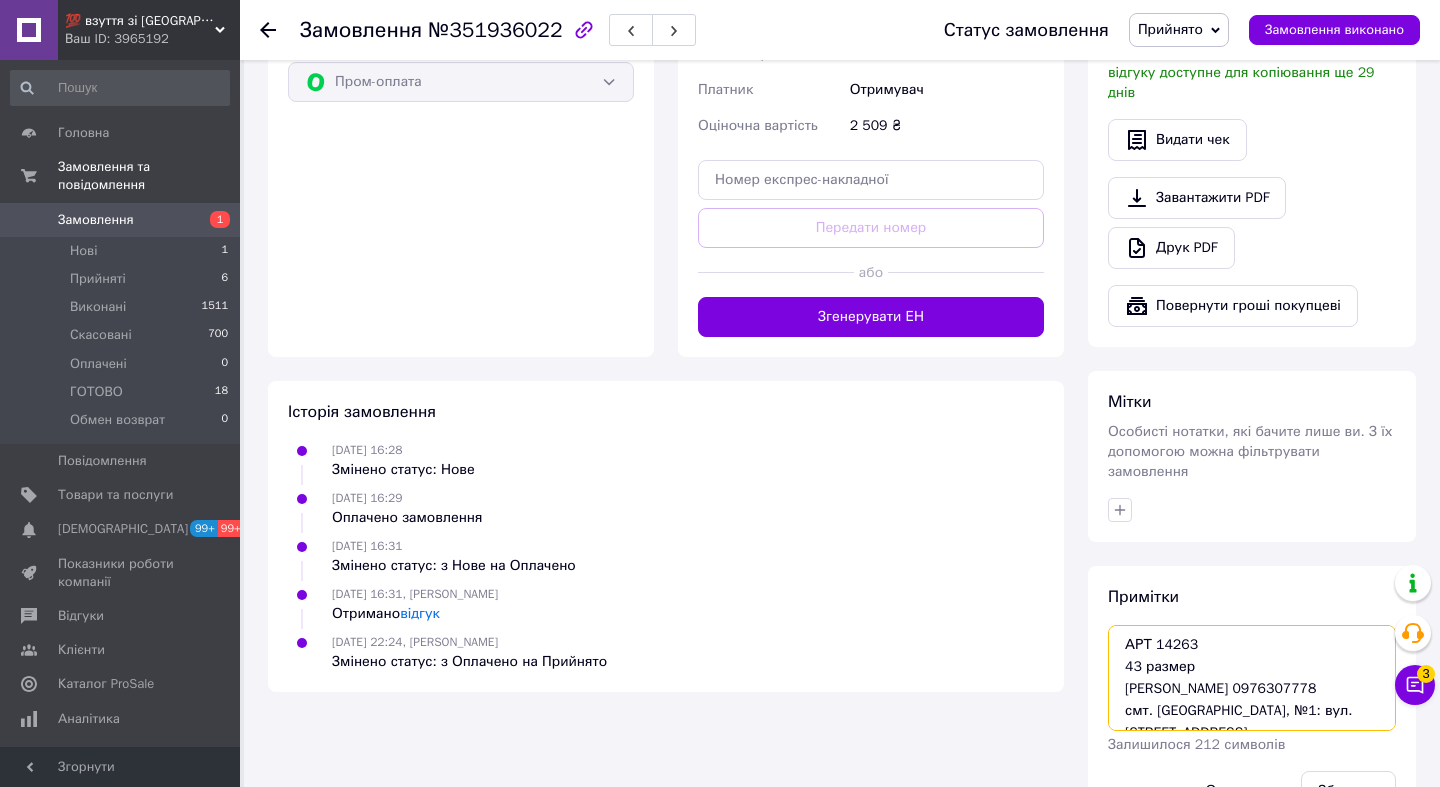 scroll, scrollTop: 43, scrollLeft: 0, axis: vertical 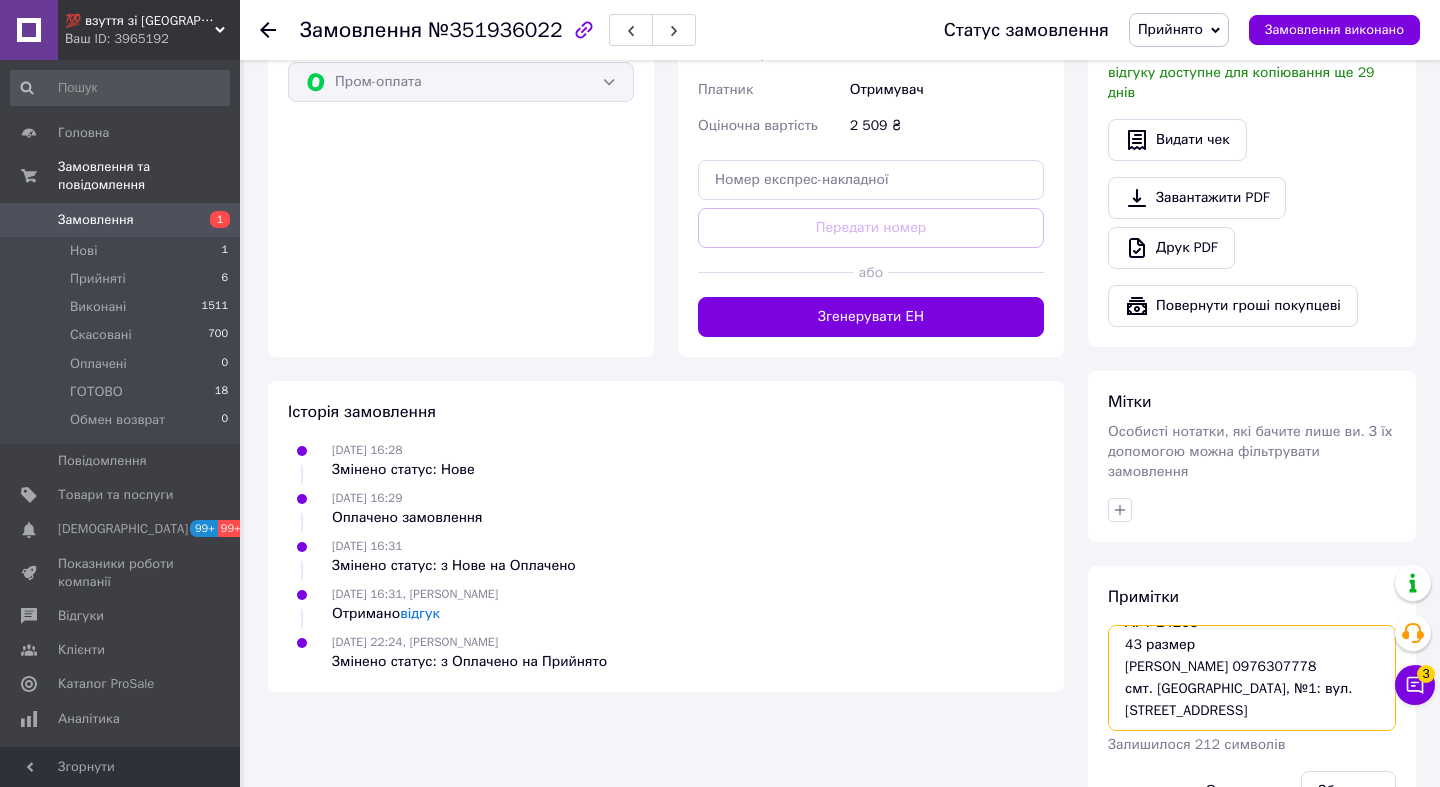 click on "АРТ 14263
43 размер
Гасимов Раміс 0976307778
смт. Билбасівка, №1: вул. Центральна, 75в" at bounding box center [1252, 678] 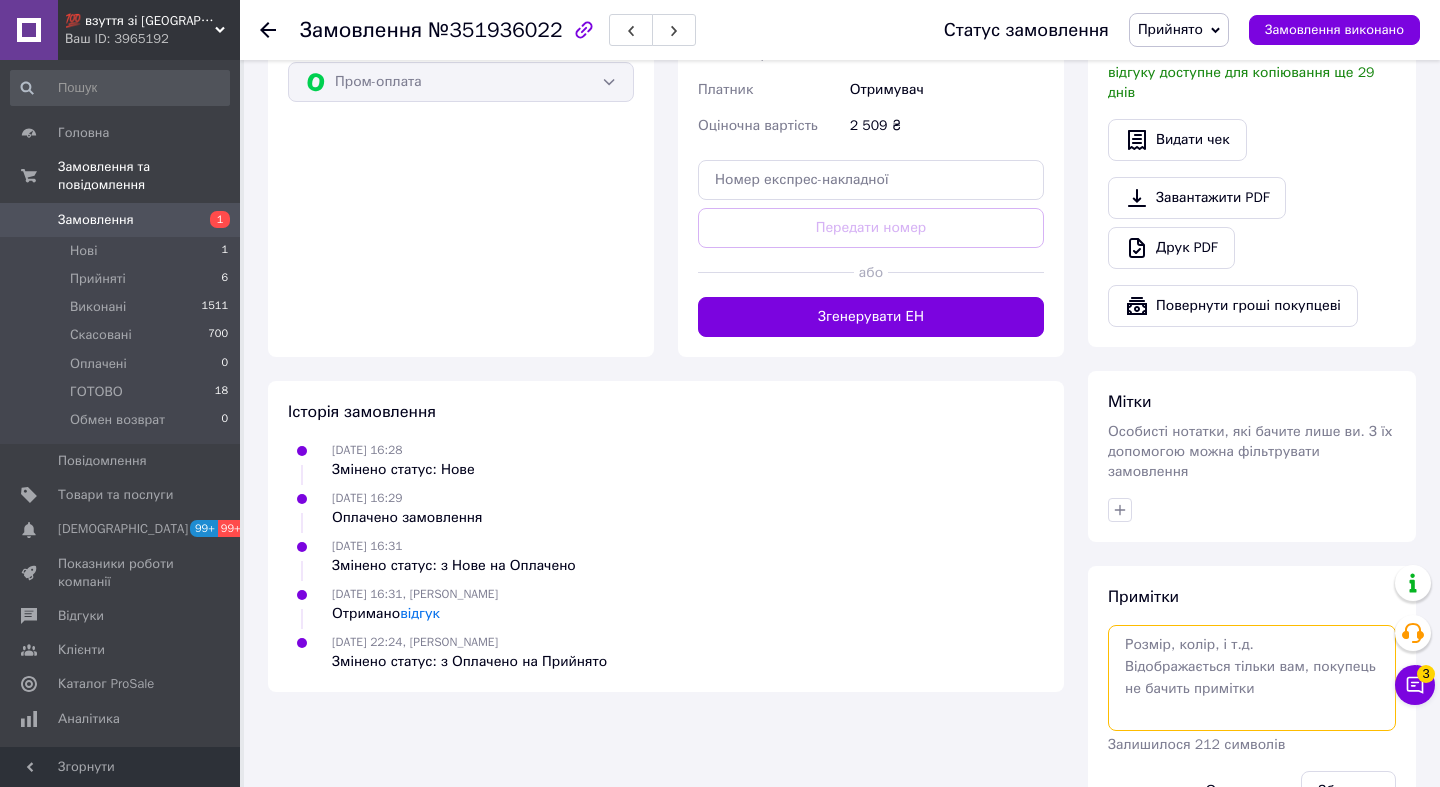 scroll, scrollTop: 0, scrollLeft: 0, axis: both 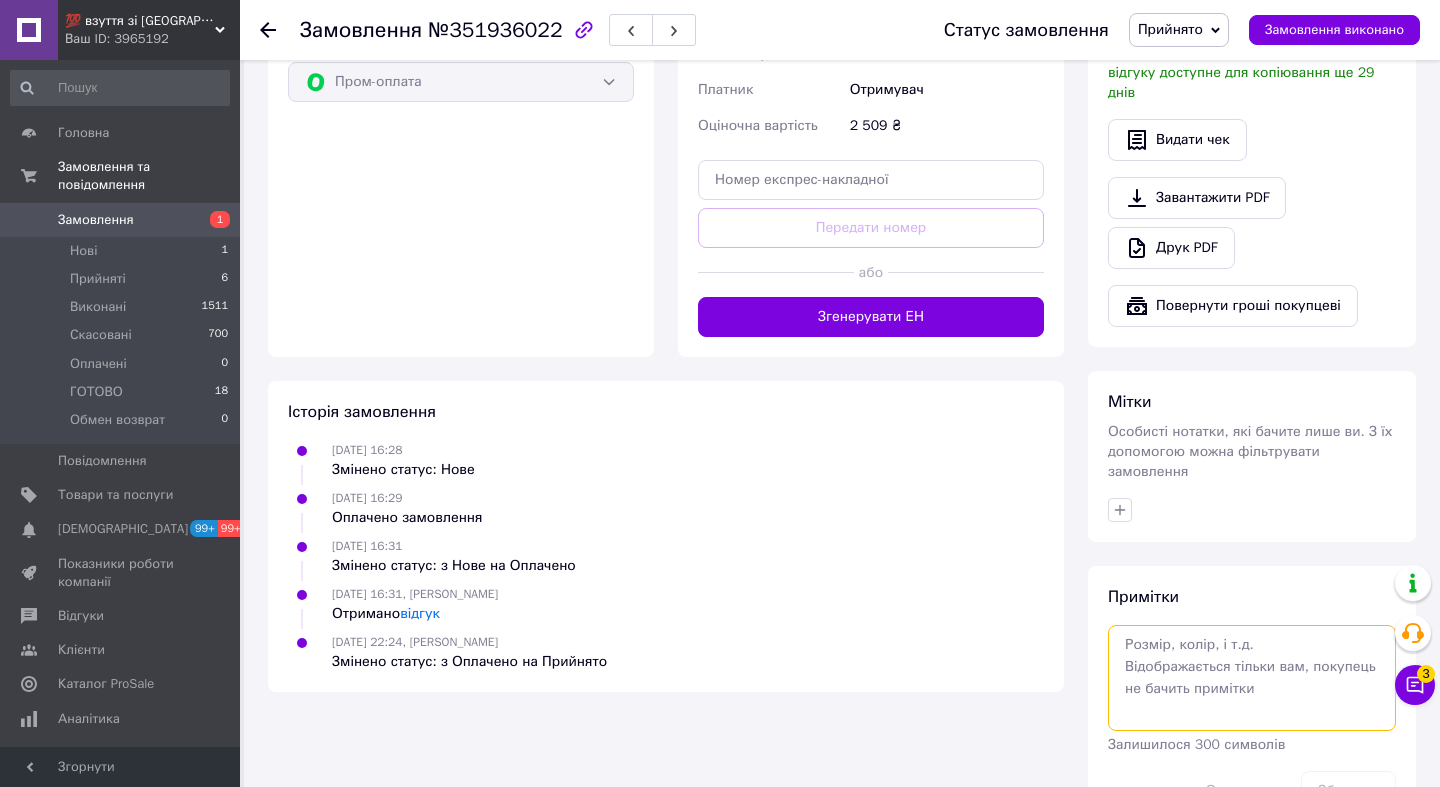 click at bounding box center [1252, 678] 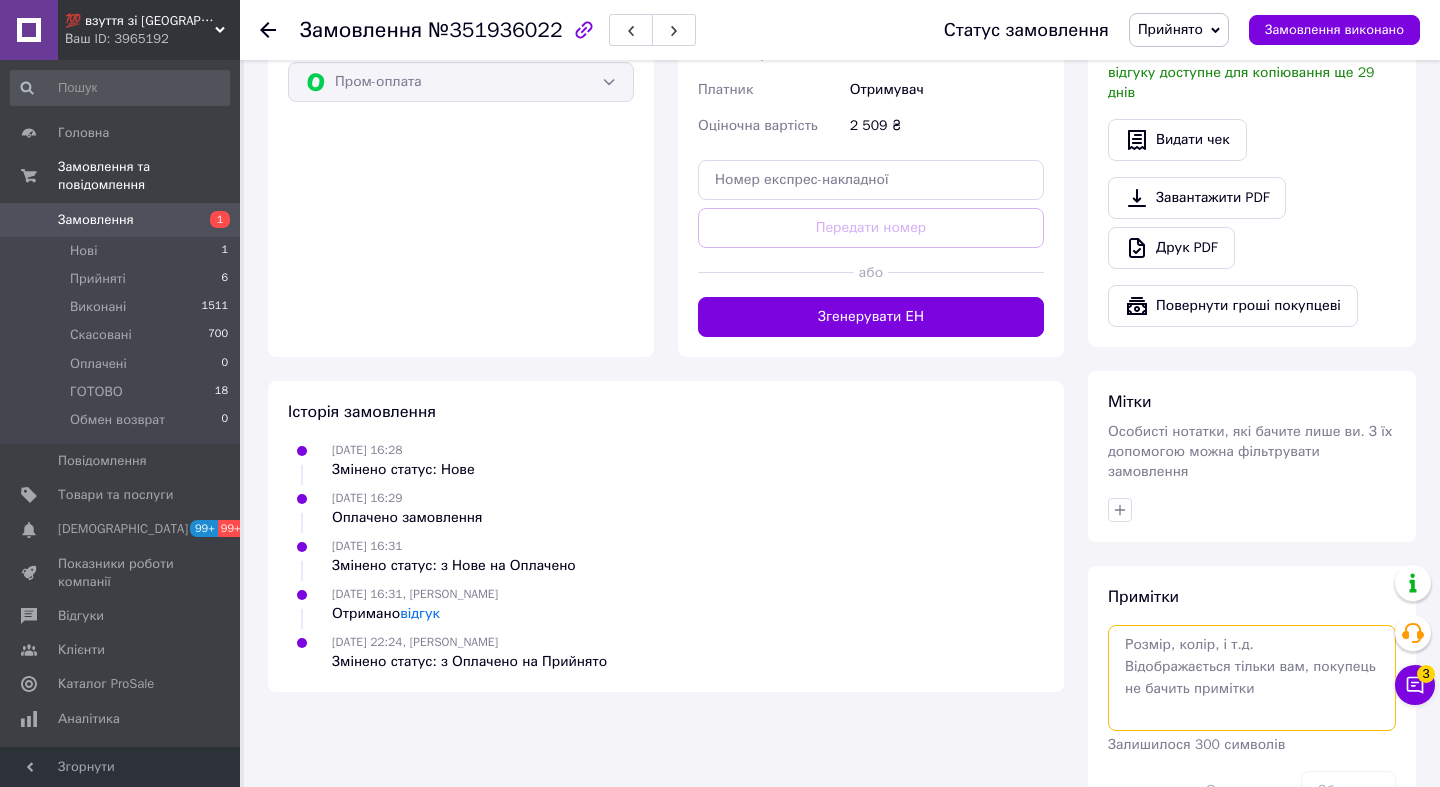 click at bounding box center (1252, 678) 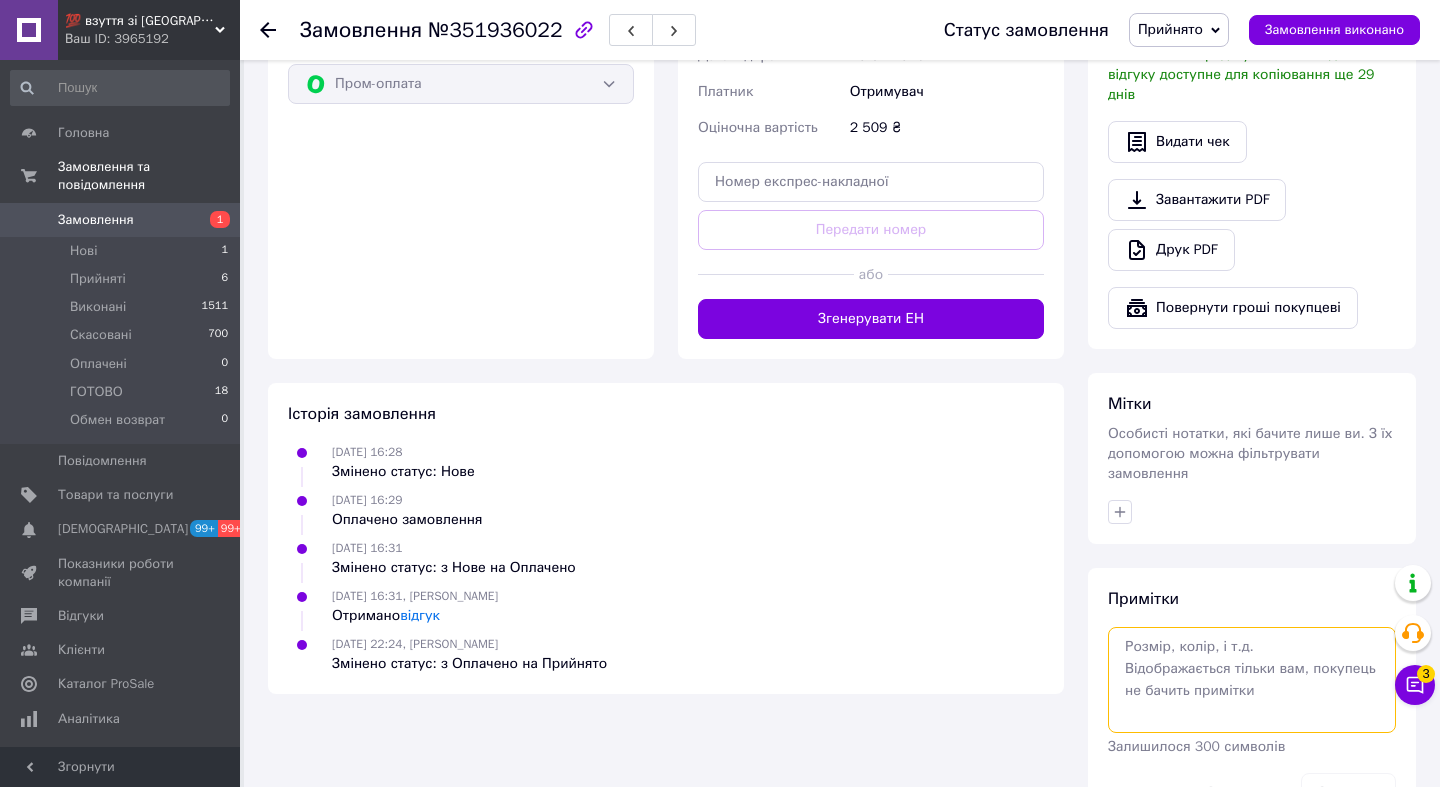 scroll, scrollTop: 823, scrollLeft: 0, axis: vertical 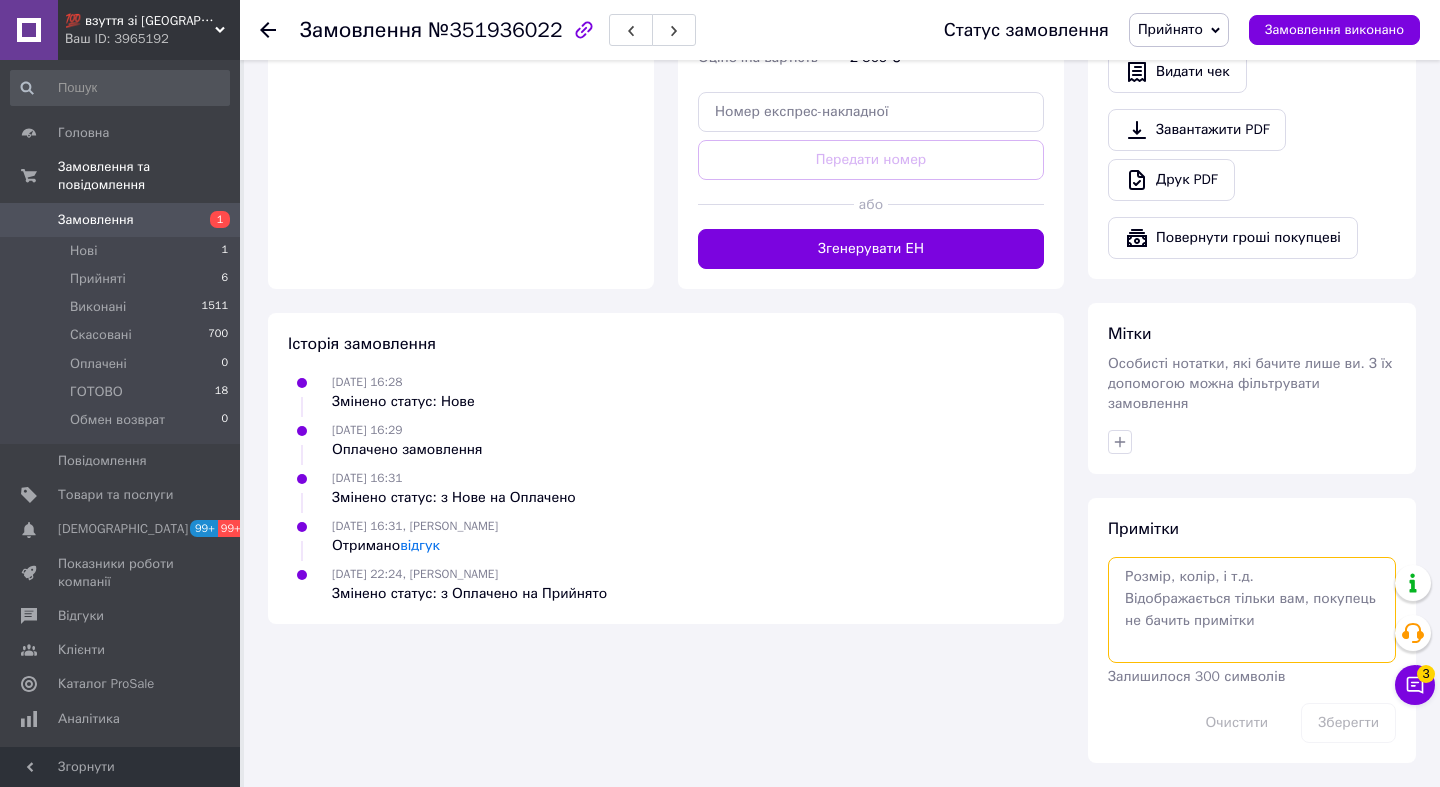click at bounding box center (1252, 610) 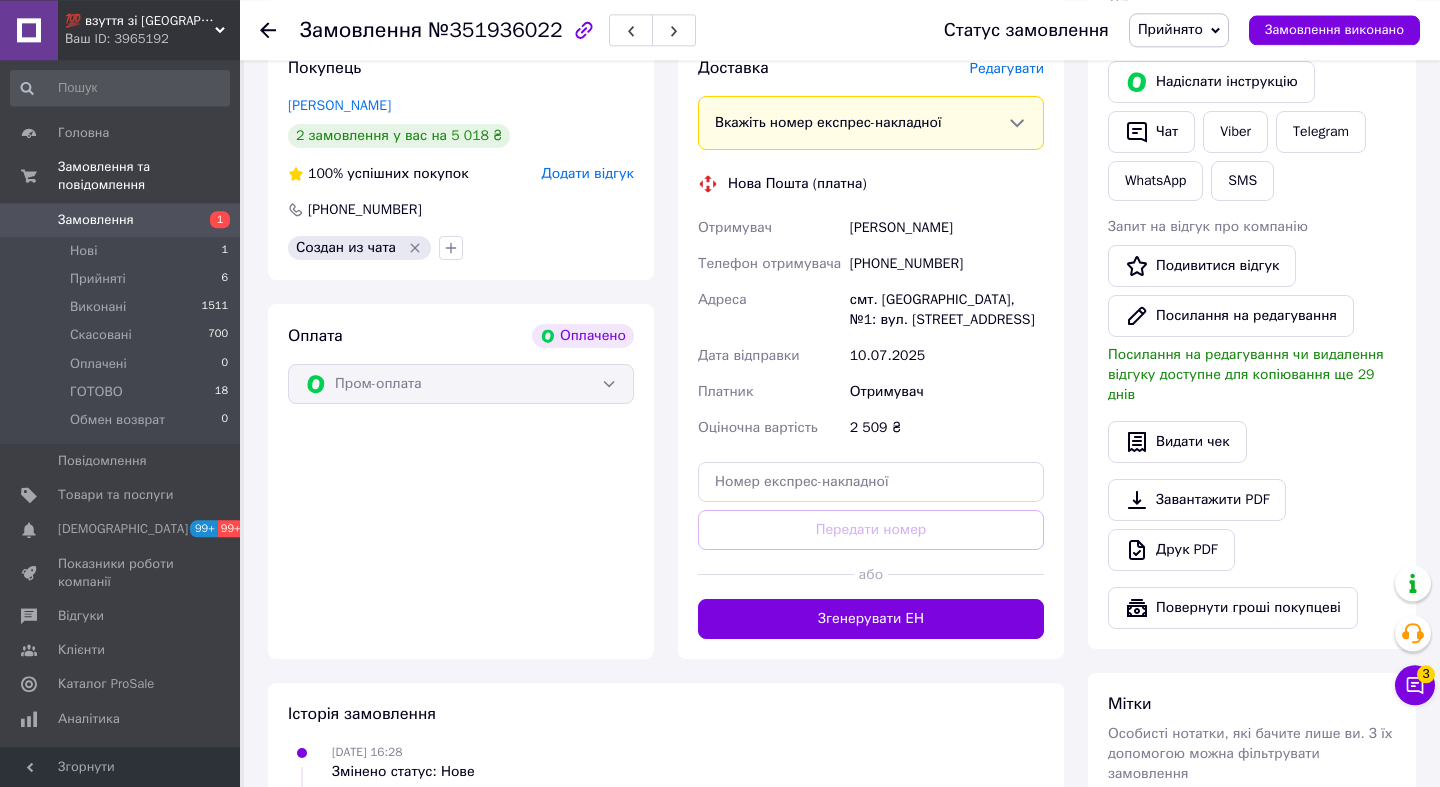 scroll, scrollTop: 823, scrollLeft: 0, axis: vertical 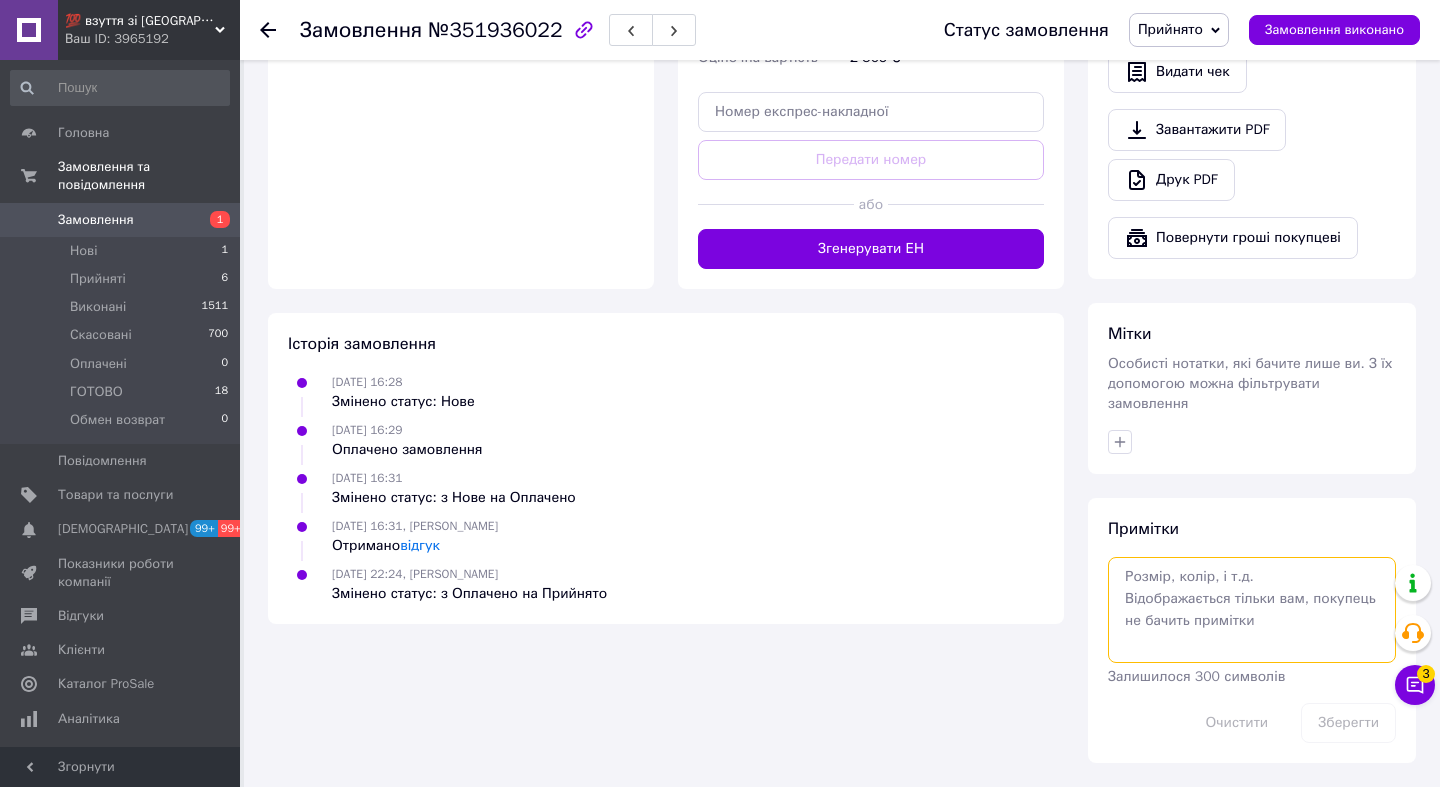 type 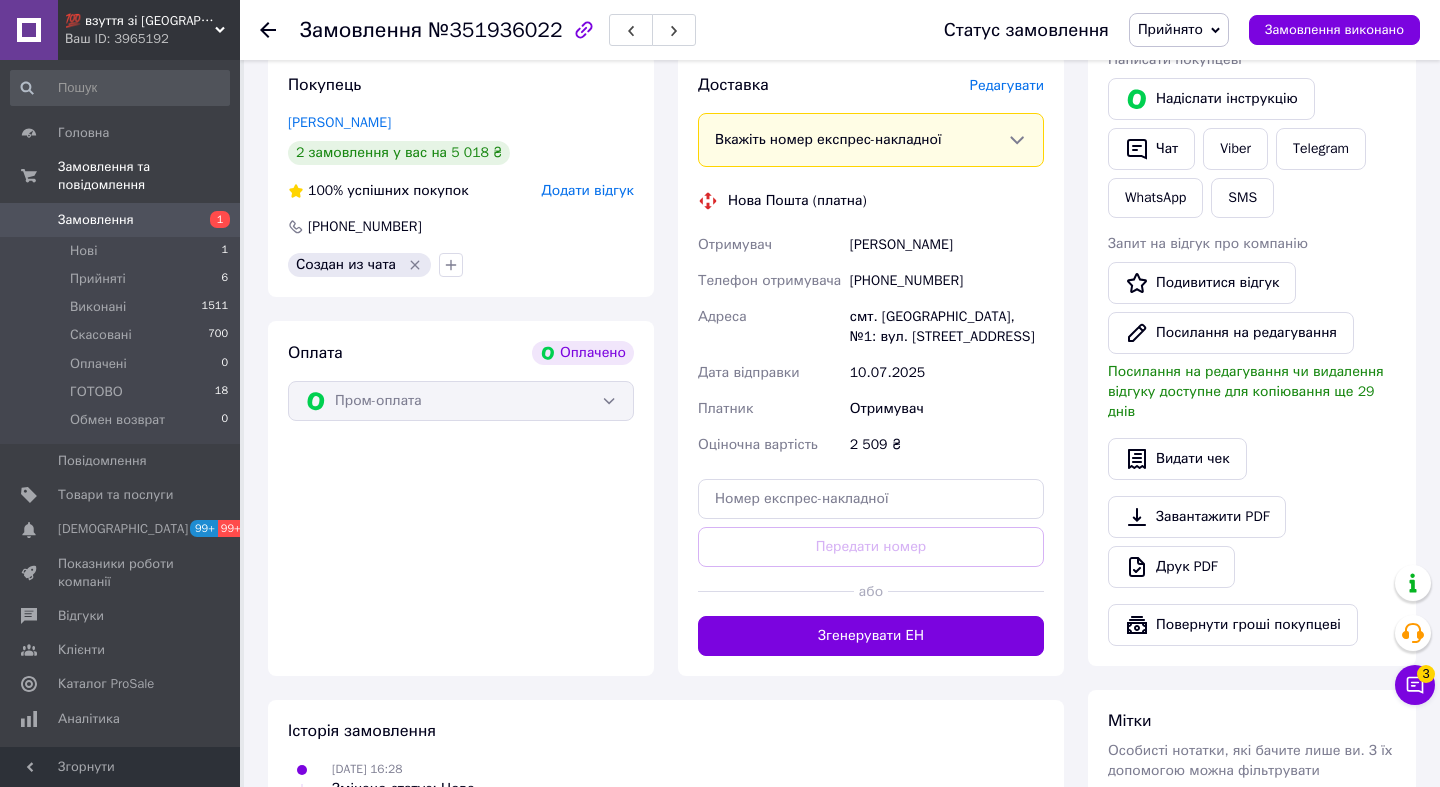 scroll, scrollTop: 400, scrollLeft: 0, axis: vertical 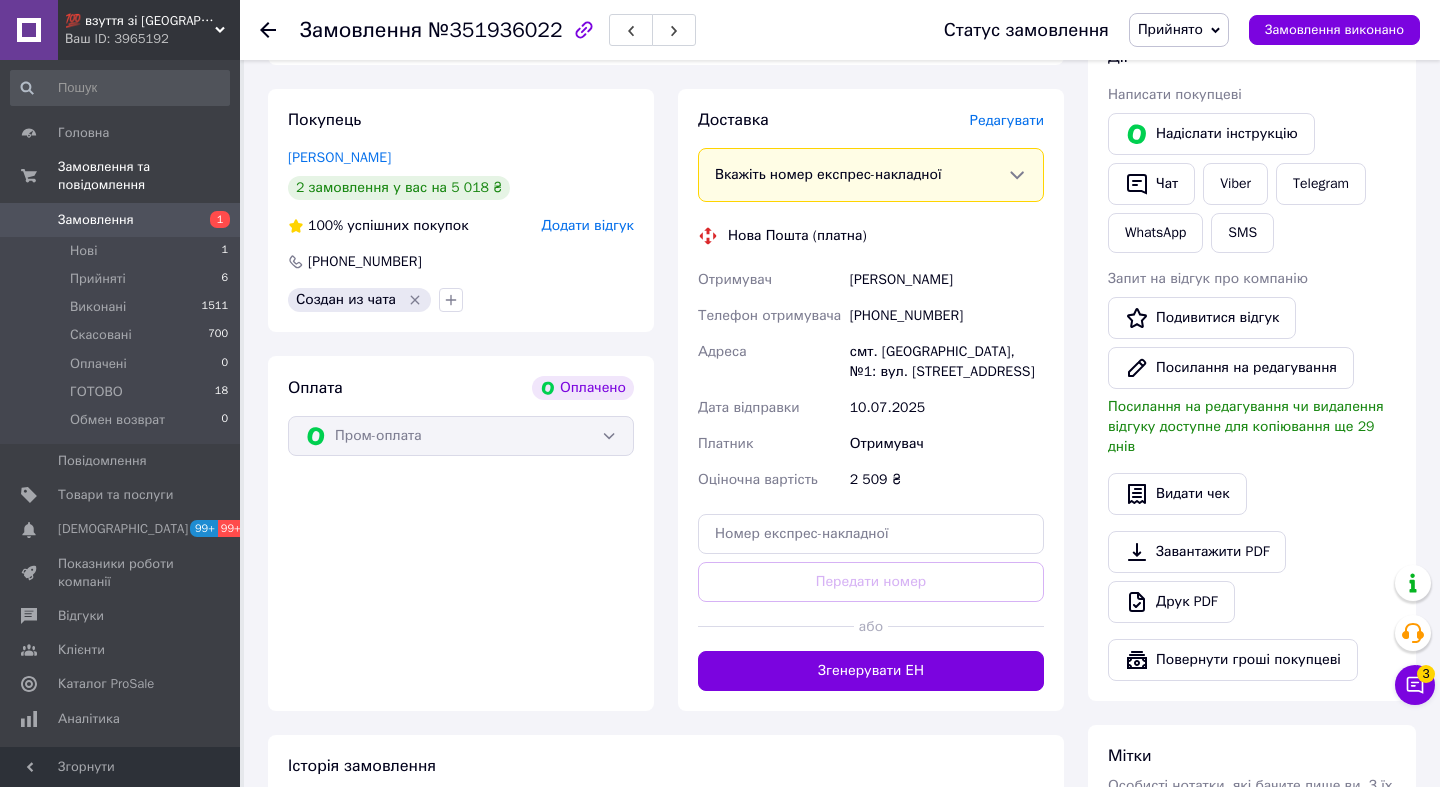click on "Гасимов Раміс" at bounding box center (947, 280) 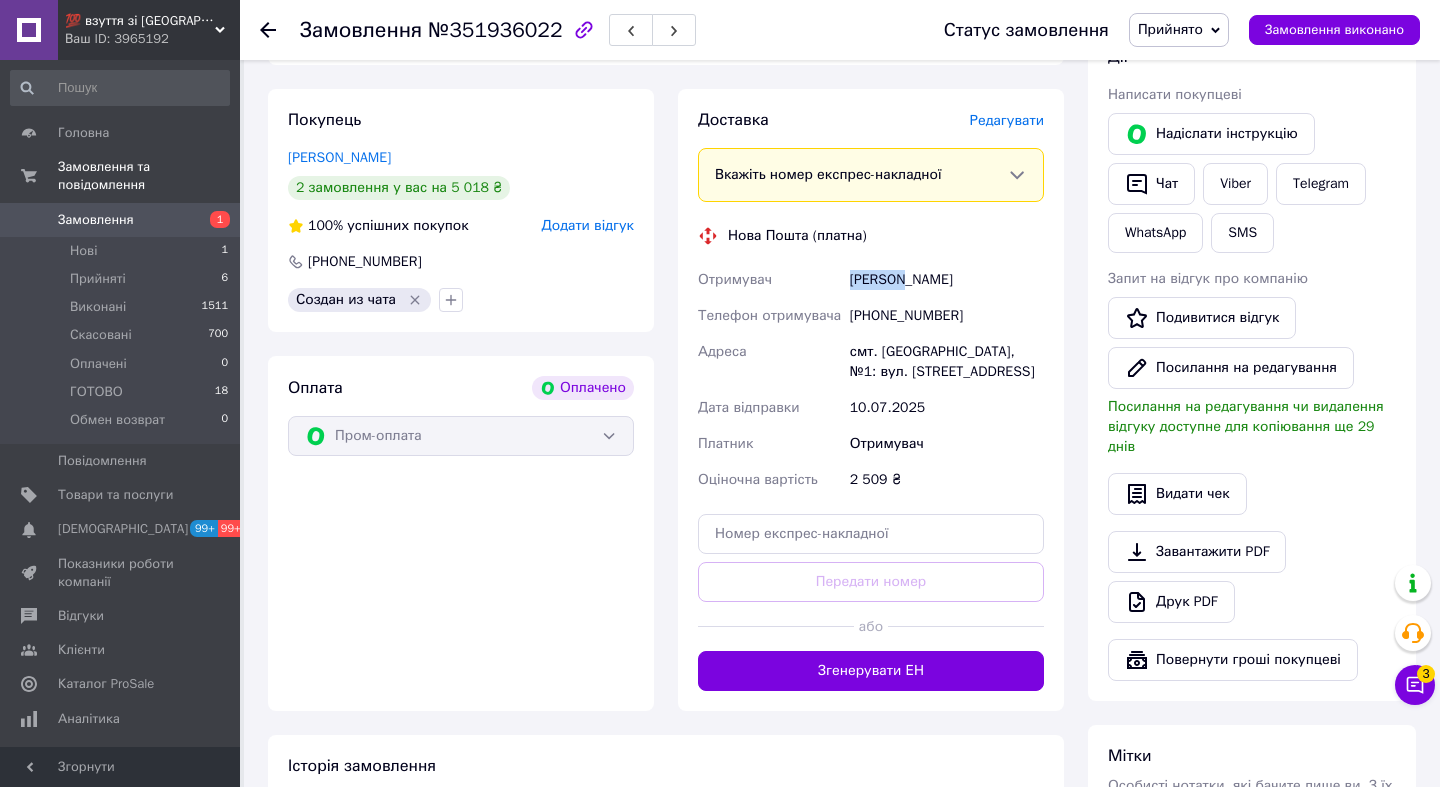 copy on "Гасимов" 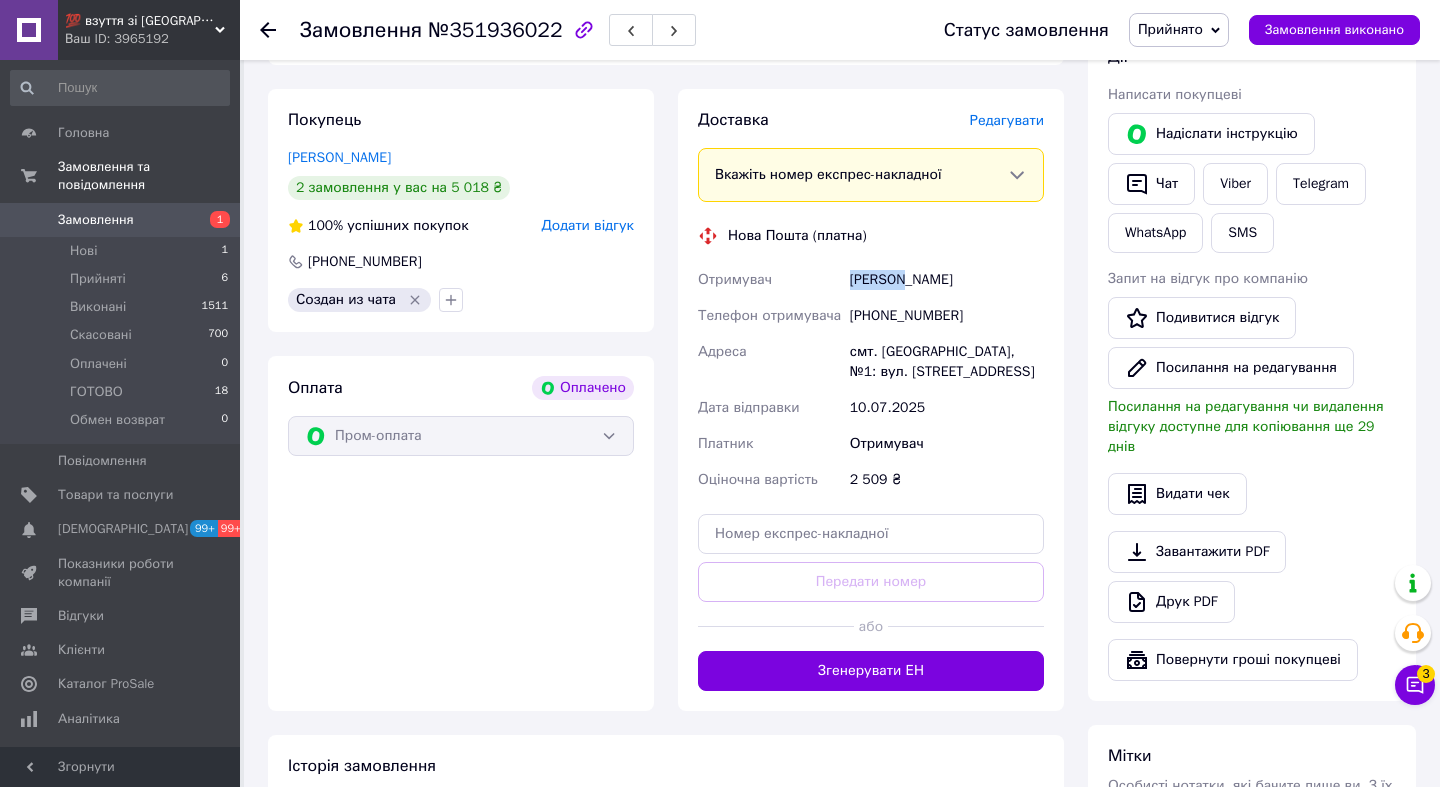 click on "Прийнято" at bounding box center [1170, 29] 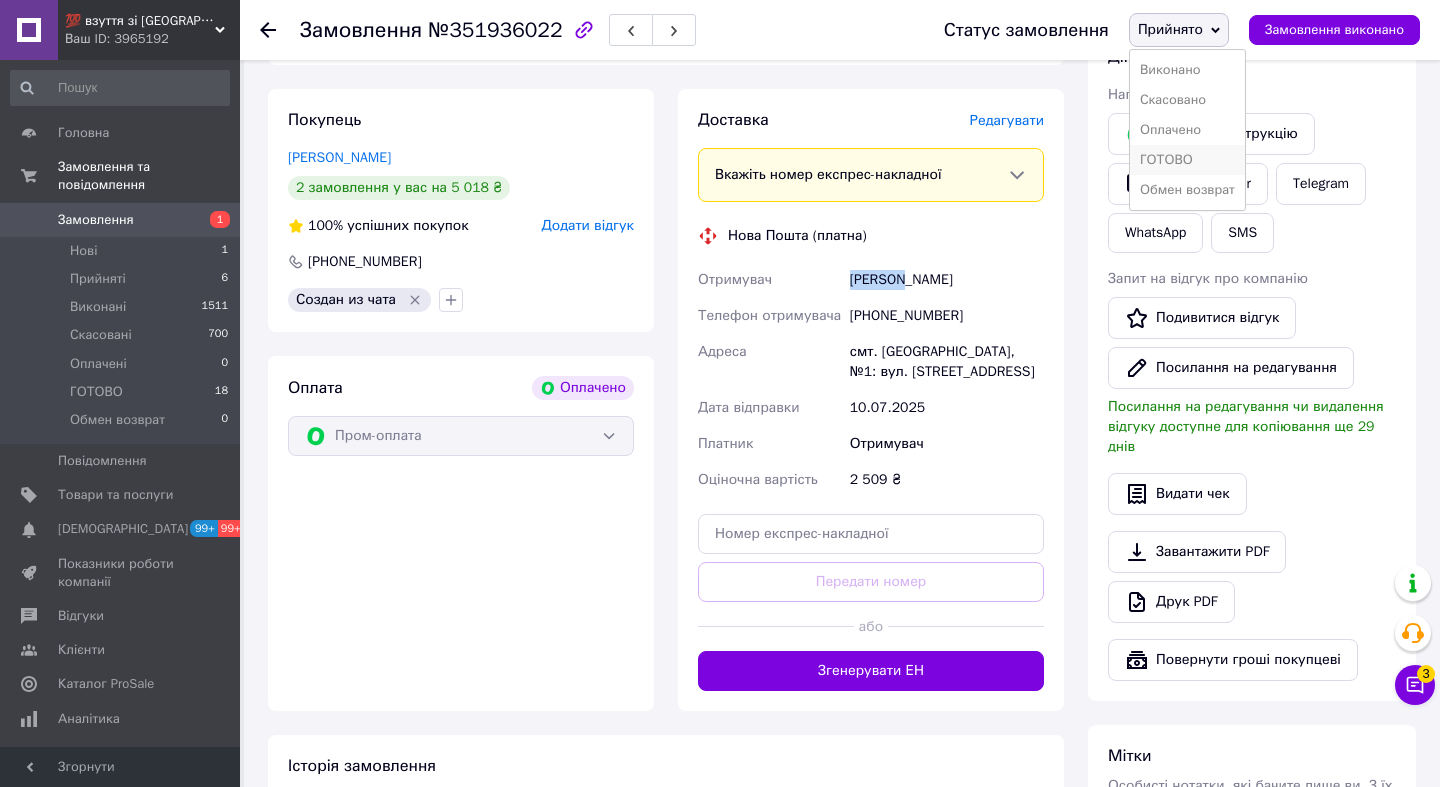 click on "ГОТОВО" at bounding box center [1187, 160] 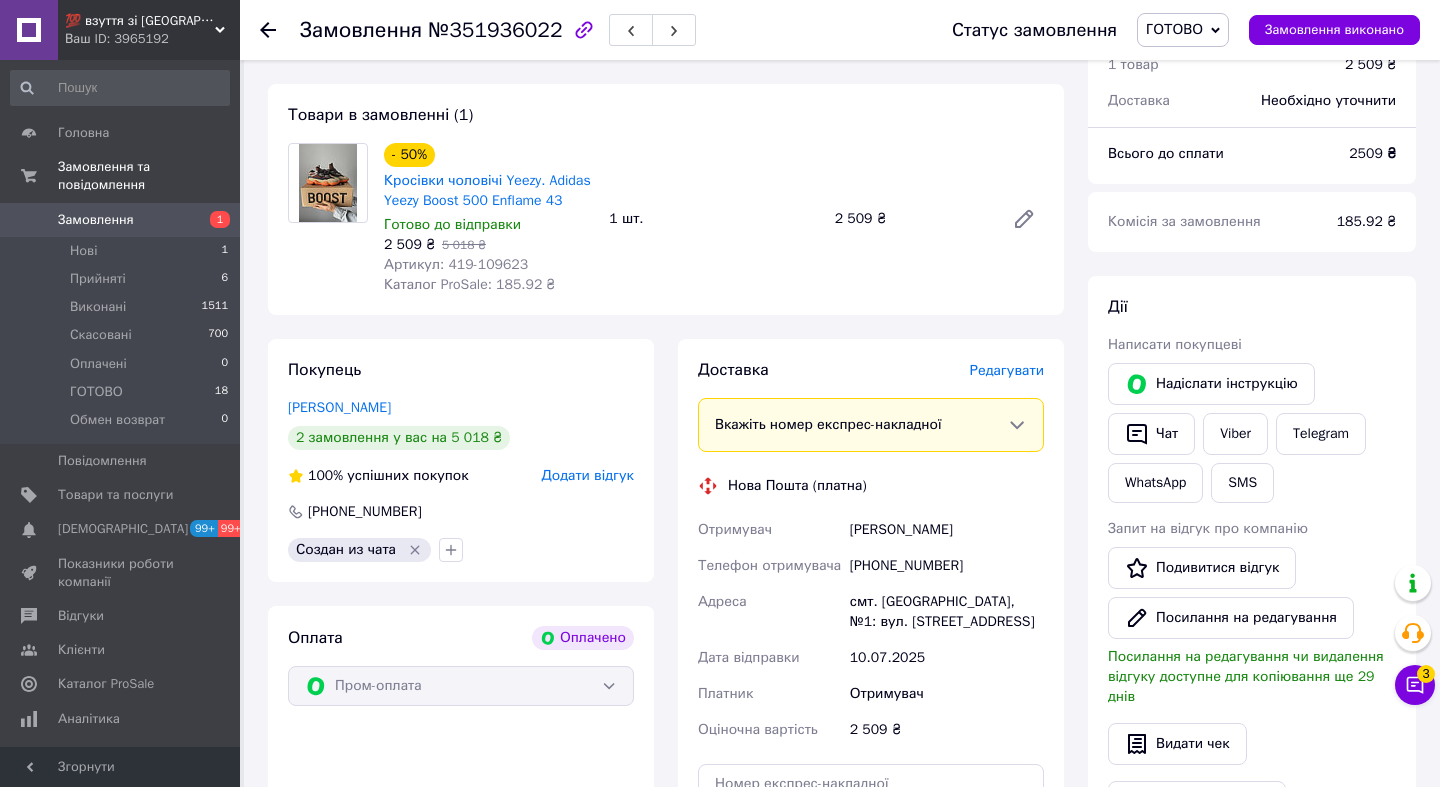 scroll, scrollTop: 0, scrollLeft: 0, axis: both 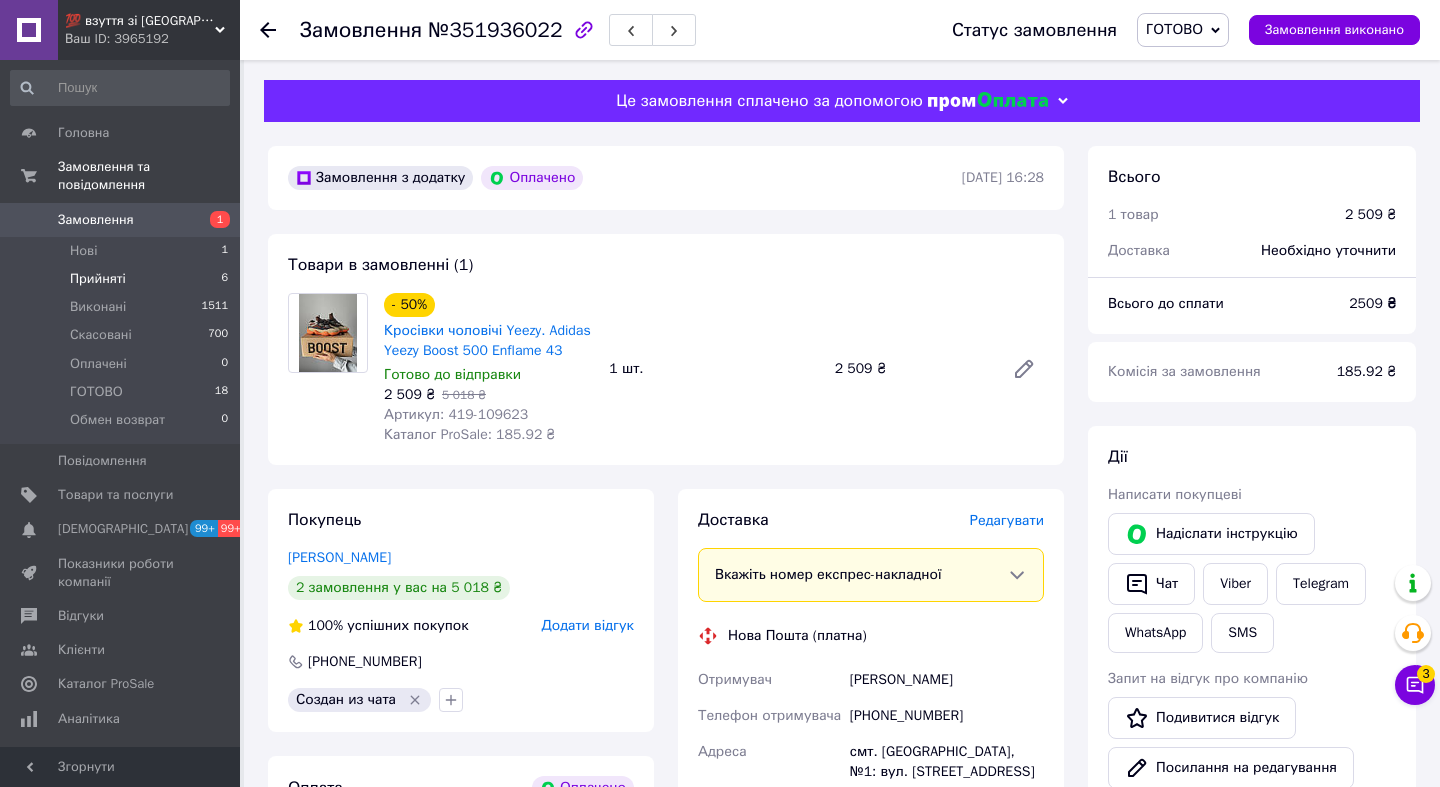 click on "Прийняті" at bounding box center [98, 279] 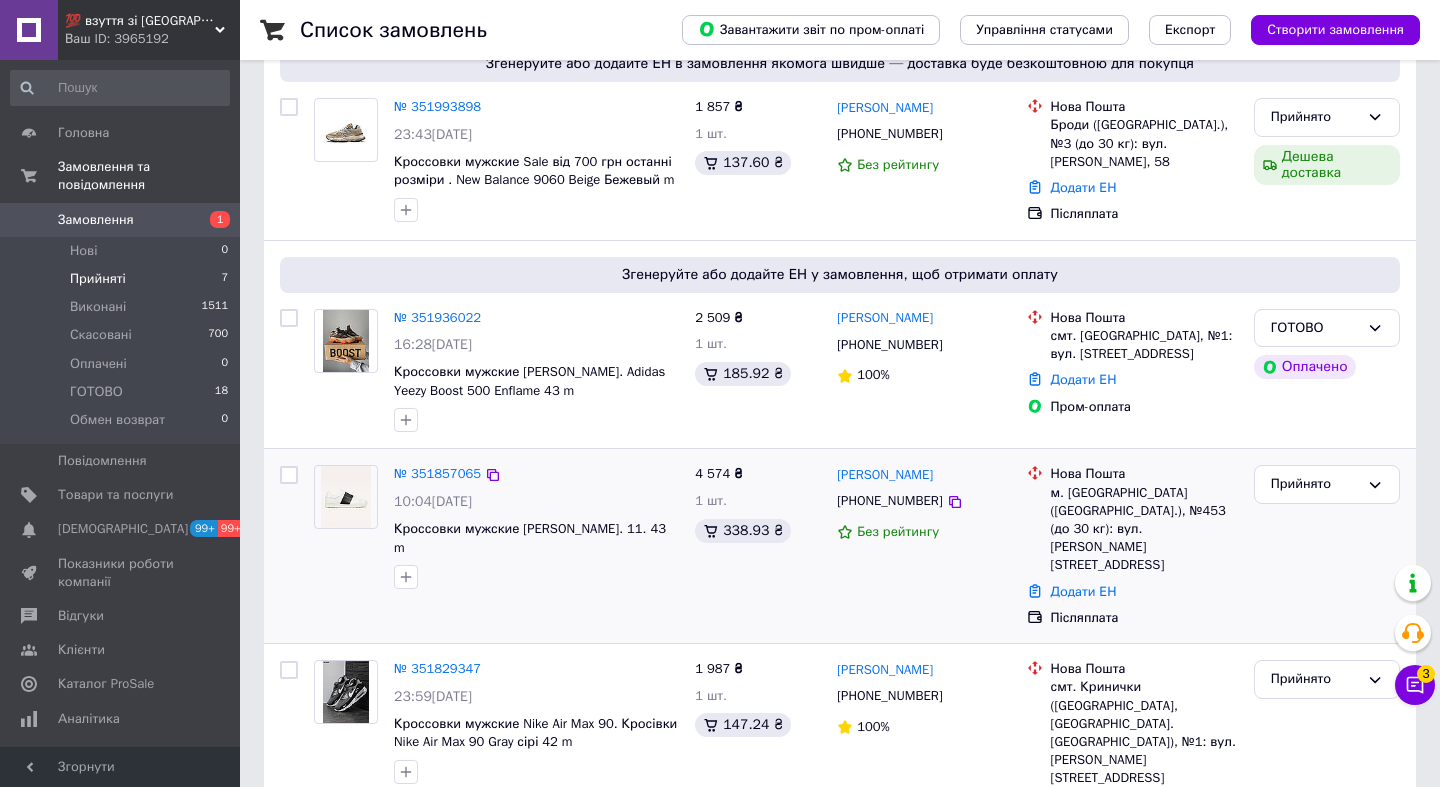 scroll, scrollTop: 263, scrollLeft: 0, axis: vertical 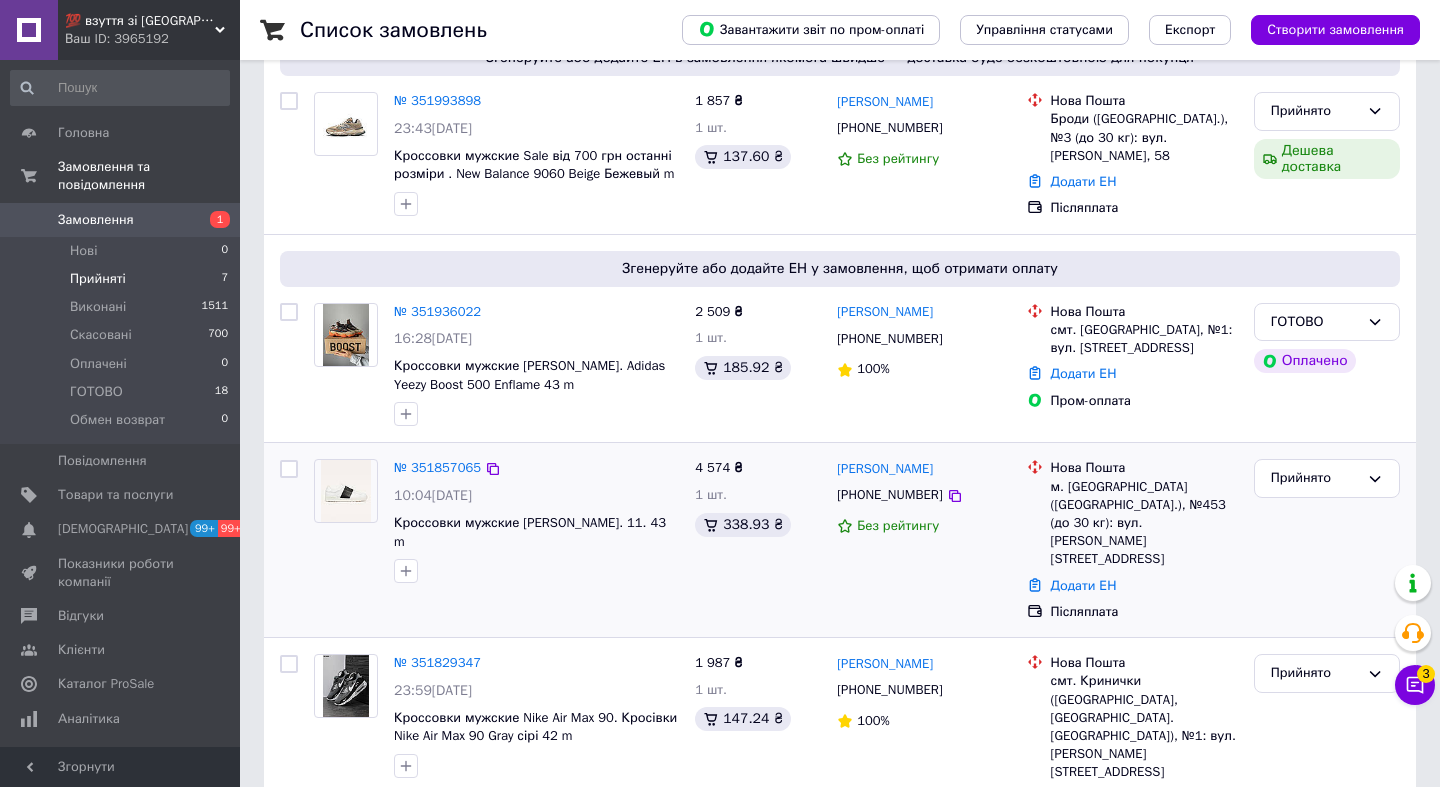 click at bounding box center (346, 491) 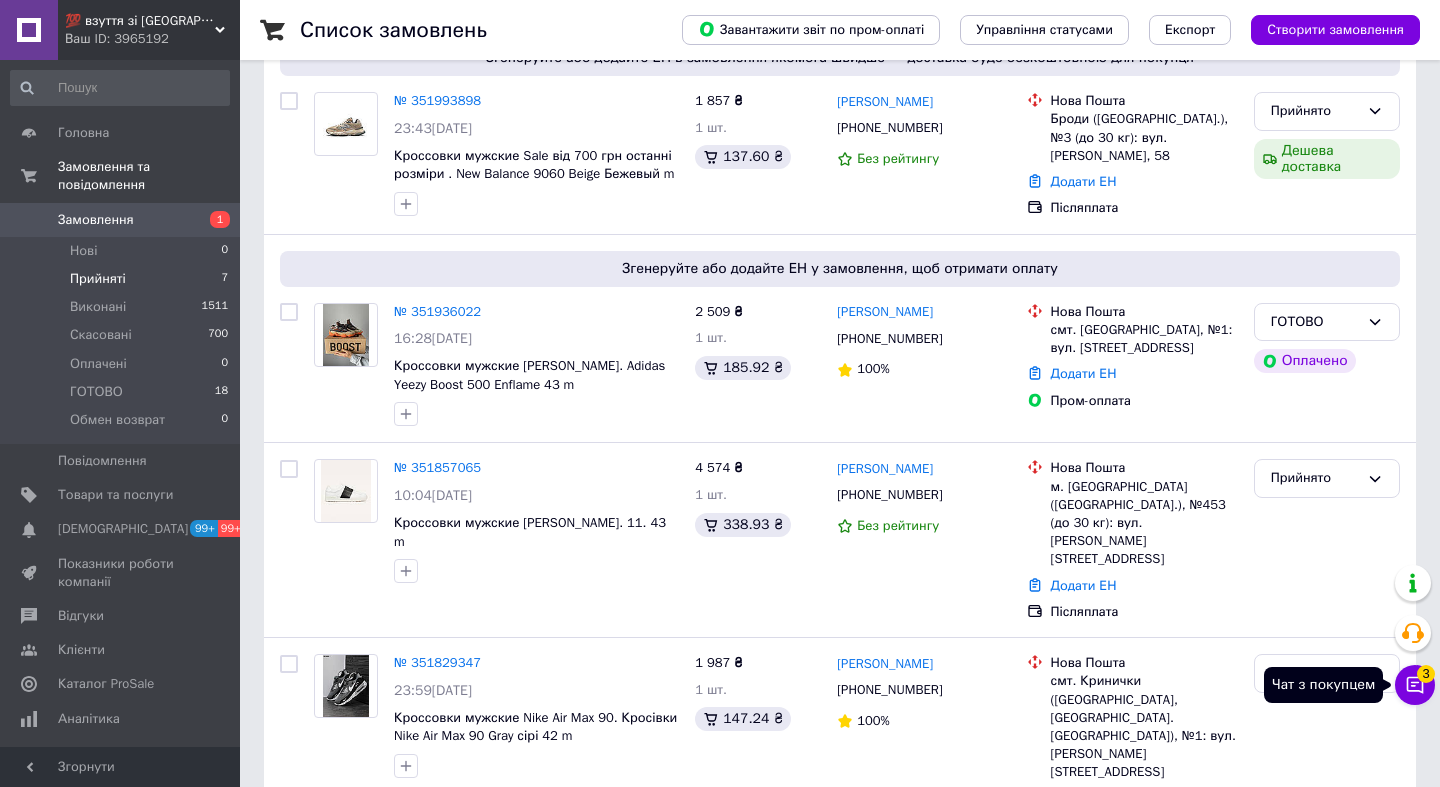 click on "Чат з покупцем 3" at bounding box center [1415, 685] 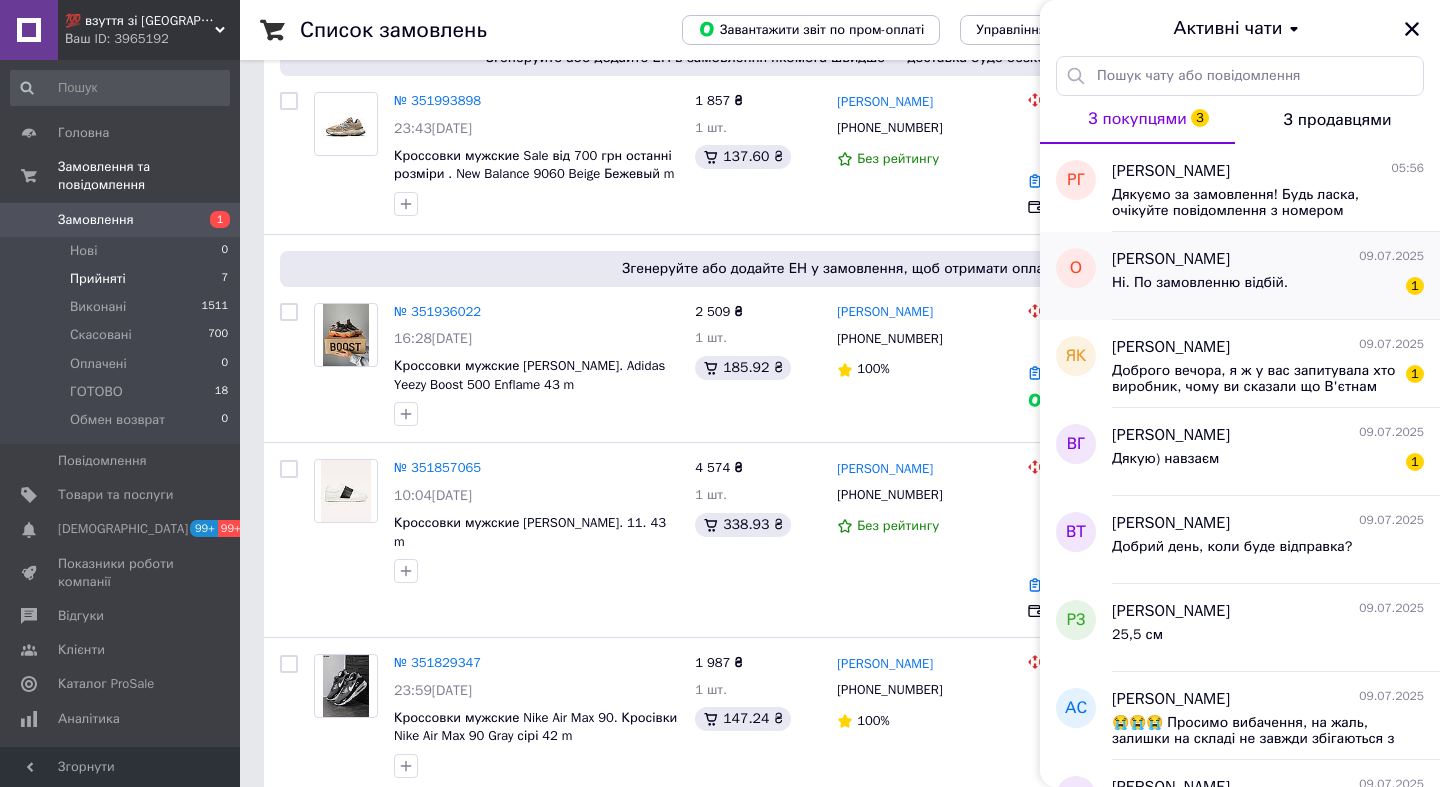 click on "Ні. По замовленню відбій." at bounding box center [1200, 283] 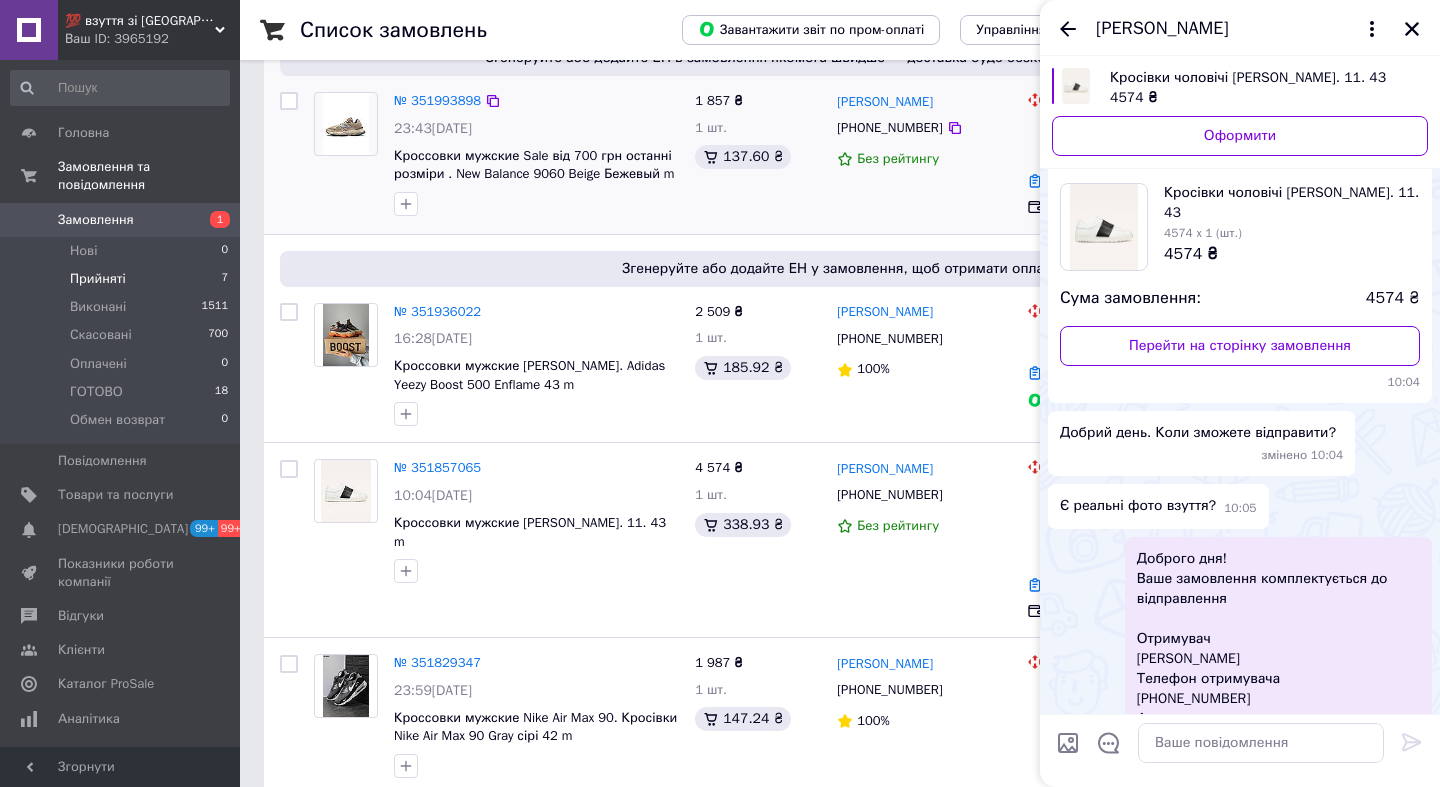 scroll, scrollTop: 2926, scrollLeft: 0, axis: vertical 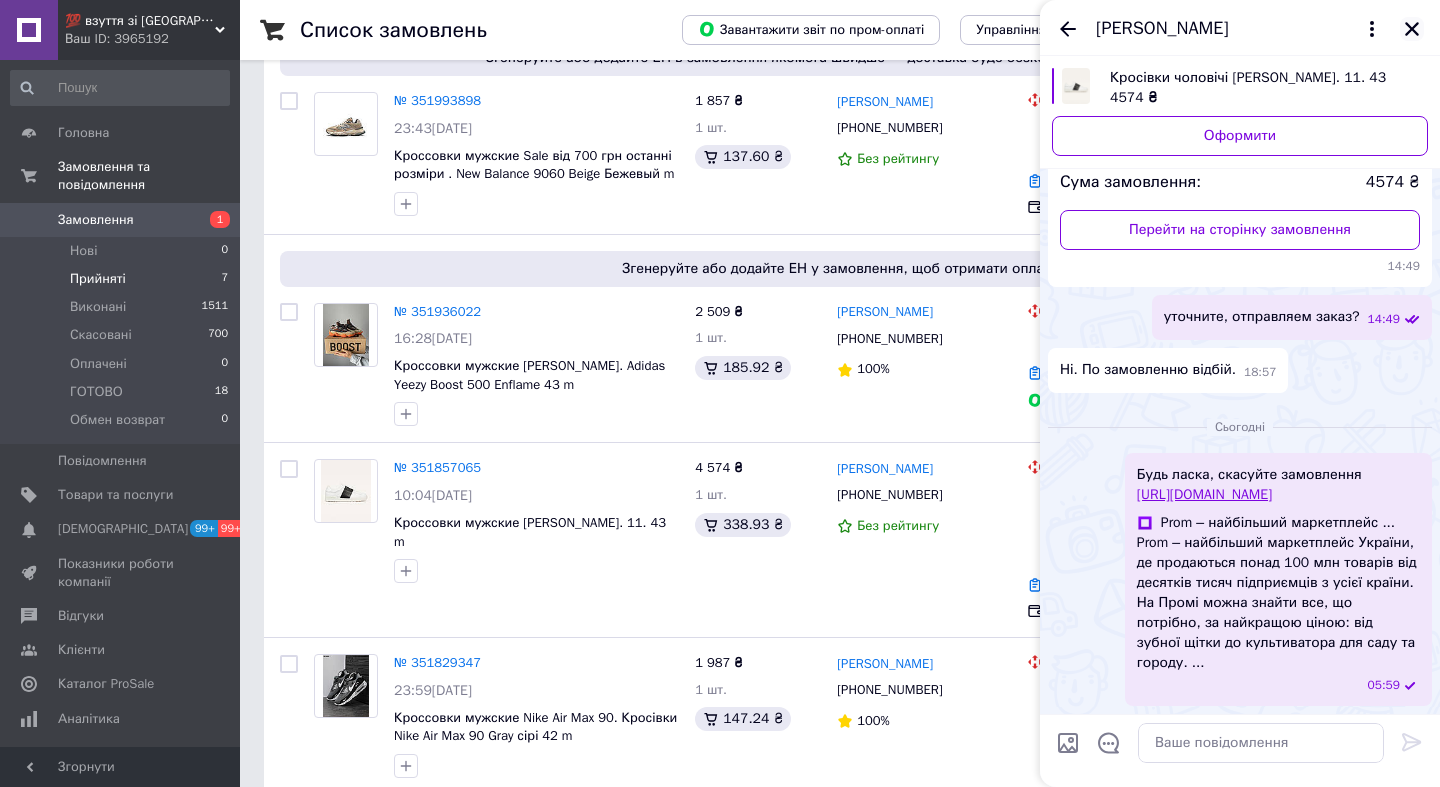 click 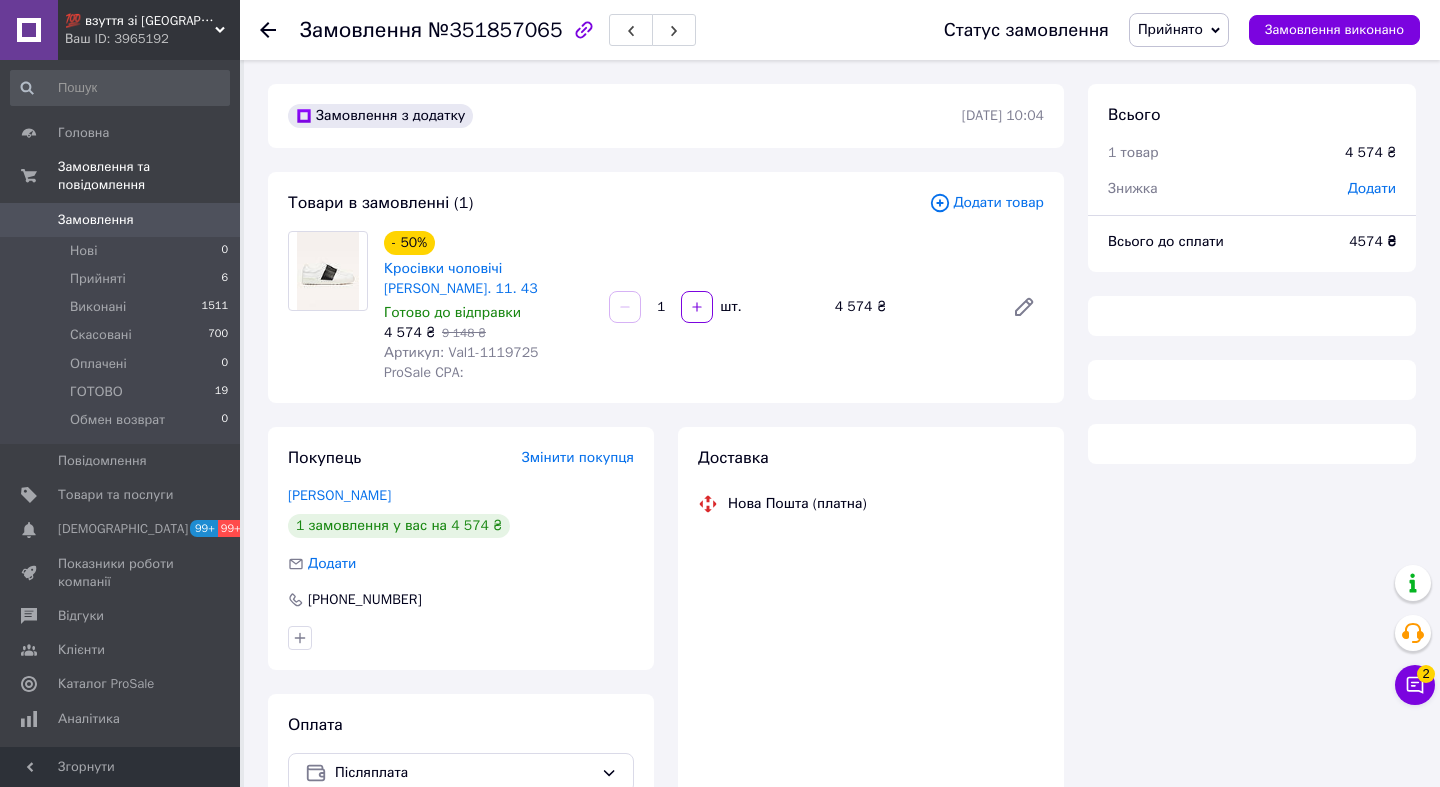 scroll, scrollTop: 0, scrollLeft: 0, axis: both 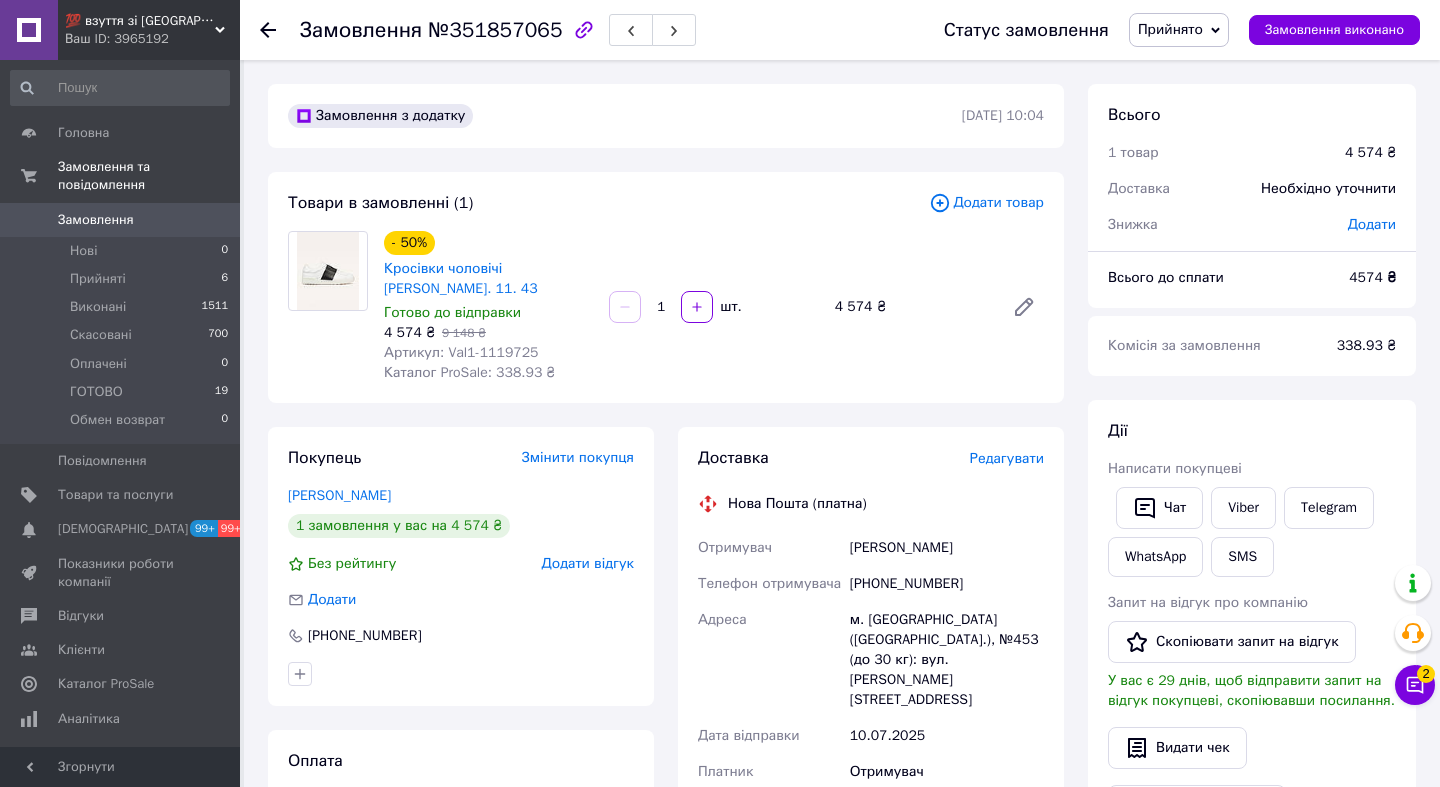 click on "№351857065" at bounding box center [495, 30] 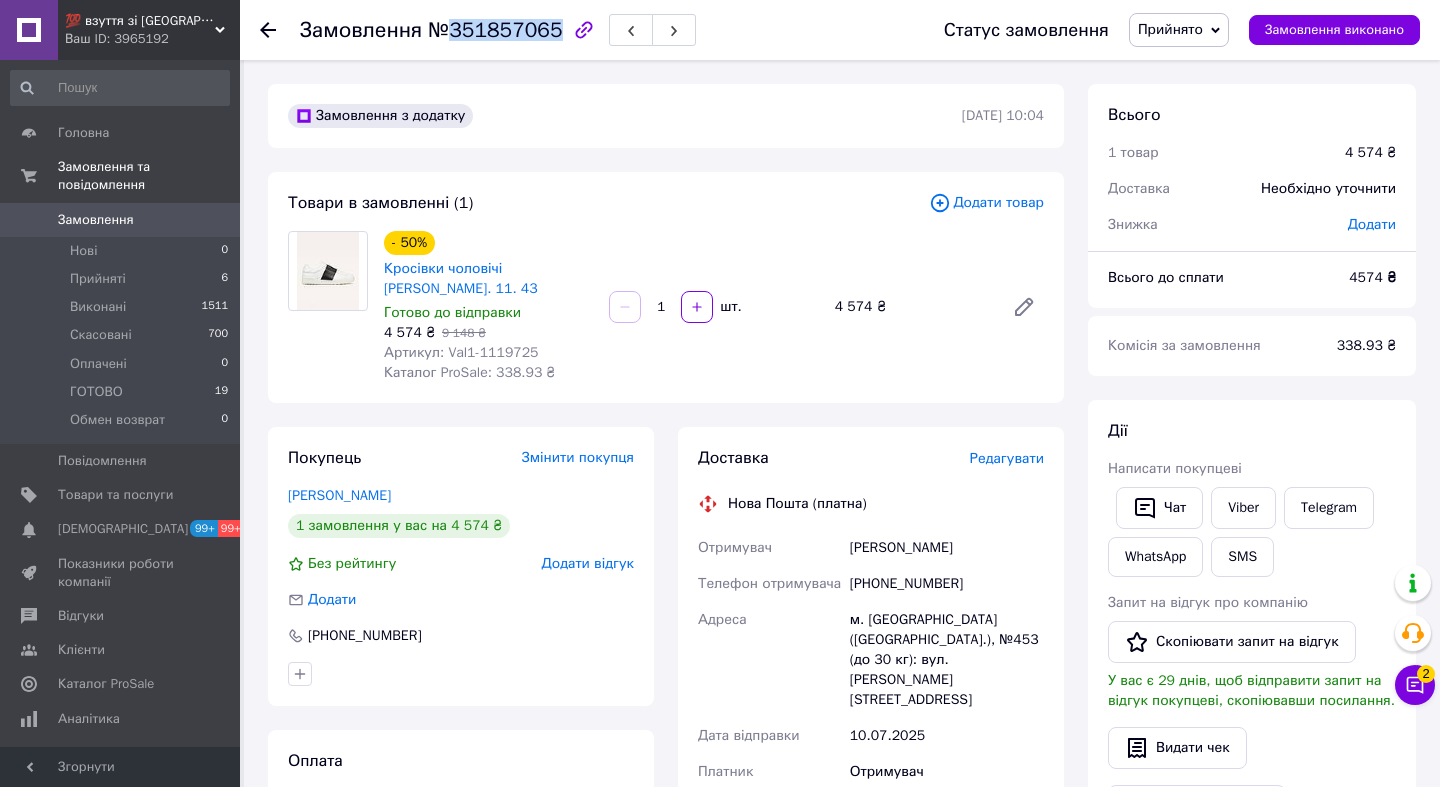 copy on "351857065" 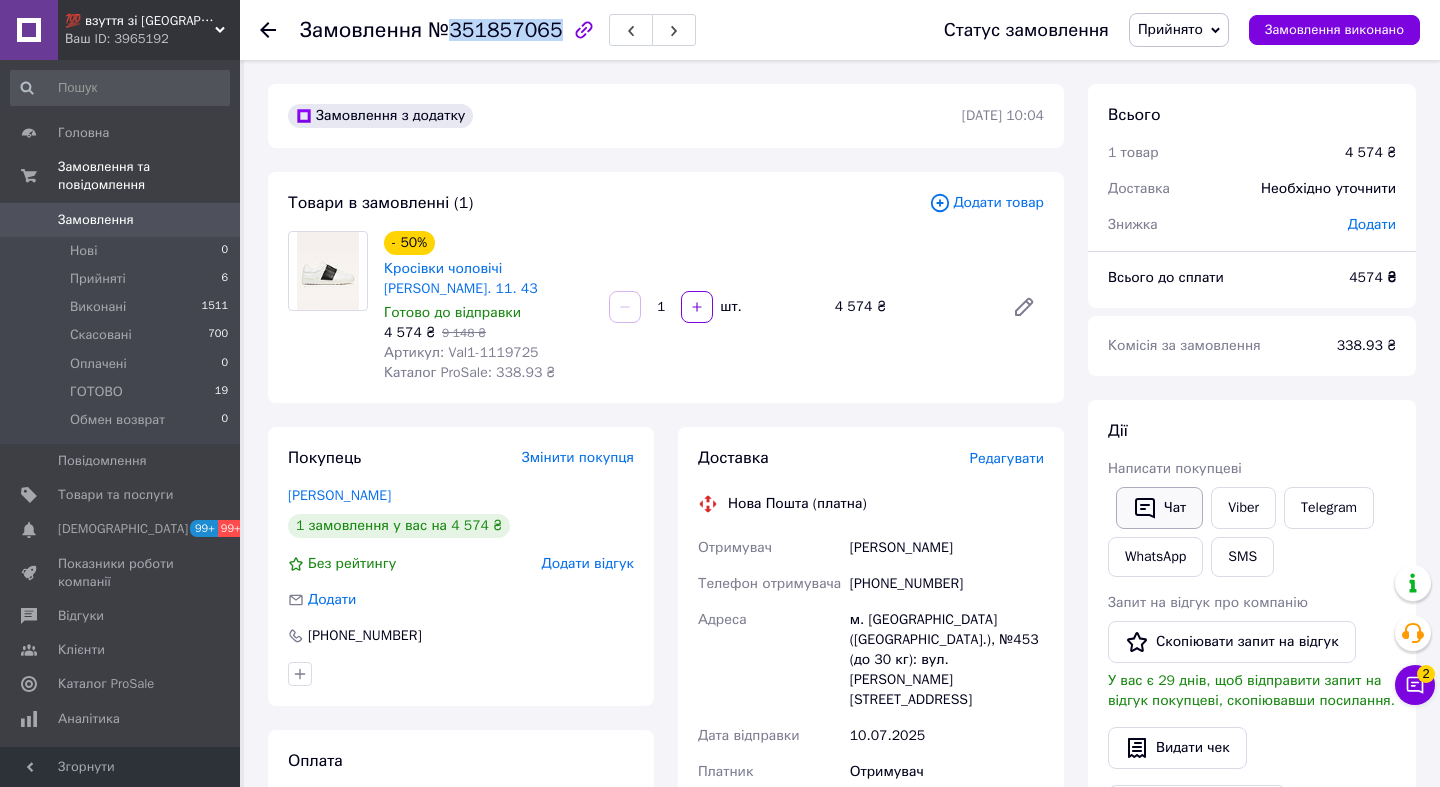 click on "Чат" at bounding box center (1159, 508) 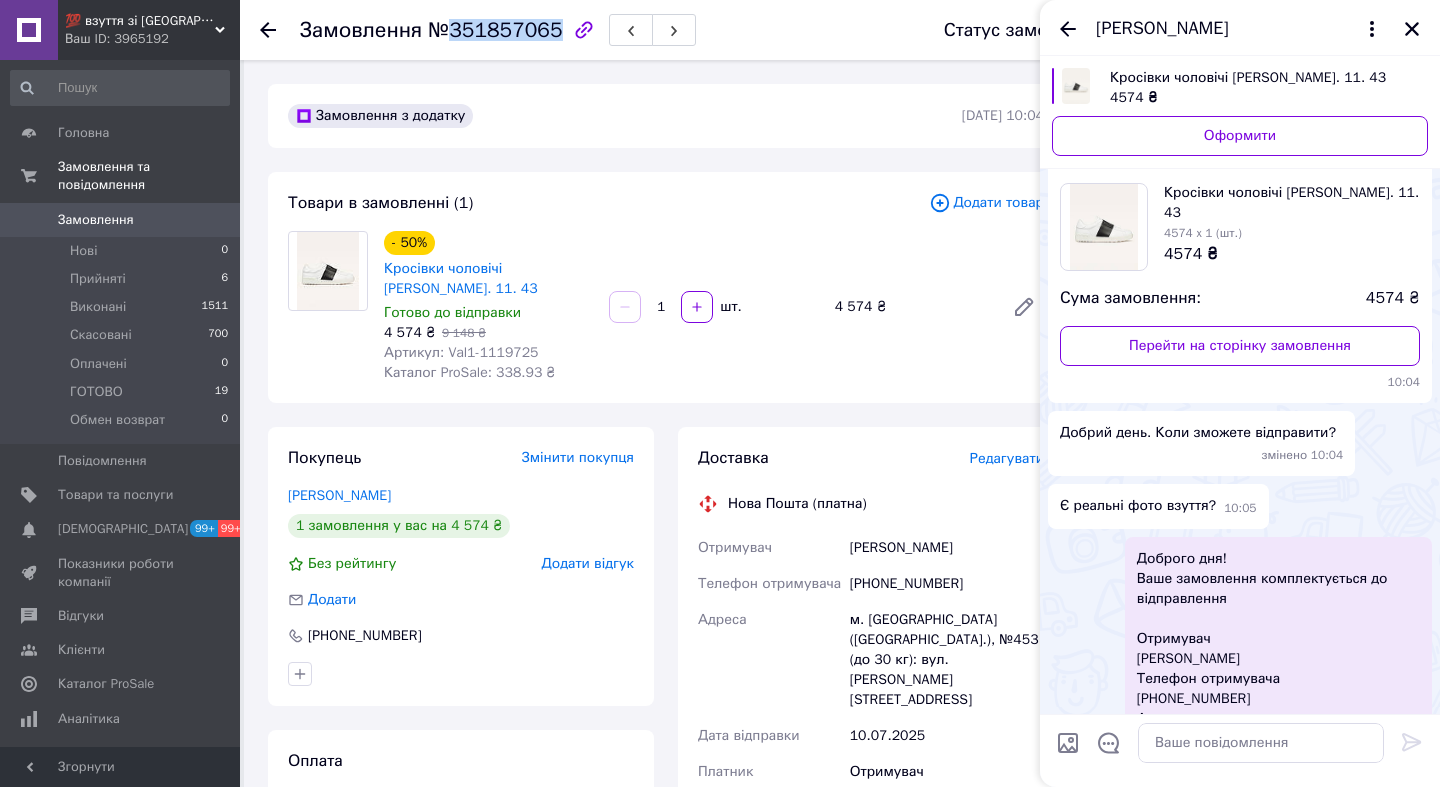scroll, scrollTop: 2890, scrollLeft: 0, axis: vertical 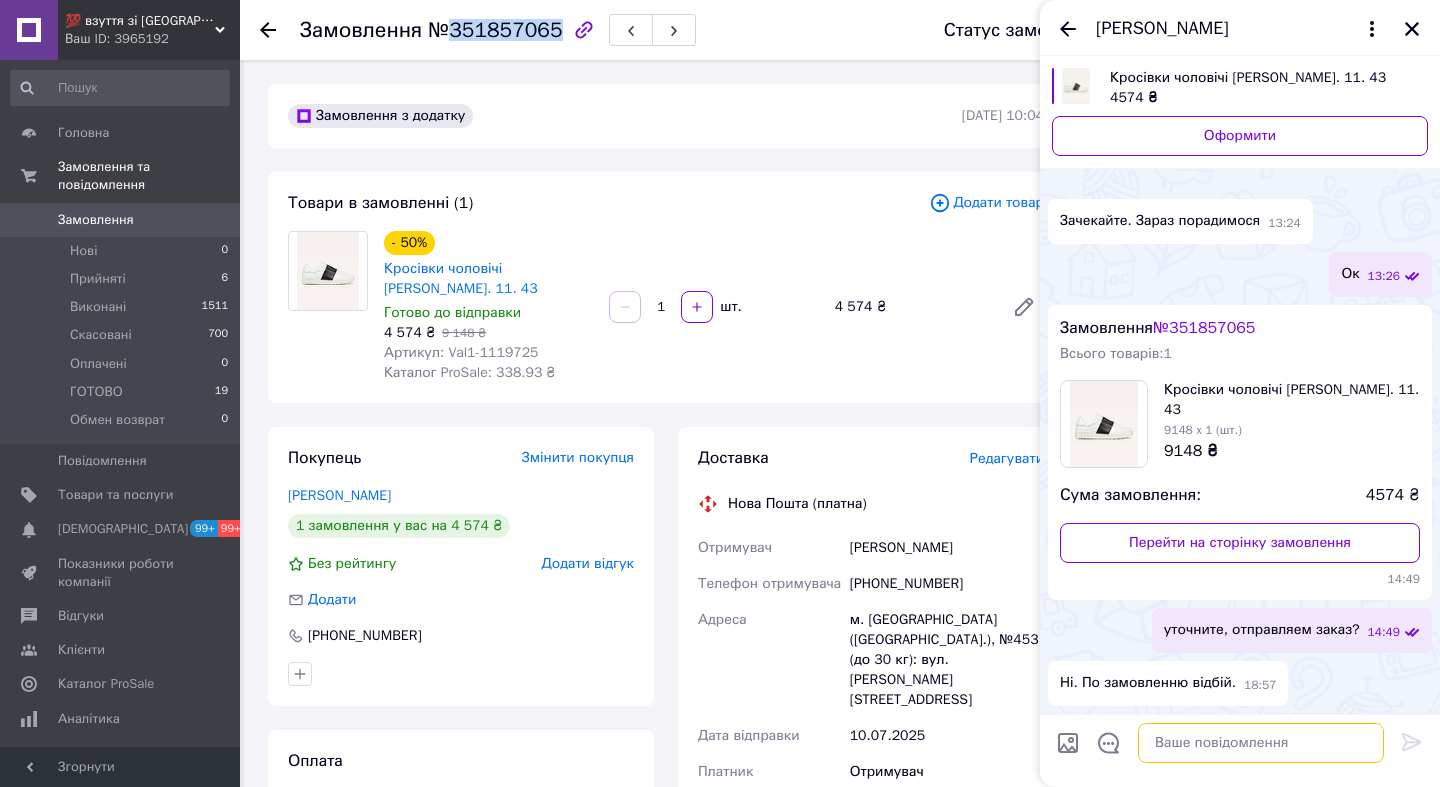 click at bounding box center (1261, 743) 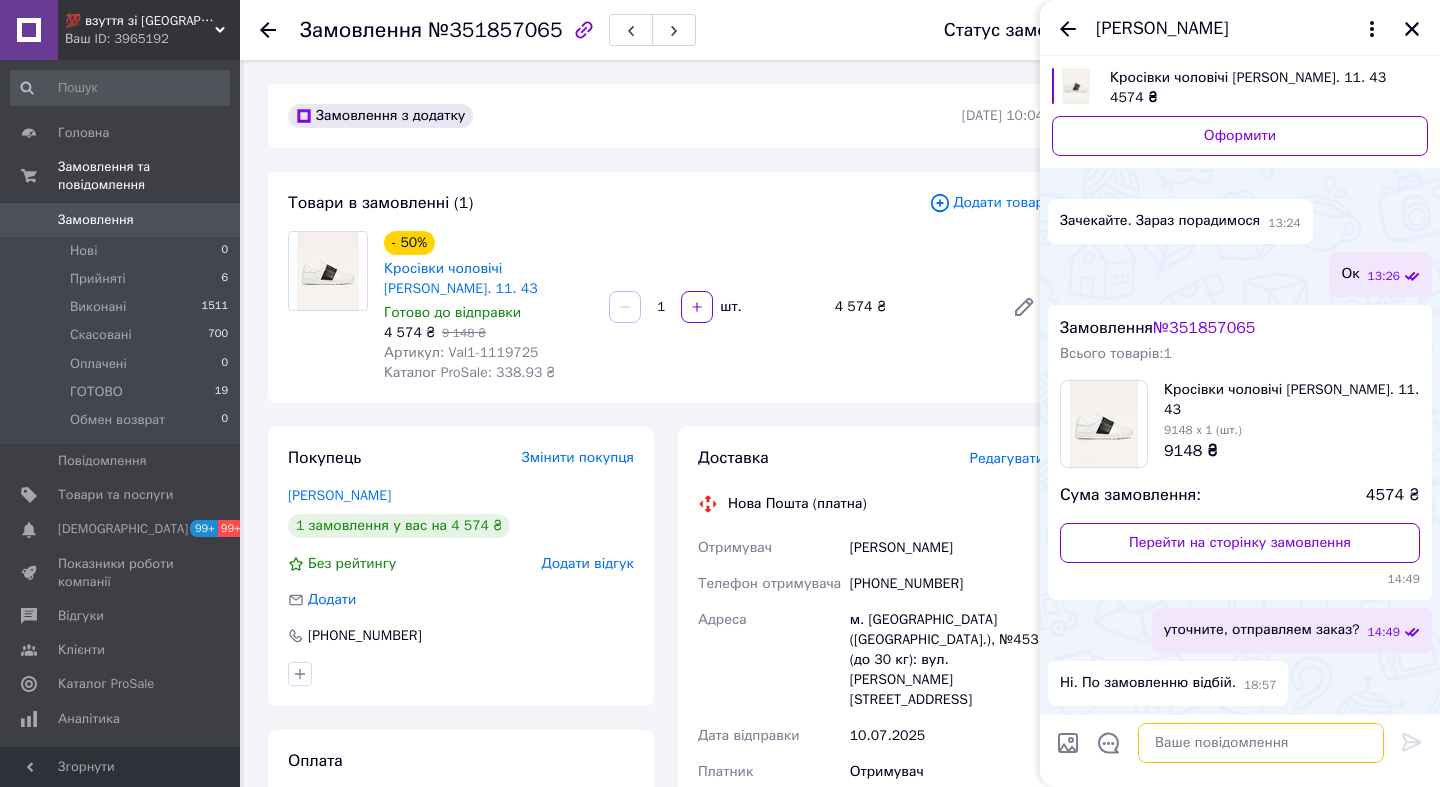 paste on "Будь ласка, скасуйте замовлення
https://my.prom.ua/ua/cabinet/user/orders/351857065" 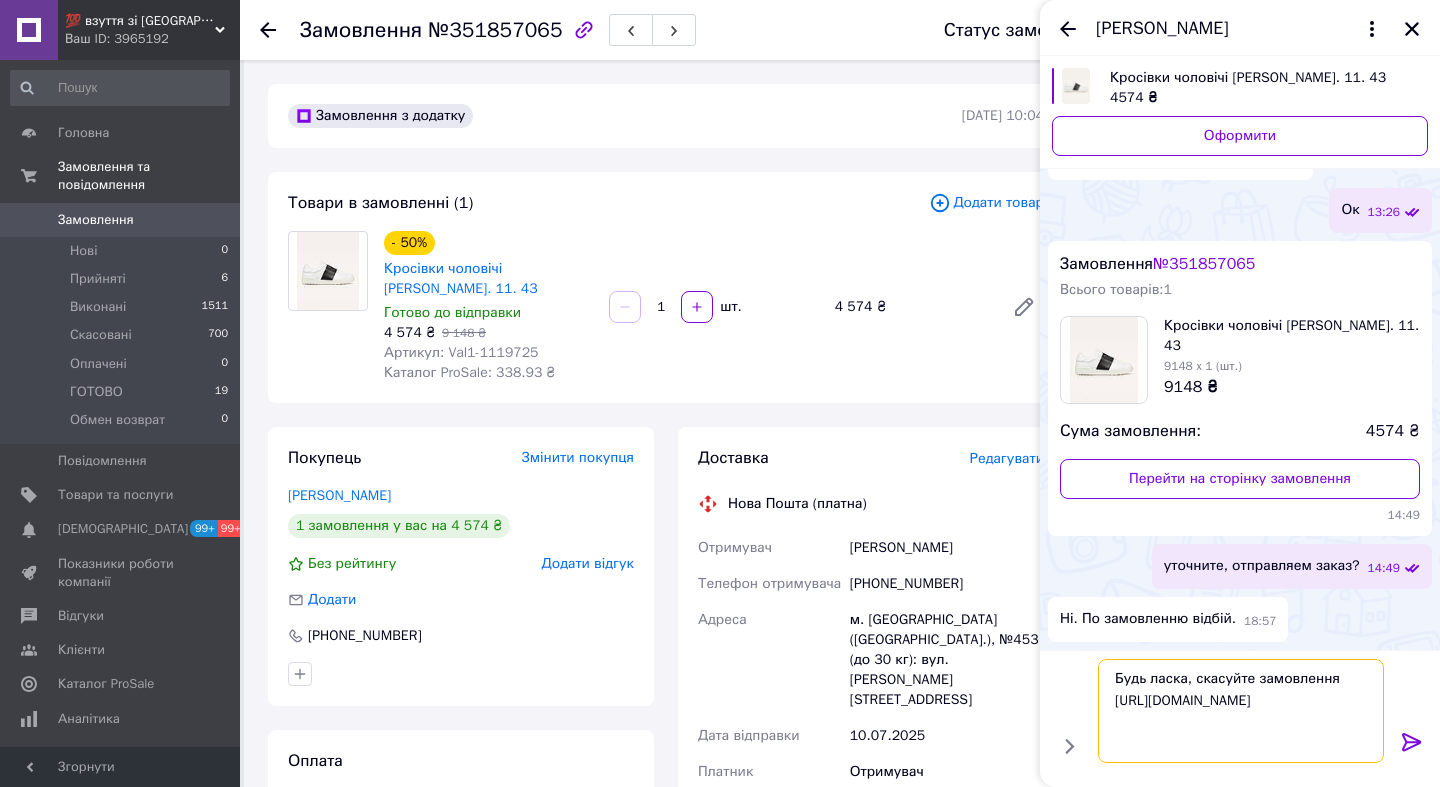 type 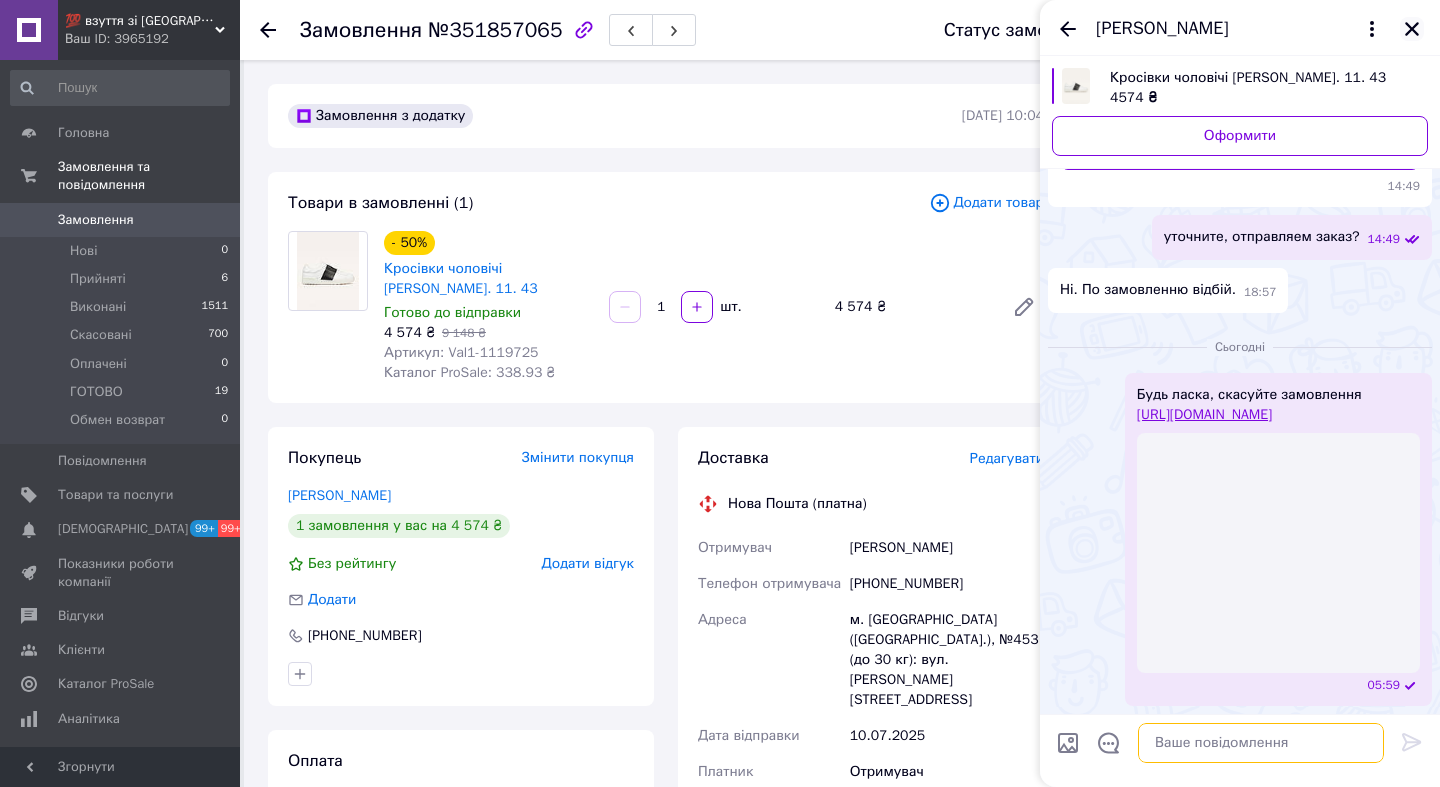 scroll, scrollTop: 3172, scrollLeft: 0, axis: vertical 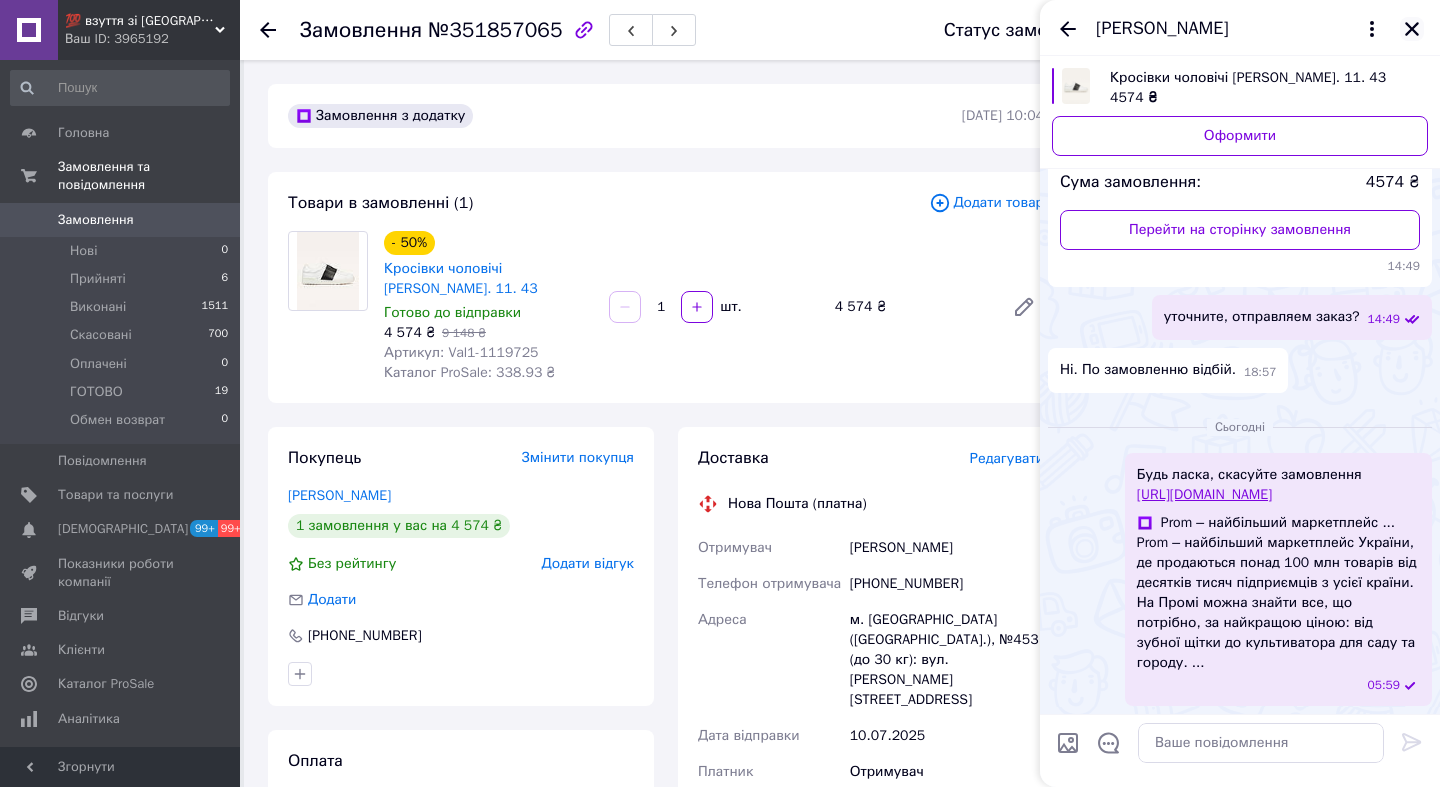 click 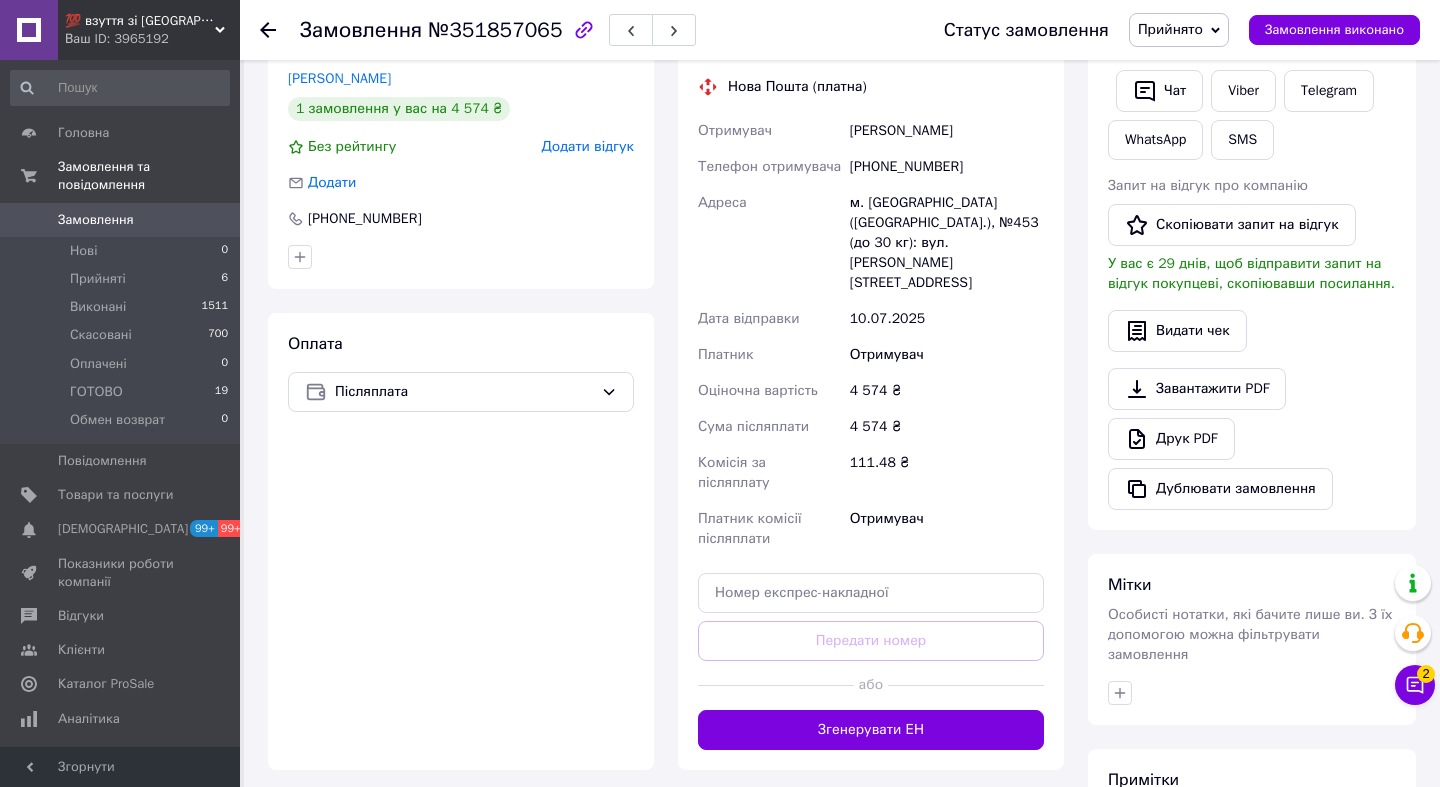 scroll, scrollTop: 484, scrollLeft: 0, axis: vertical 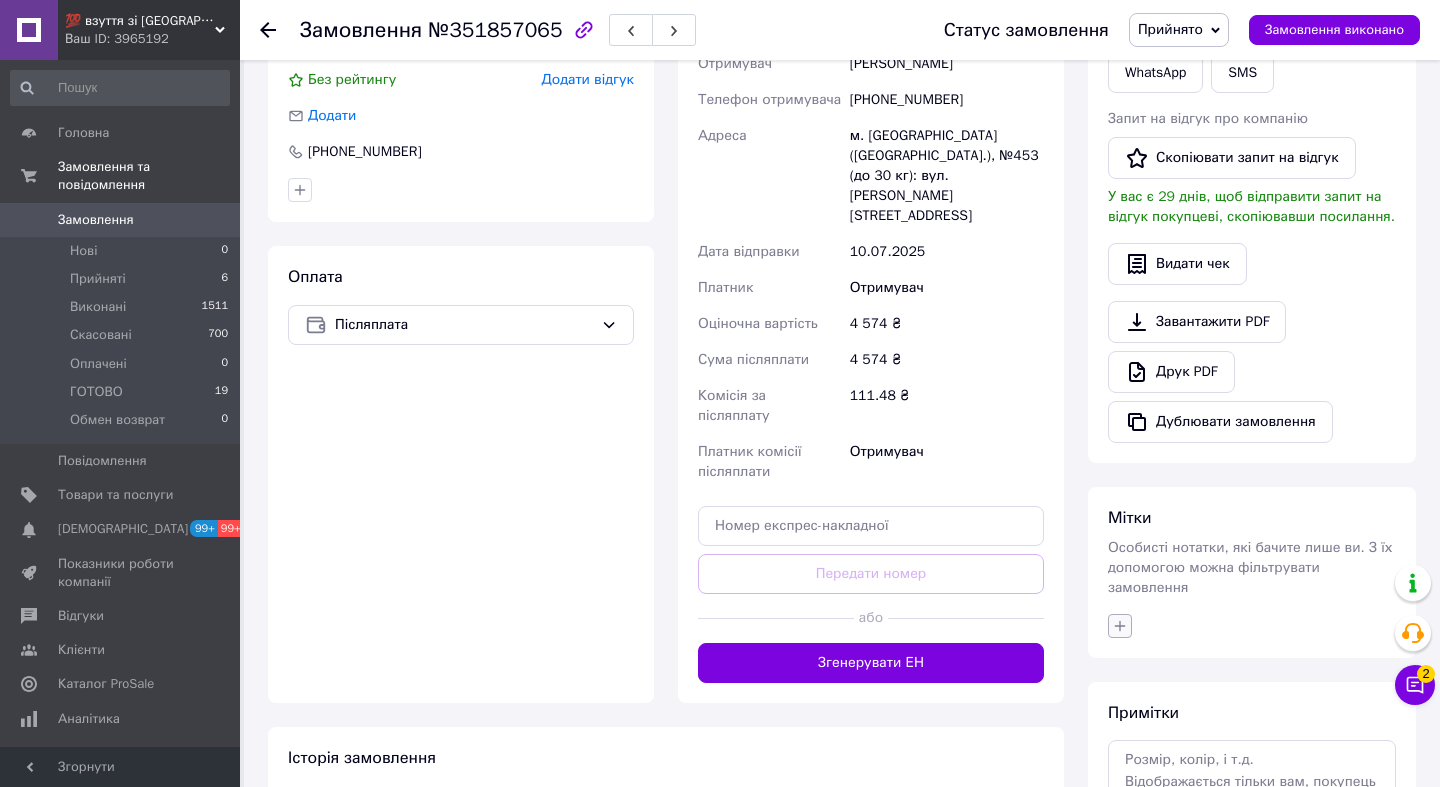 click 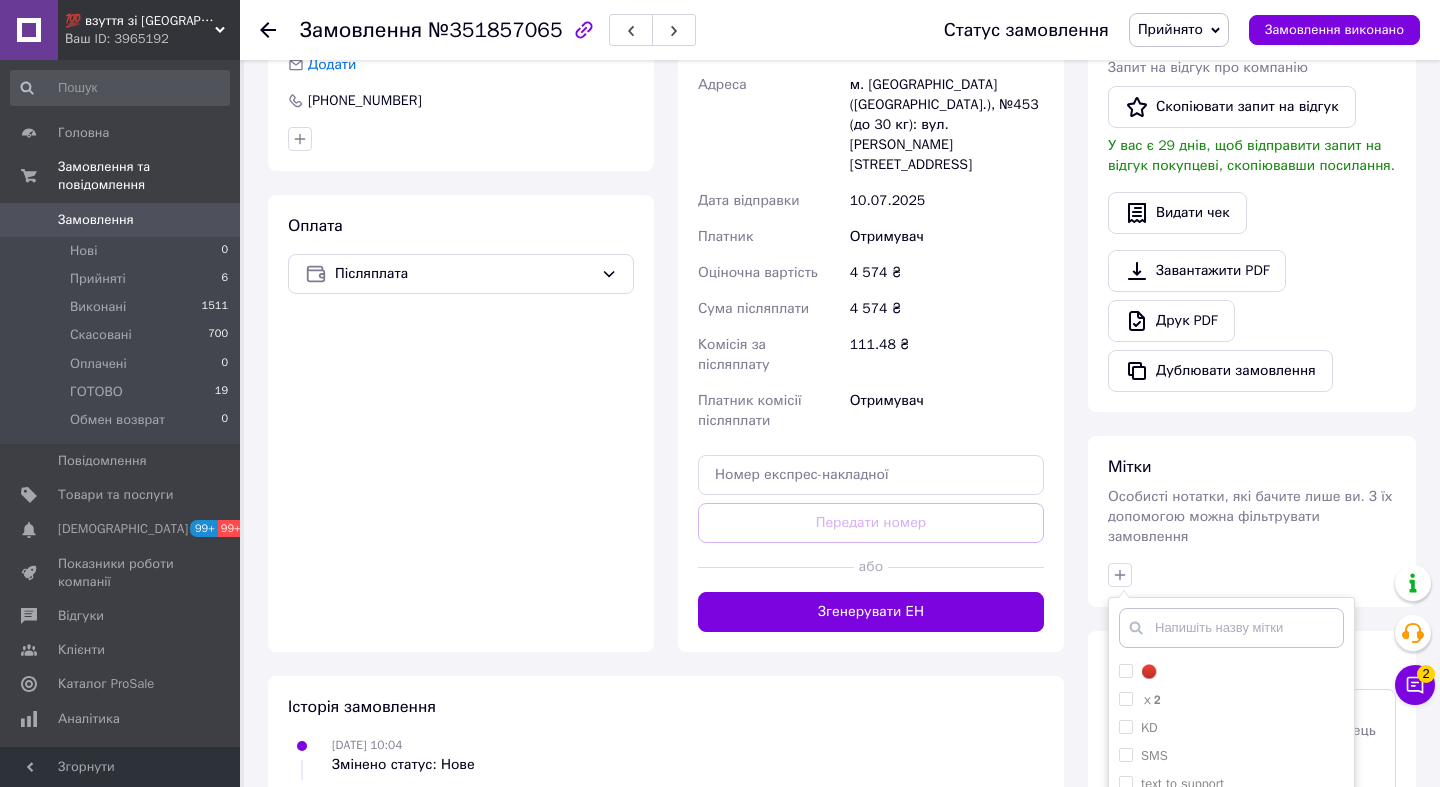scroll, scrollTop: 623, scrollLeft: 0, axis: vertical 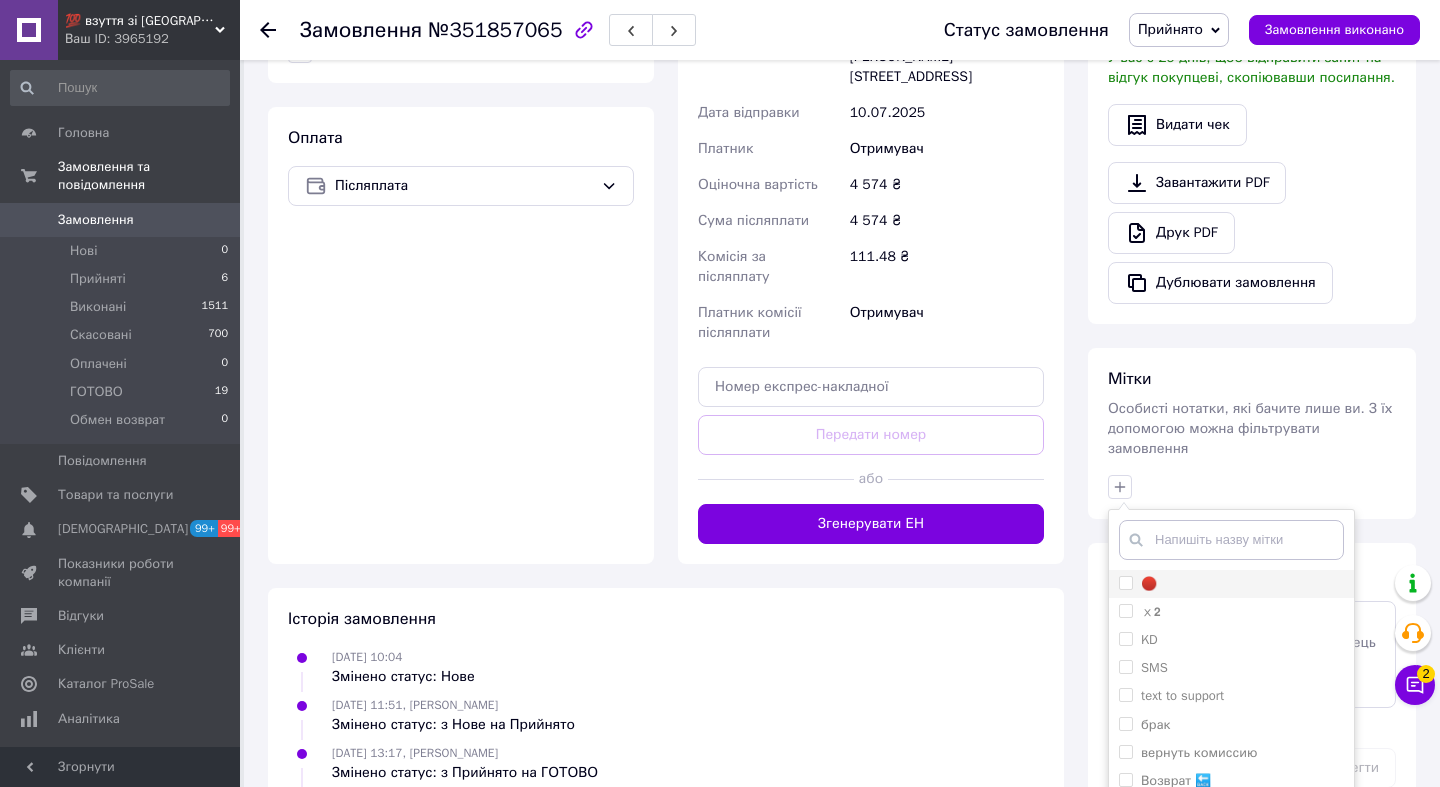 click on "🔴" at bounding box center [1138, 584] 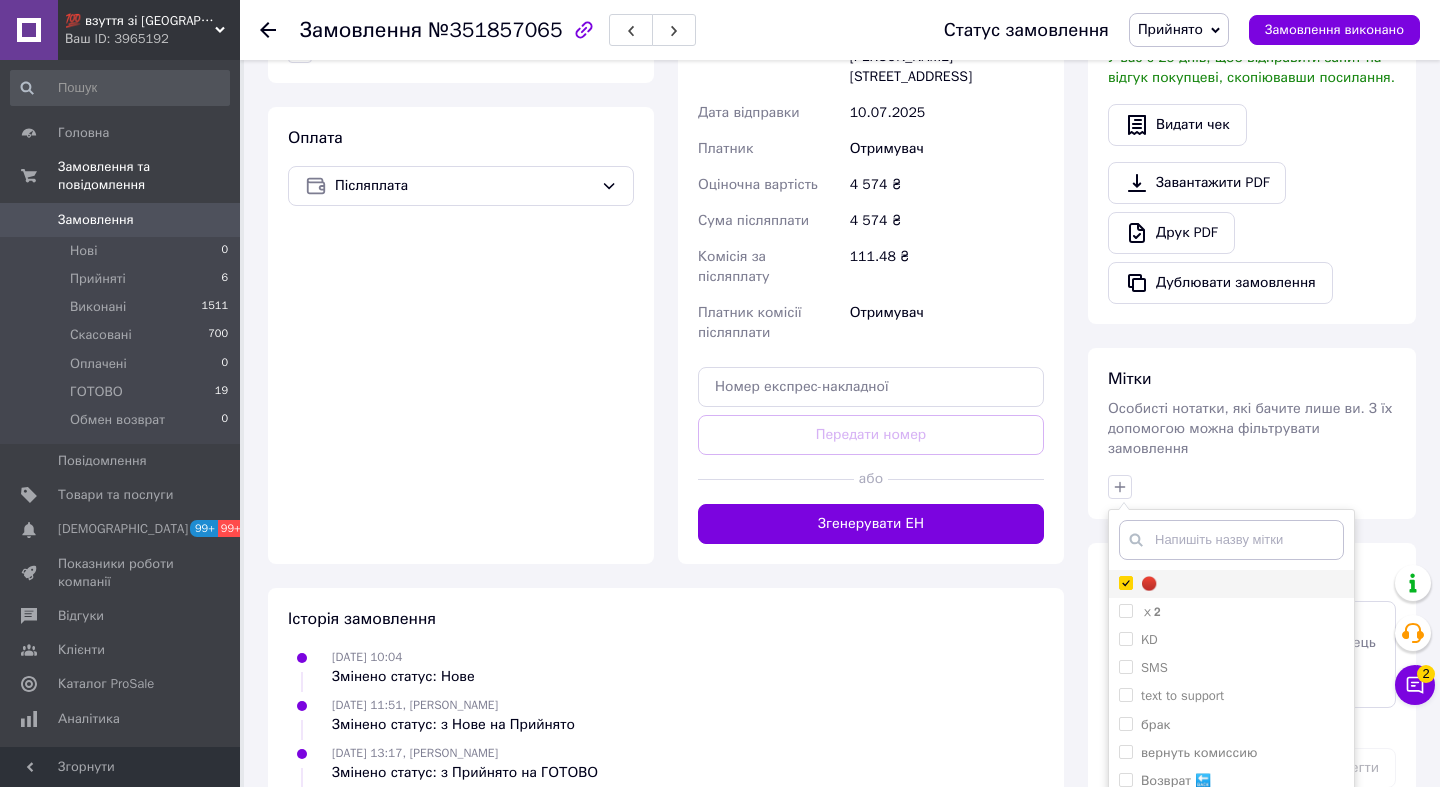 click on "🔴" at bounding box center (1125, 582) 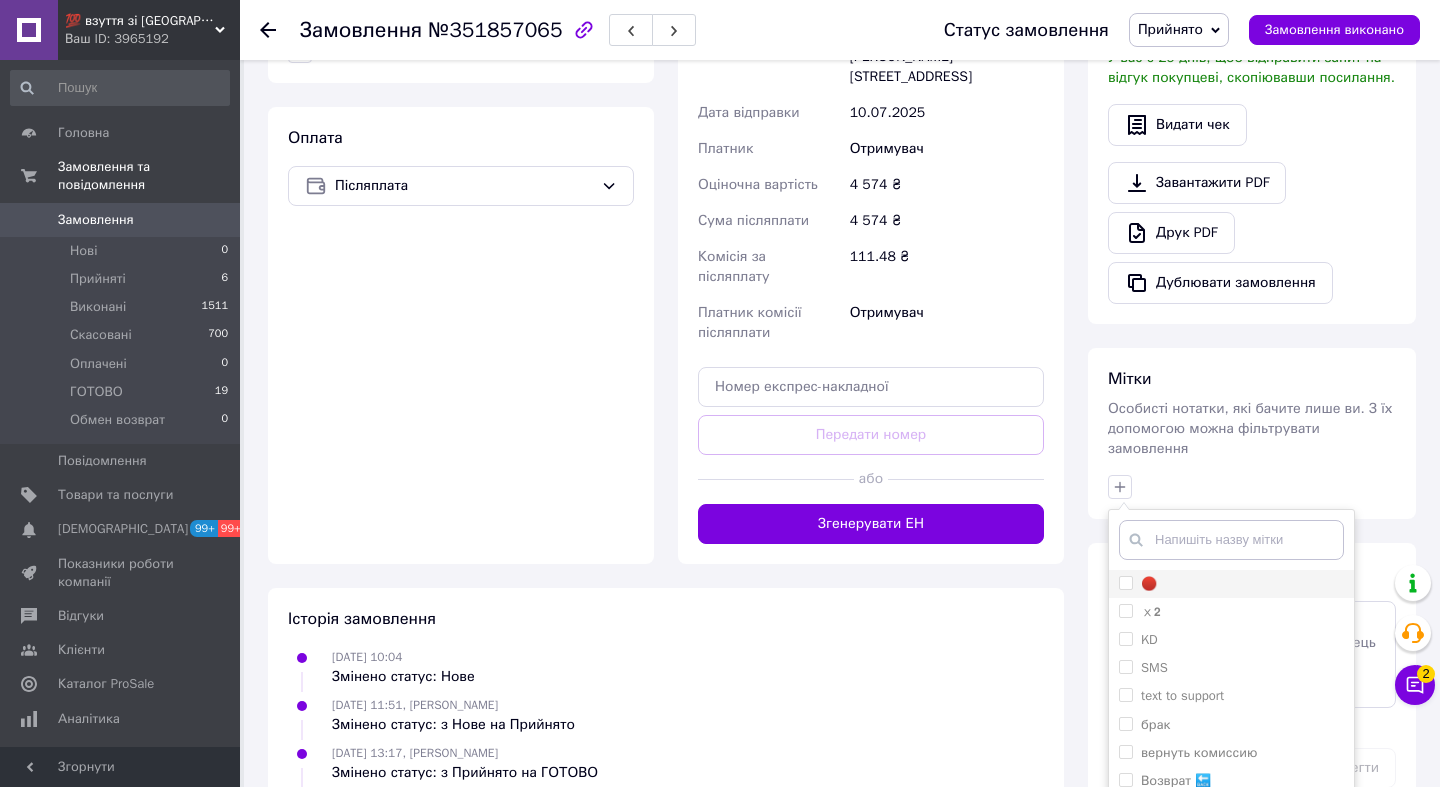 click on "🔴" at bounding box center (1125, 582) 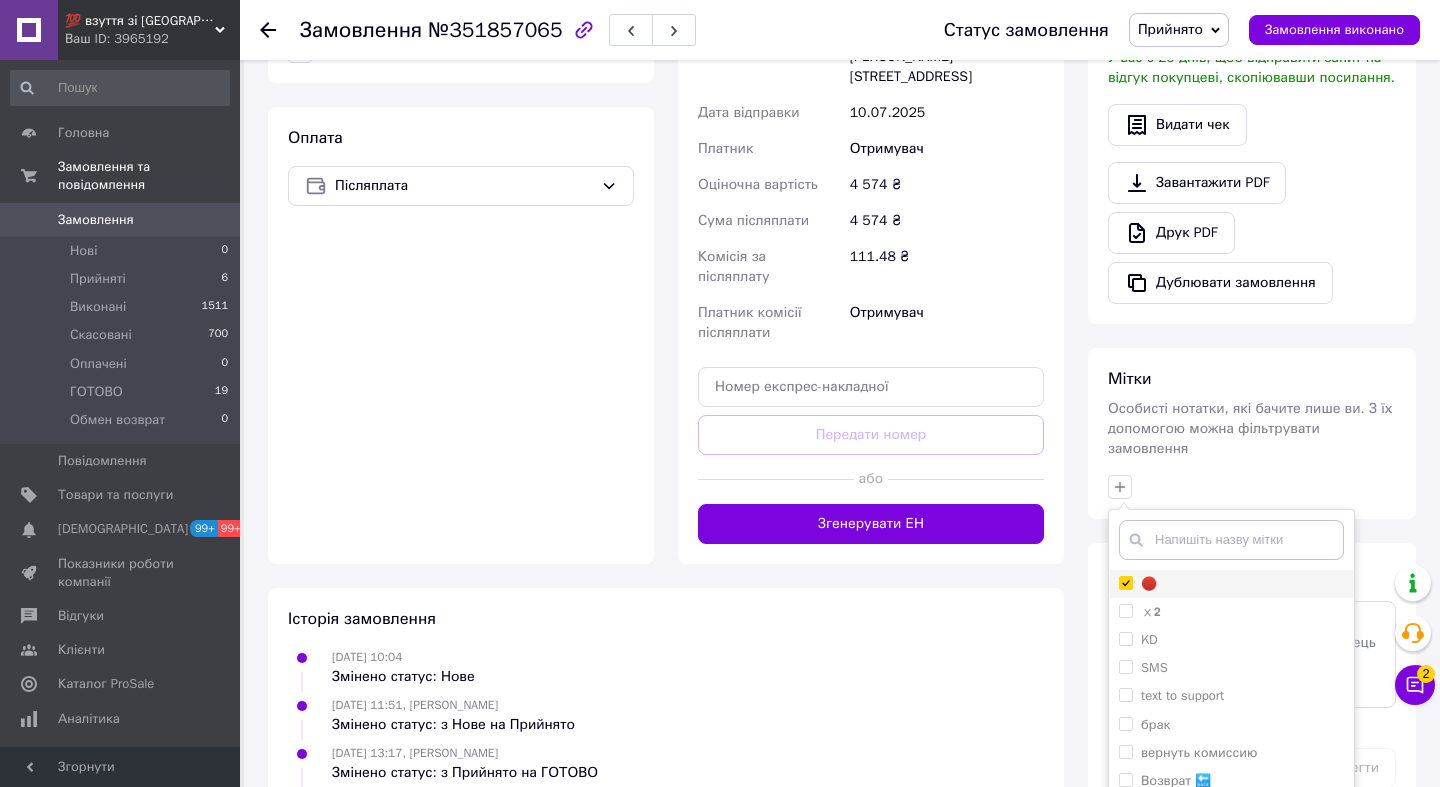 checkbox on "true" 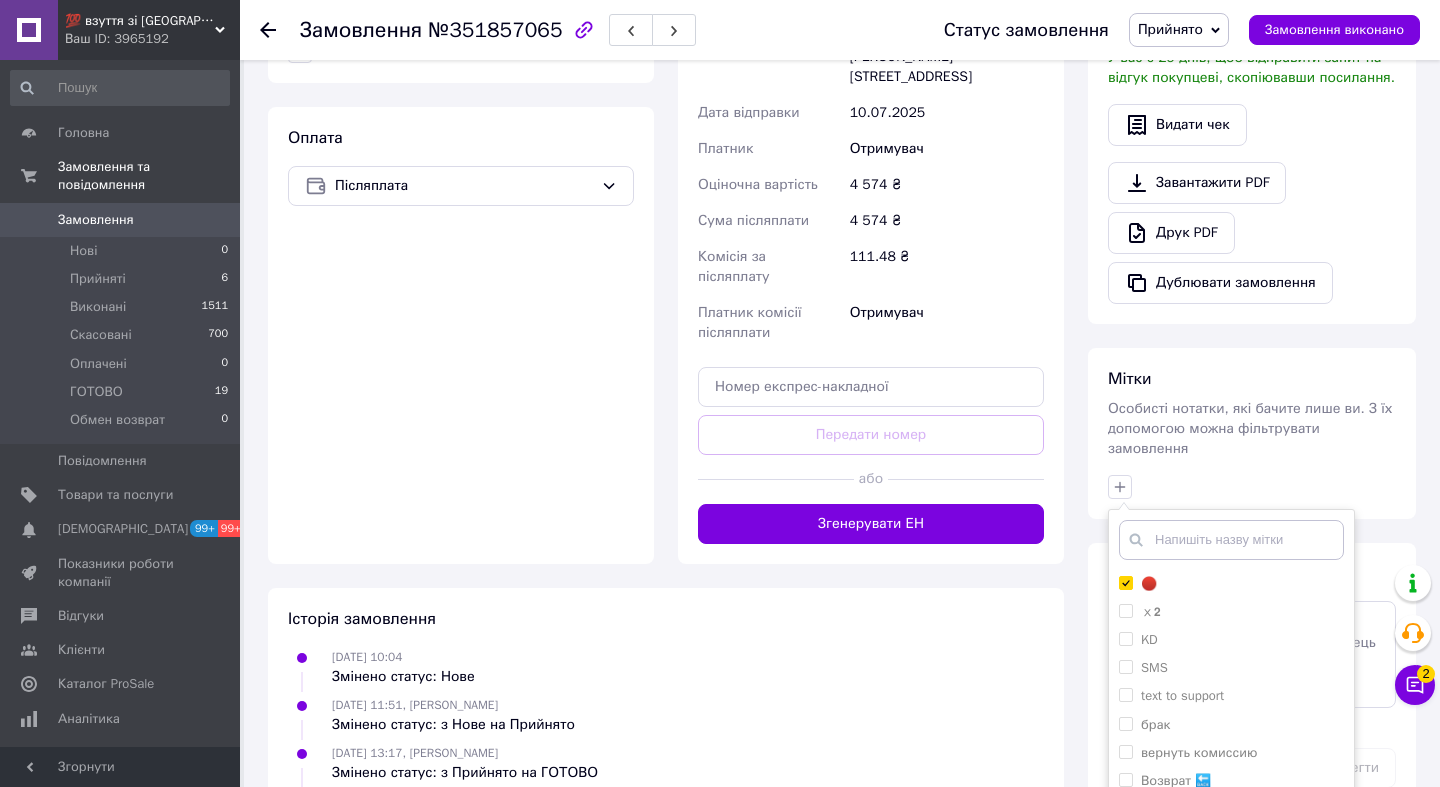 scroll, scrollTop: 772, scrollLeft: 0, axis: vertical 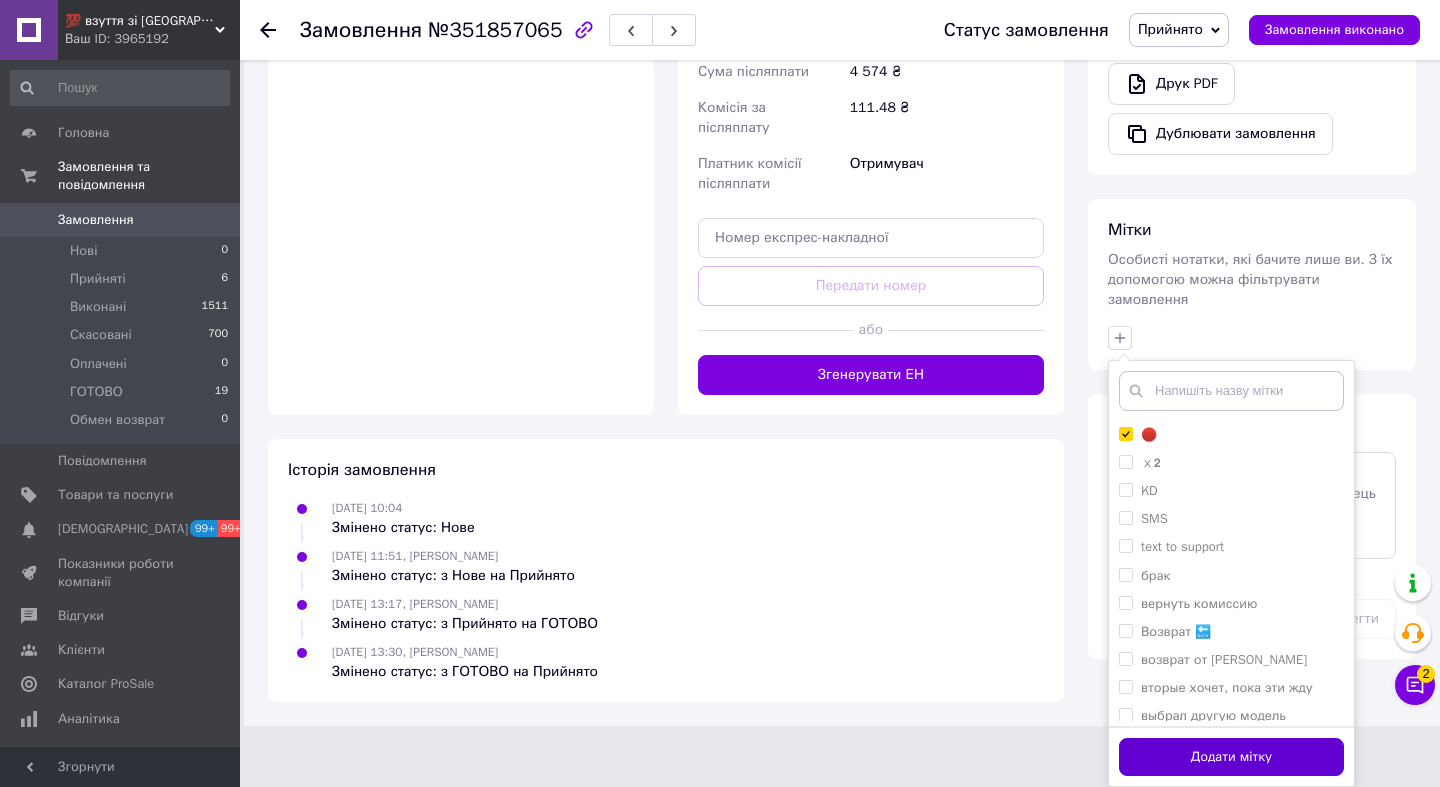 click on "Додати мітку" at bounding box center (1231, 757) 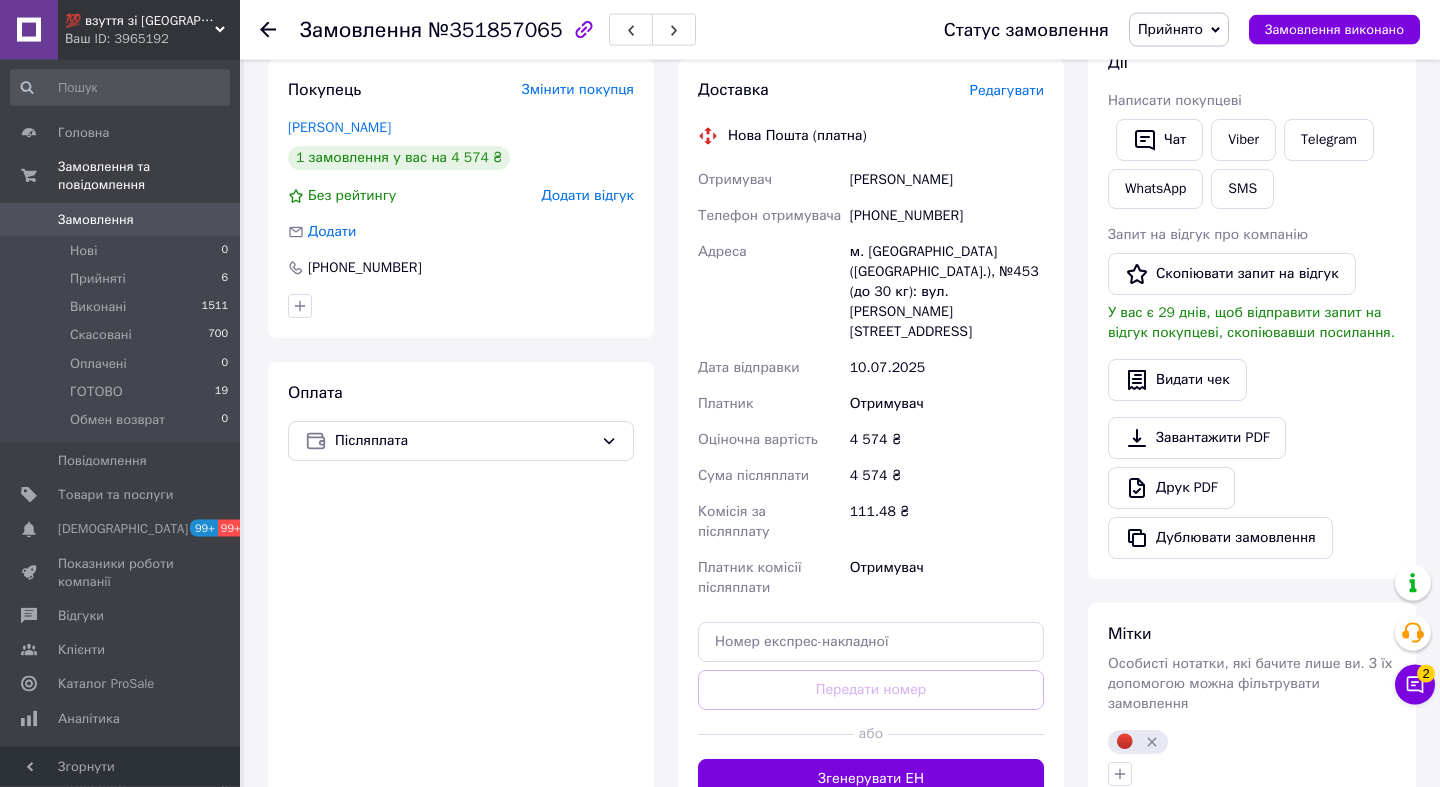 scroll, scrollTop: 0, scrollLeft: 0, axis: both 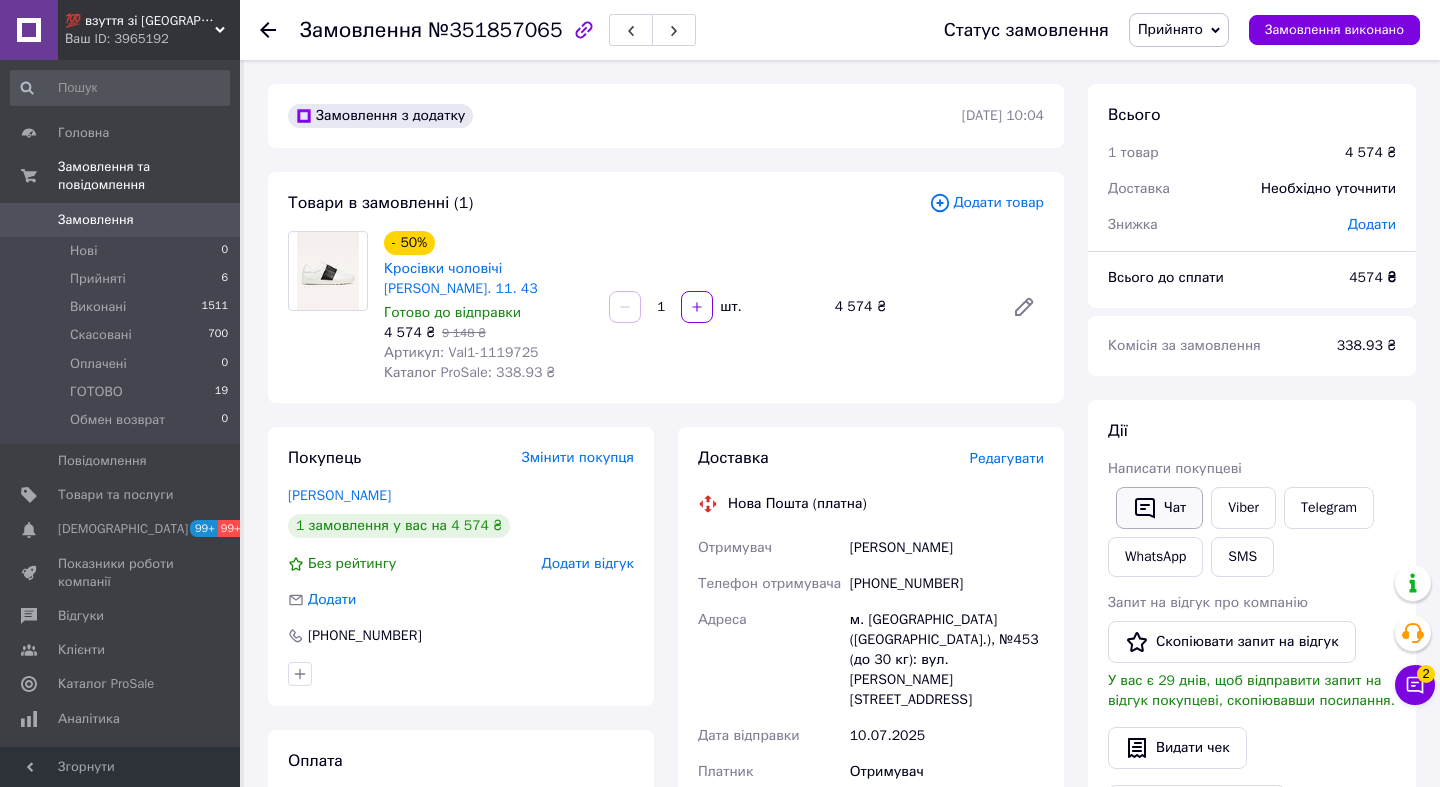 click on "Чат" at bounding box center (1159, 508) 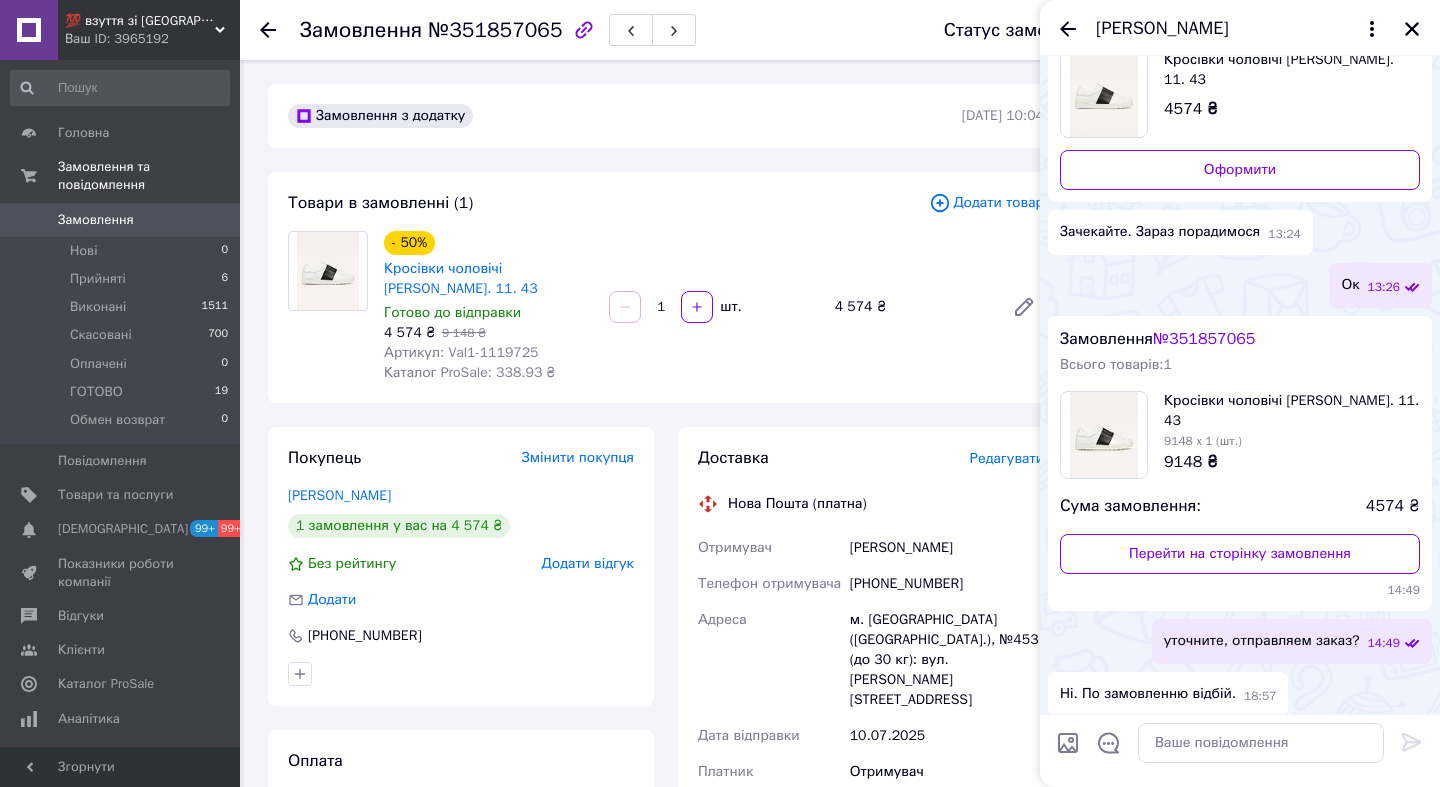 scroll, scrollTop: 1121, scrollLeft: 0, axis: vertical 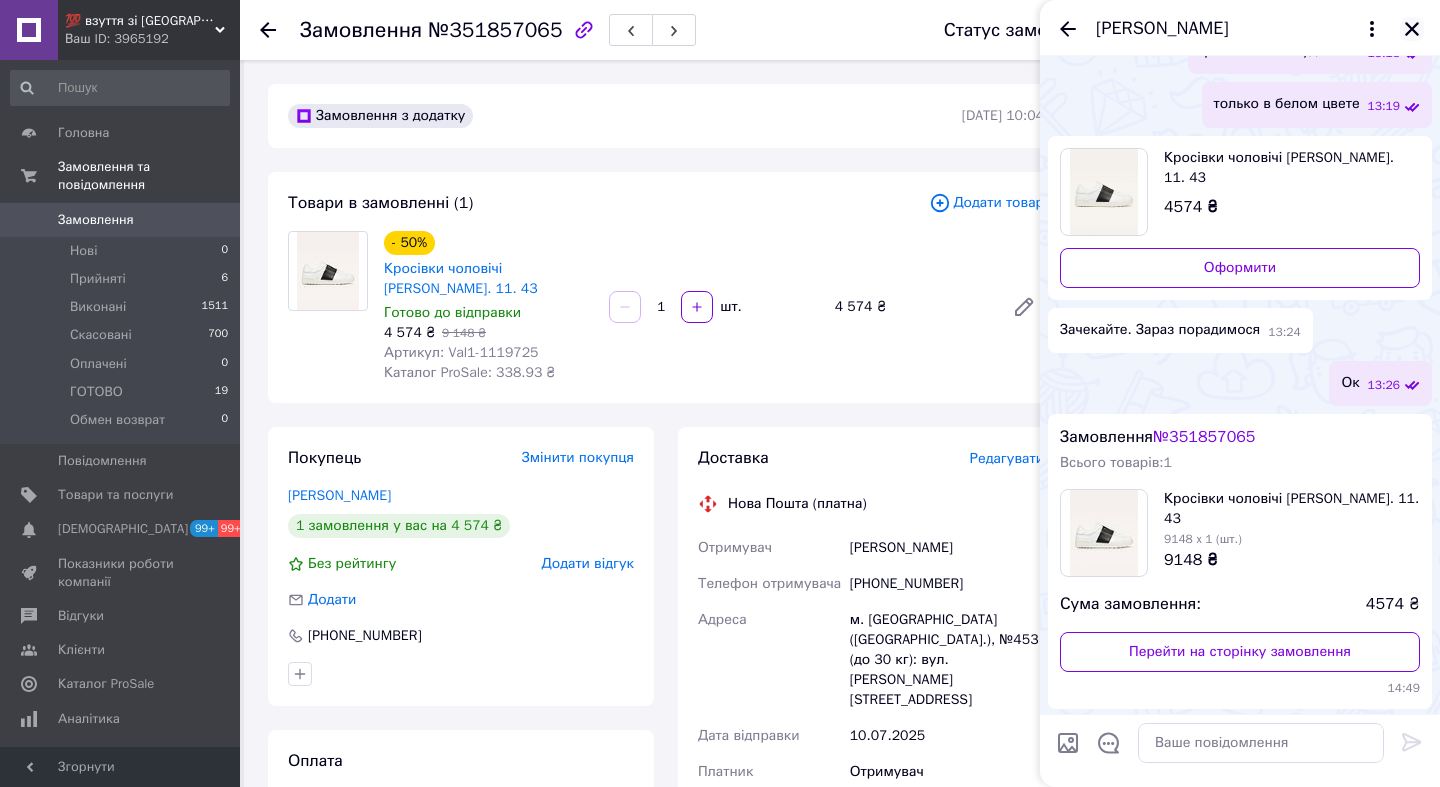click 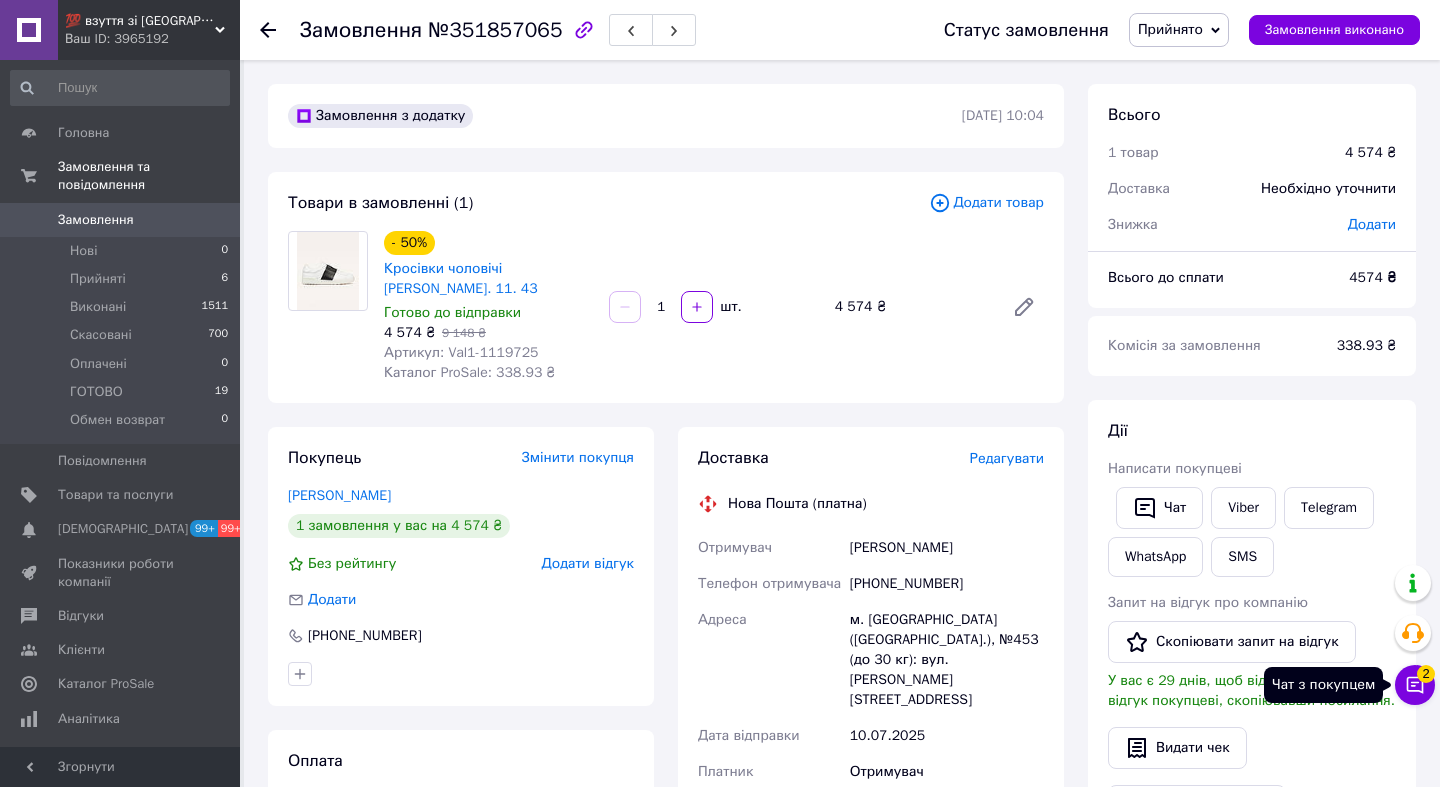 click 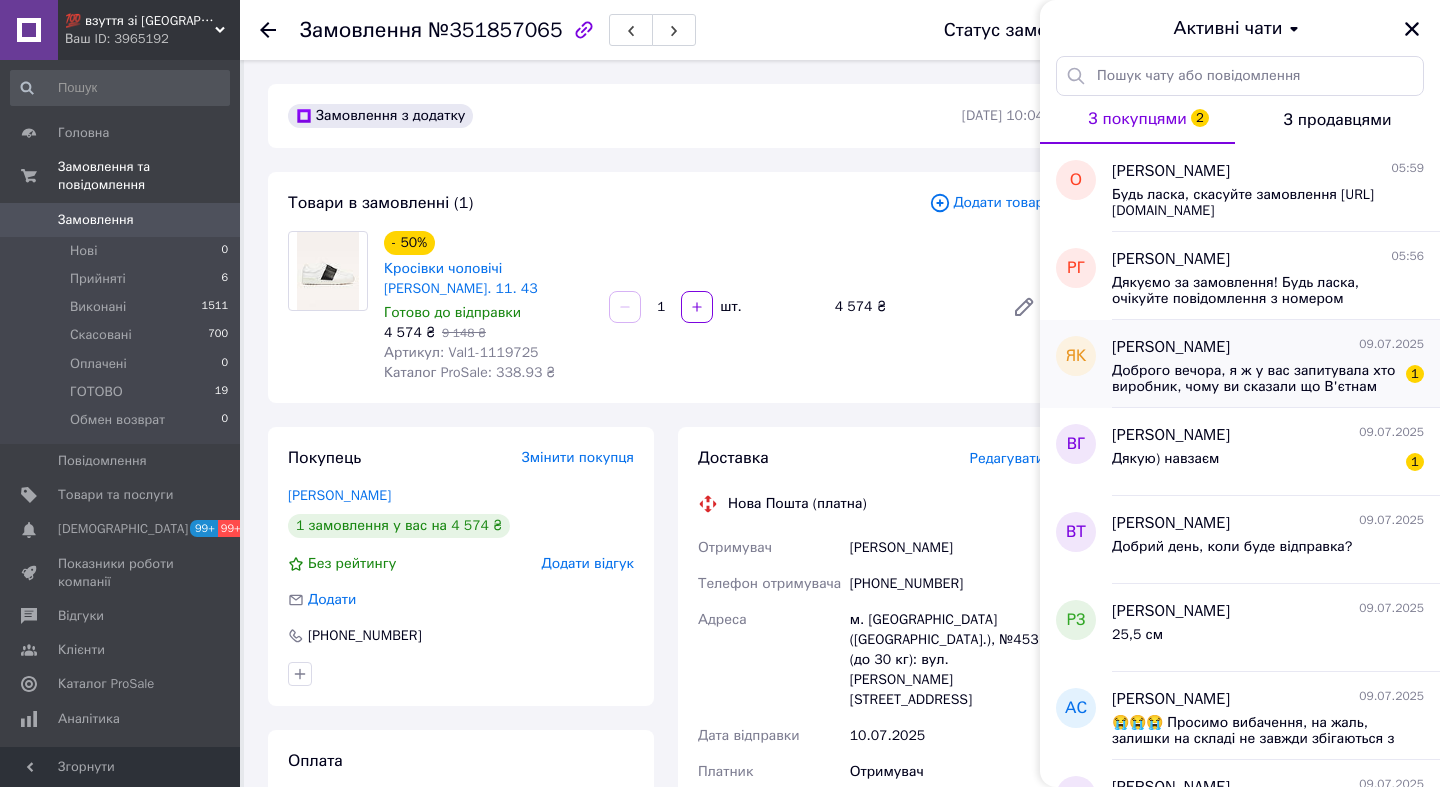 click on "Доброго вечора, я ж у вас запитувала хто виробник, чому ви сказали що В'єтнам якщо за фактом Китай =( Я розумію, що за цю ціну важко розраховувати на оригінал, але мені здавалося це товар з уцінкою. 1" at bounding box center (1268, 377) 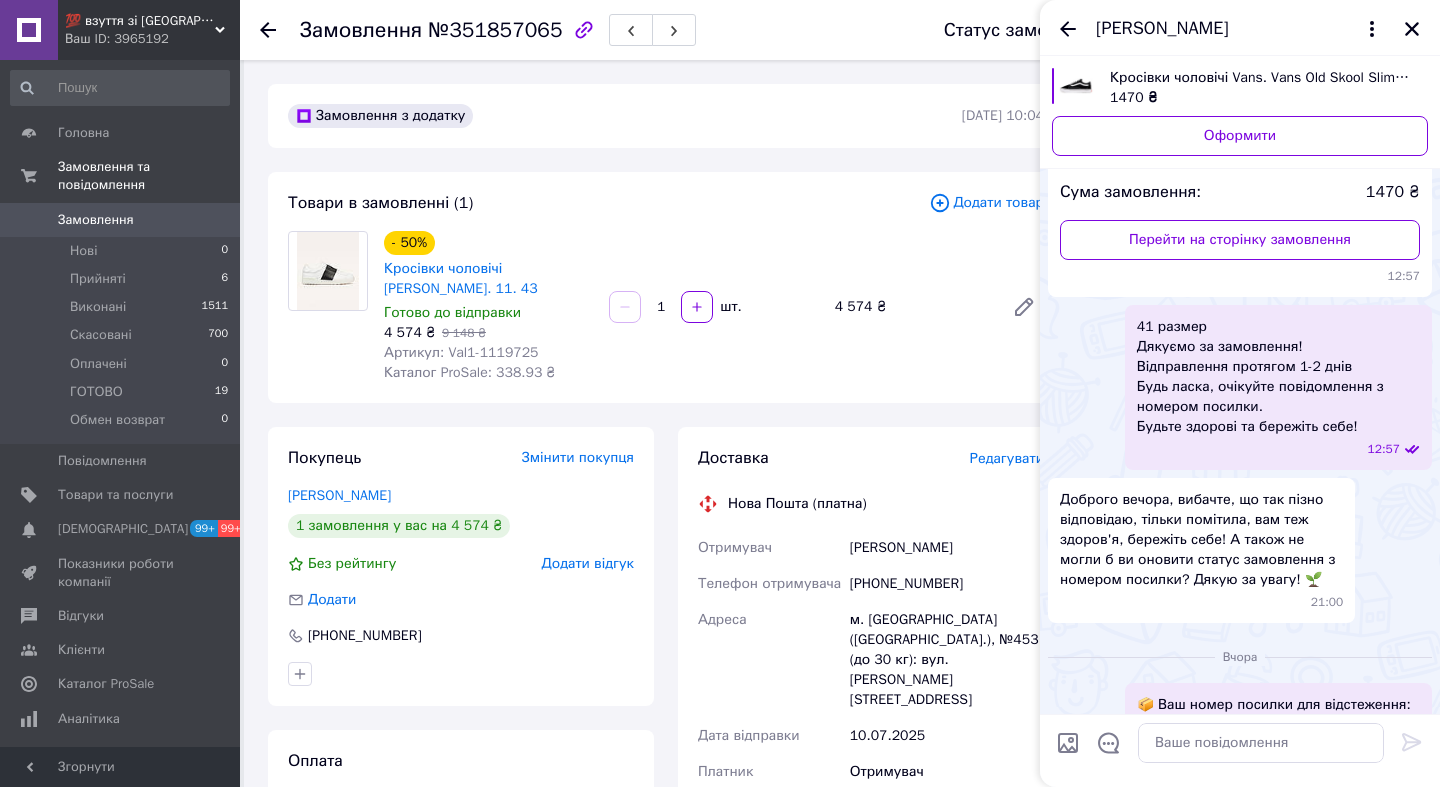 scroll, scrollTop: 1333, scrollLeft: 0, axis: vertical 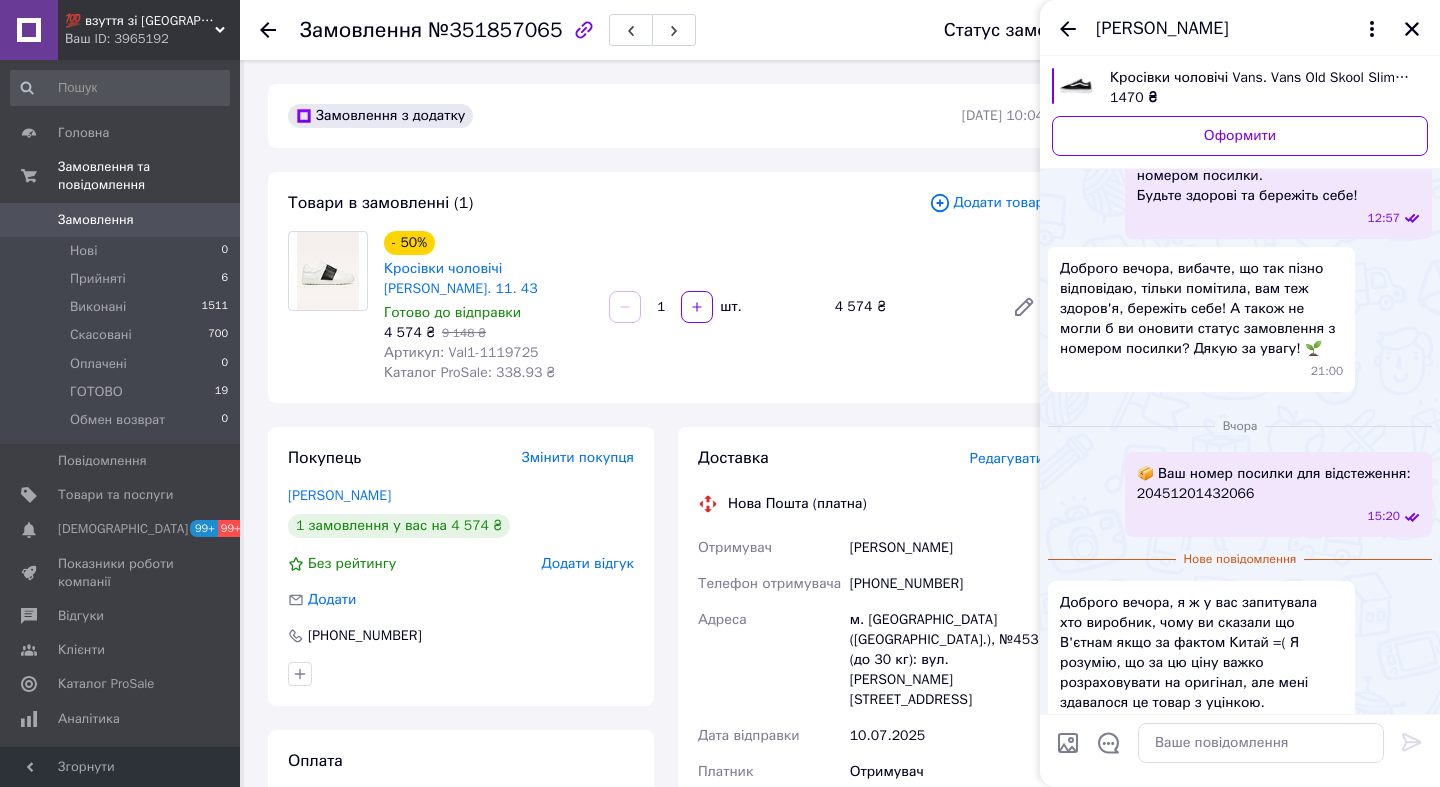 click on "Кросівки чоловічі Vans. Vans Old Skool Slim 41" at bounding box center (1261, 78) 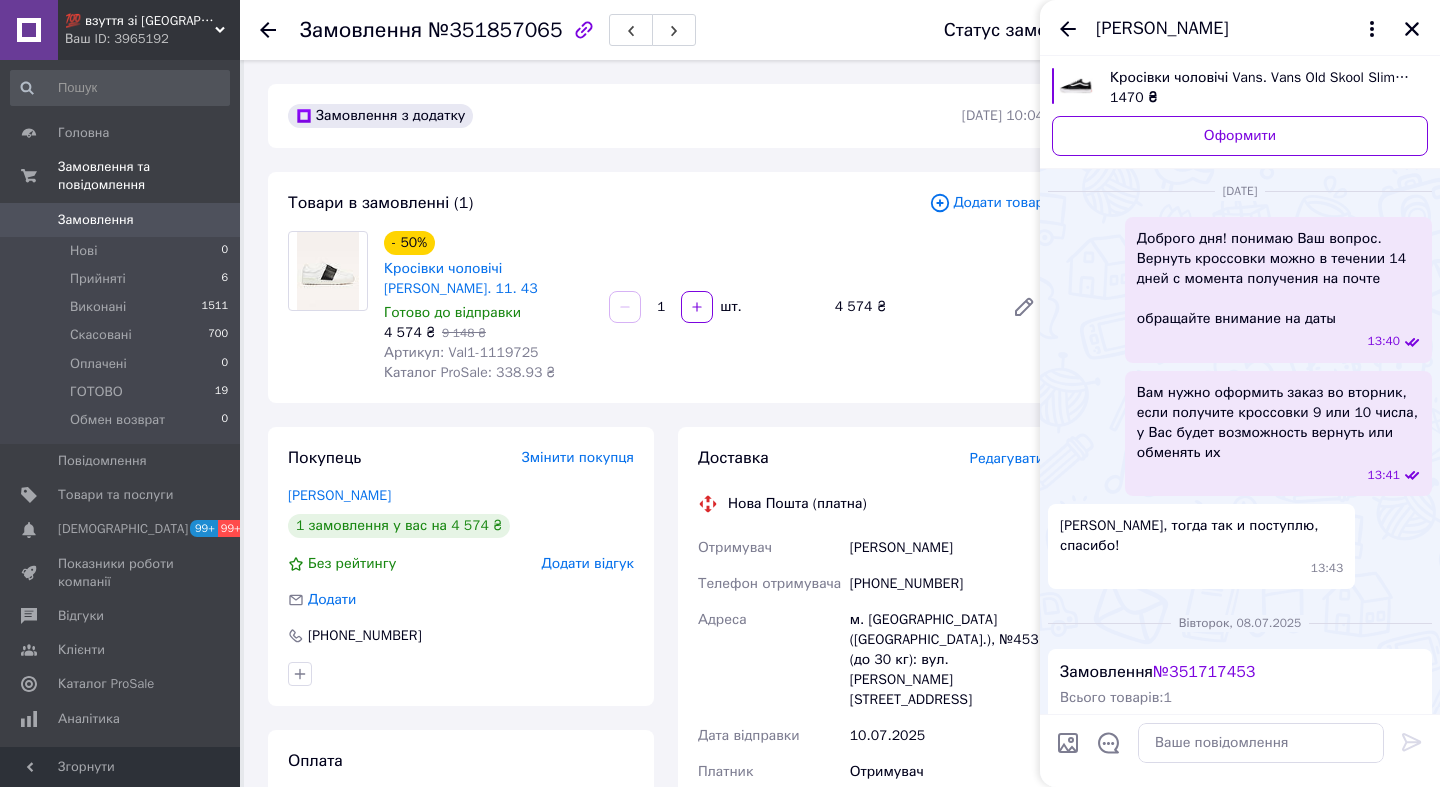 scroll, scrollTop: 1333, scrollLeft: 0, axis: vertical 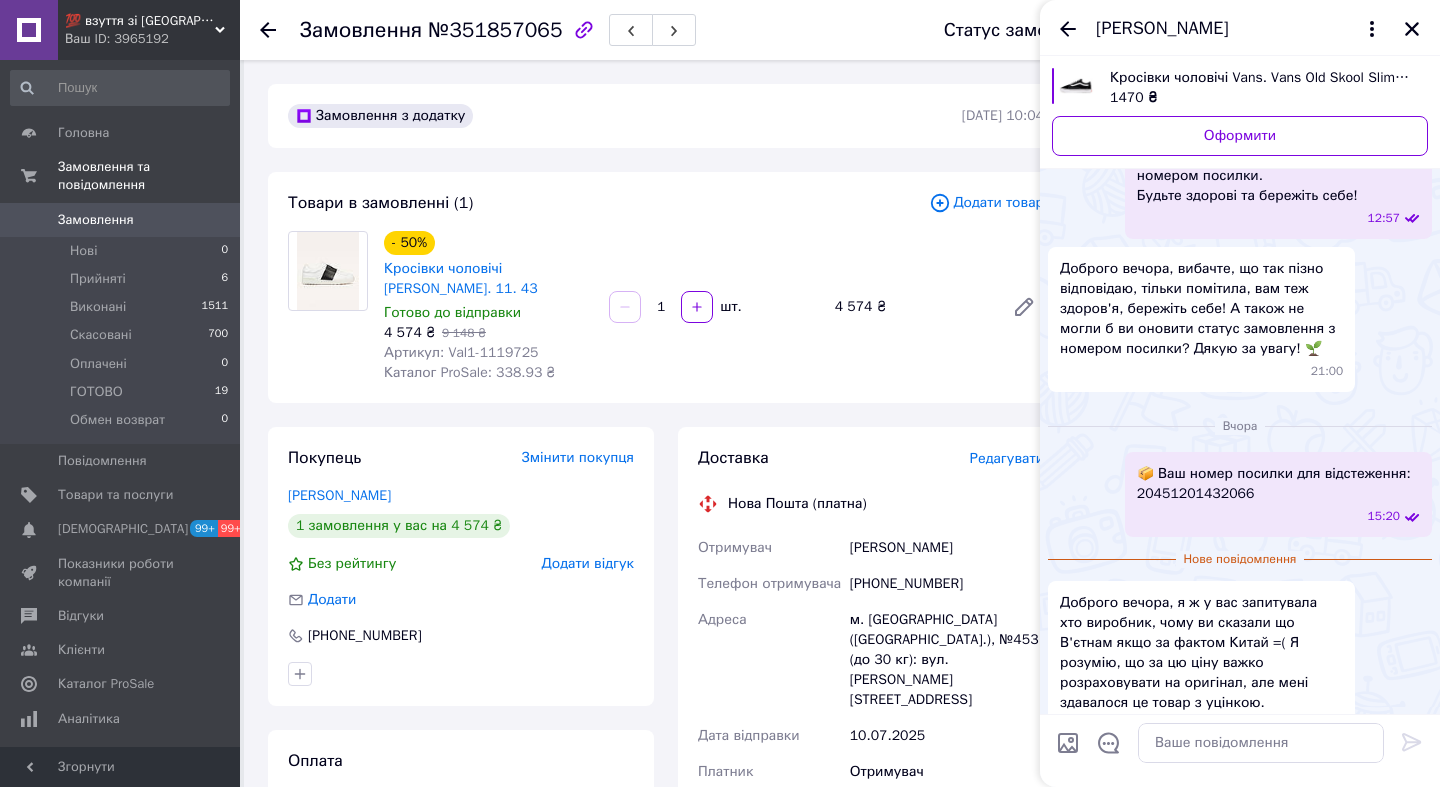 click at bounding box center (120, 88) 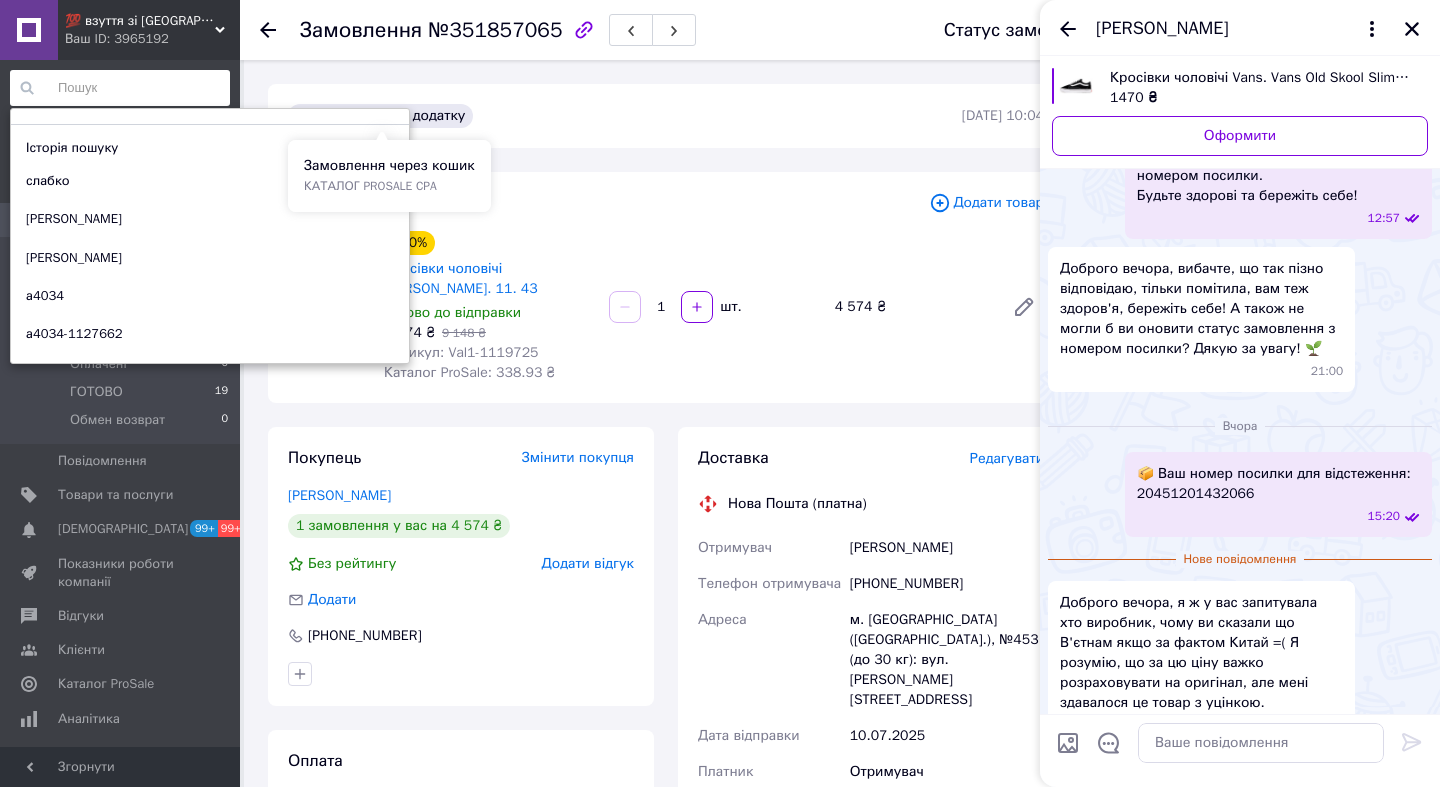 paste on "20451201432066" 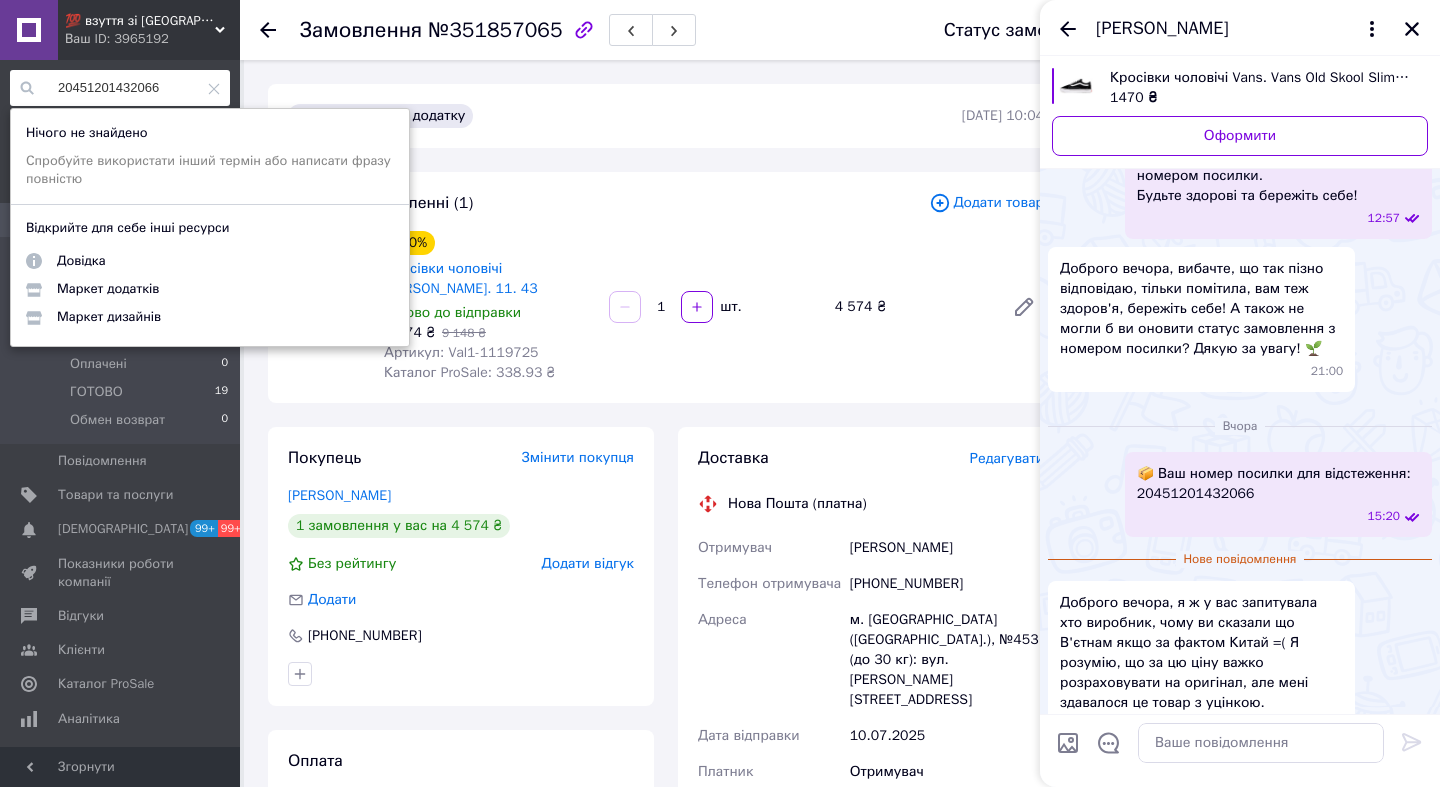 click on "Замовлення №351857065 Статус замовлення Прийнято Виконано Скасовано Оплачено ГОТОВО Обмен возврат Замовлення виконано Замовлення з додатку 09.07.2025 | 10:04 Товари в замовленні (1) Додати товар - 50% Кросівки чоловічі Valentino. 11. 43 Готово до відправки 4 574 ₴   9 148 ₴ Артикул: Val1-1119725 Каталог ProSale: 338.93 ₴  1   шт. 4 574 ₴ Покупець Змінити покупця Демчинський Олександр 1 замовлення у вас на 4 574 ₴ Без рейтингу   Додати відгук Додати +380665595555 Оплата Післяплата Доставка Редагувати Нова Пошта (платна) Отримувач Демчинський Олександр Телефон отримувача +380665595555 Адреса Дата відправки" at bounding box center [842, 803] 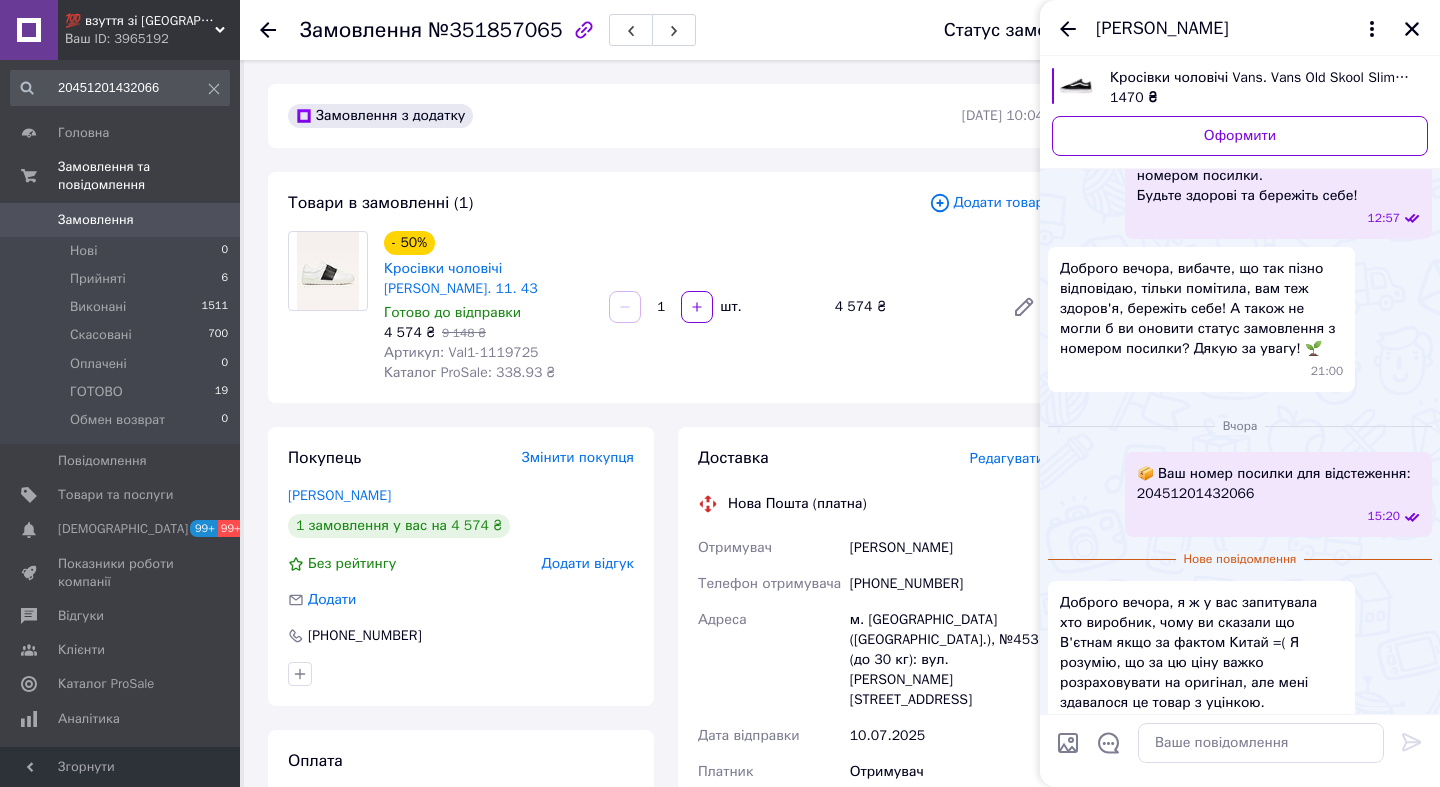 click on "20451201432066" at bounding box center [120, 88] 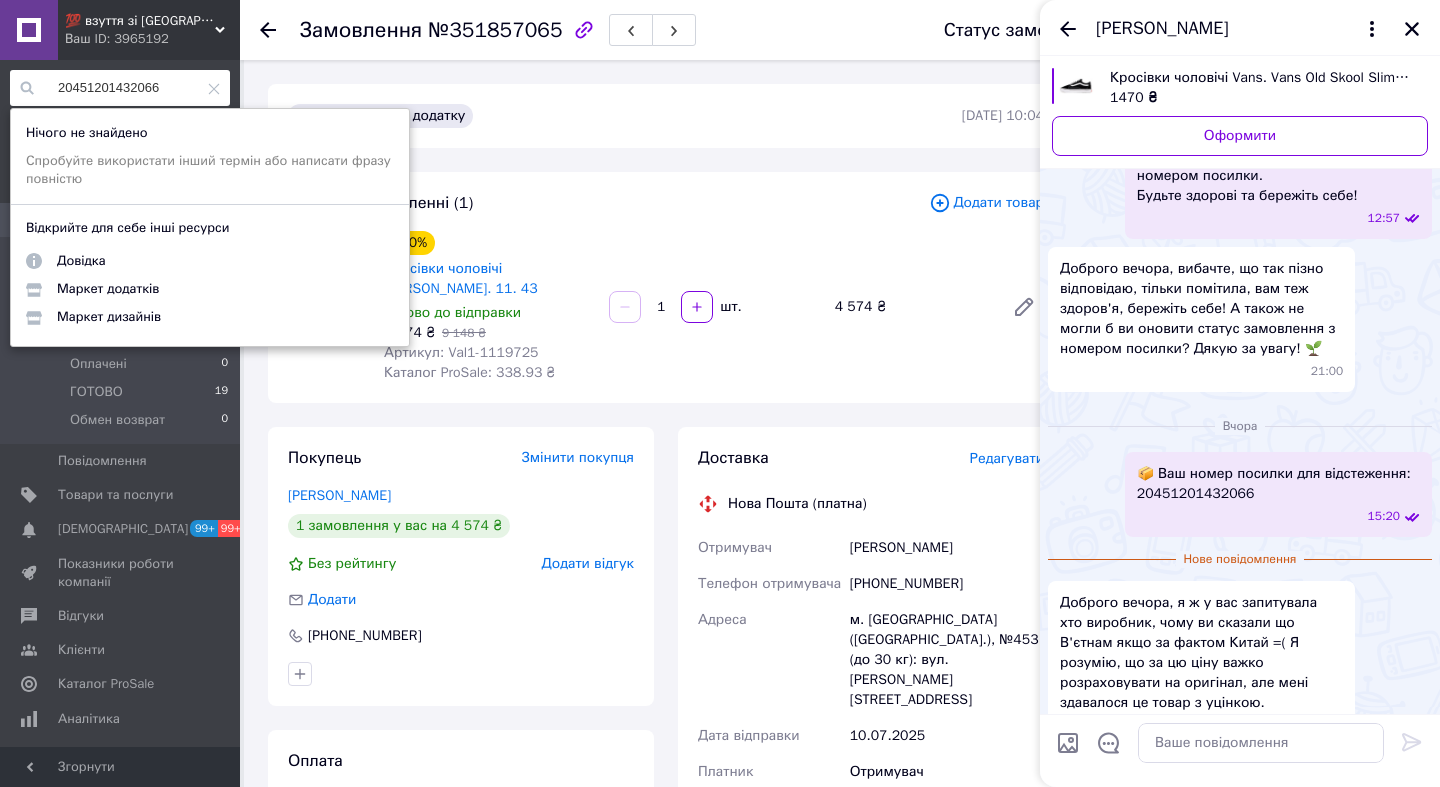 click on "20451201432066" at bounding box center (120, 88) 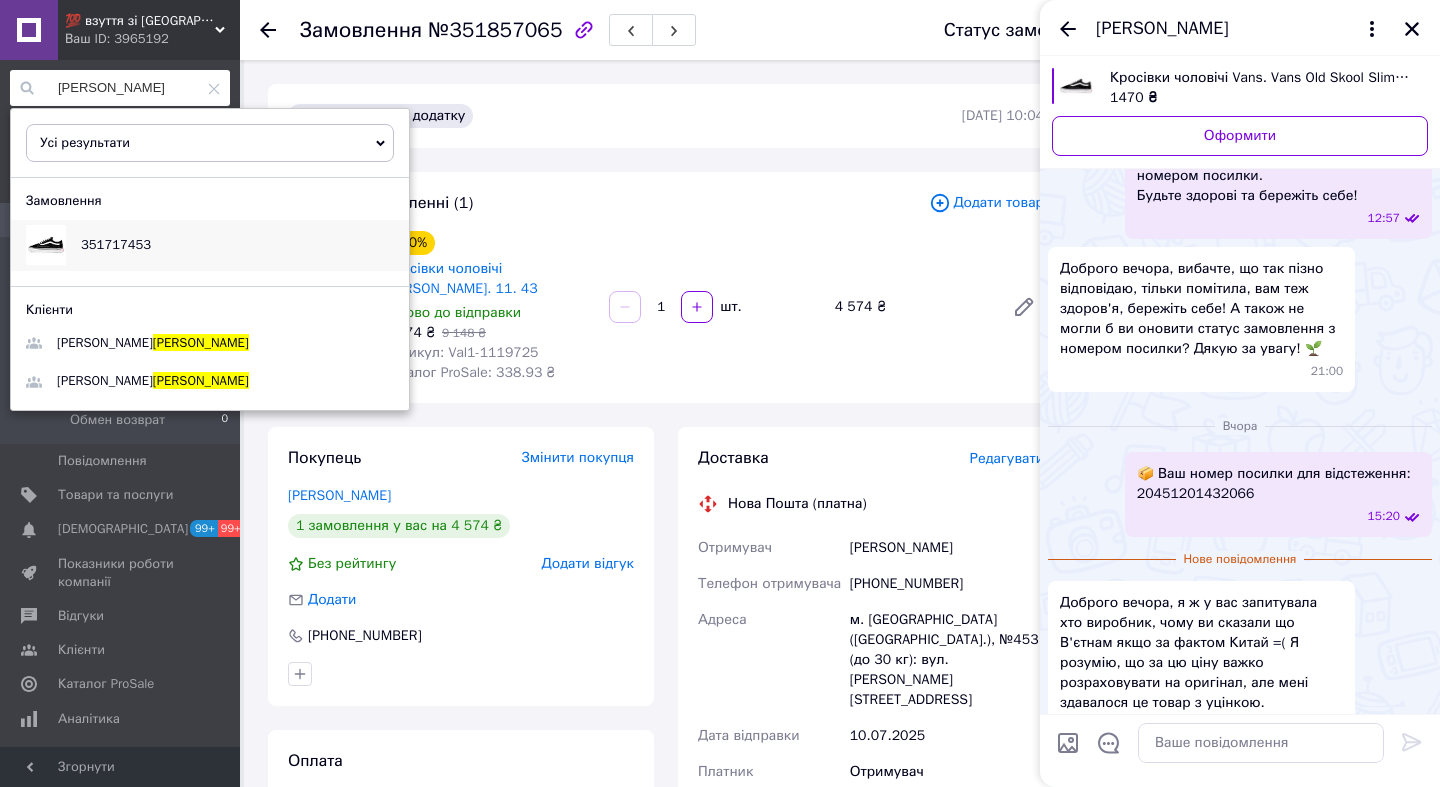 type on "капустян" 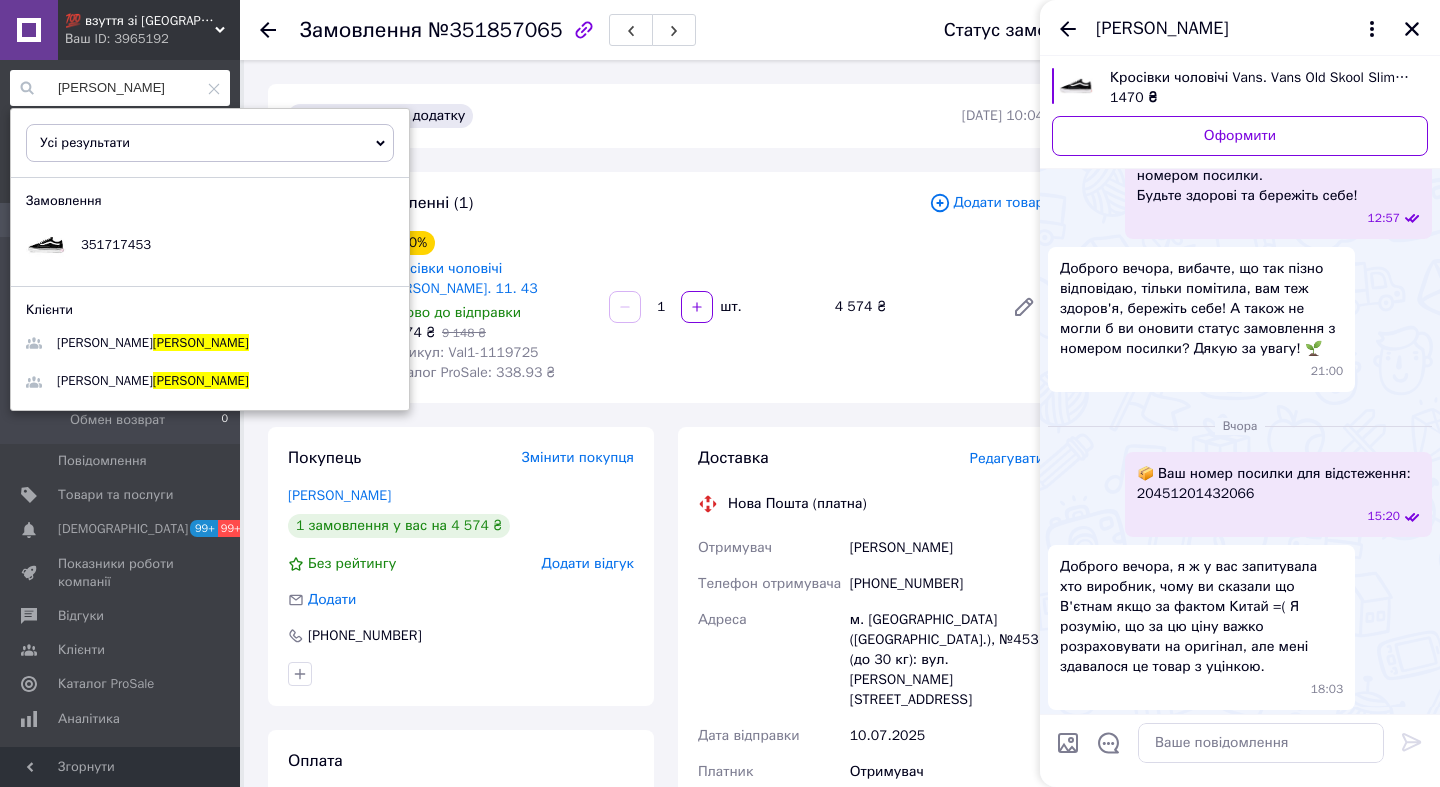 click on "21:00" at bounding box center [1205, 371] 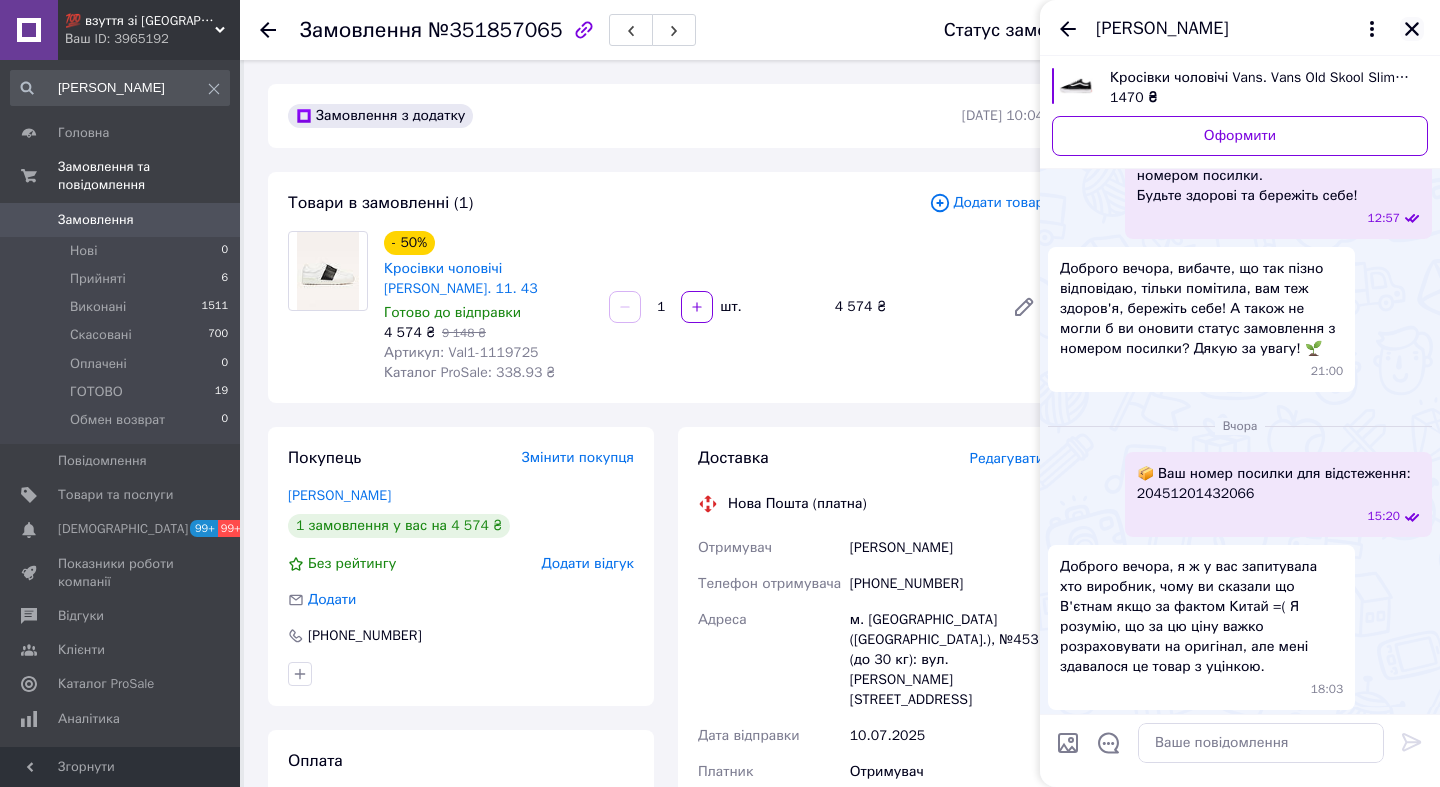 click 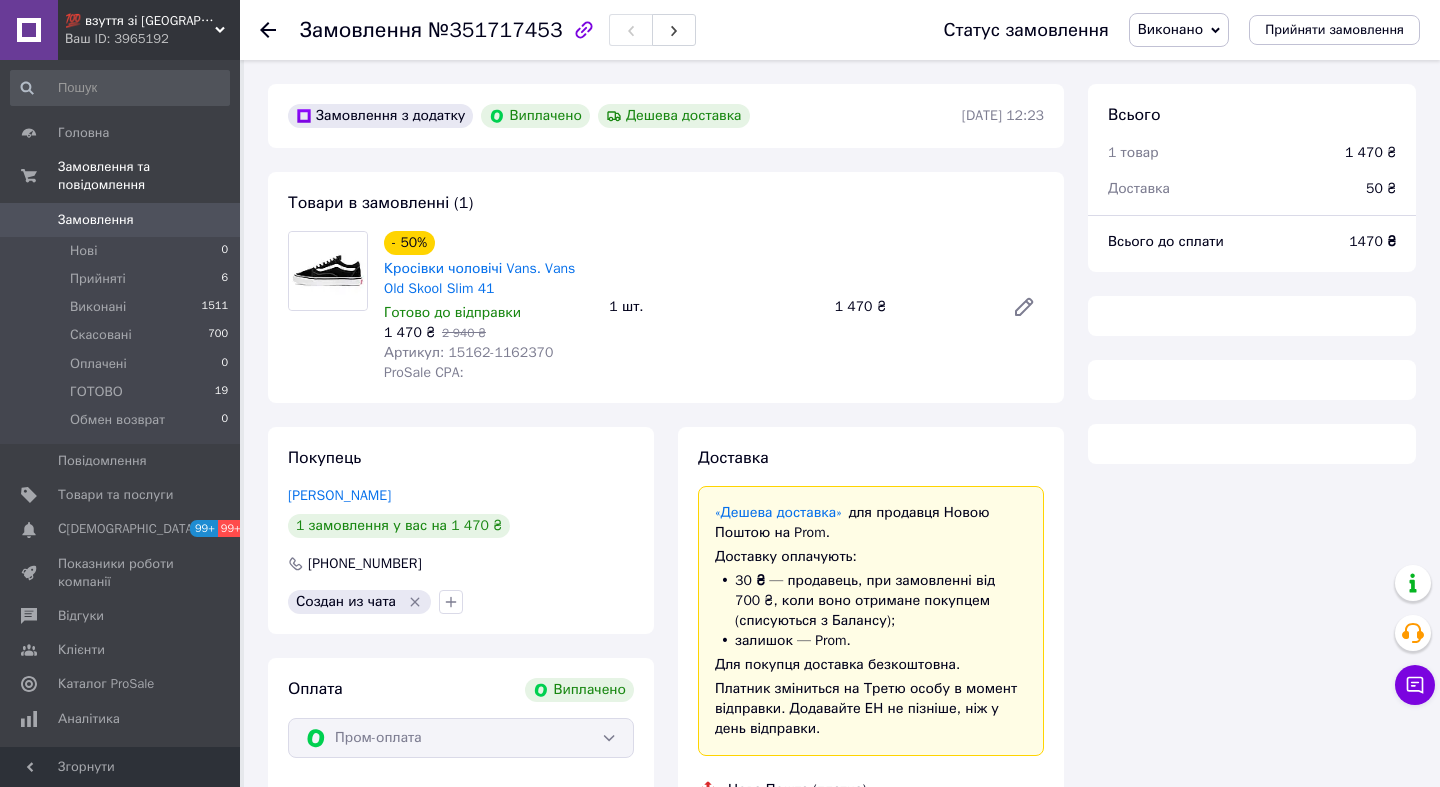 scroll, scrollTop: 0, scrollLeft: 0, axis: both 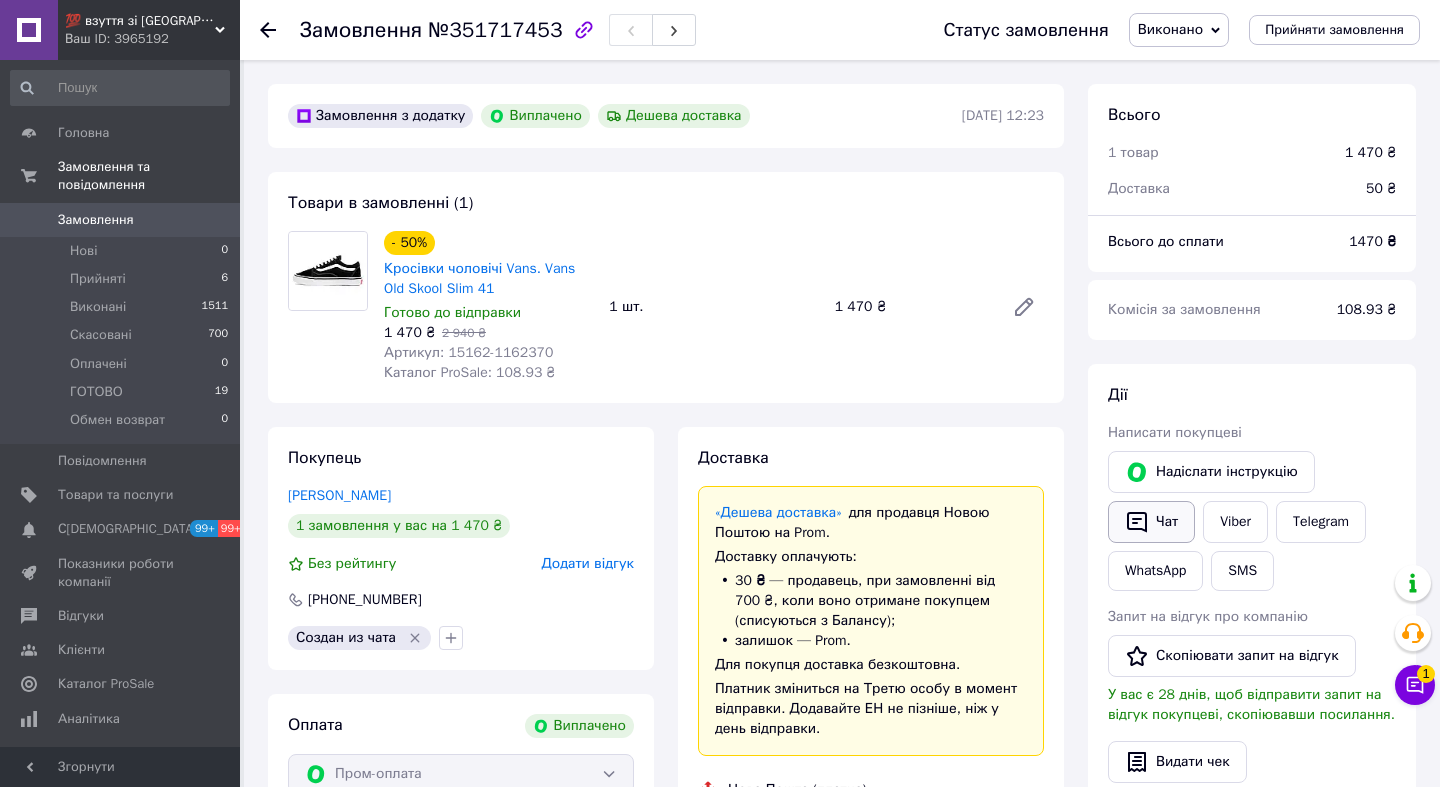 click on "Чат" at bounding box center (1151, 522) 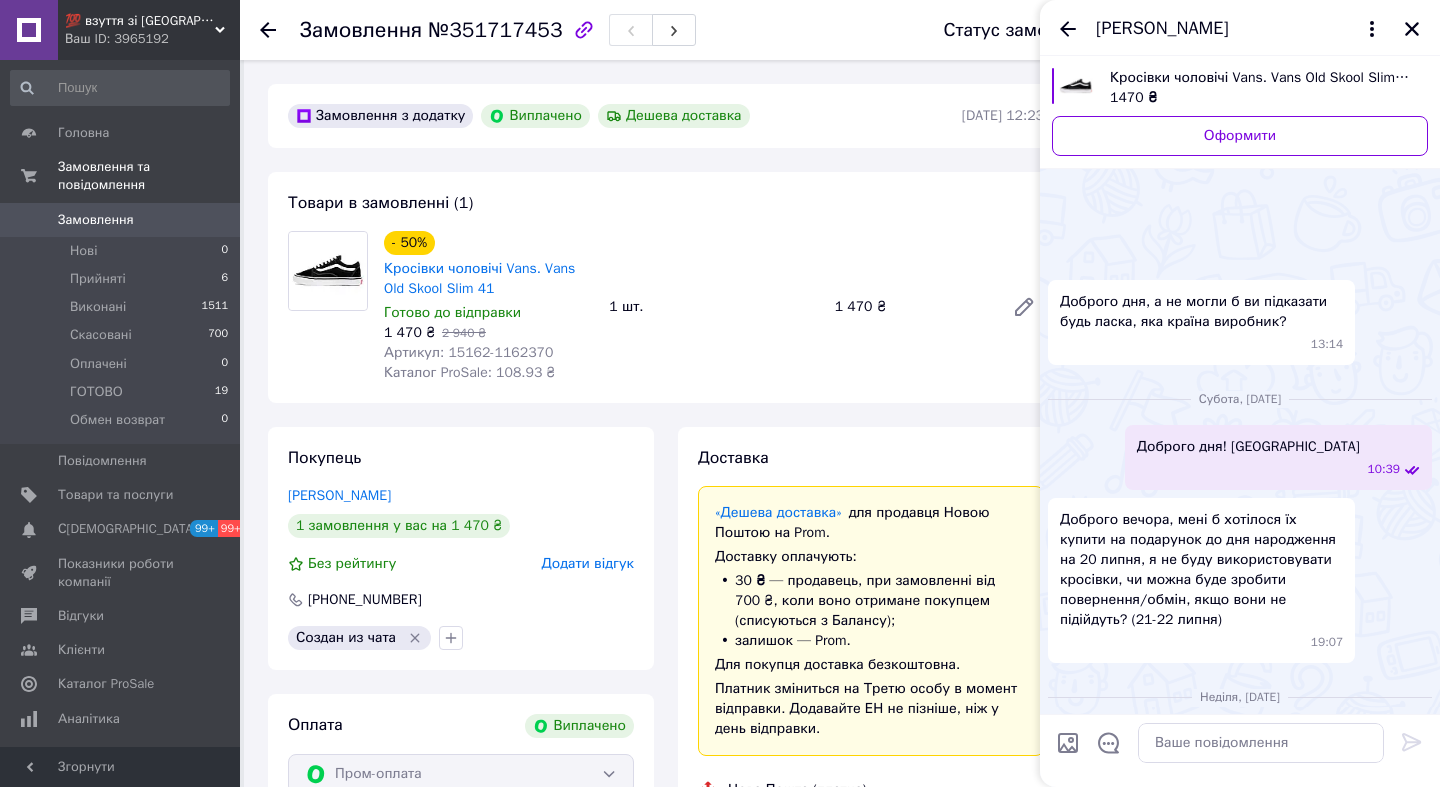 scroll, scrollTop: 1348, scrollLeft: 0, axis: vertical 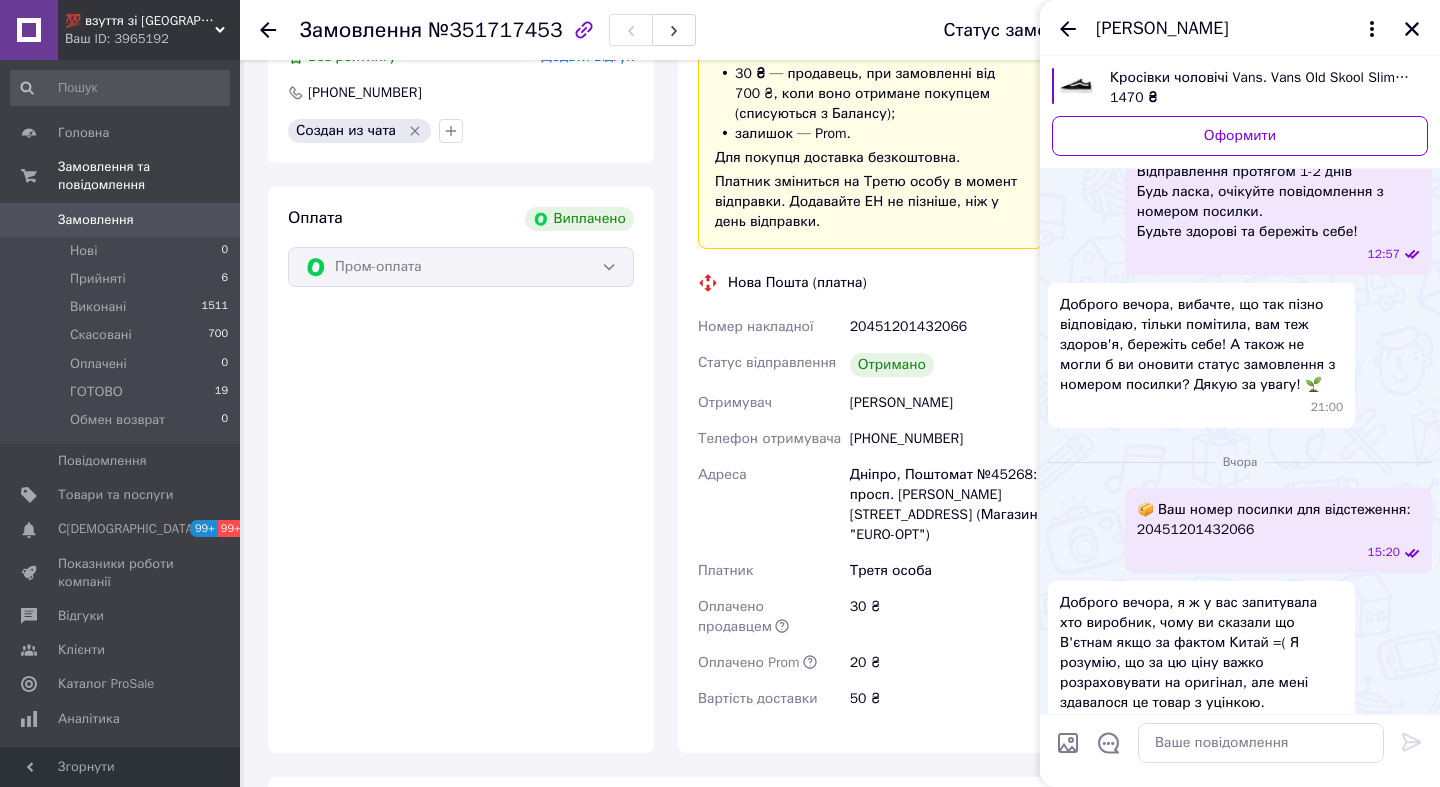click on "Капустян Яна" at bounding box center [947, 403] 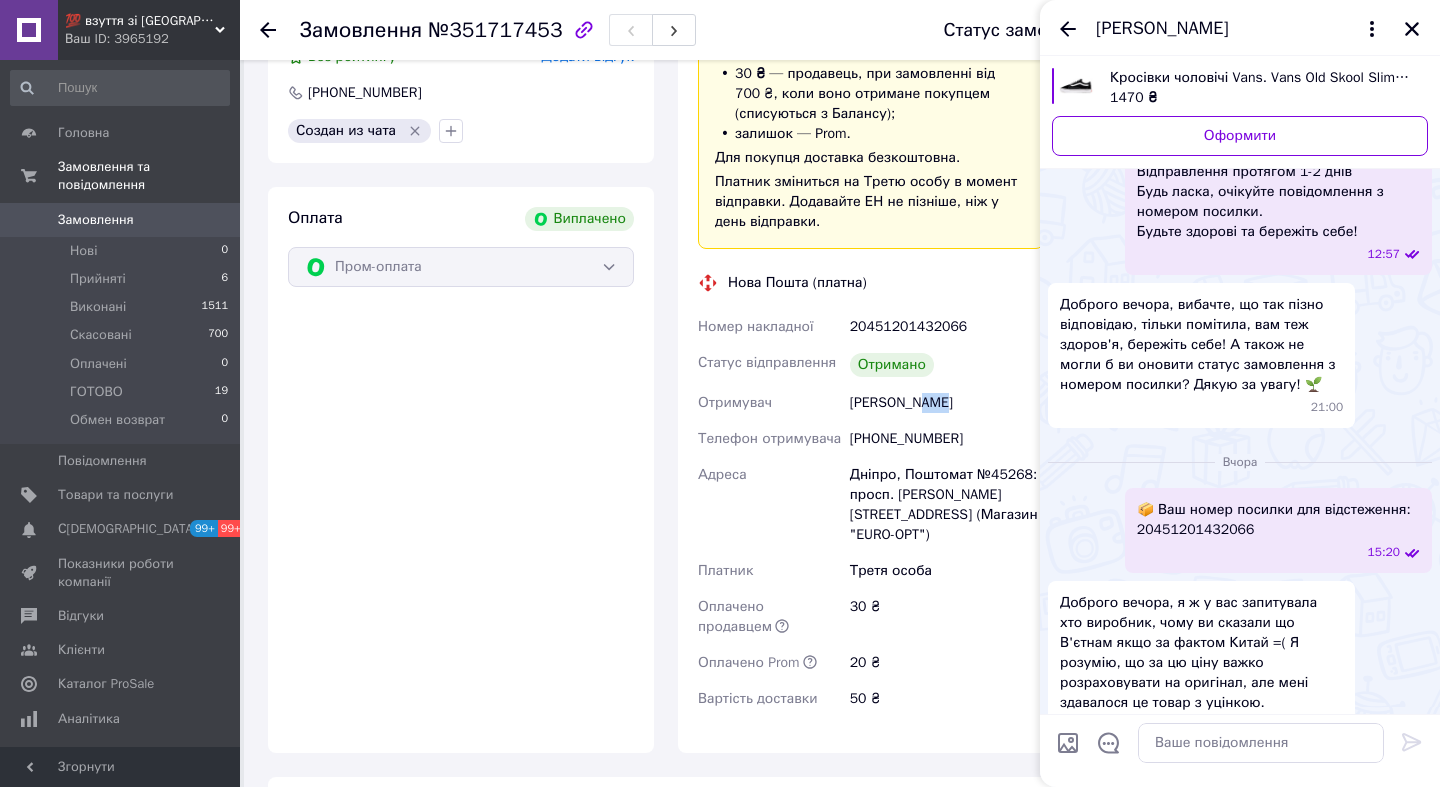 copy on "Яна" 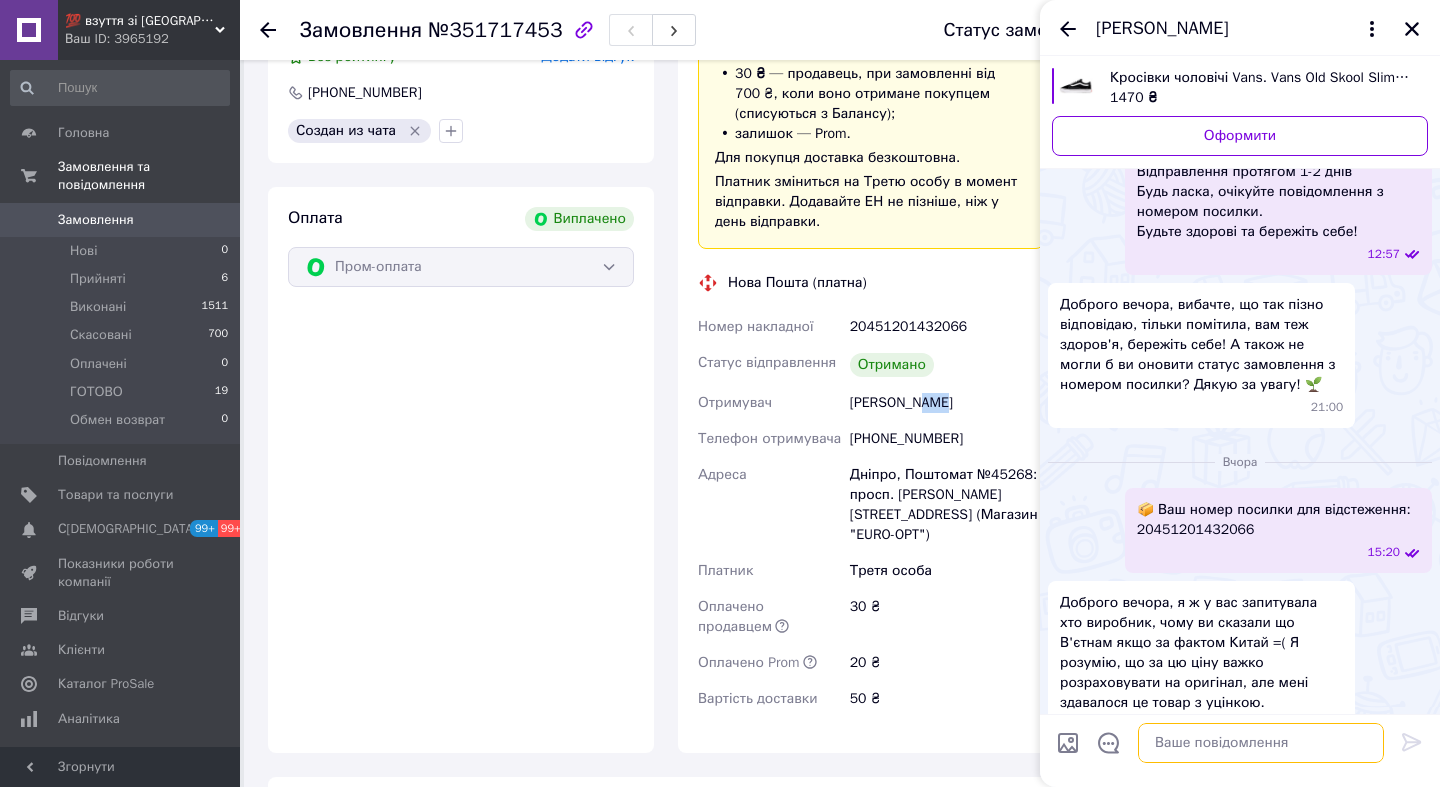 click at bounding box center [1261, 743] 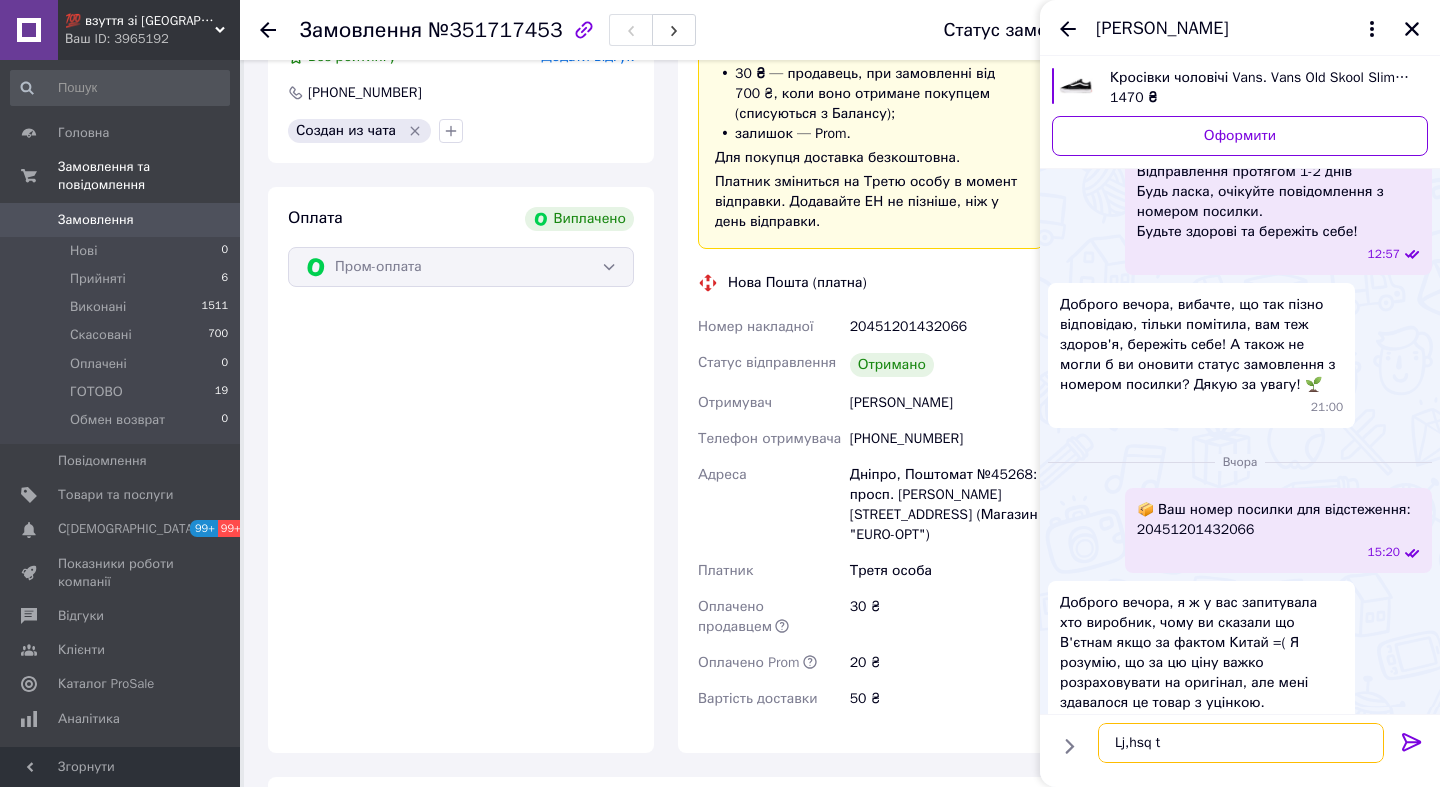 type on "Lj,hsq" 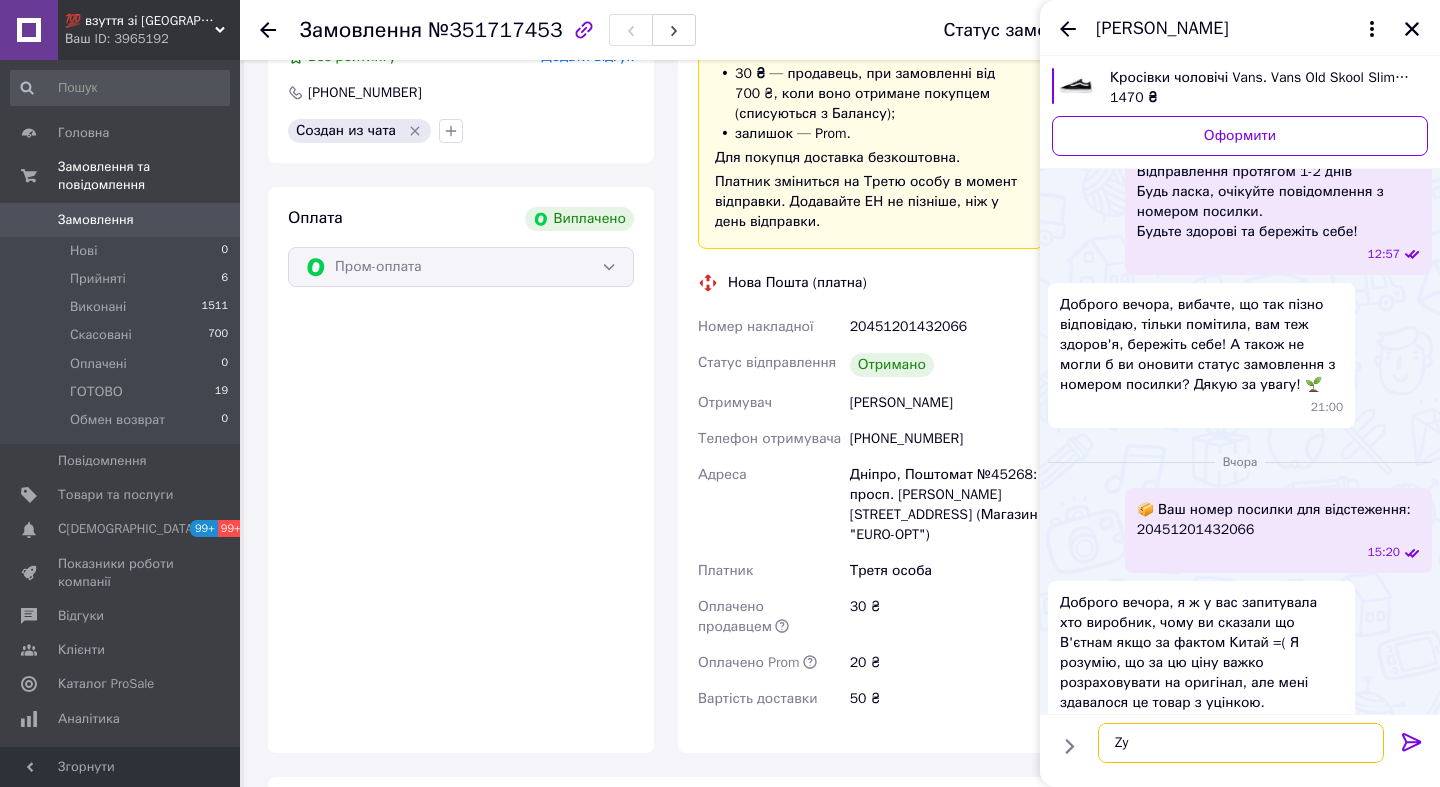 type on "Z" 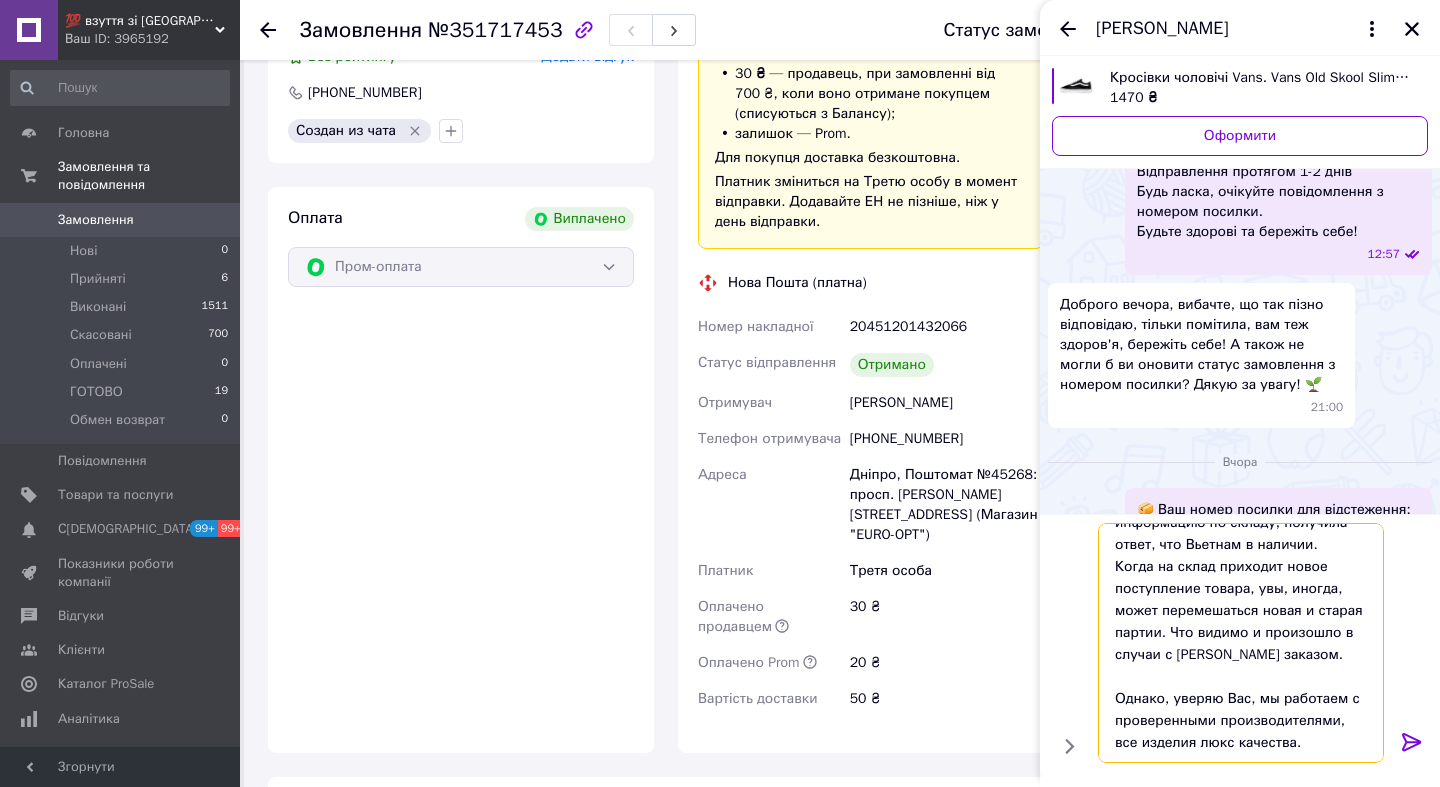 scroll, scrollTop: 64, scrollLeft: 0, axis: vertical 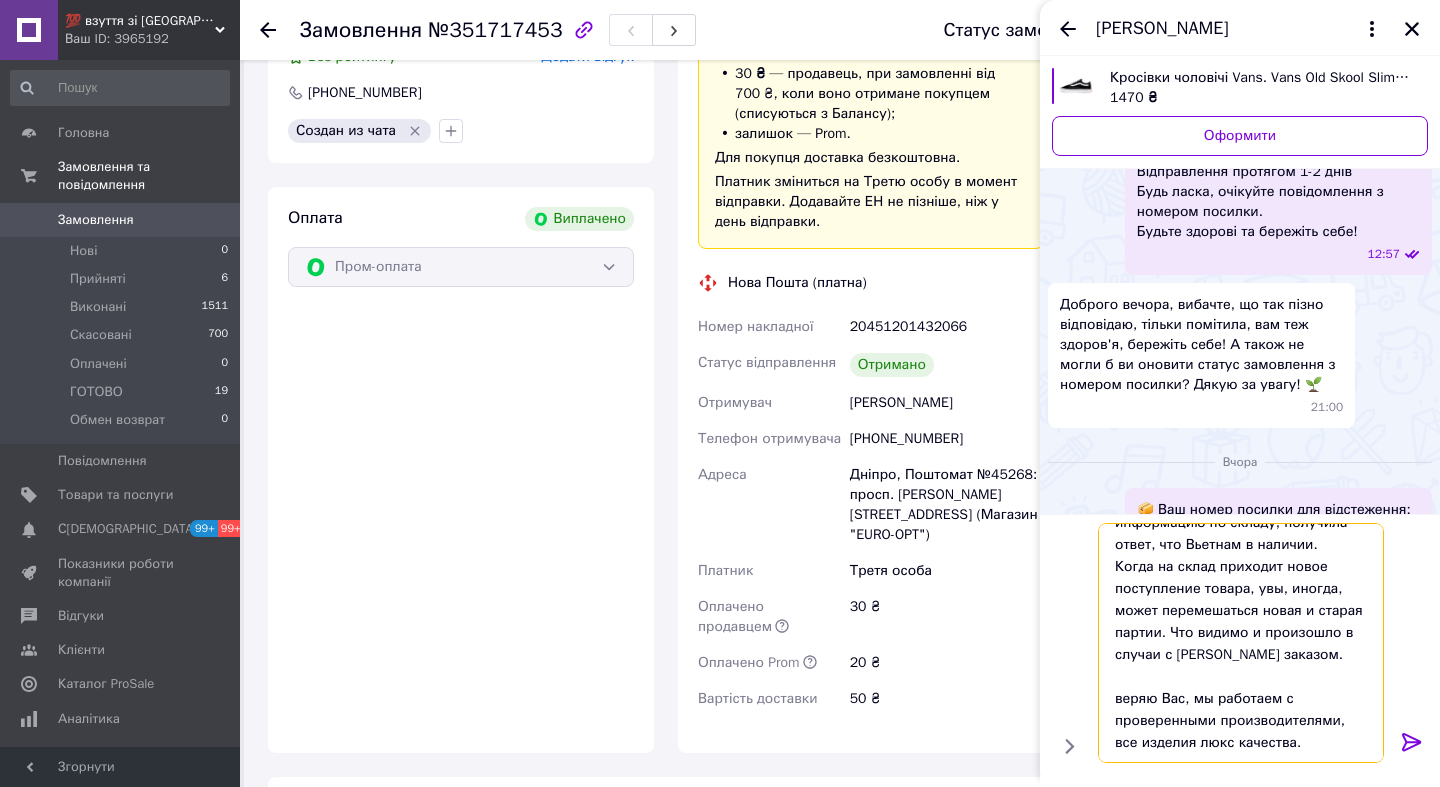 type on "Яна, доброе утро!
Действительно я проверяла информацию по складу, получила ответ, что Вьетнам в наличии.
Когда на склад приходит новое поступление товара, увы, иногда, может перемешаться новая и старая партии. Что видимо и произошло в случаи с Вашим заказом.
Уверяю Вас, мы работаем с проверенными производителями, все изделия люкс качества." 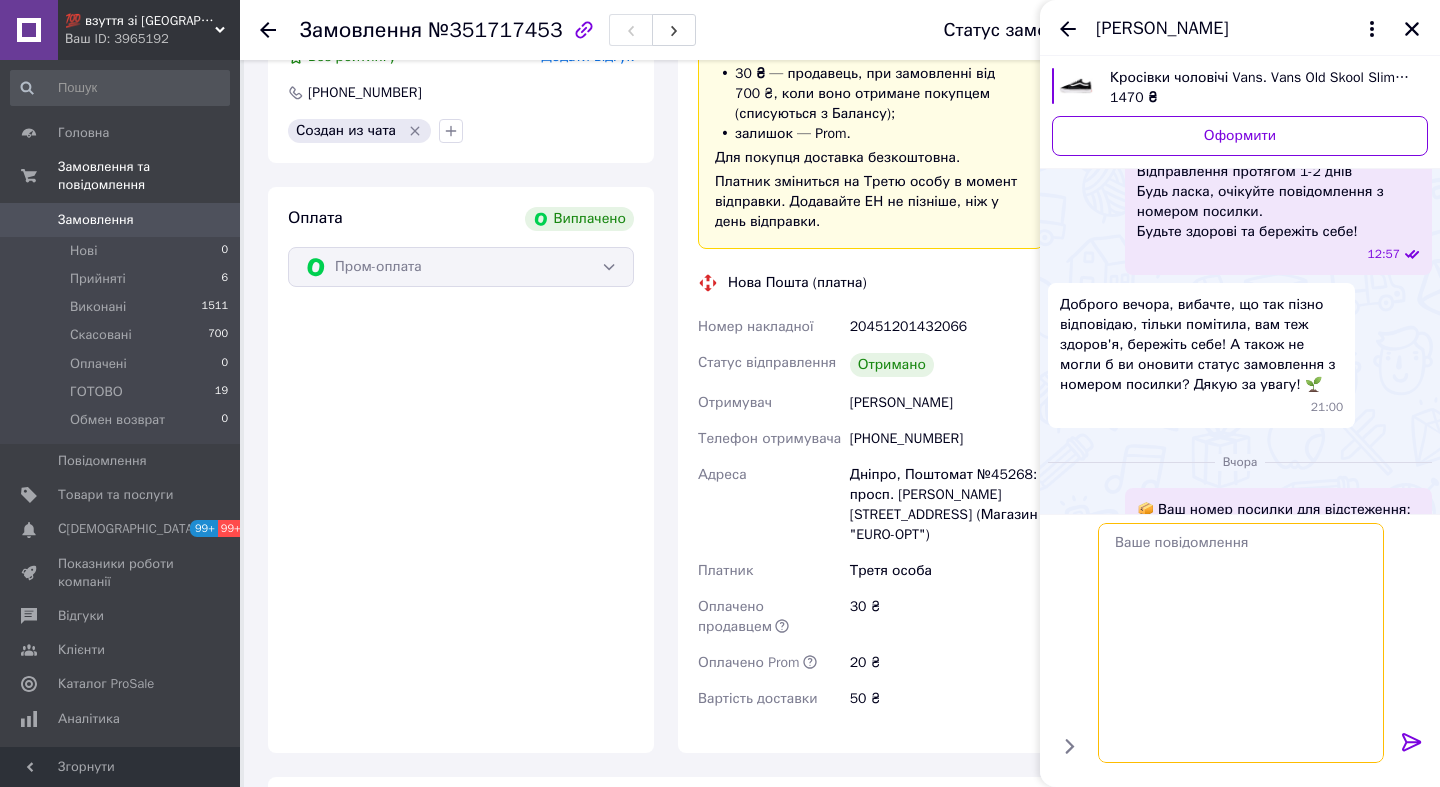 scroll, scrollTop: 0, scrollLeft: 0, axis: both 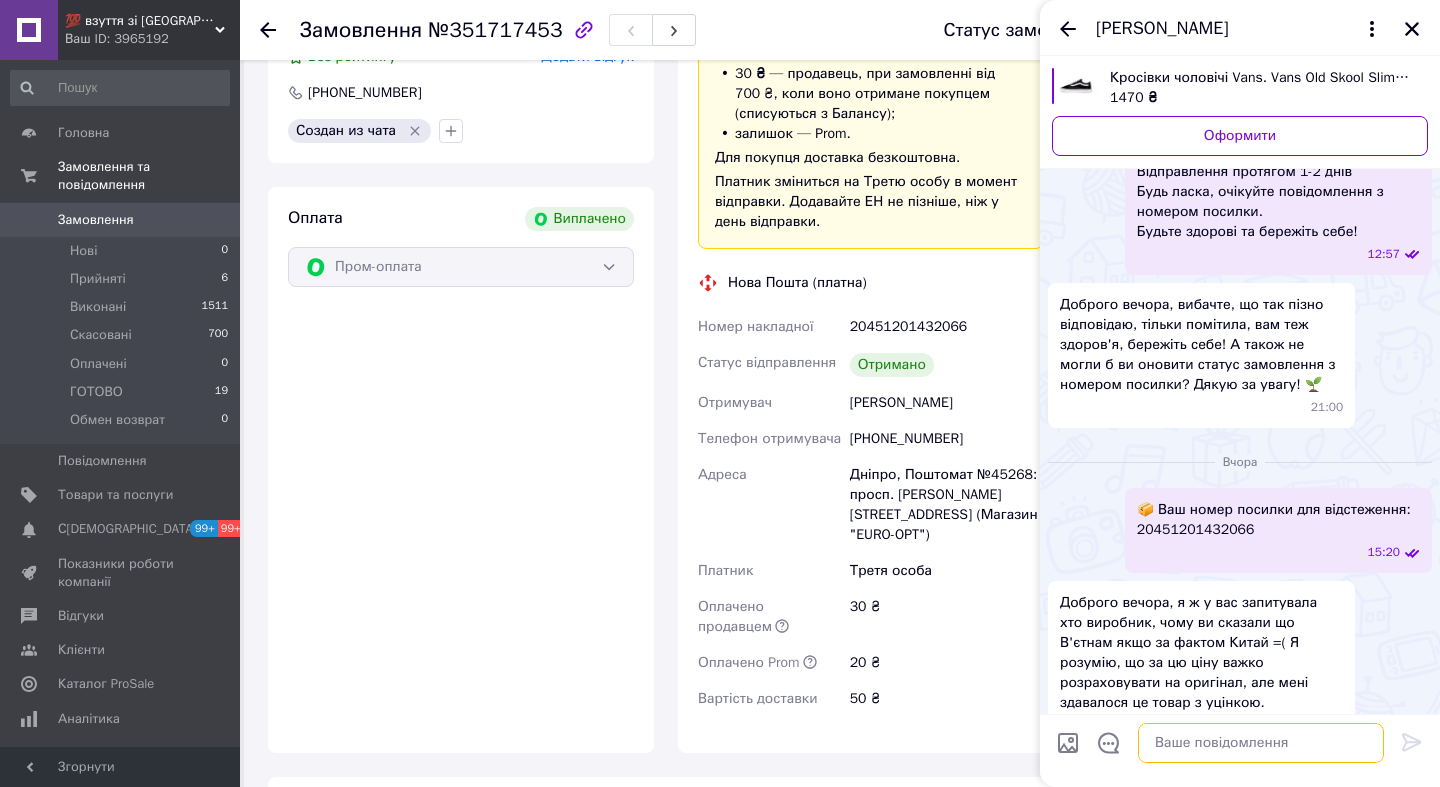 click at bounding box center (1261, 743) 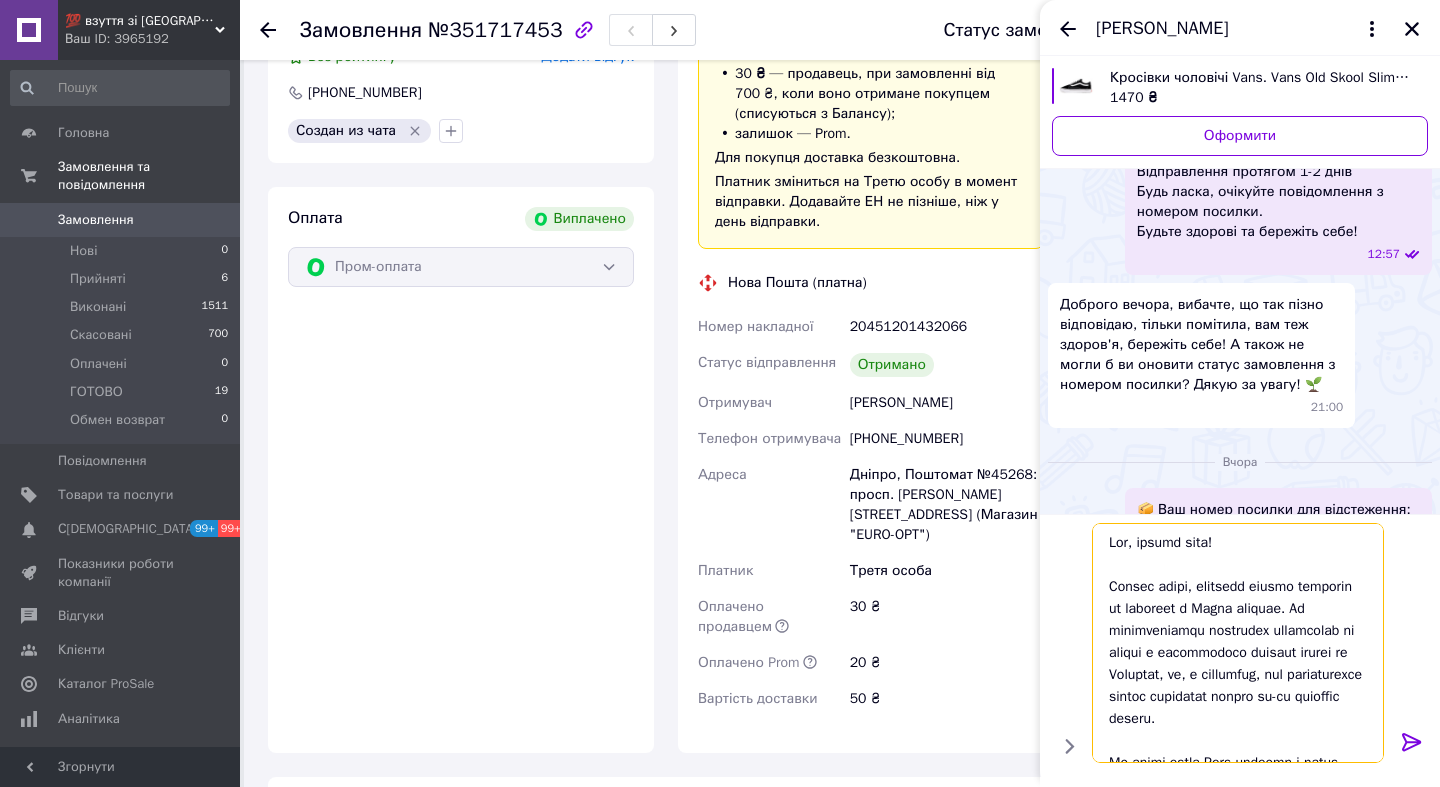 scroll, scrollTop: 460, scrollLeft: 0, axis: vertical 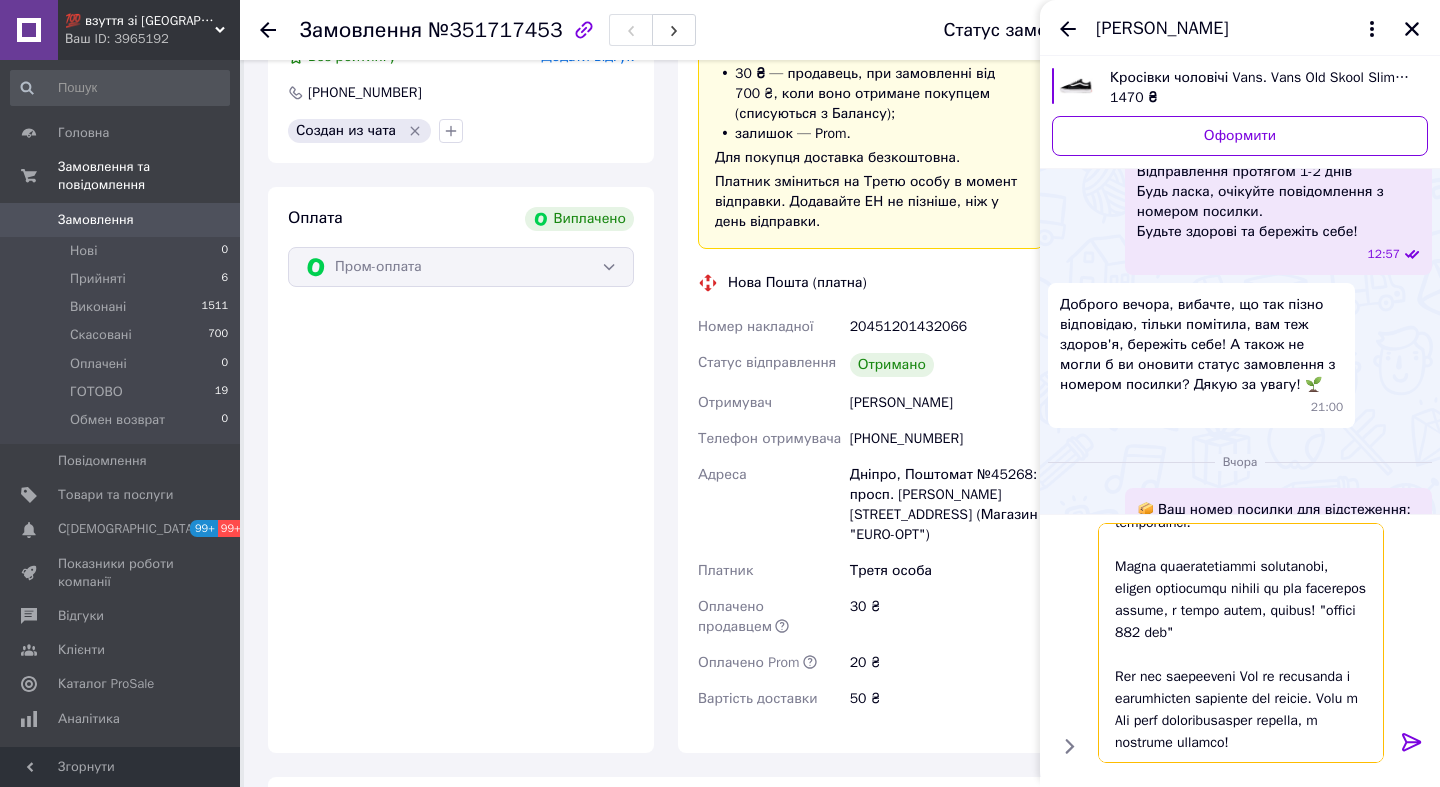 type 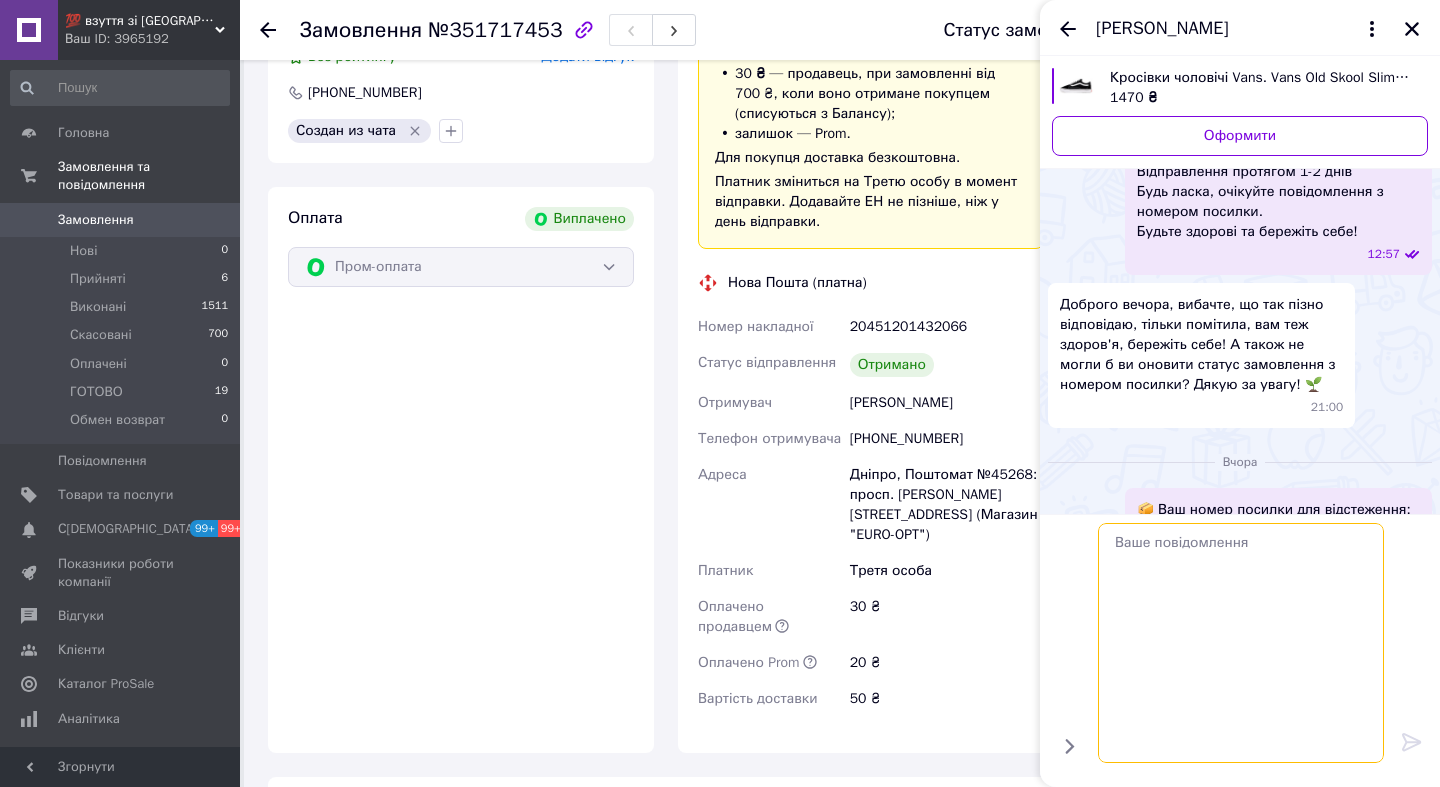 scroll, scrollTop: 0, scrollLeft: 0, axis: both 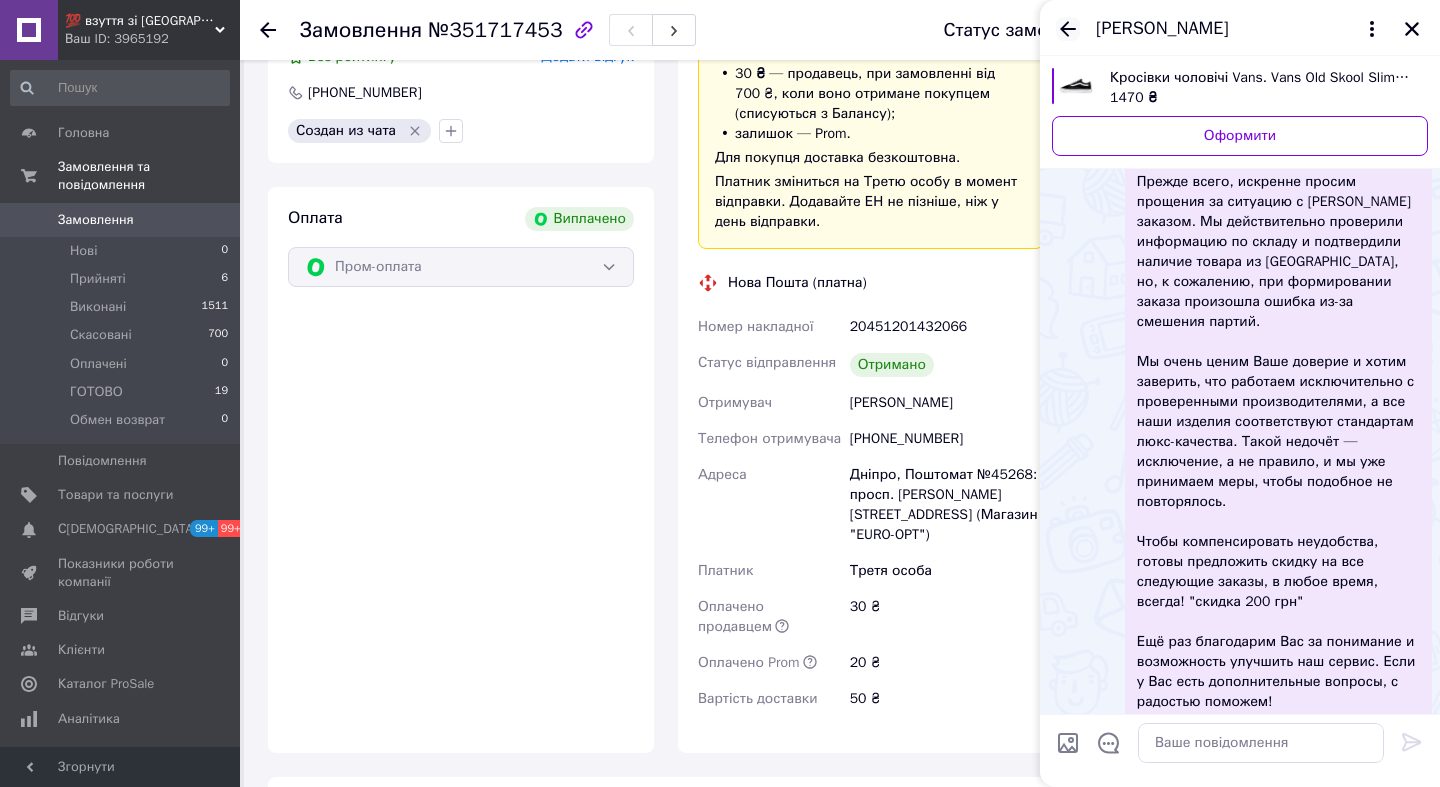 click 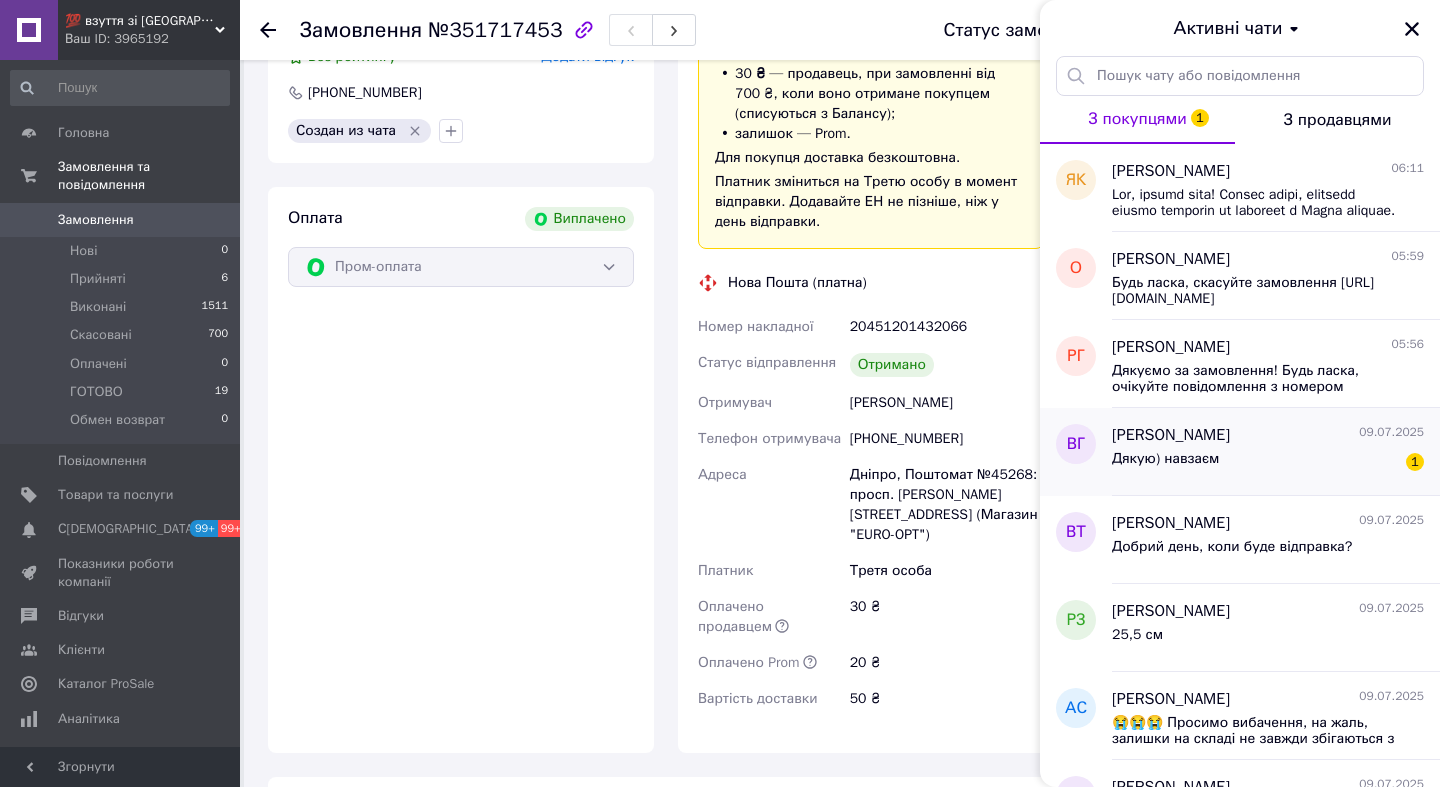 click on "Дякую) навзаєм" at bounding box center [1165, 459] 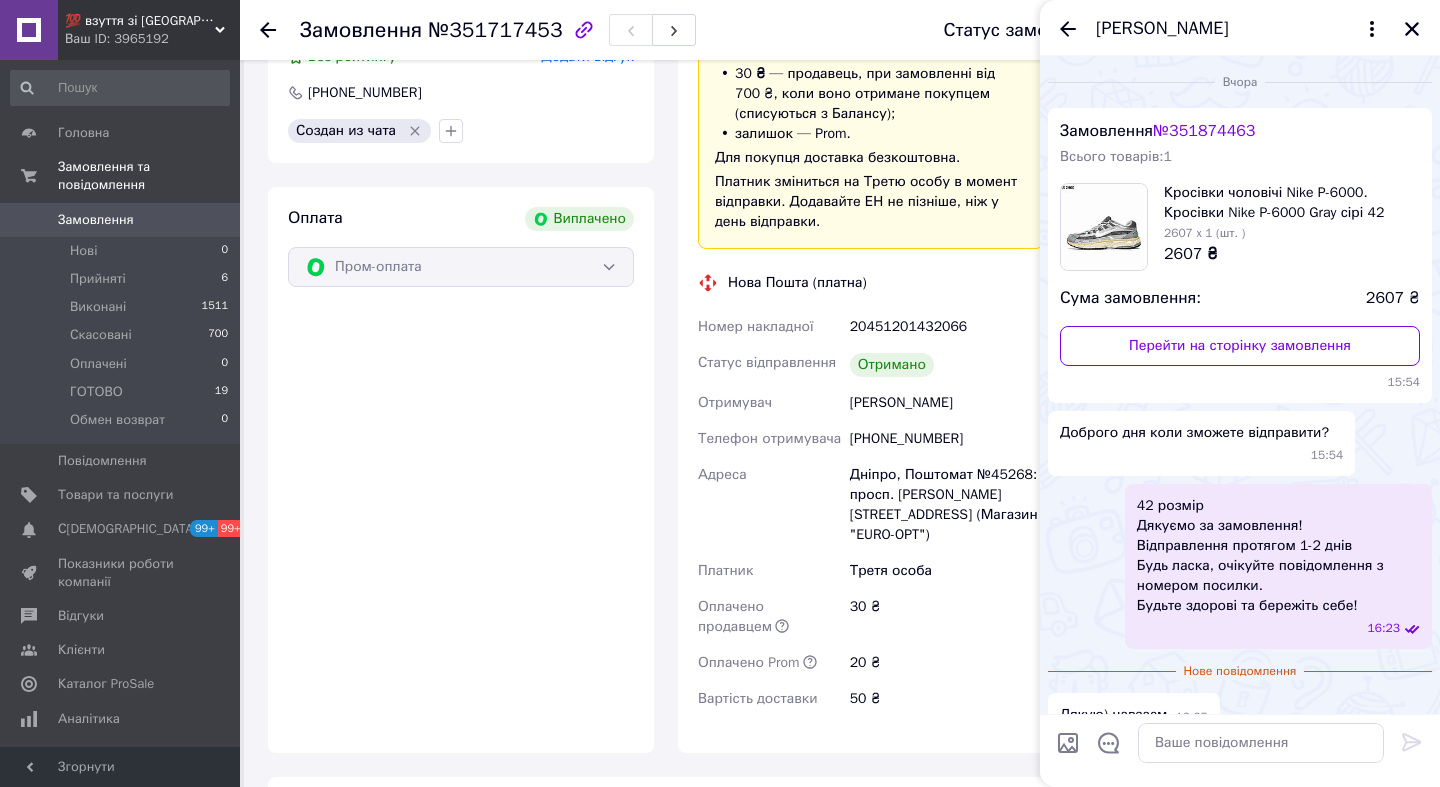 scroll, scrollTop: 32, scrollLeft: 0, axis: vertical 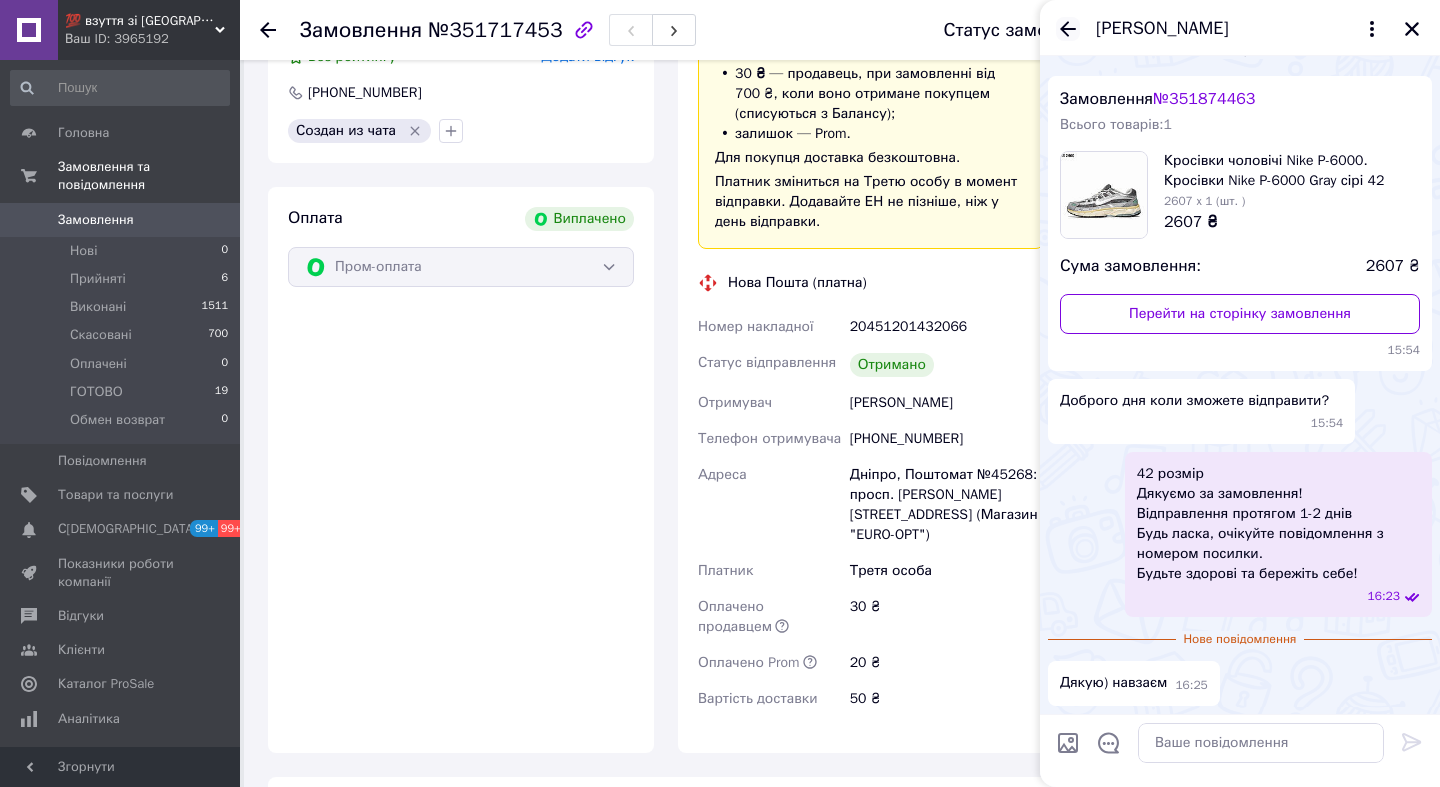 click 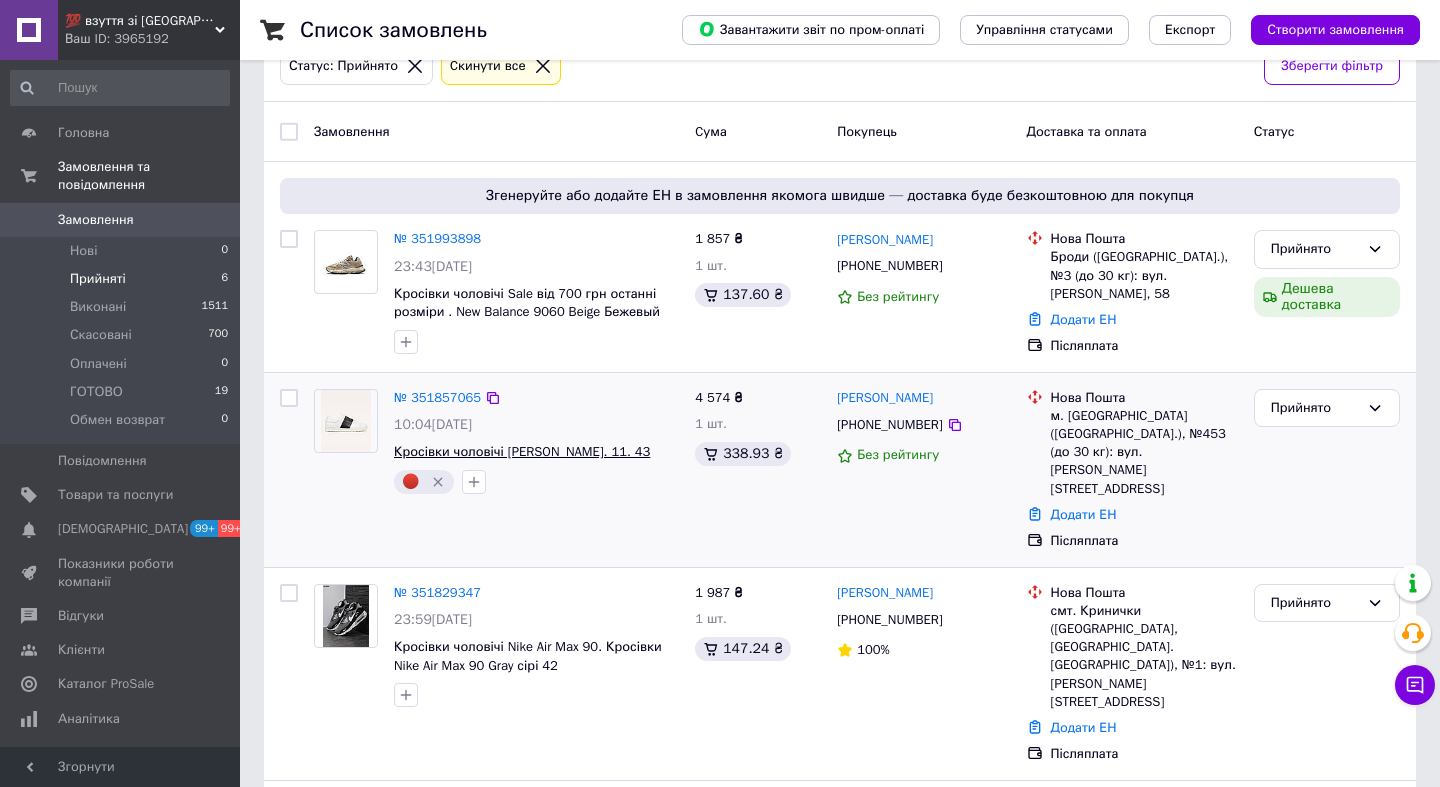 scroll, scrollTop: 0, scrollLeft: 0, axis: both 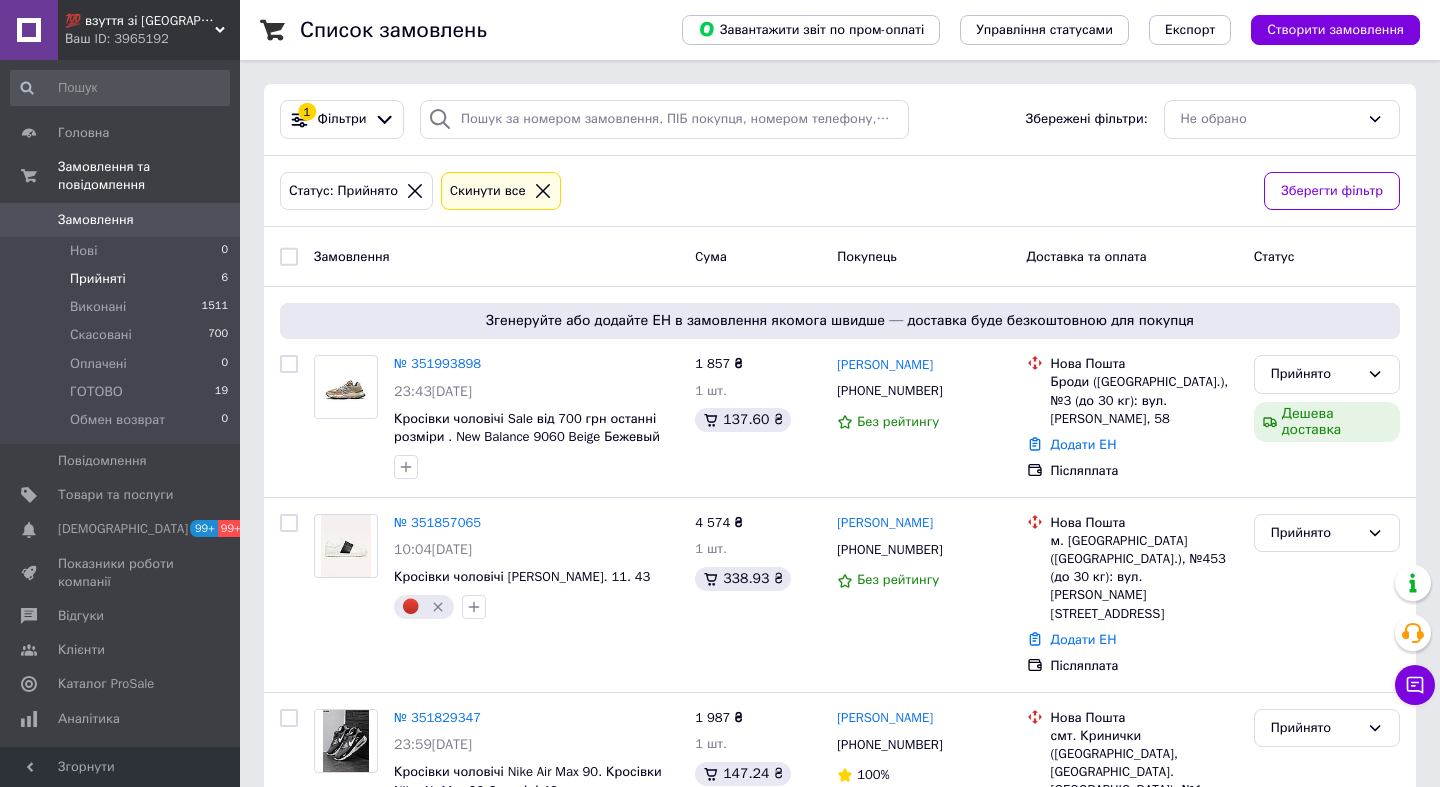 click on "Прийняті" at bounding box center [98, 279] 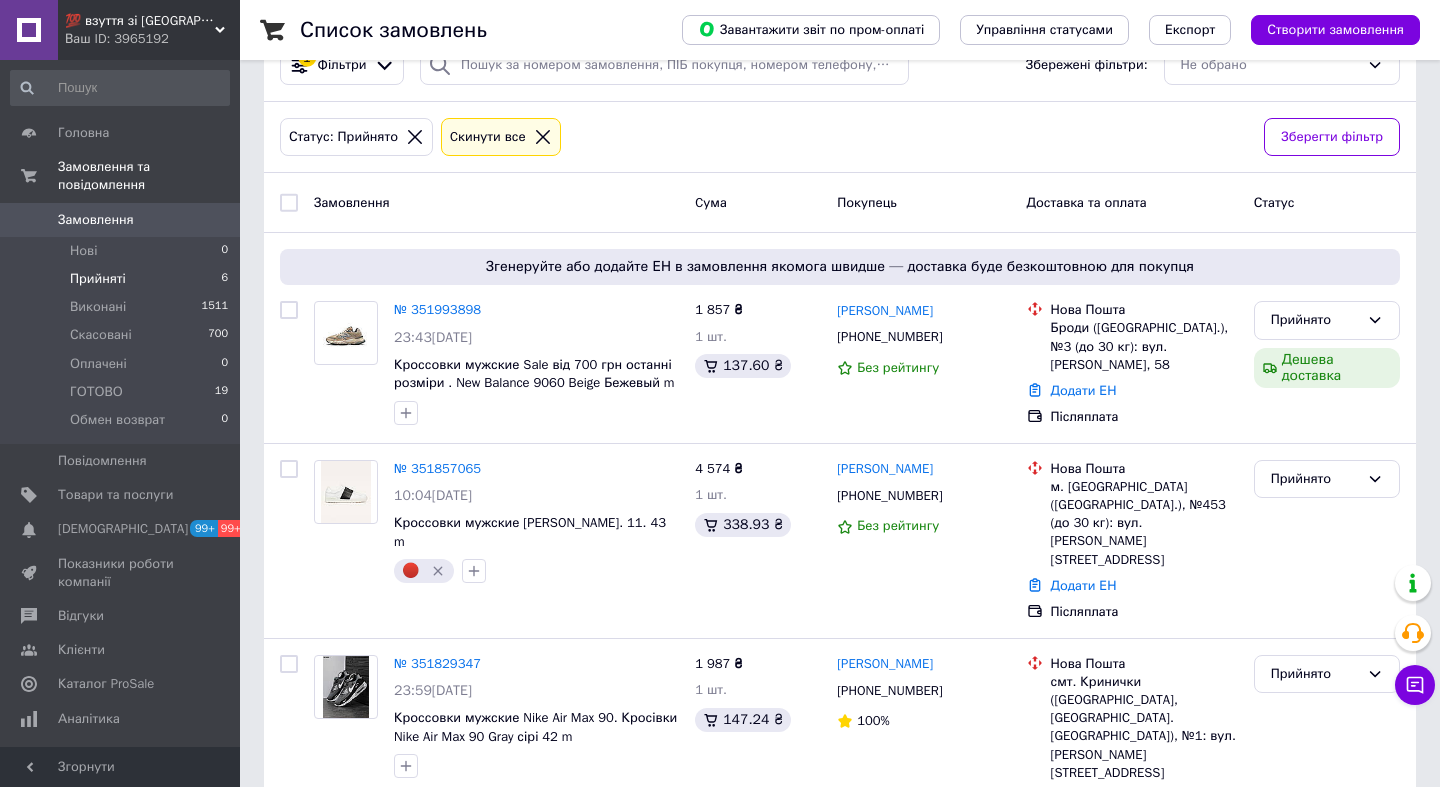 scroll, scrollTop: 56, scrollLeft: 0, axis: vertical 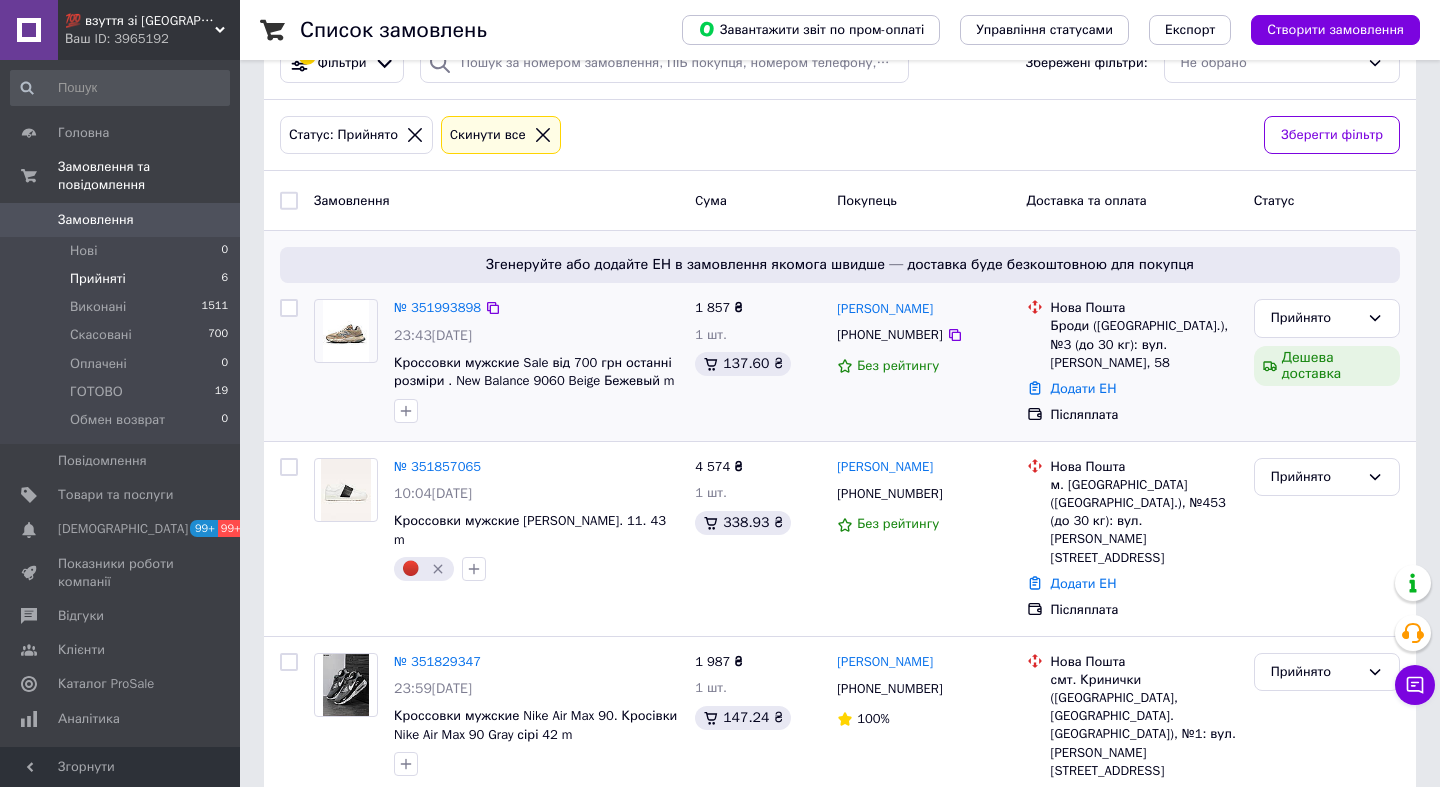 click at bounding box center (346, 331) 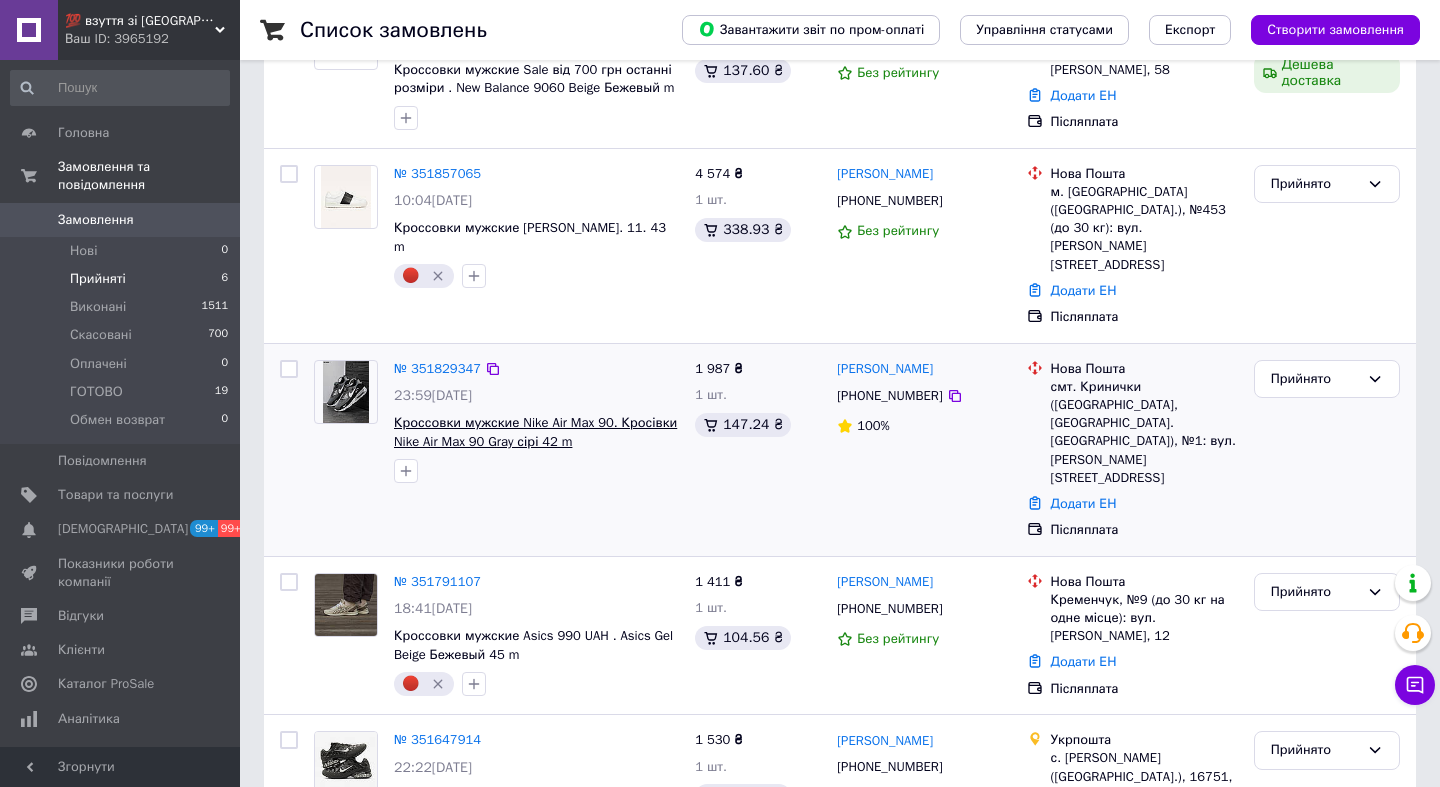 scroll, scrollTop: 440, scrollLeft: 0, axis: vertical 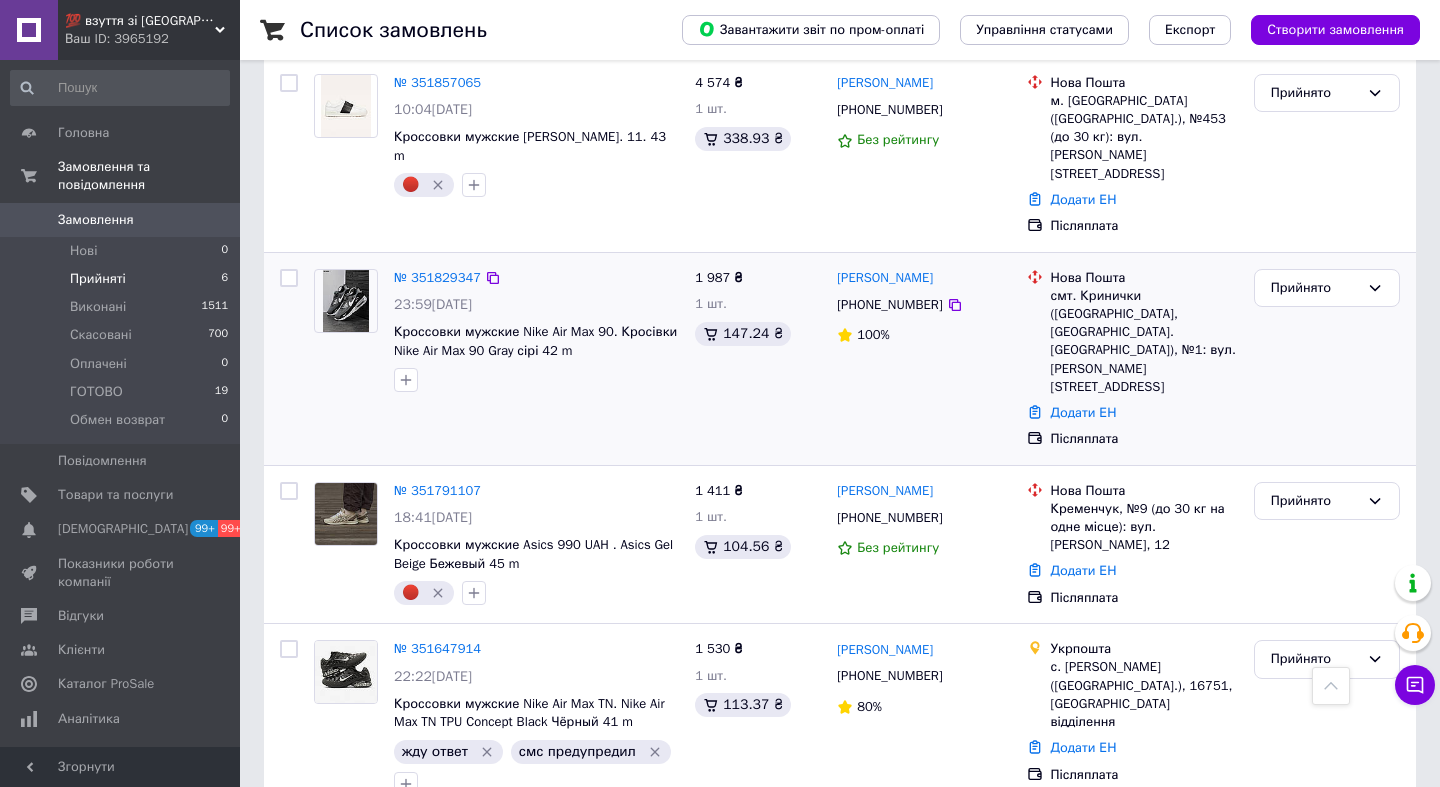 click at bounding box center (346, 301) 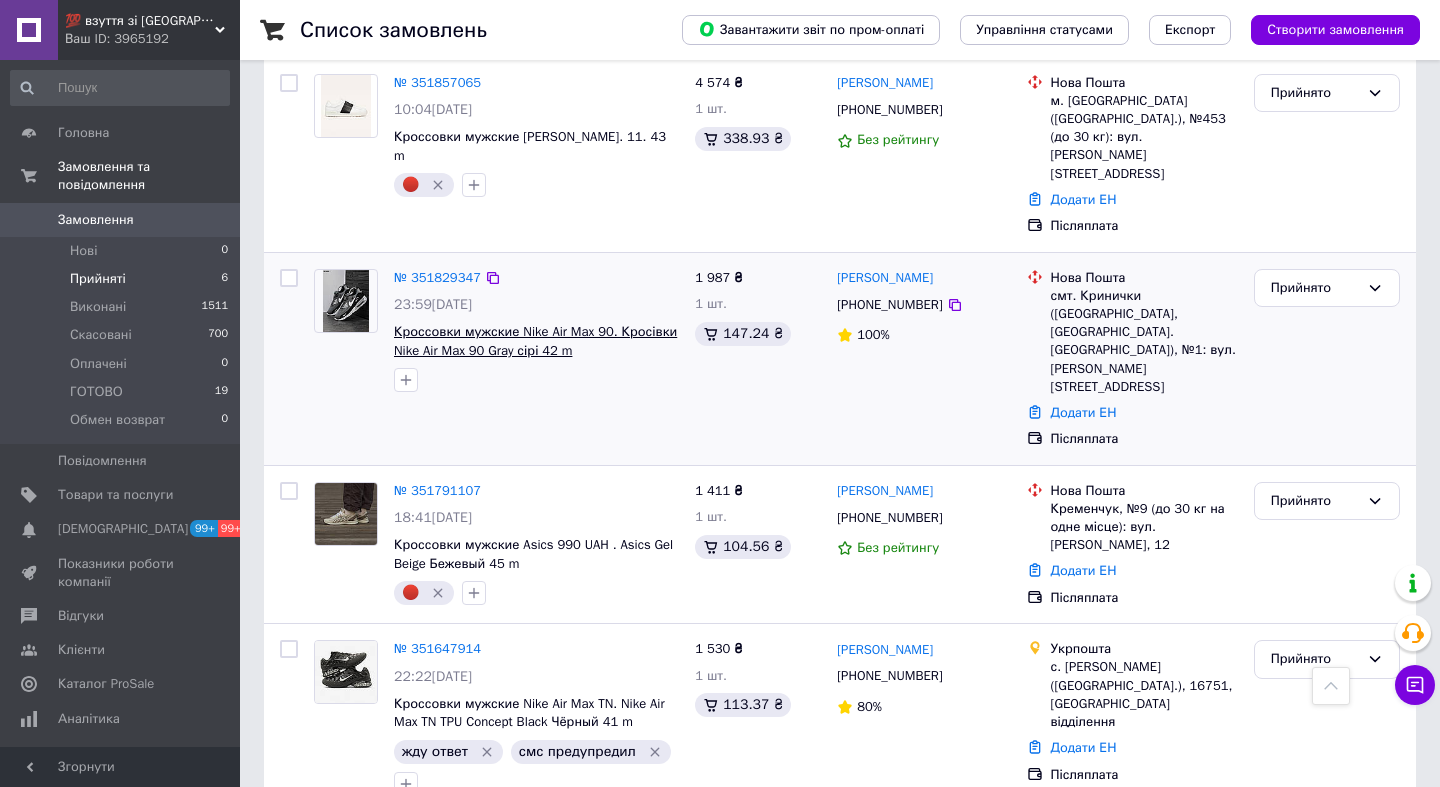 scroll, scrollTop: 596, scrollLeft: 0, axis: vertical 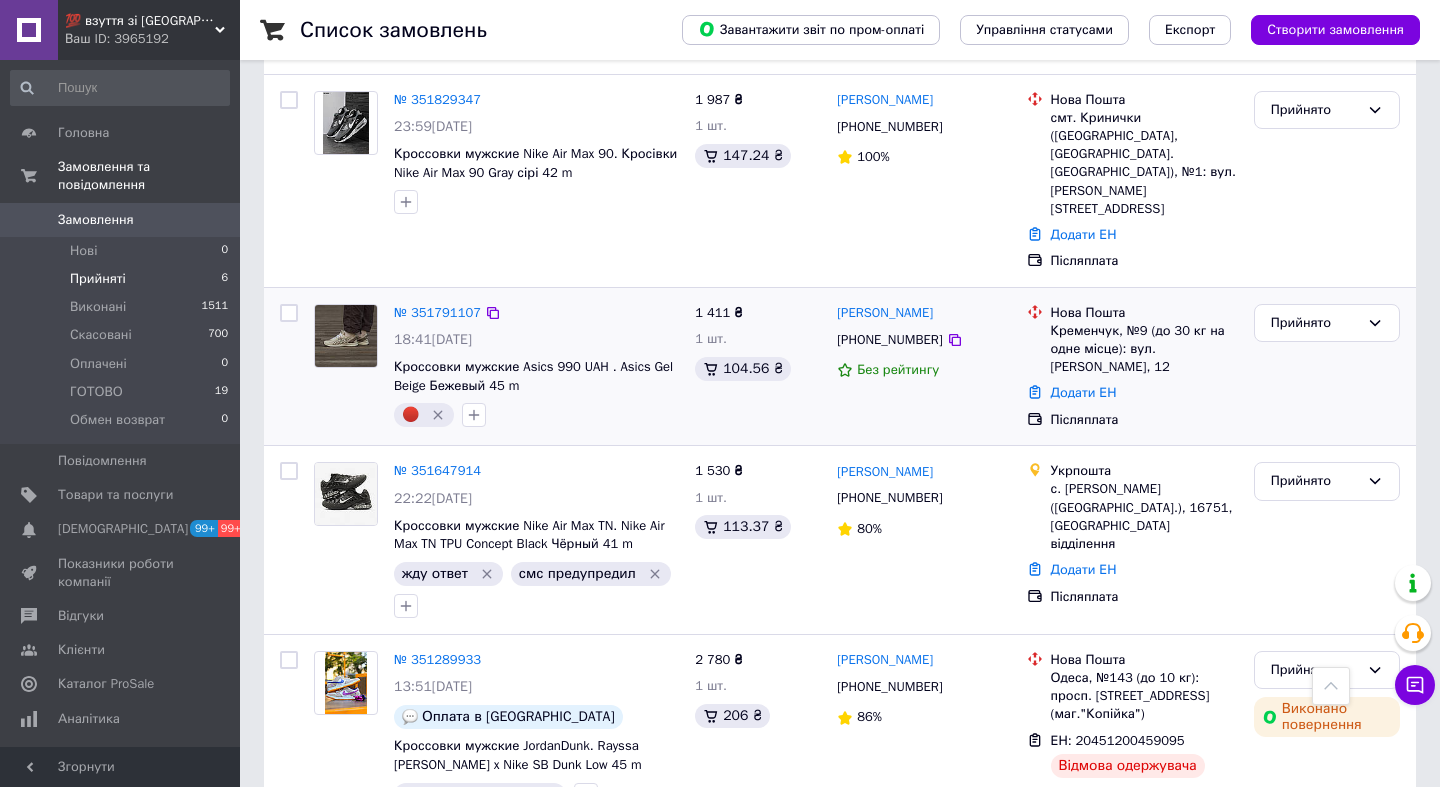 click at bounding box center [289, 313] 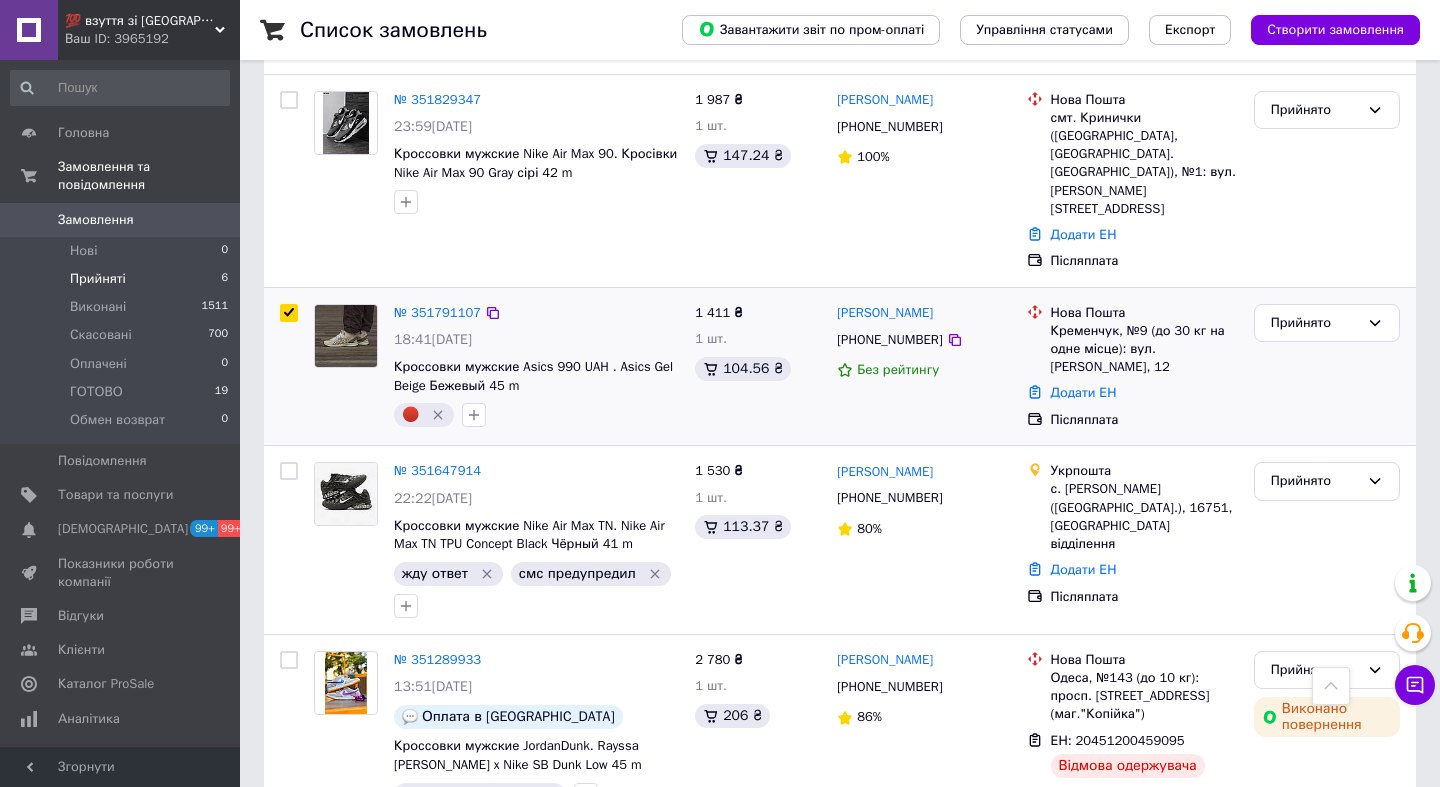 checkbox on "true" 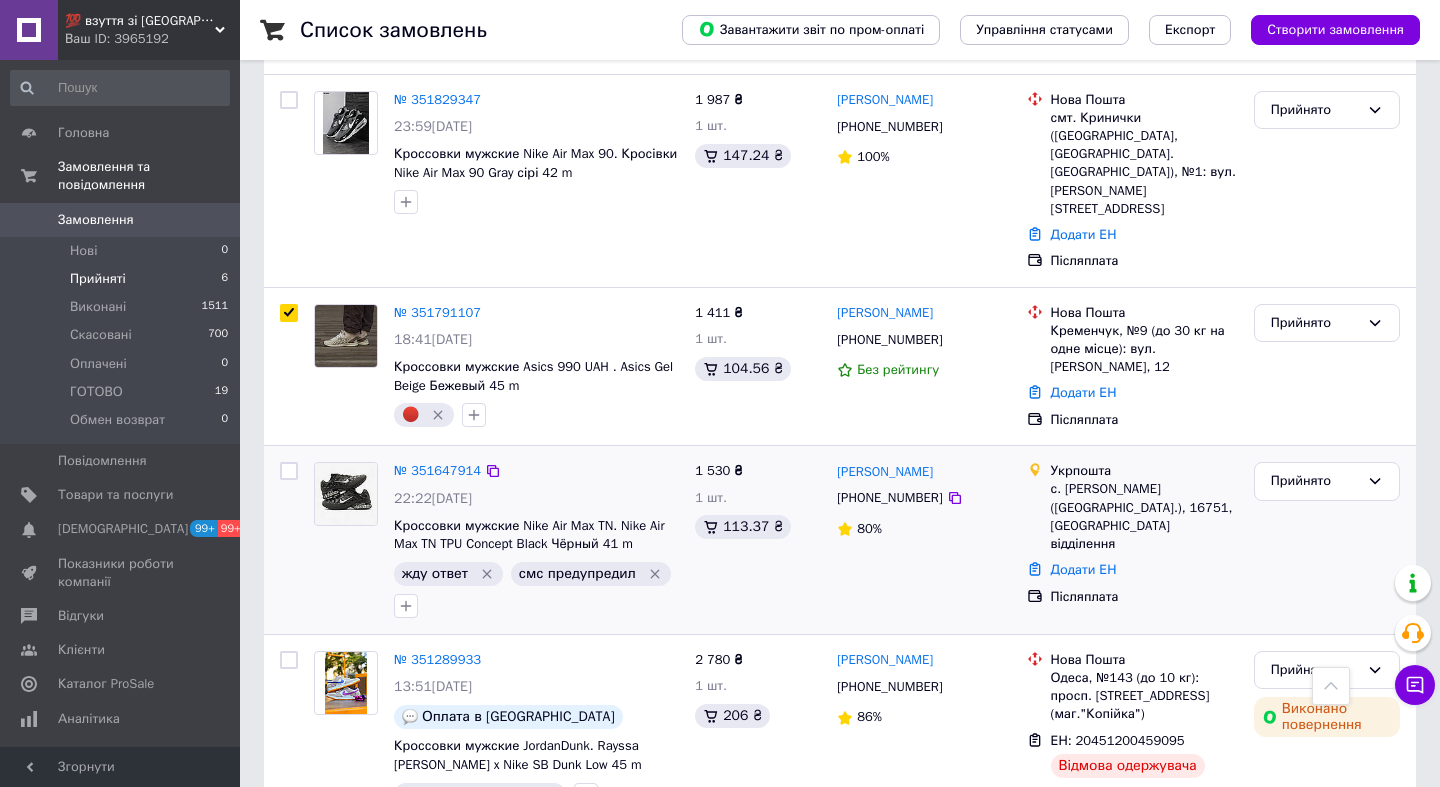 click at bounding box center [289, 471] 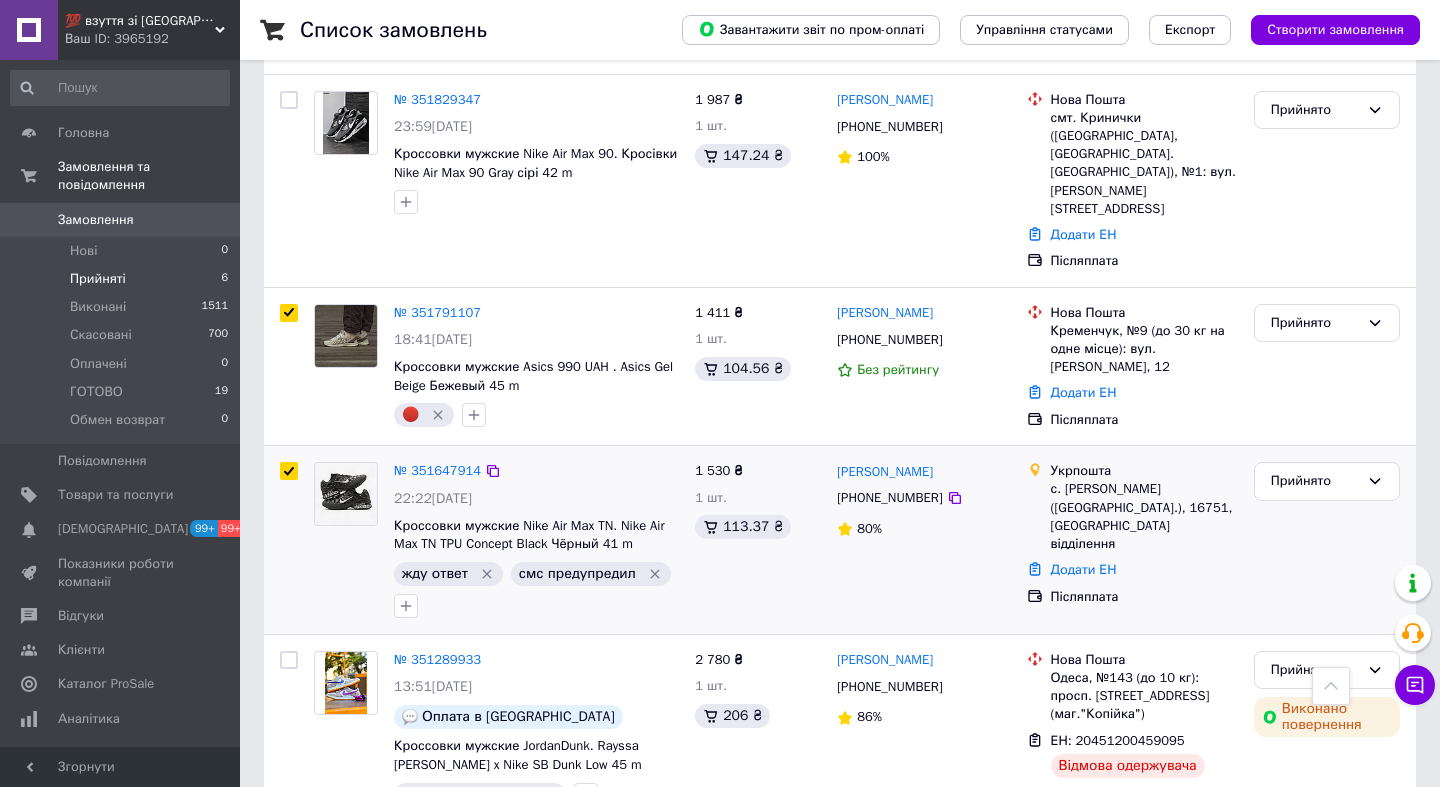 checkbox on "true" 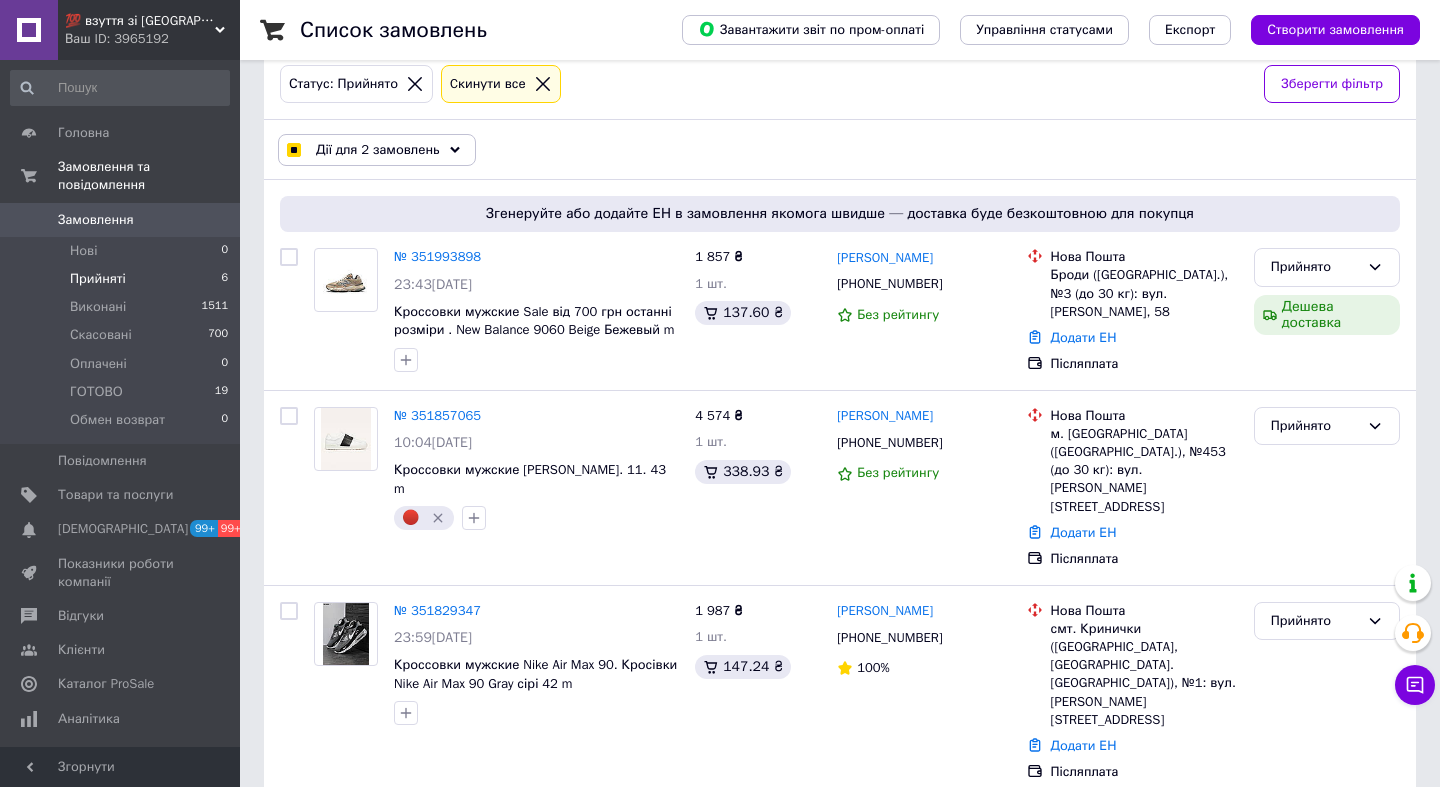 scroll, scrollTop: 0, scrollLeft: 0, axis: both 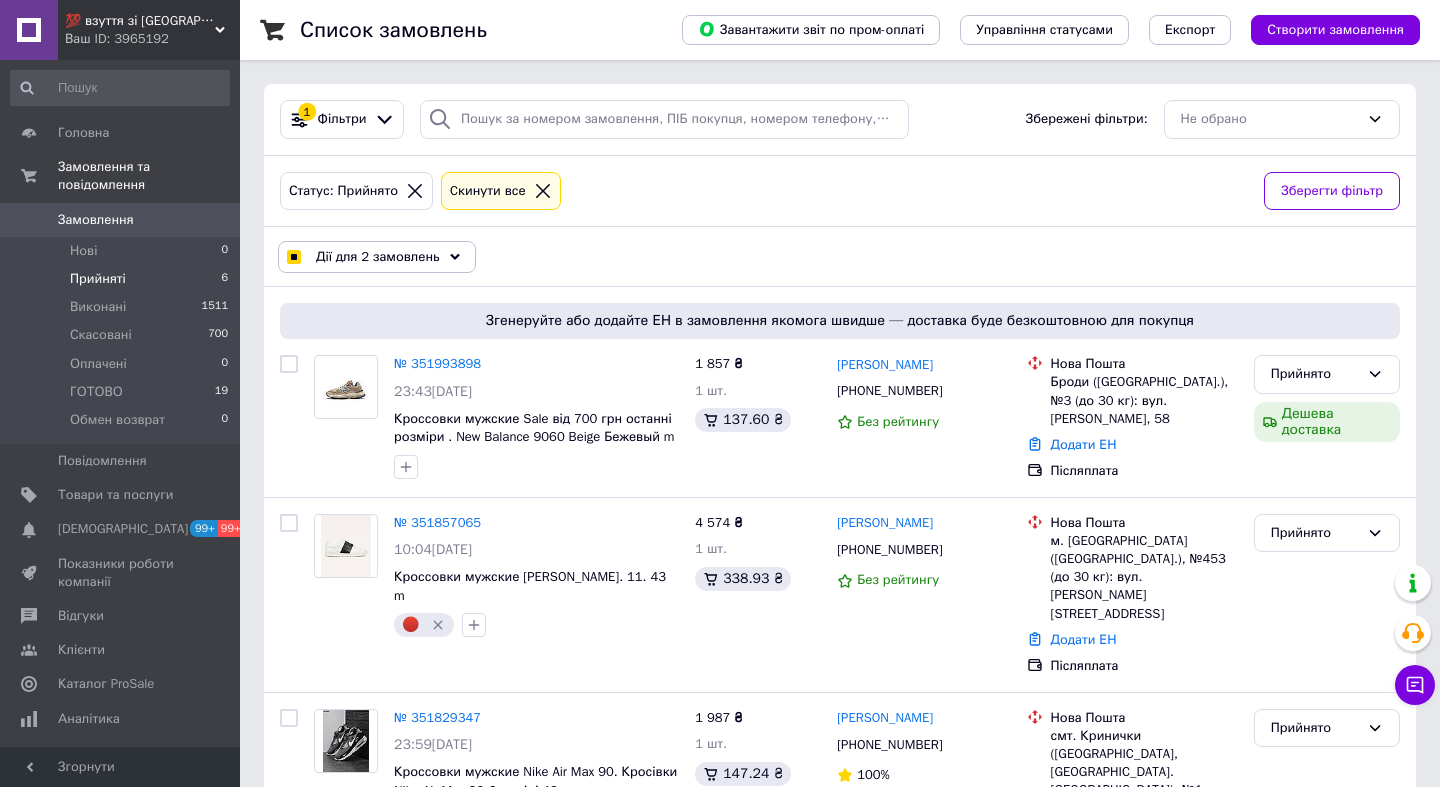 click 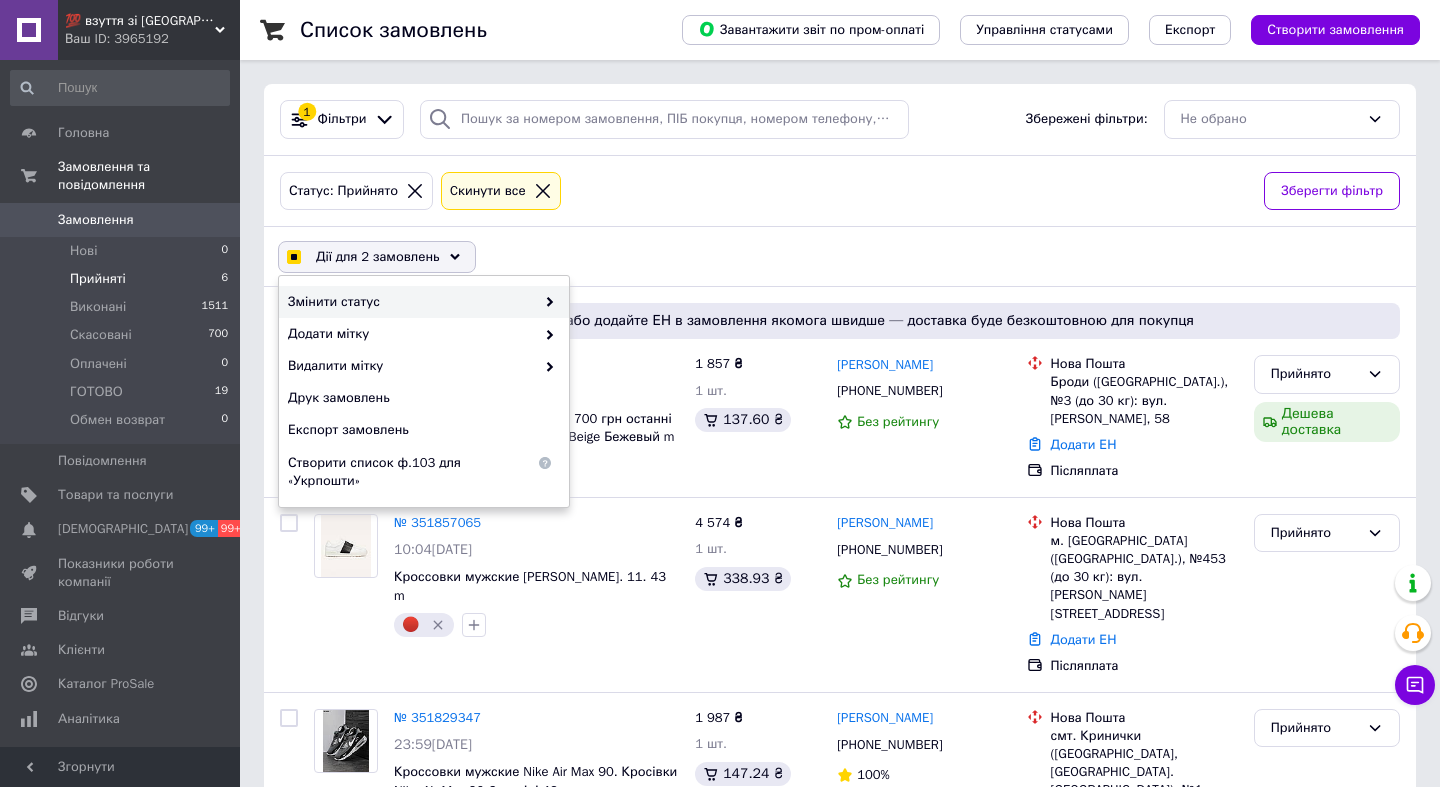 click on "Змінити статус" at bounding box center [411, 302] 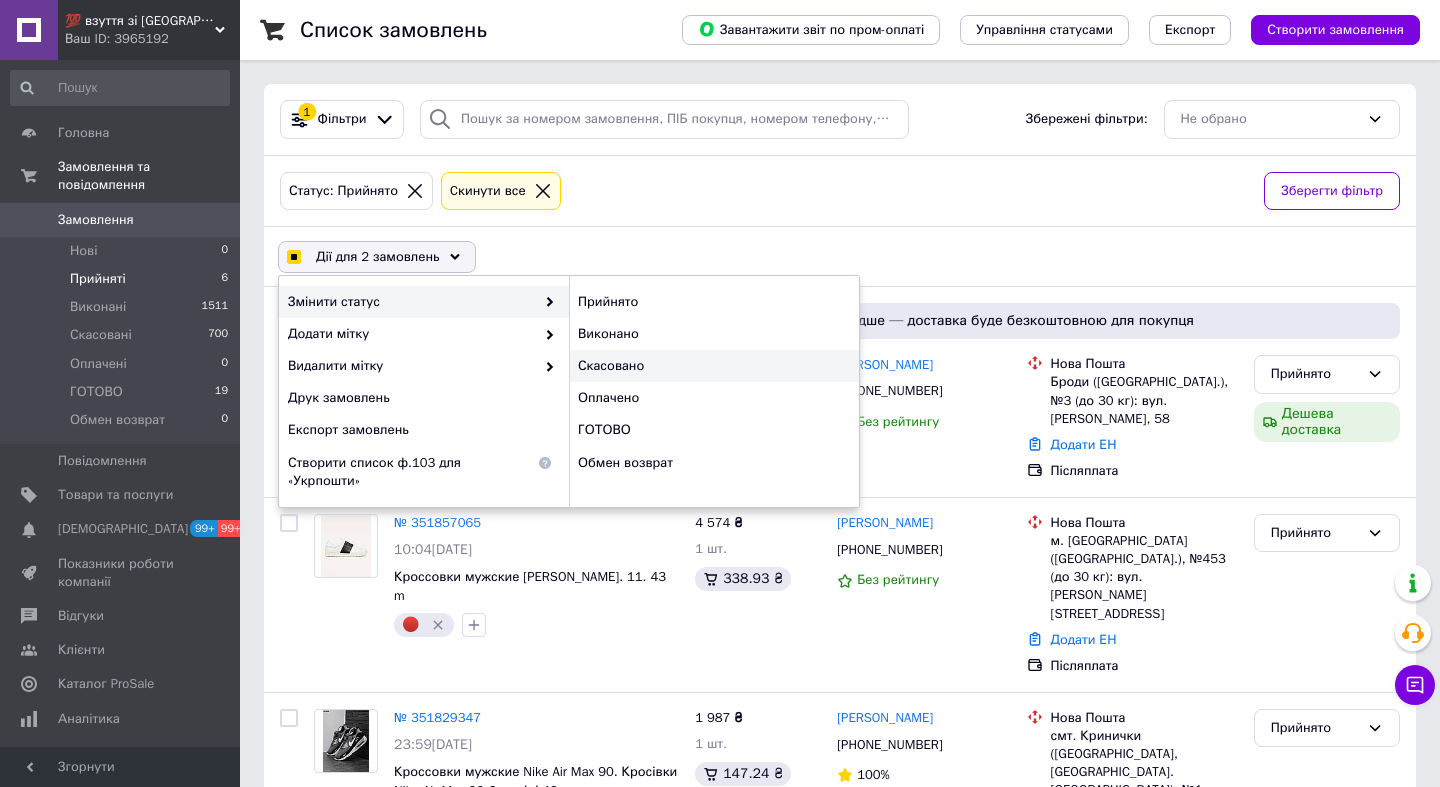 click on "Скасовано" at bounding box center [714, 366] 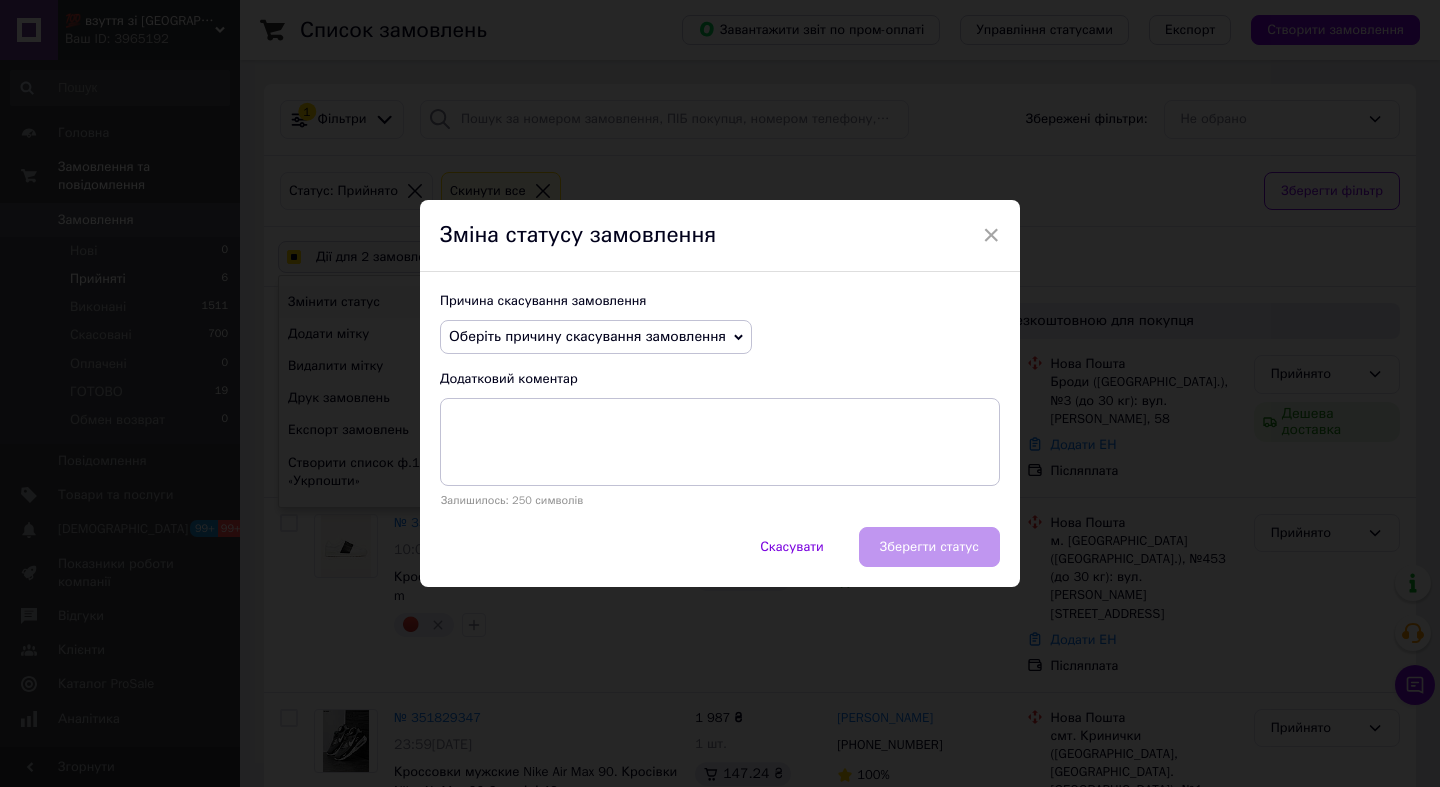 click on "Оберіть причину скасування замовлення" at bounding box center (587, 336) 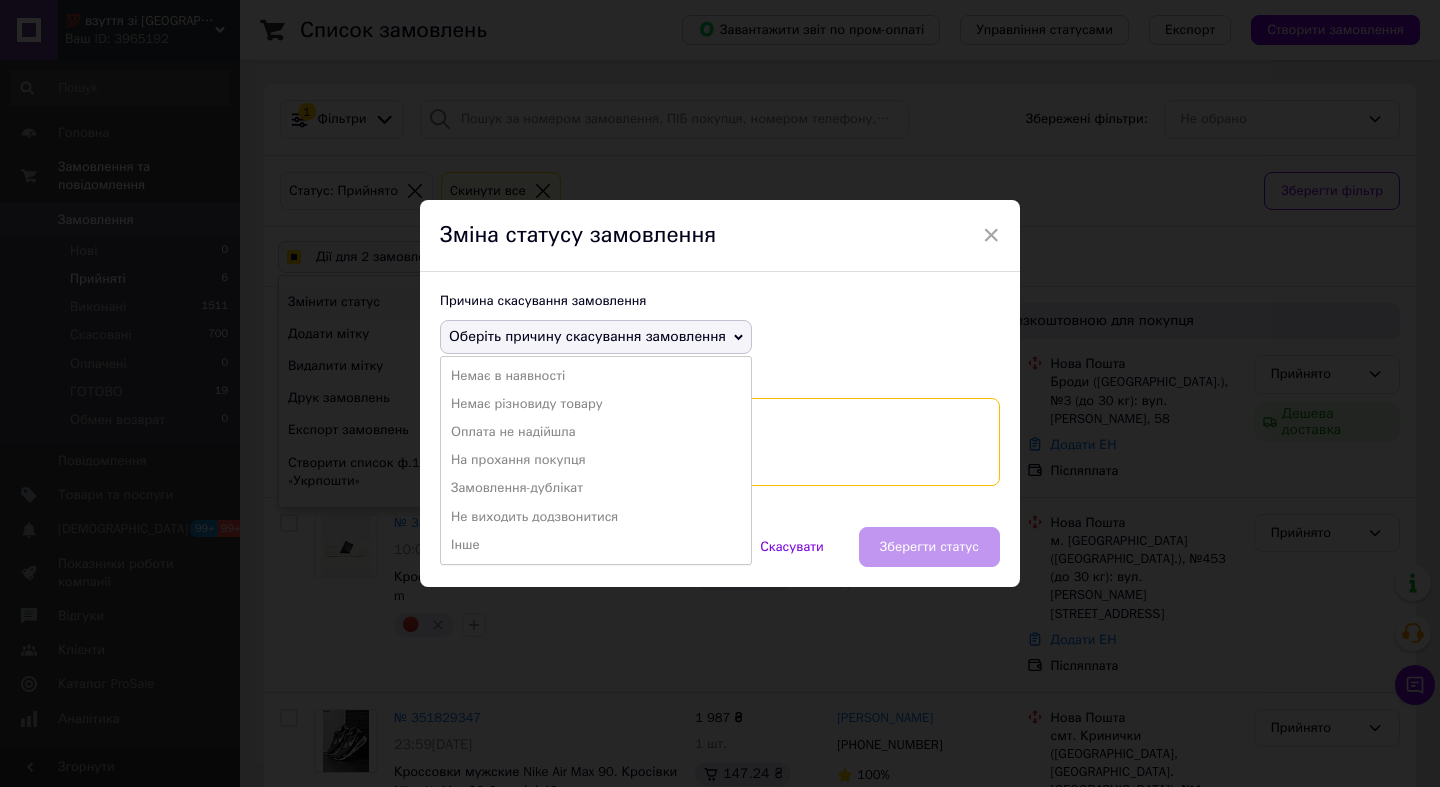 click at bounding box center (720, 442) 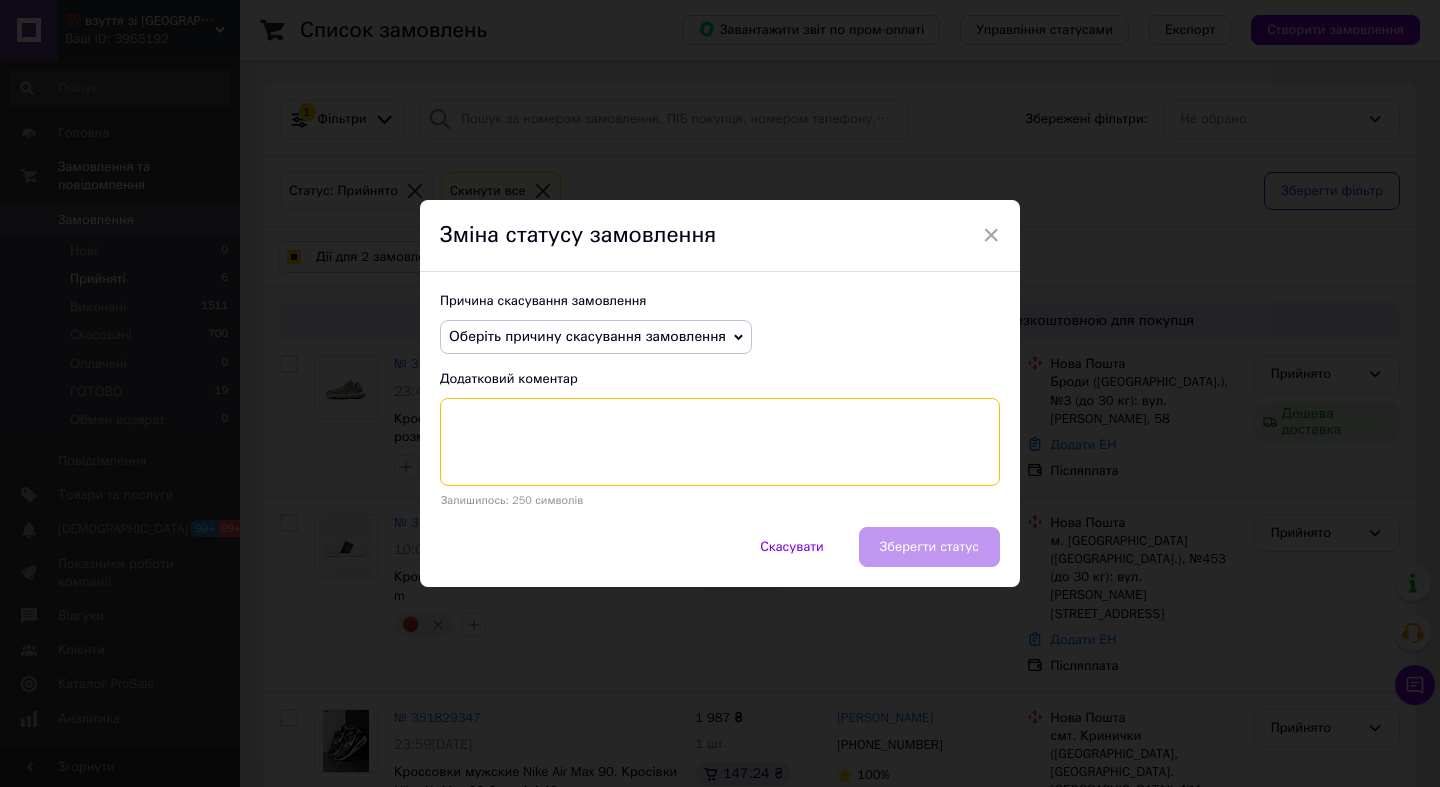 paste on "Ми не змогли визначити точний розмір для відправлення Вашого замовлення.
Зв'яжіться з нами, будь ласка!" 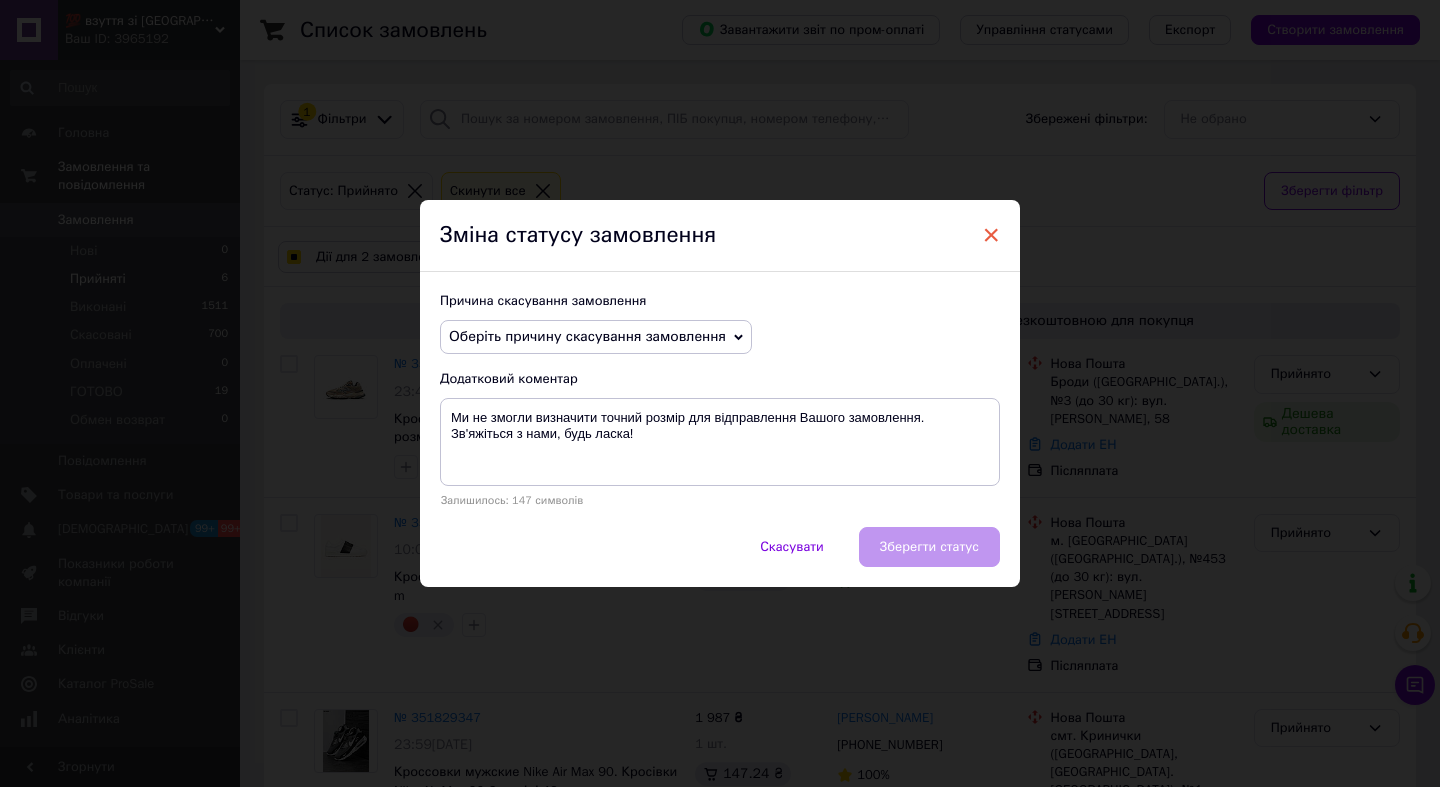 click on "×" at bounding box center (991, 235) 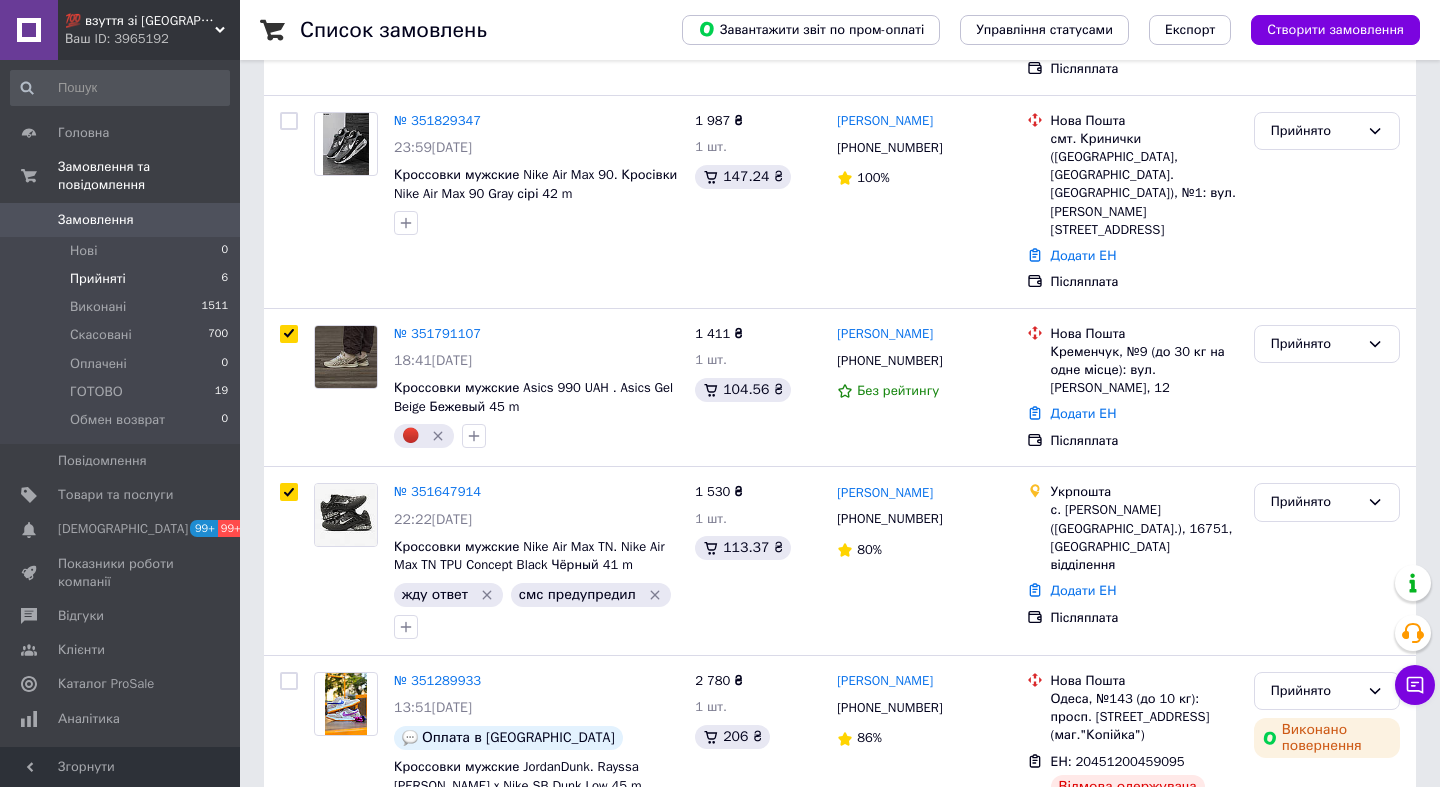 scroll, scrollTop: 623, scrollLeft: 0, axis: vertical 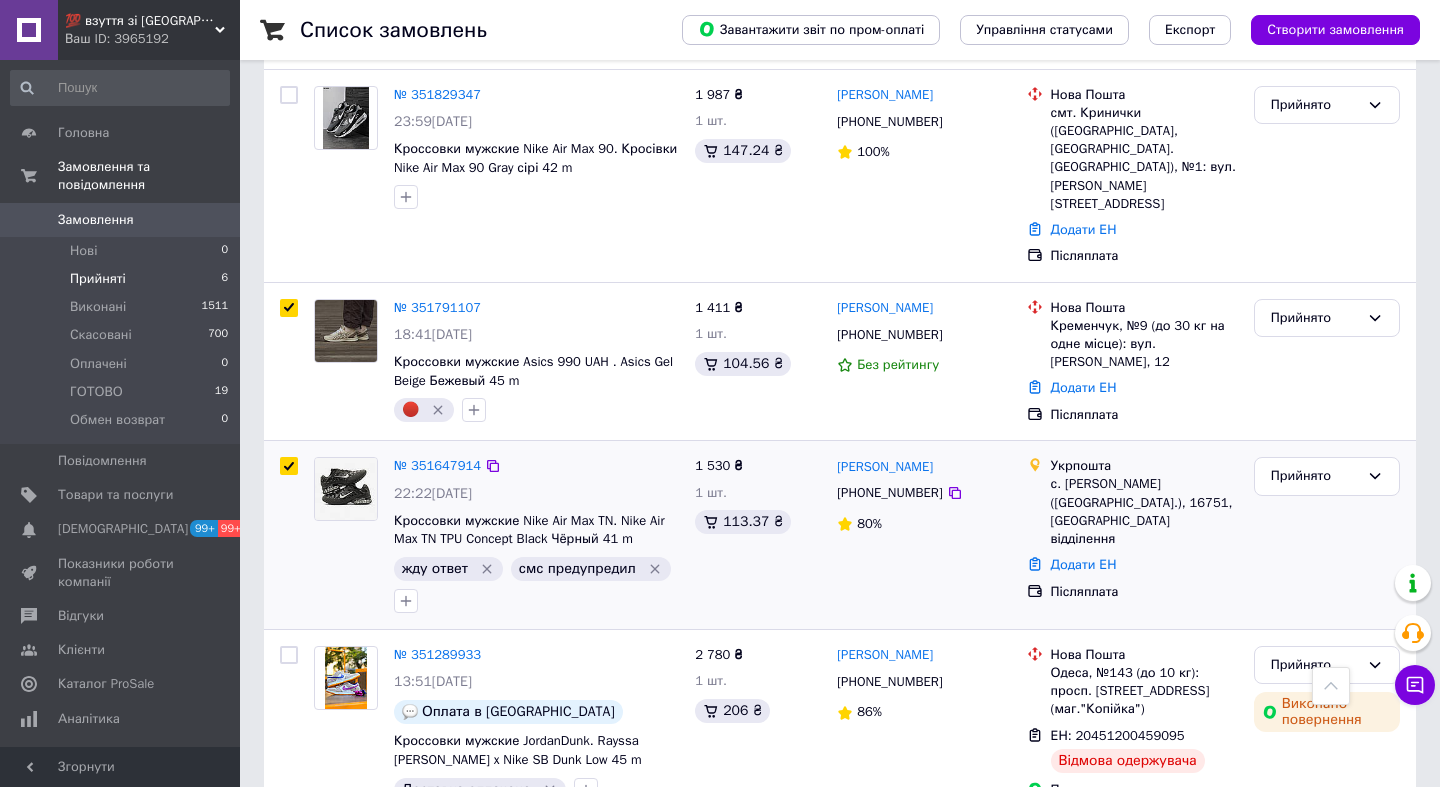 click at bounding box center [346, 489] 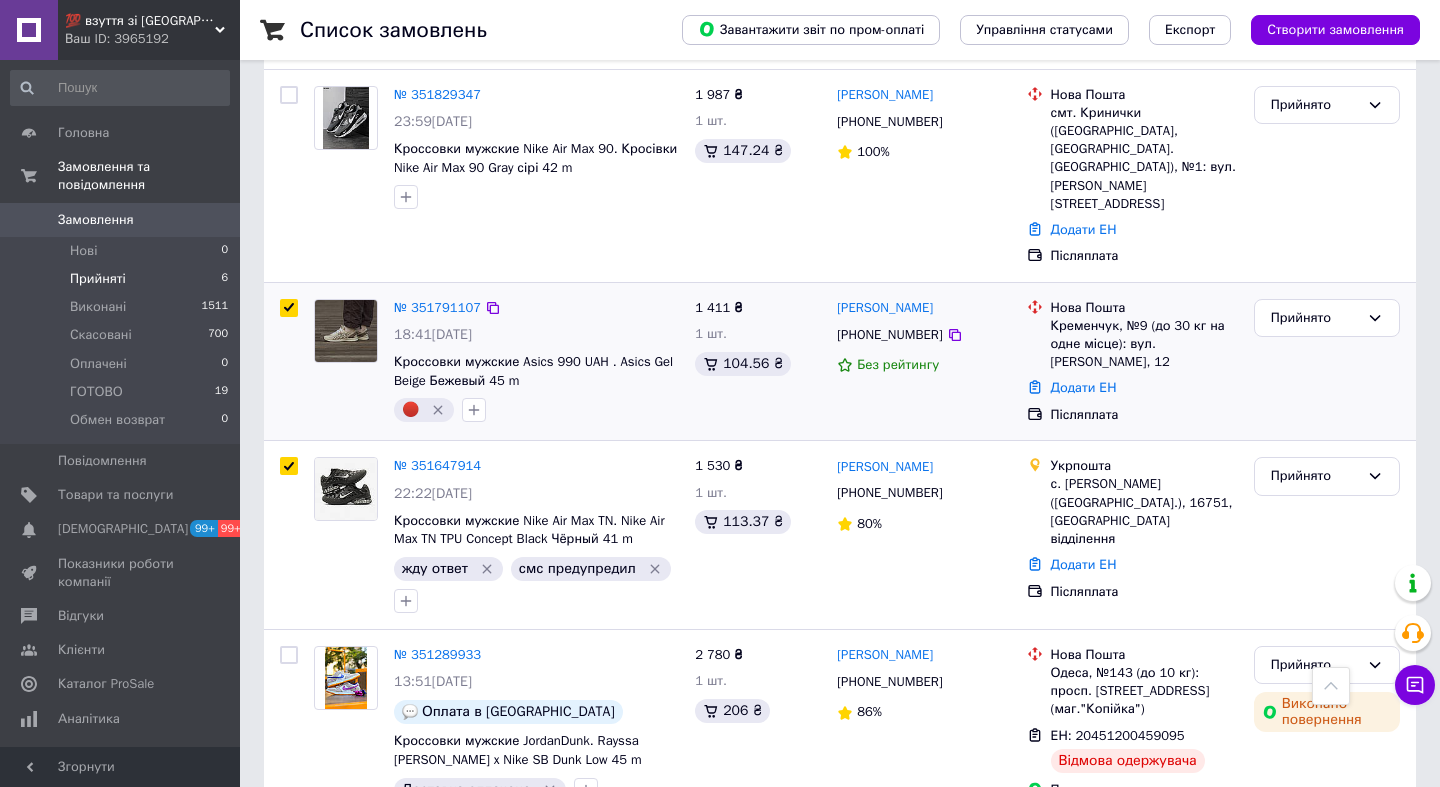 click at bounding box center [346, 331] 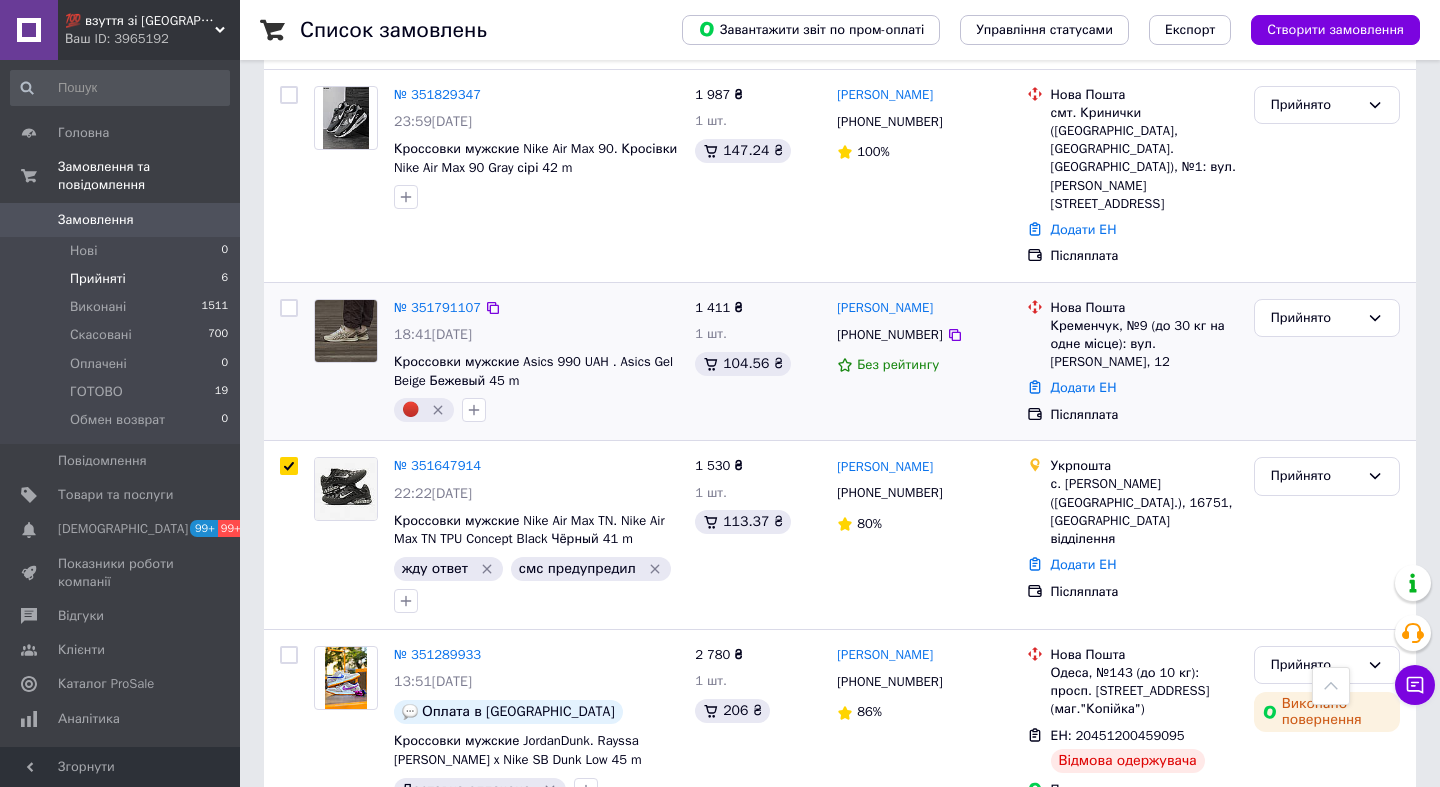 checkbox on "false" 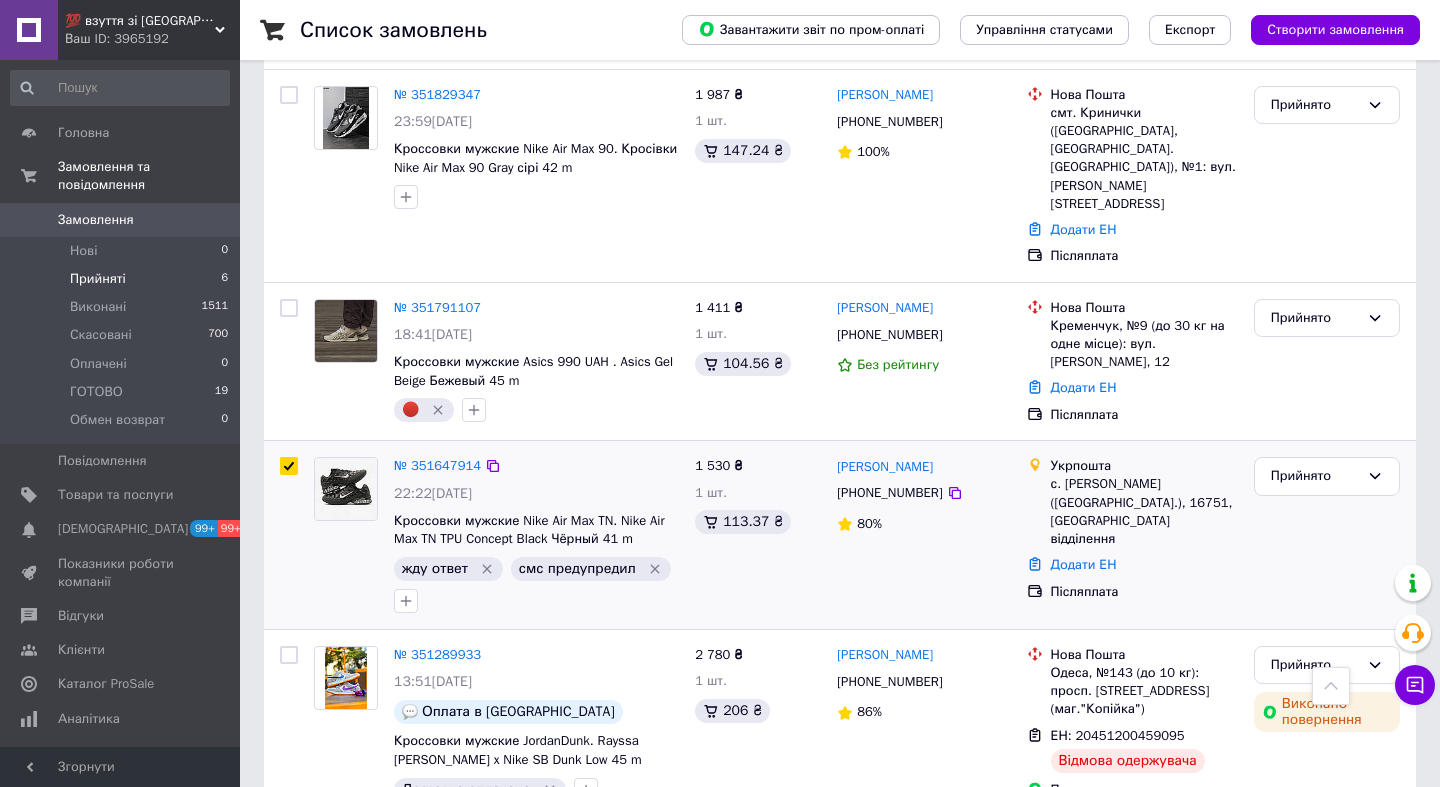 click at bounding box center [289, 466] 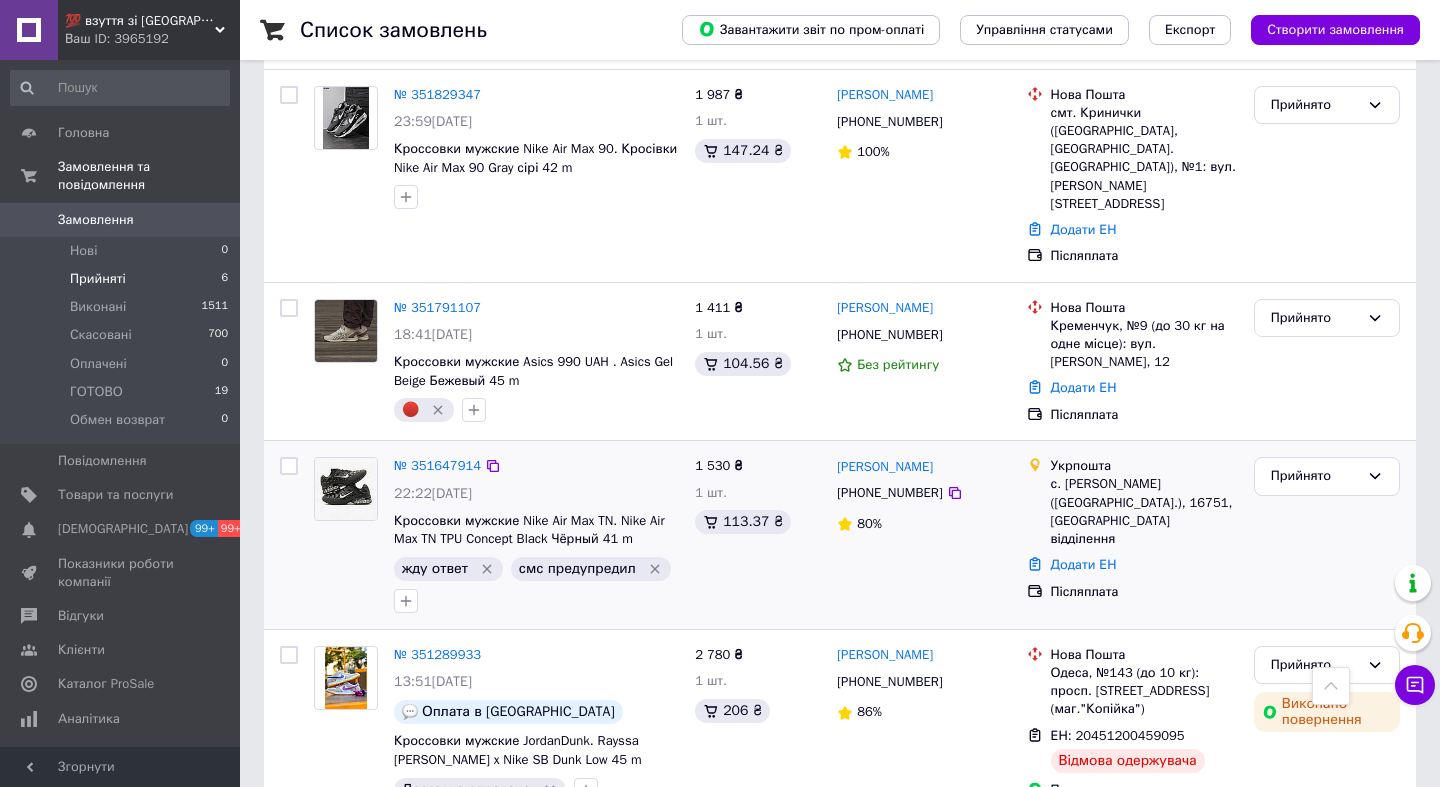 checkbox on "false" 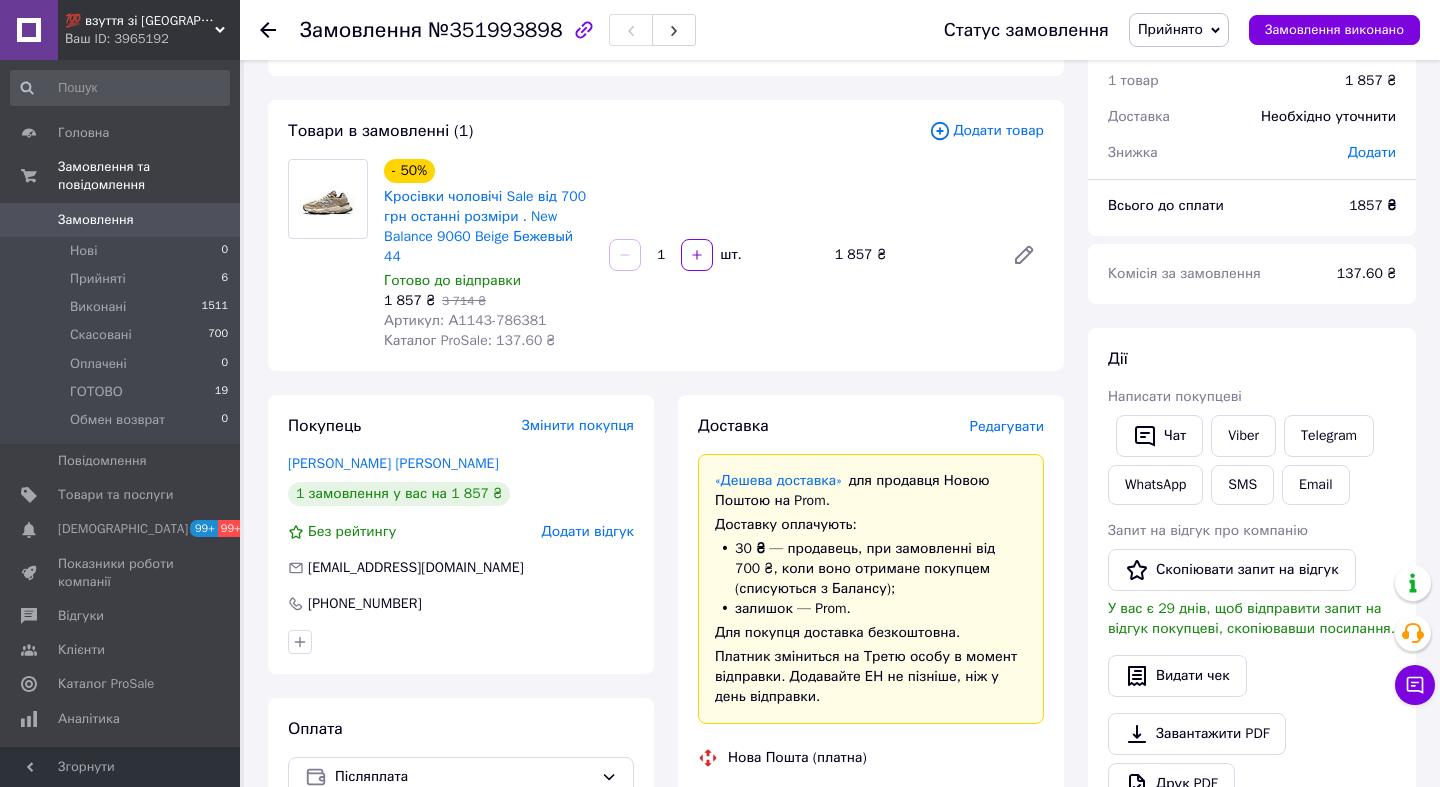 scroll, scrollTop: 73, scrollLeft: 0, axis: vertical 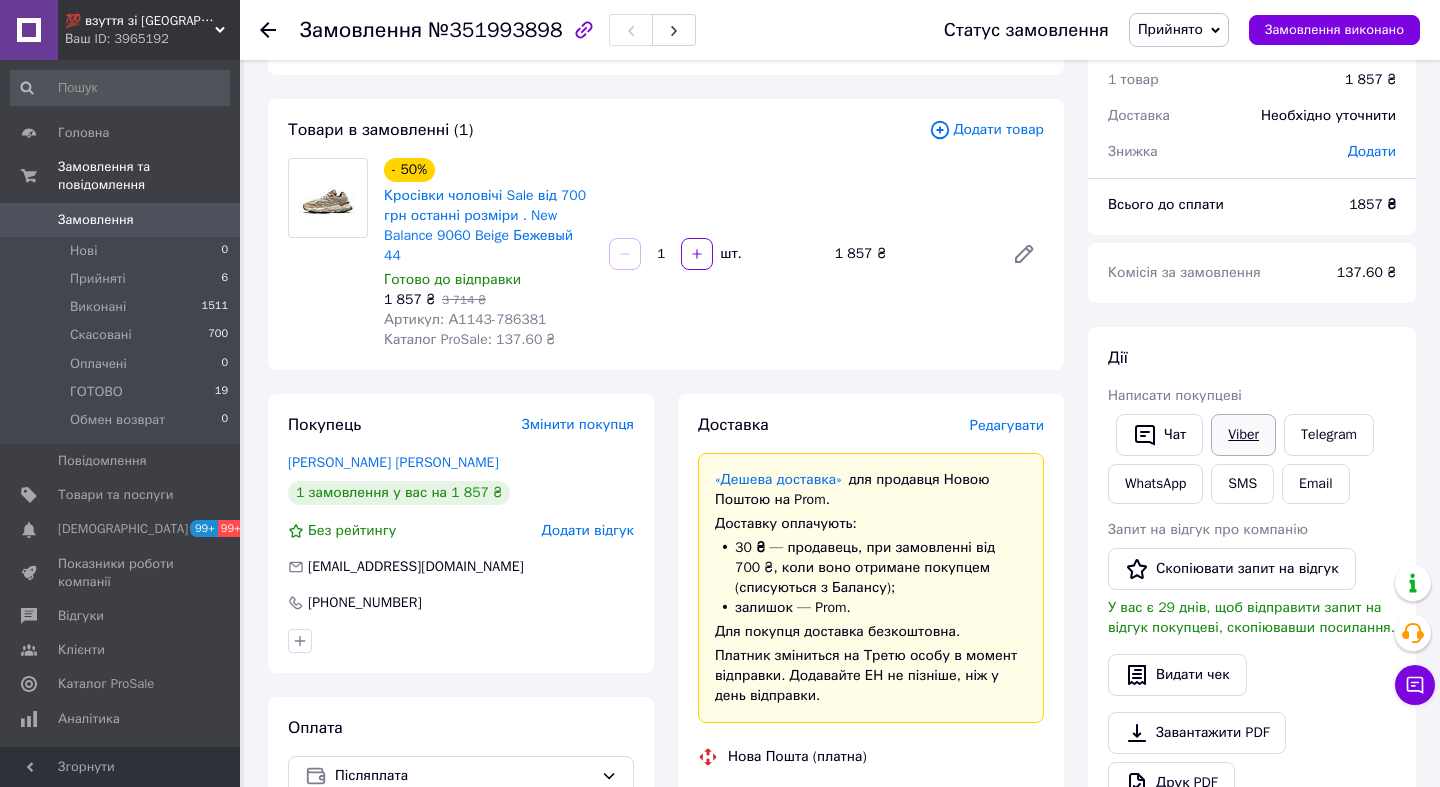 click on "Viber" at bounding box center [1243, 435] 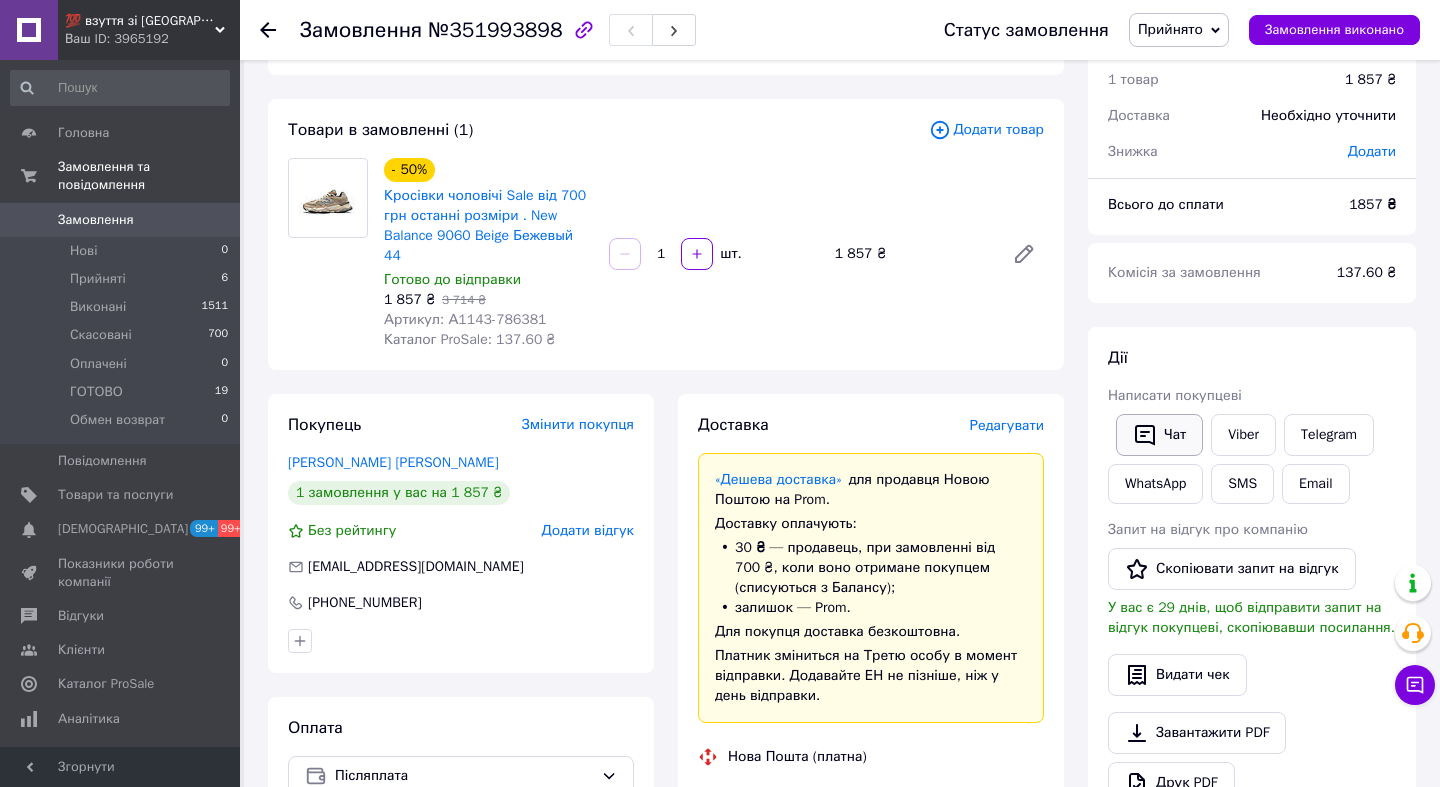 click on "Чат" at bounding box center (1159, 435) 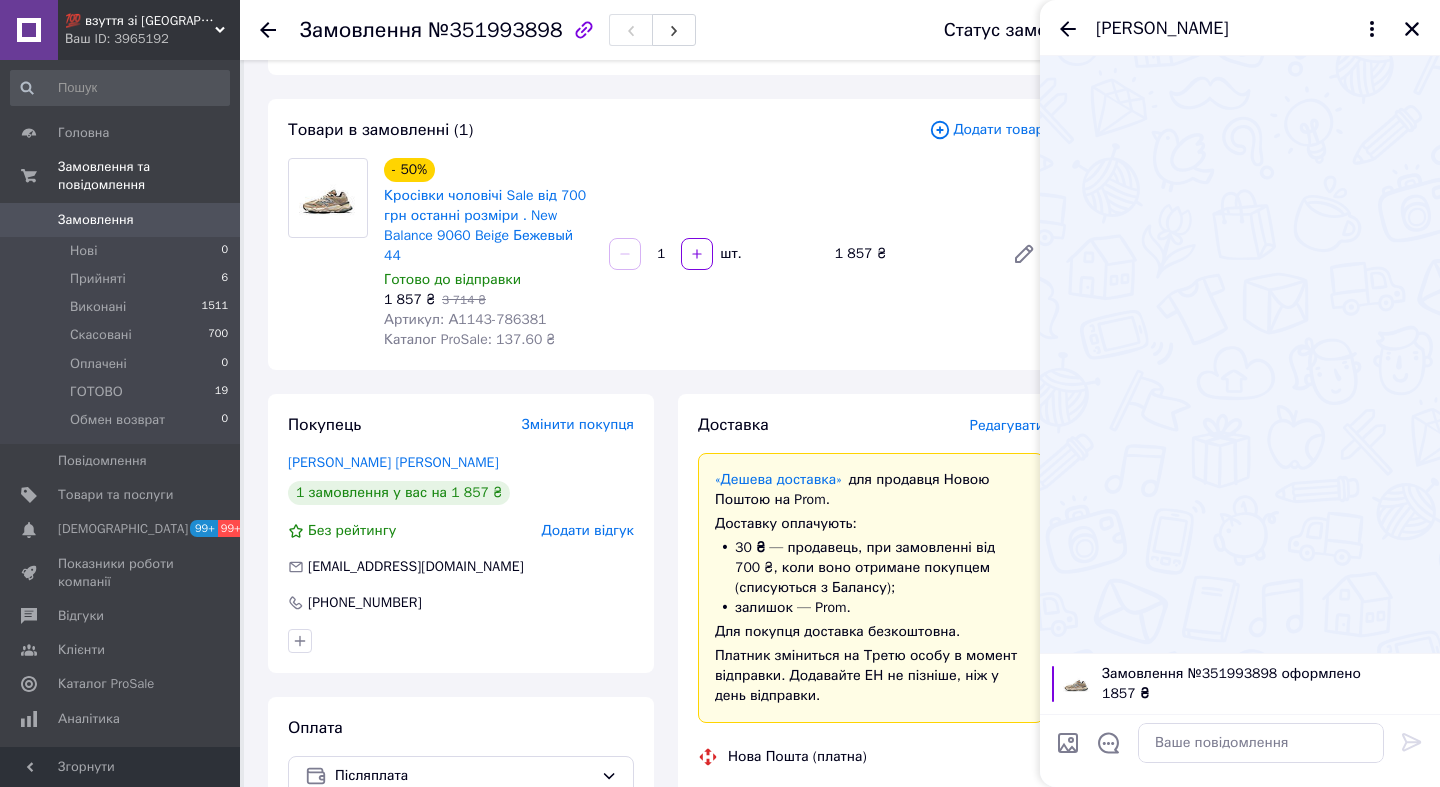 click on "Товари в замовленні (1) Додати товар - 50% Кросівки чоловічі Sale від 700 грн останні розміри . New Balance 9060 Beige Бежевый 44 Готово до відправки 1 857 ₴   3 714 ₴ Артикул: А1143-786381 Каталог ProSale: 137.60 ₴  1   шт. 1 857 ₴" at bounding box center [666, 234] 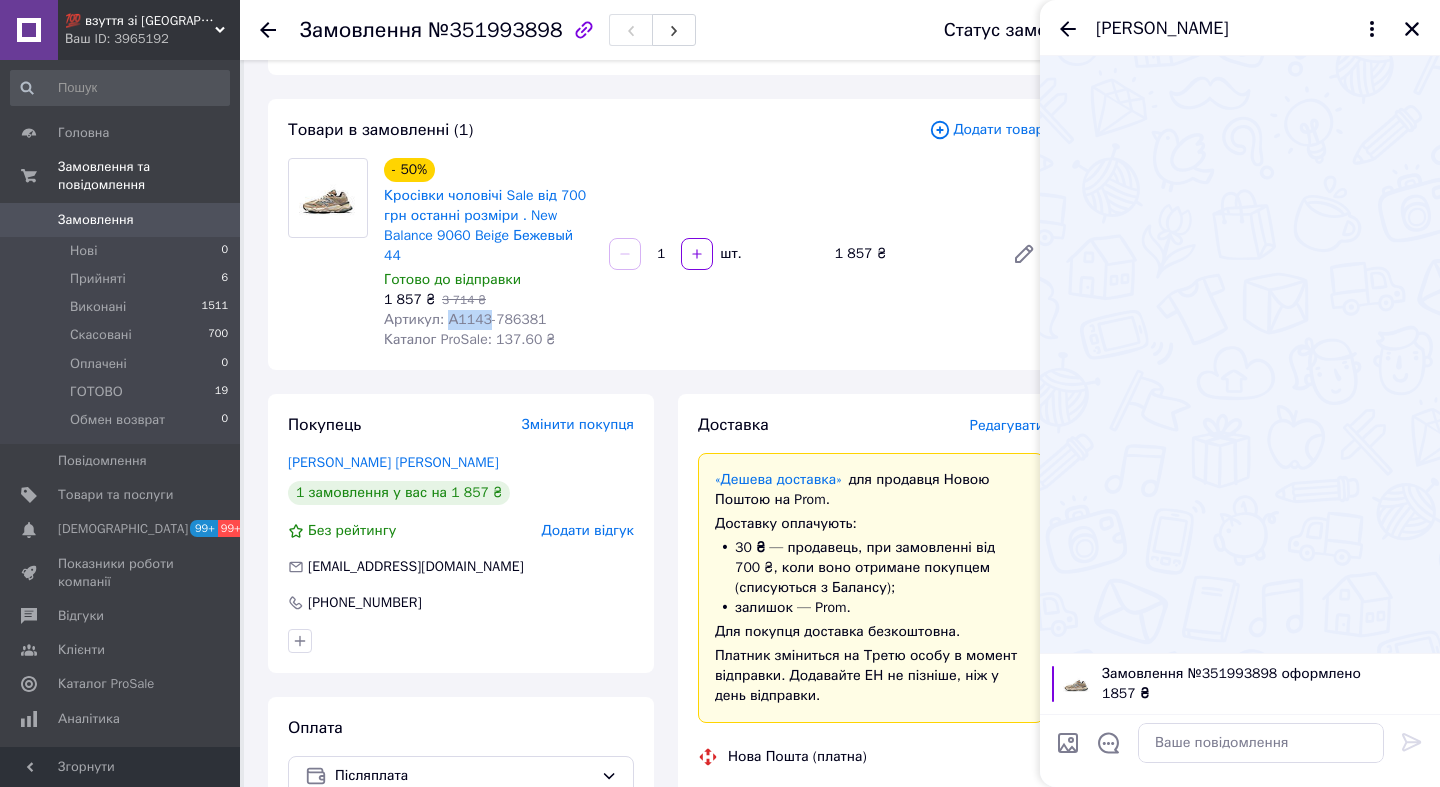 copy on "А1143" 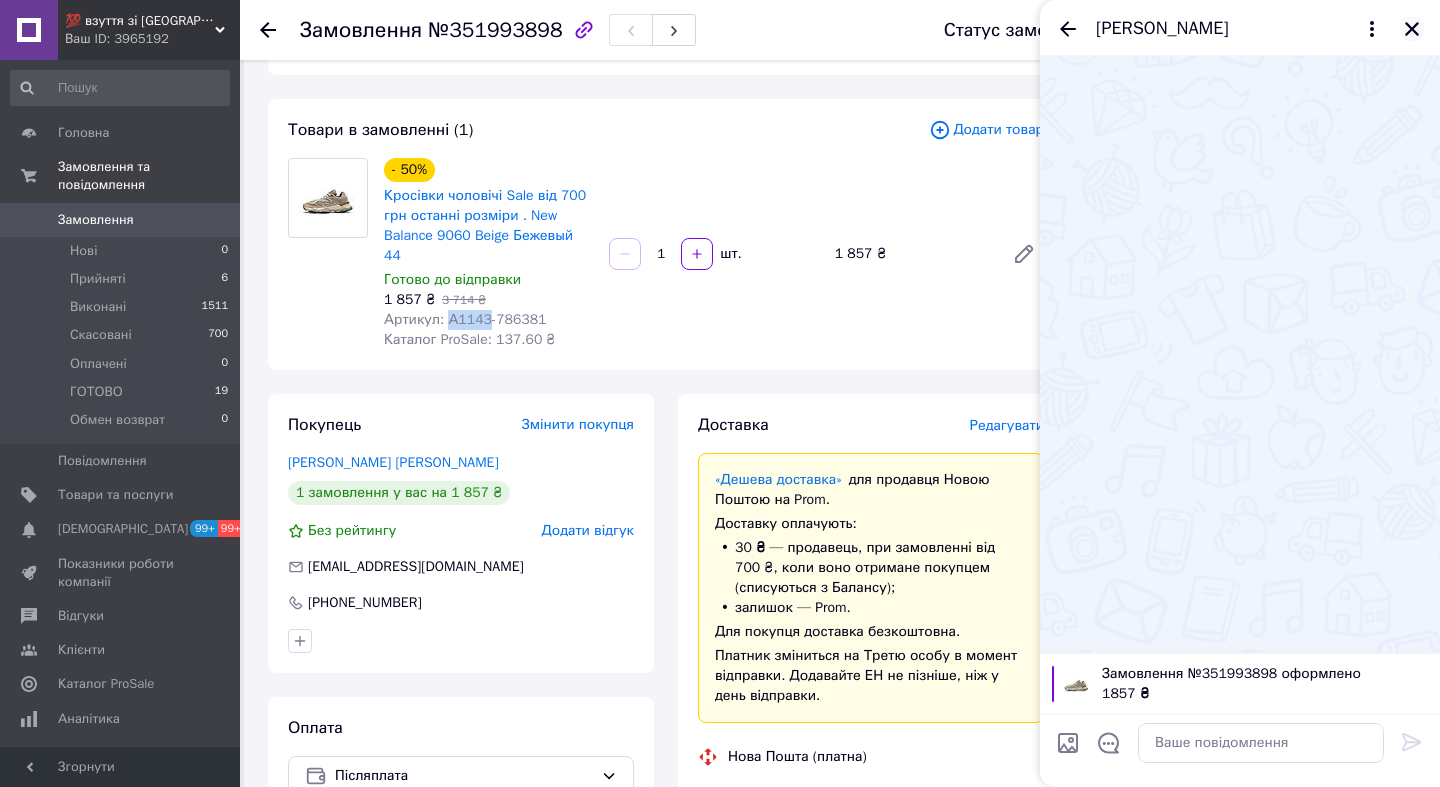 click 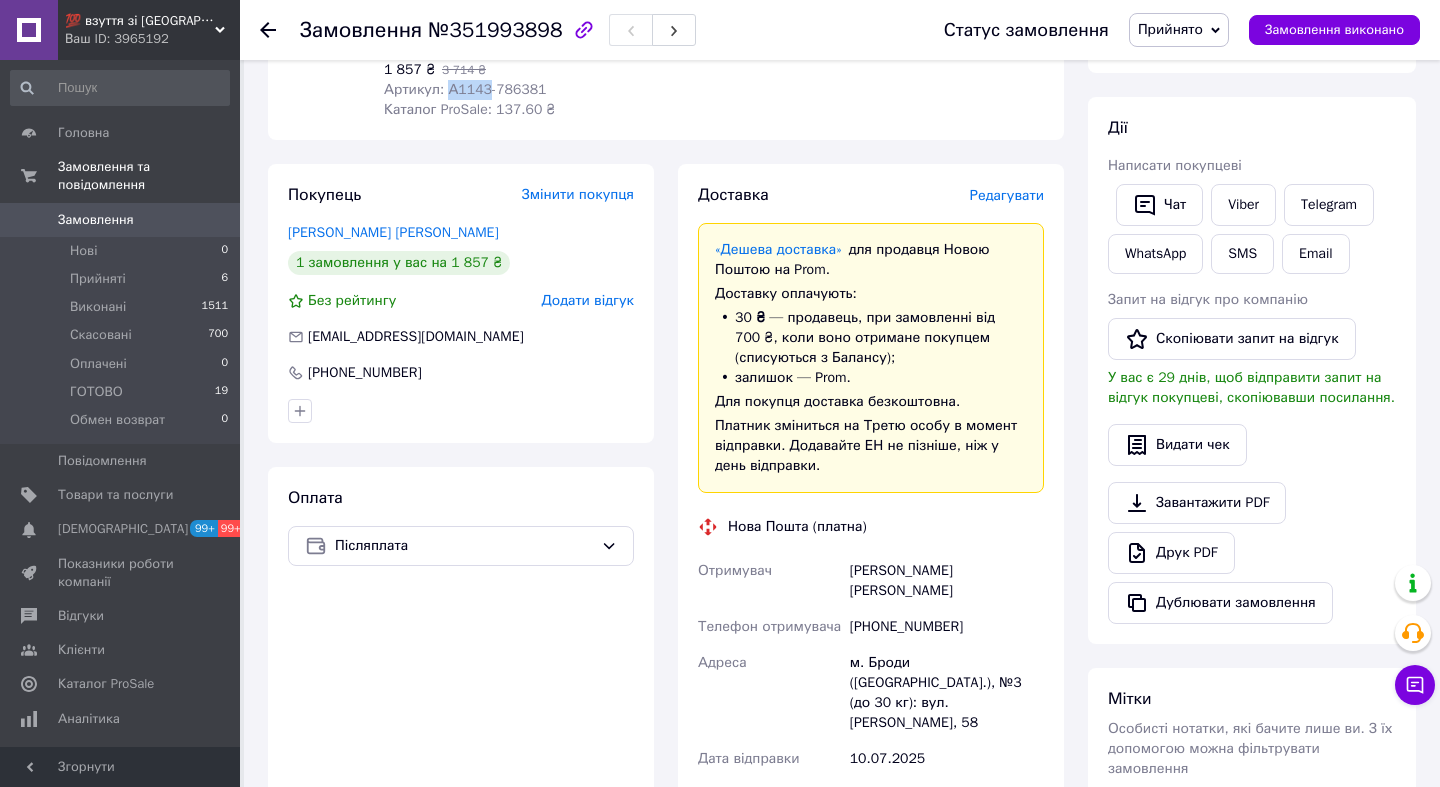 scroll, scrollTop: 427, scrollLeft: 0, axis: vertical 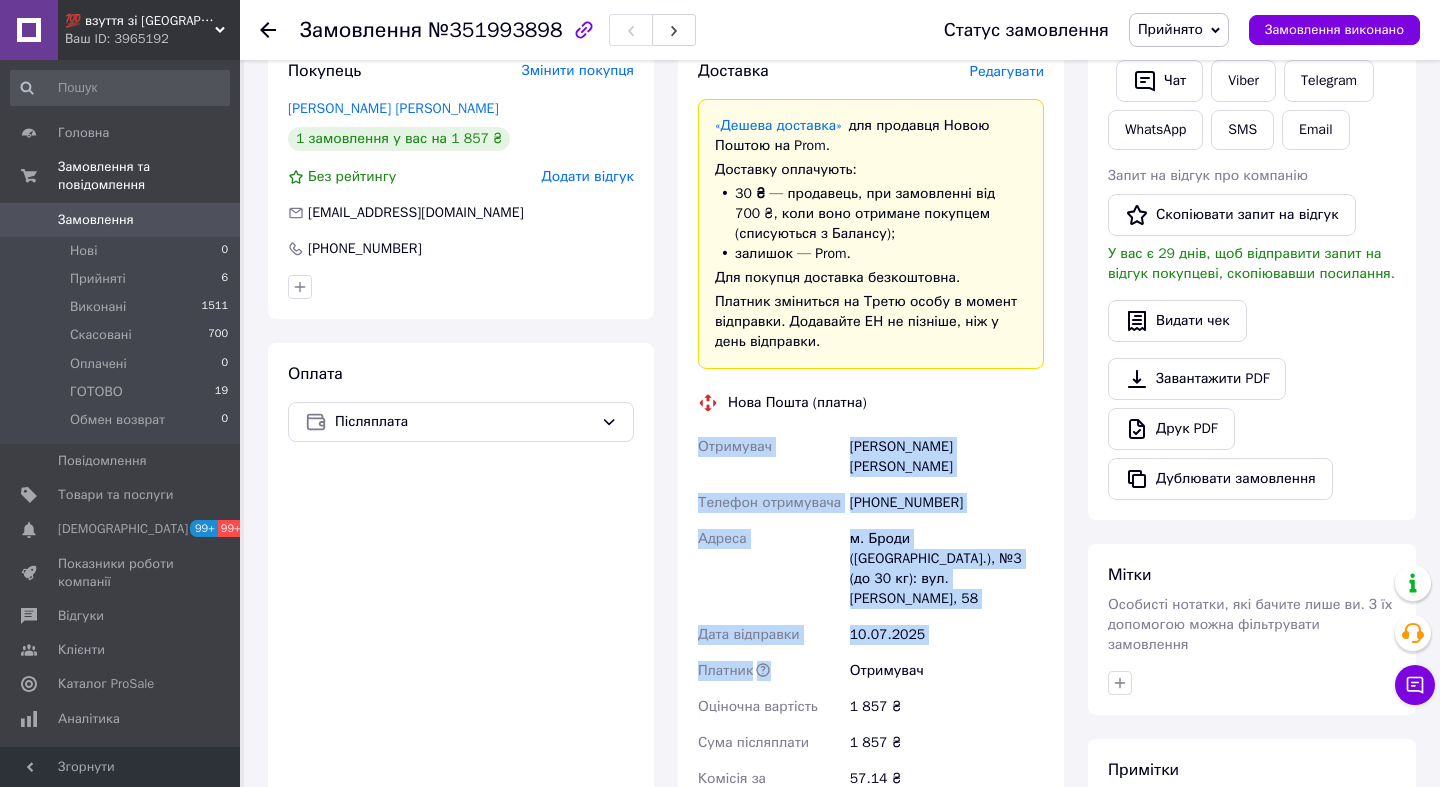 copy on "Отримувач Штанов [PERSON_NAME] Телефон отримувача [PHONE_NUMBER] [PERSON_NAME] Броди ([GEOGRAPHIC_DATA].), №3 (до 30 кг): вул. [PERSON_NAME], 58 Дата відправки [DATE] Платник" 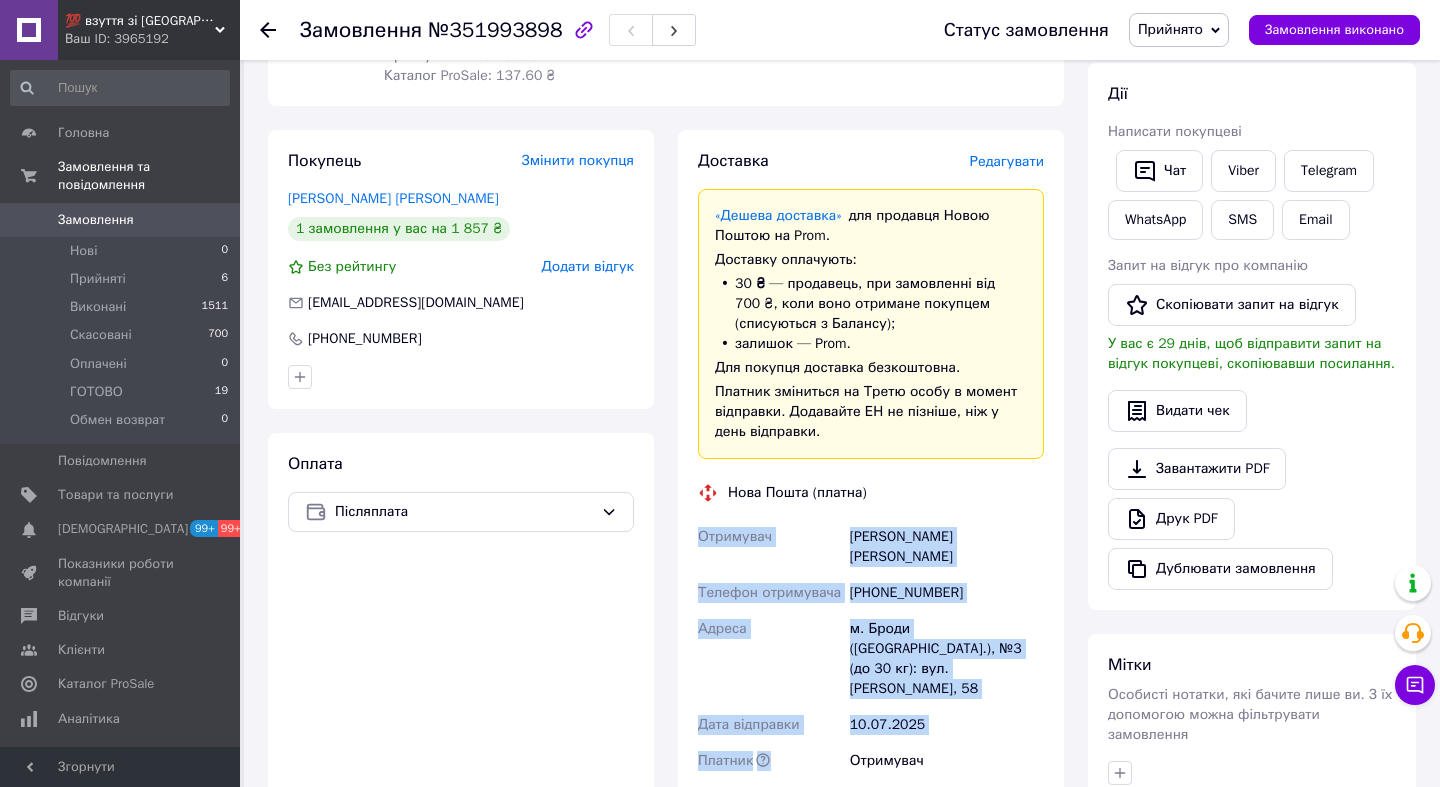 scroll, scrollTop: 213, scrollLeft: 0, axis: vertical 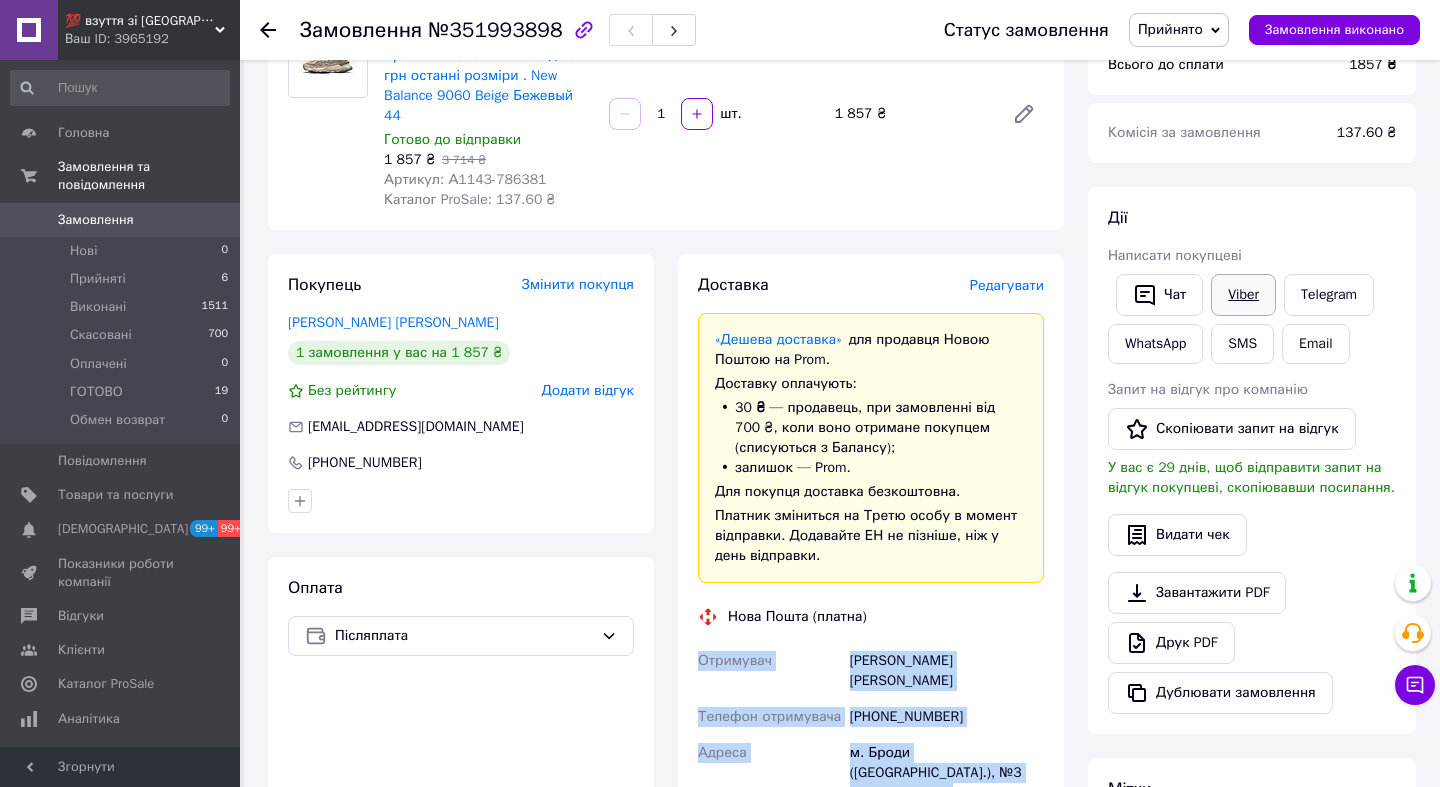 click on "Viber" at bounding box center (1243, 295) 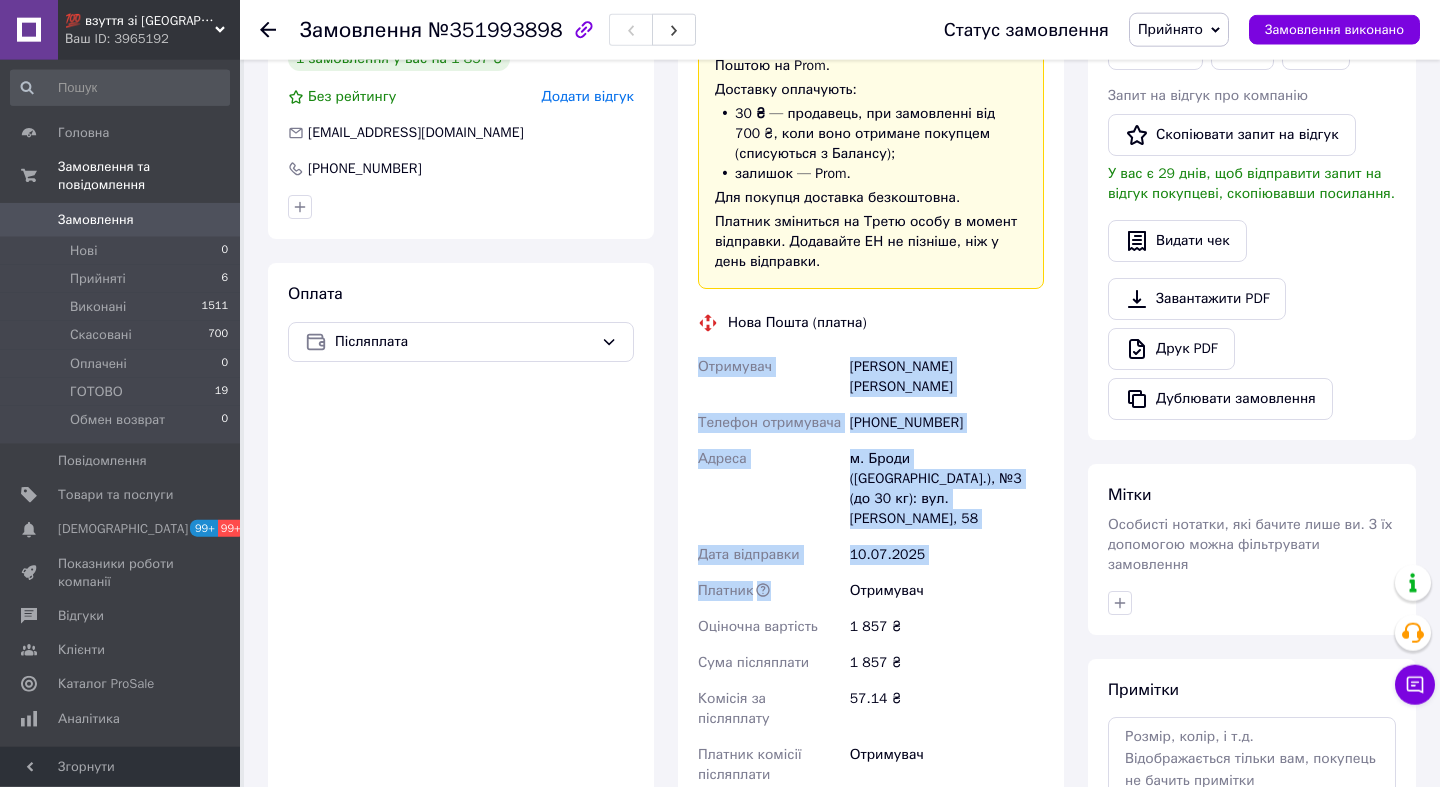 scroll, scrollTop: 593, scrollLeft: 0, axis: vertical 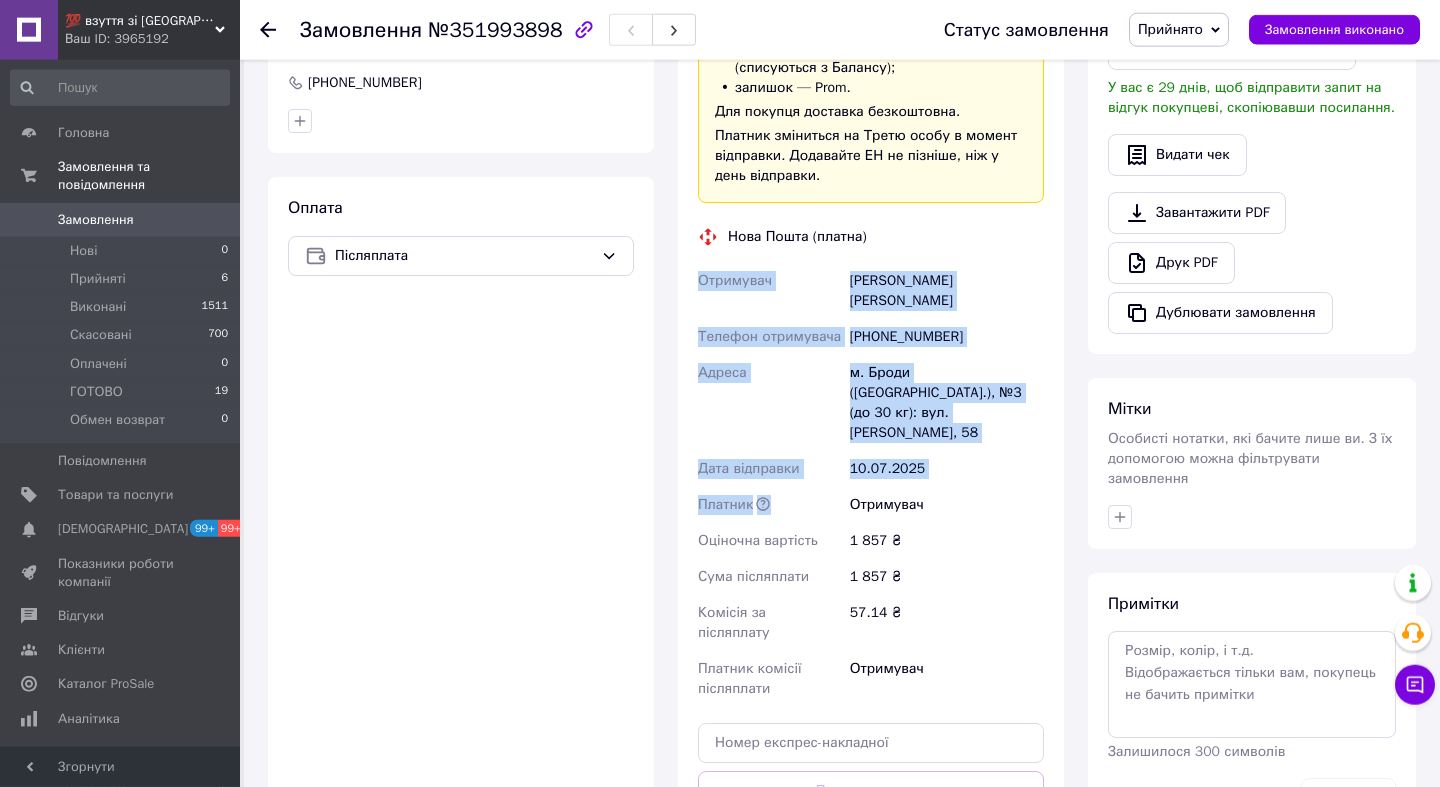 click on "10.07.2025" at bounding box center (947, 469) 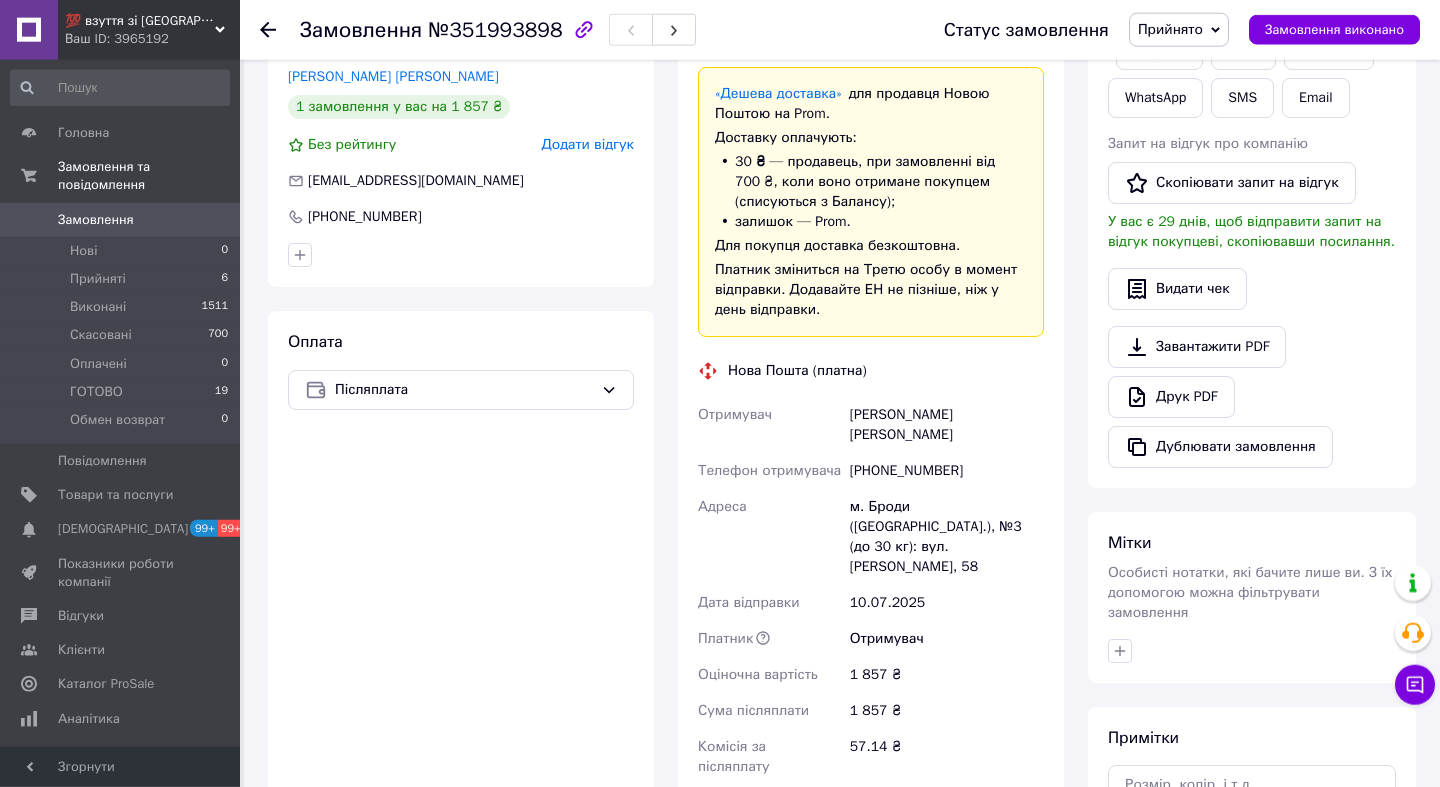 scroll, scrollTop: 790, scrollLeft: 0, axis: vertical 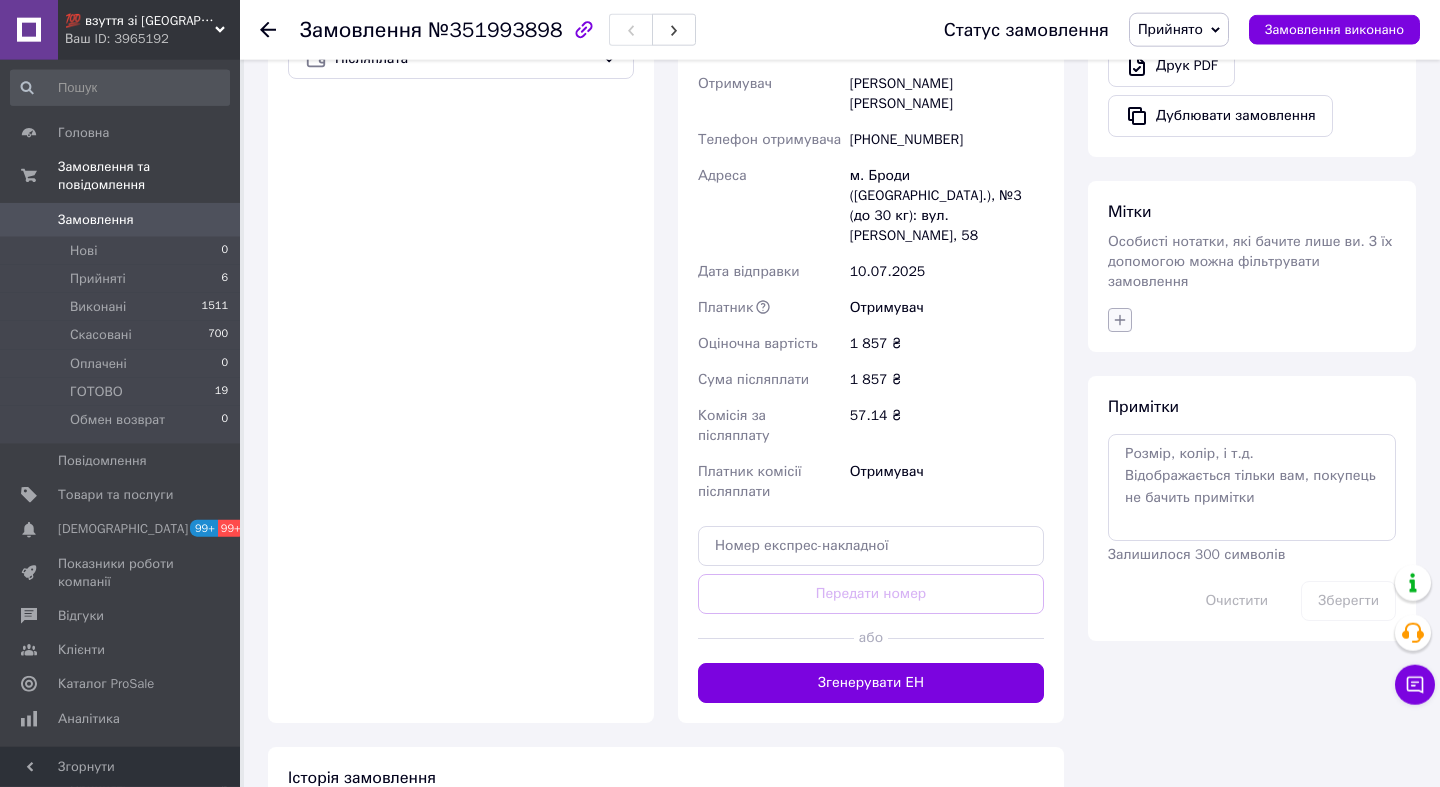 click 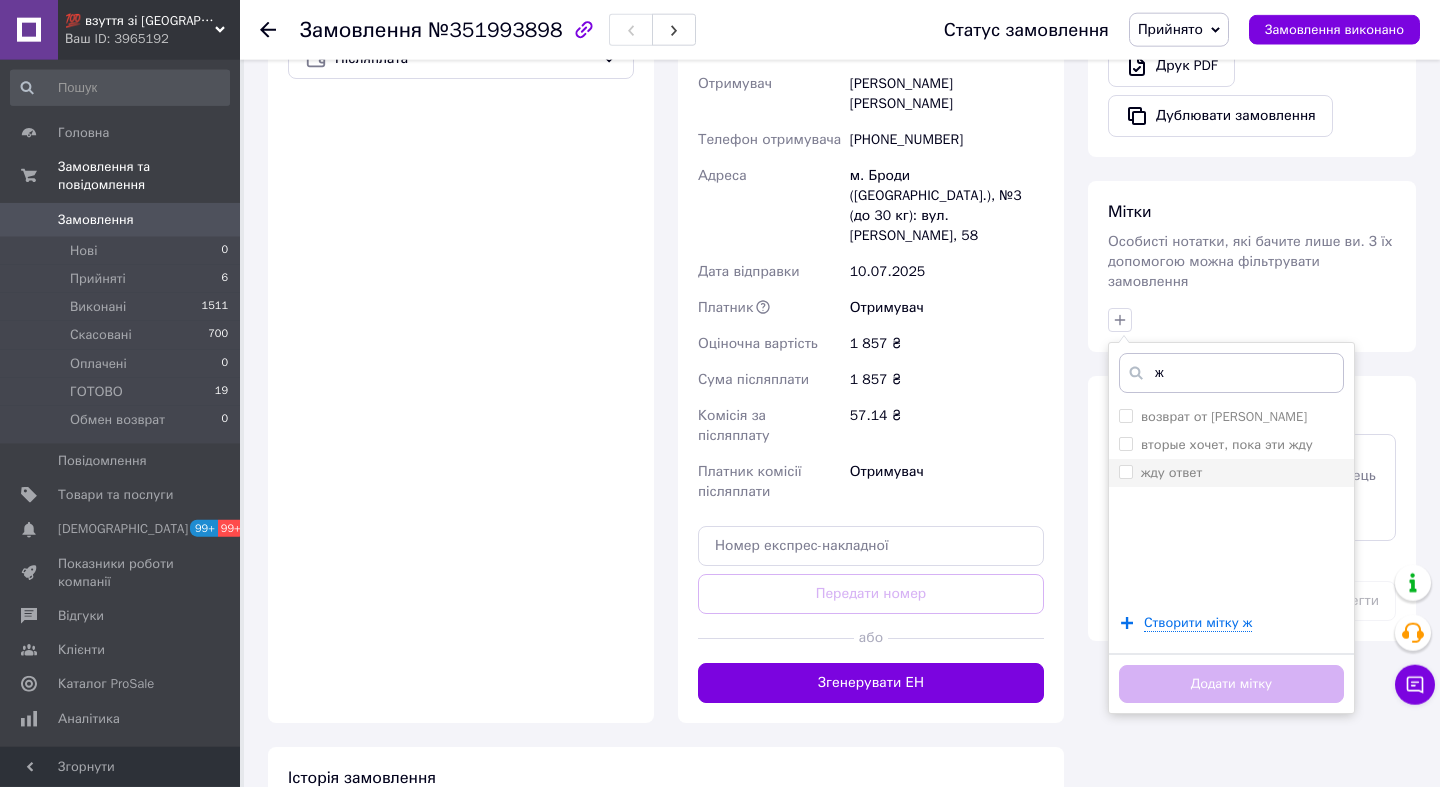 type on "ж" 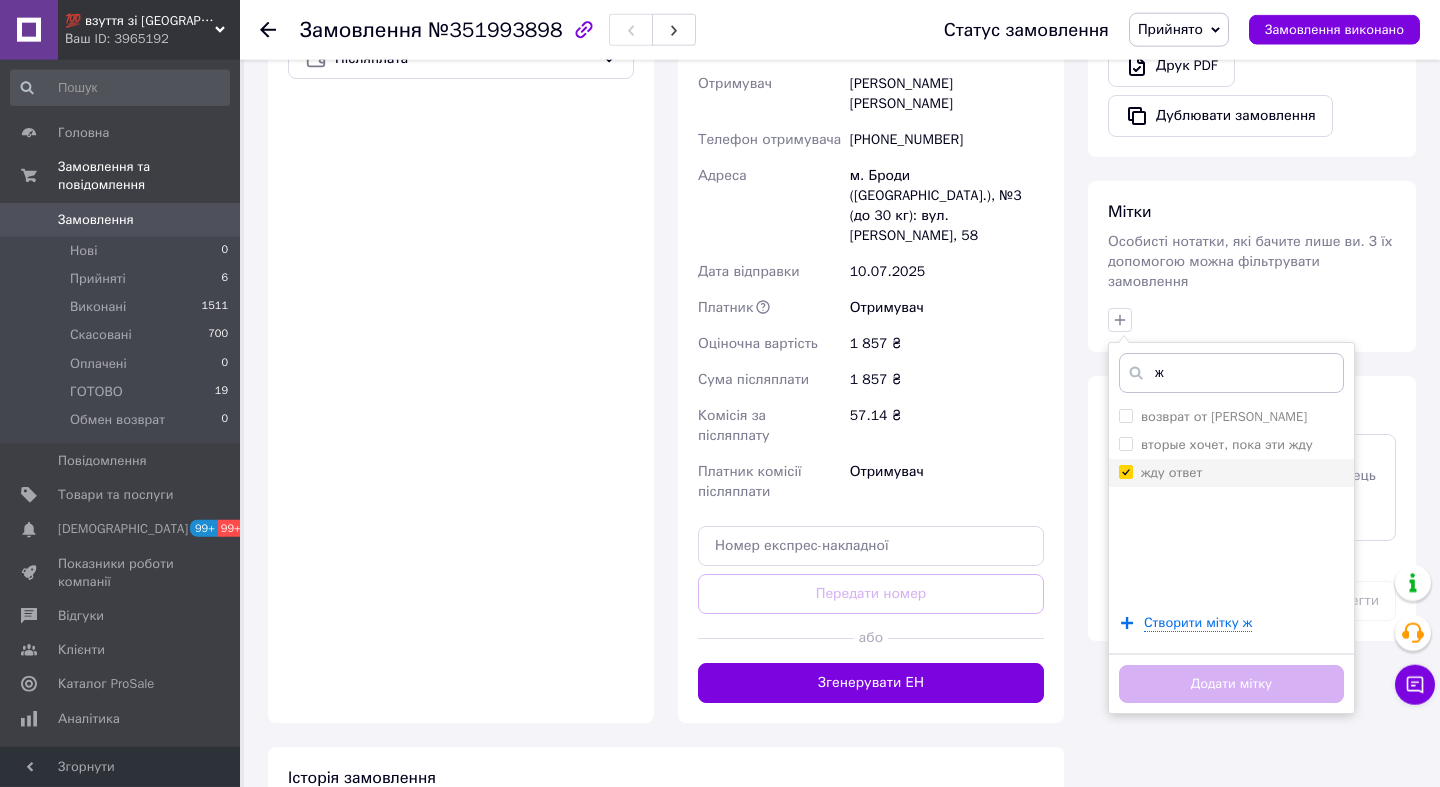 checkbox on "true" 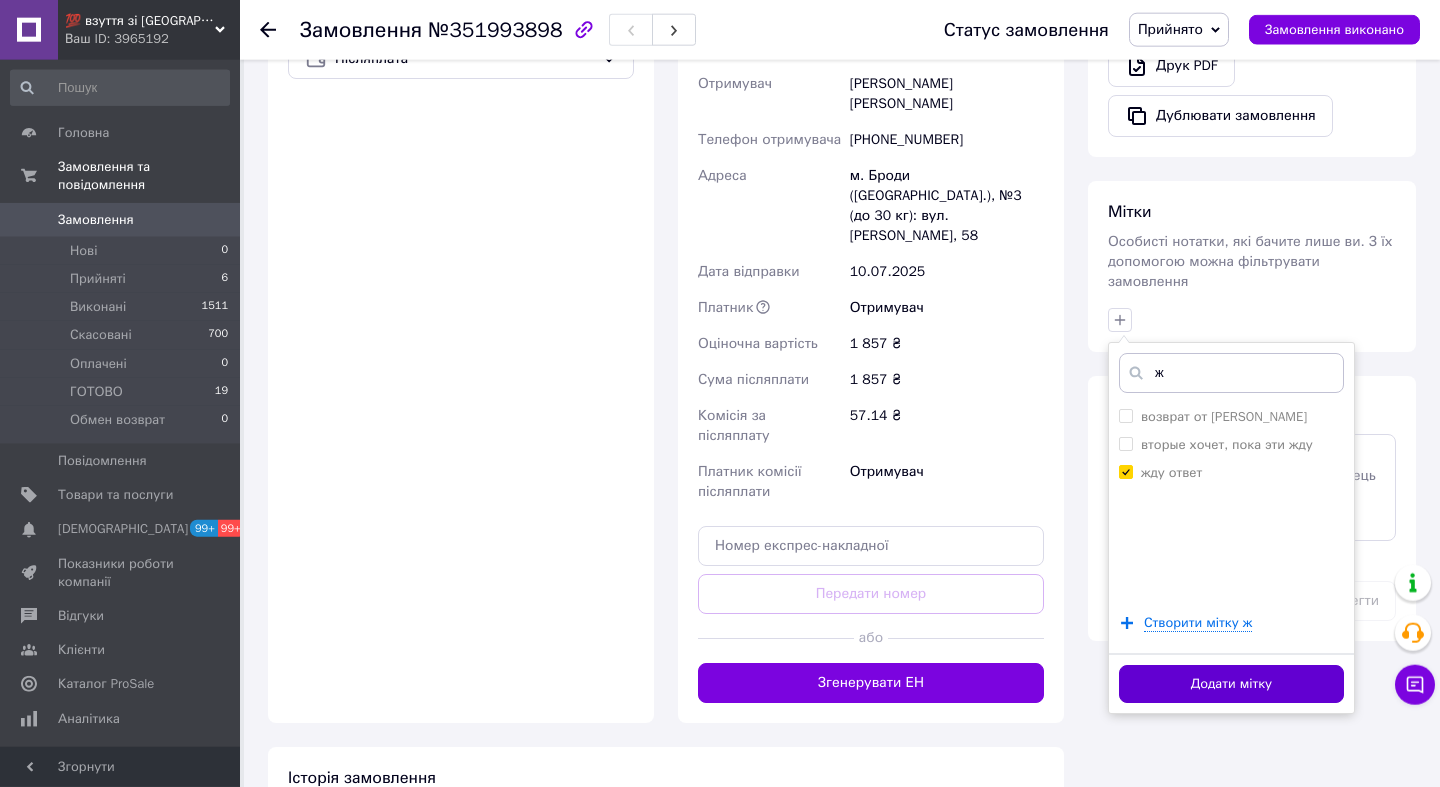 click on "Додати мітку" at bounding box center [1231, 684] 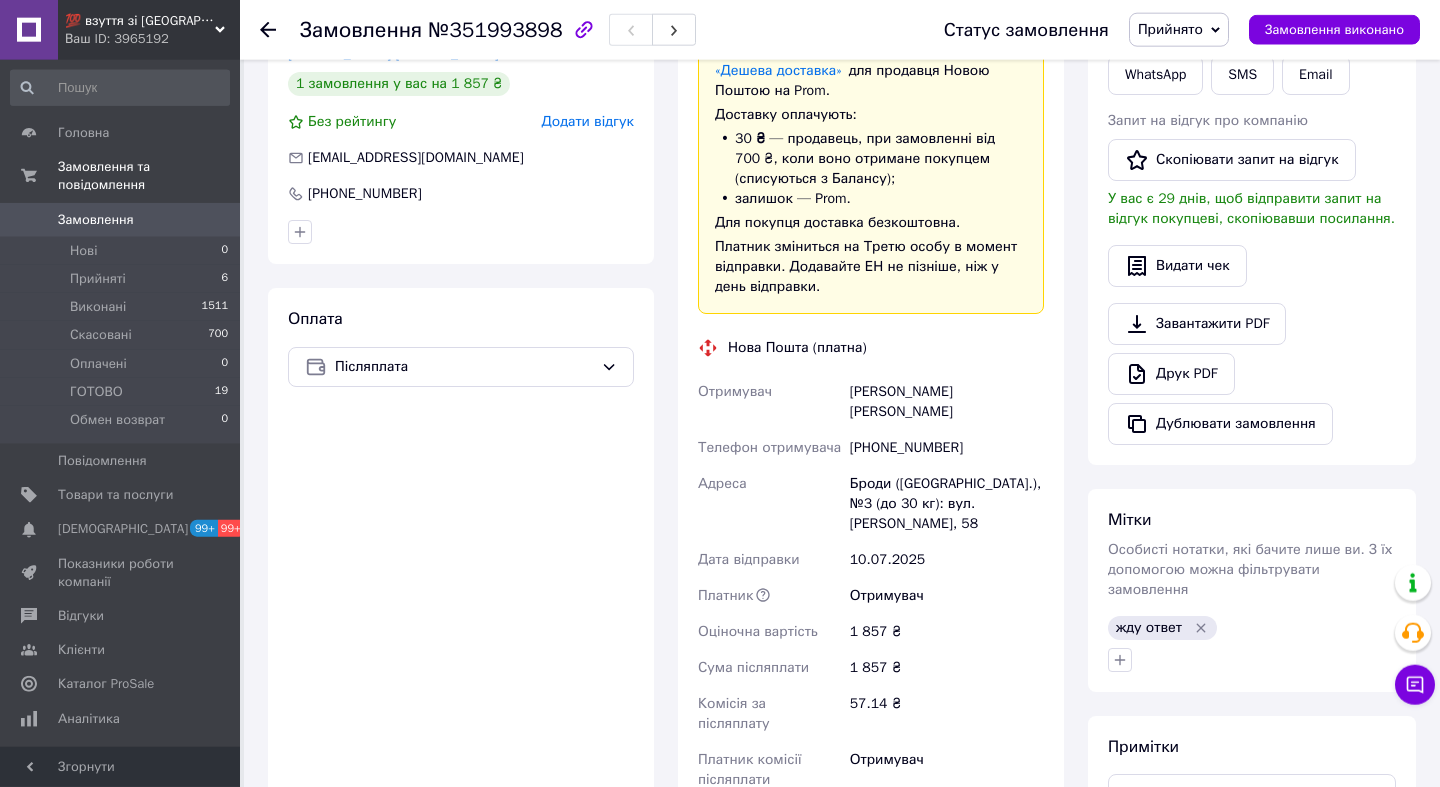 scroll, scrollTop: 396, scrollLeft: 0, axis: vertical 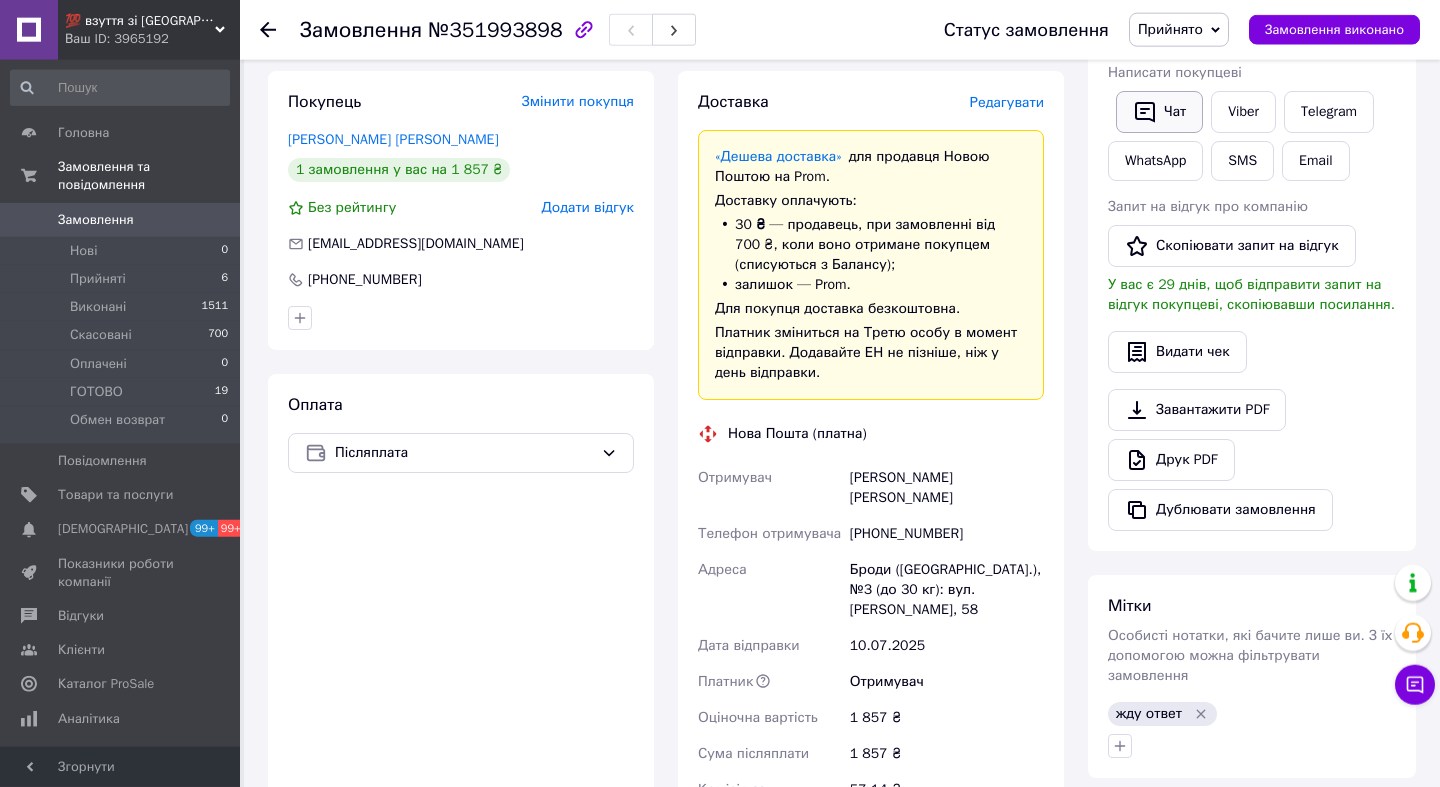 click 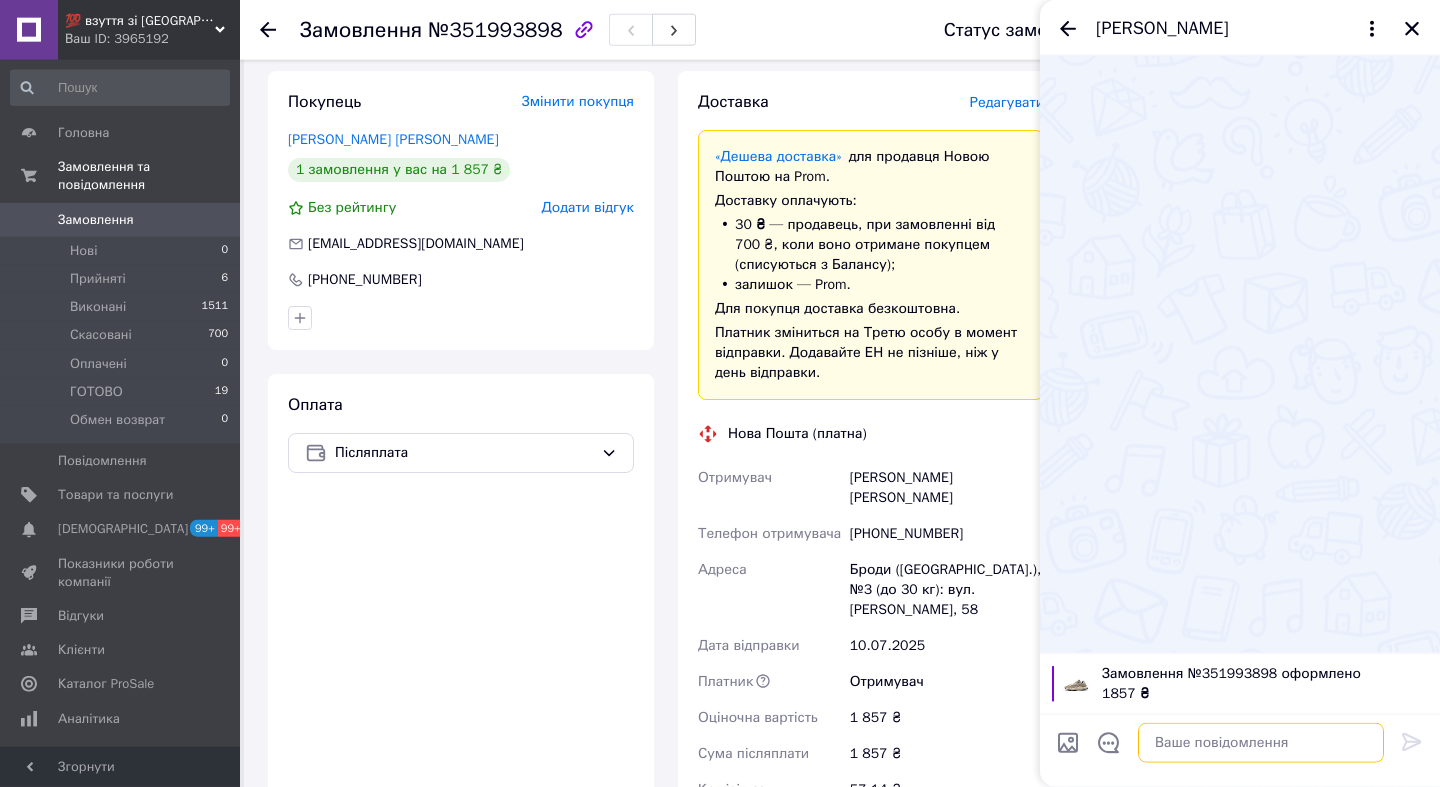 click at bounding box center [1261, 743] 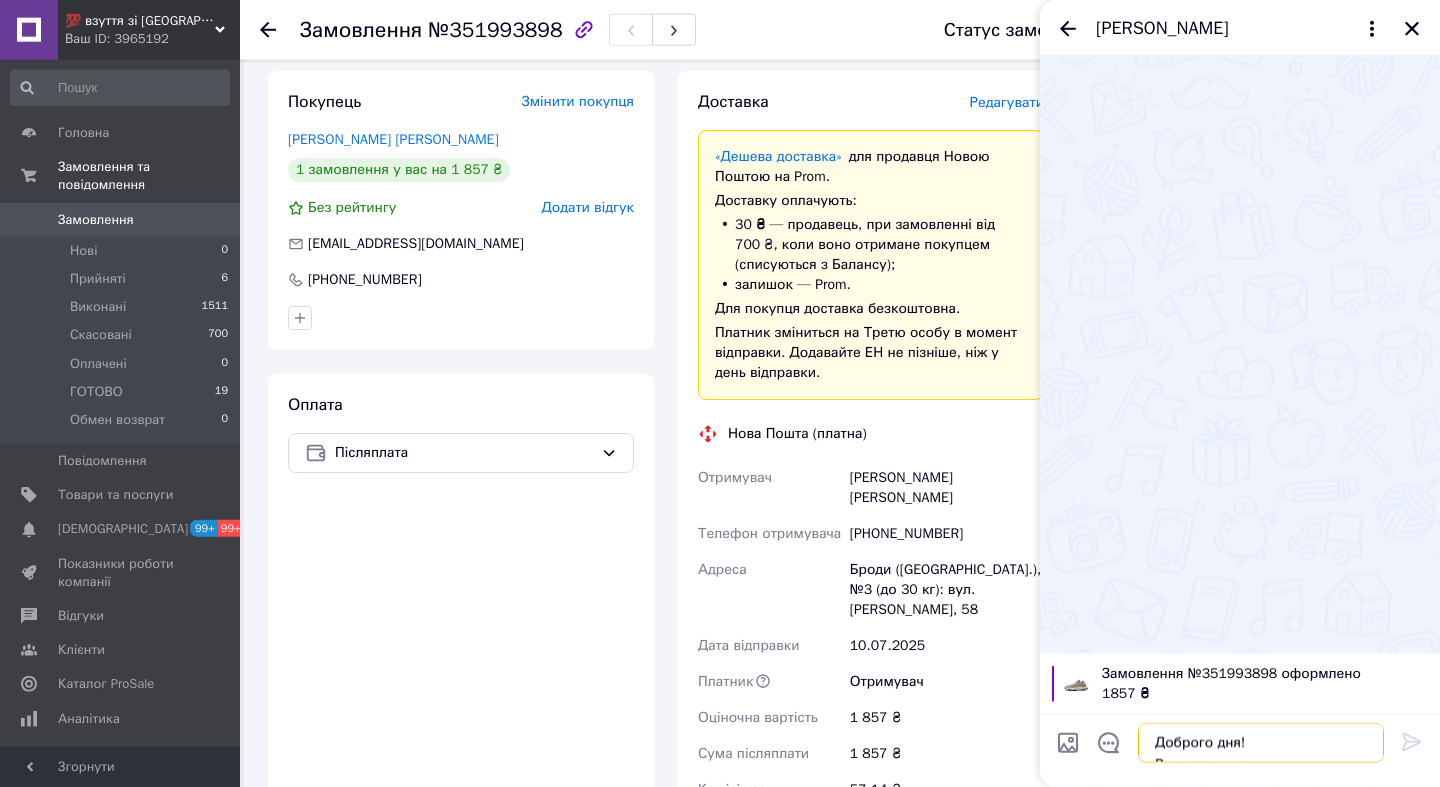 scroll, scrollTop: 156, scrollLeft: 0, axis: vertical 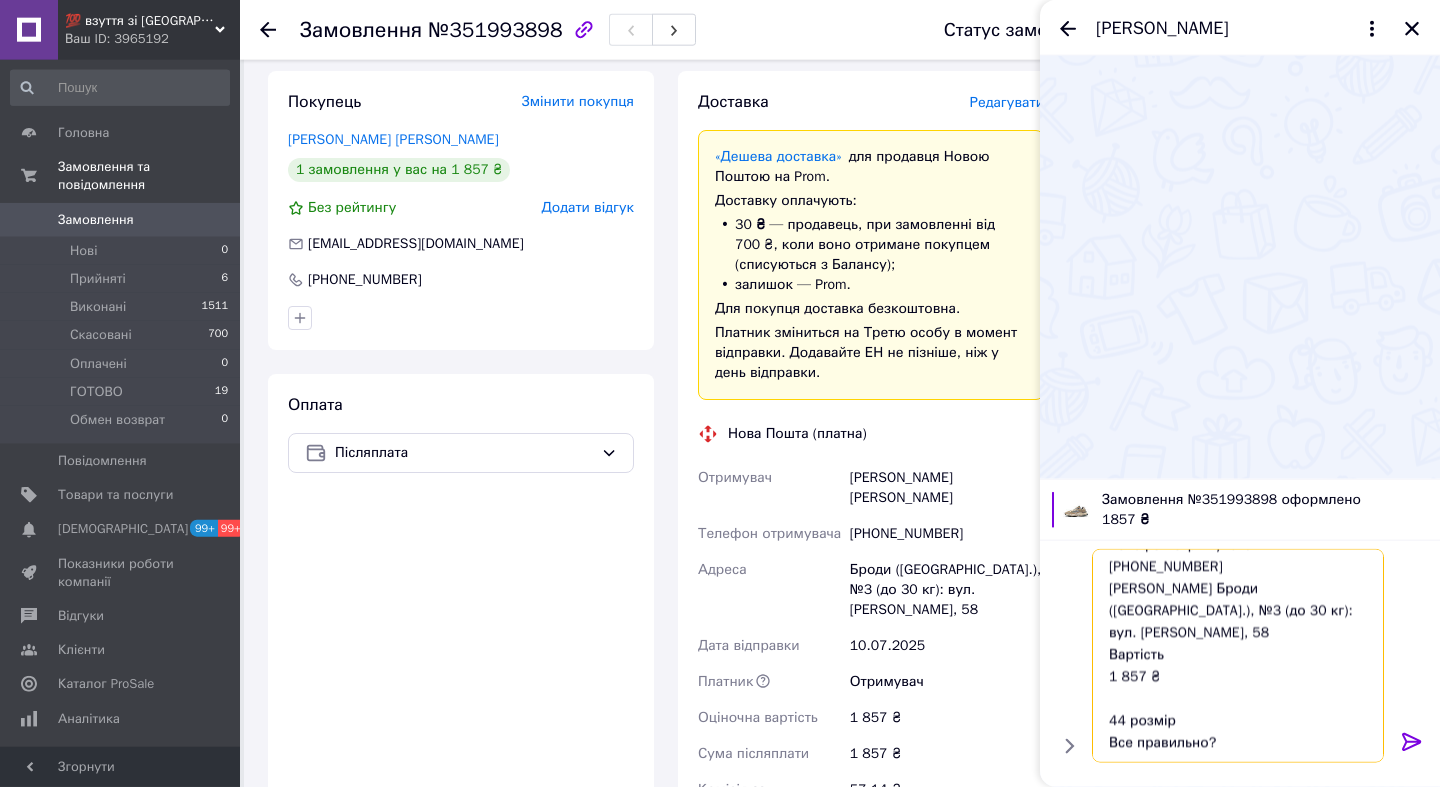 type 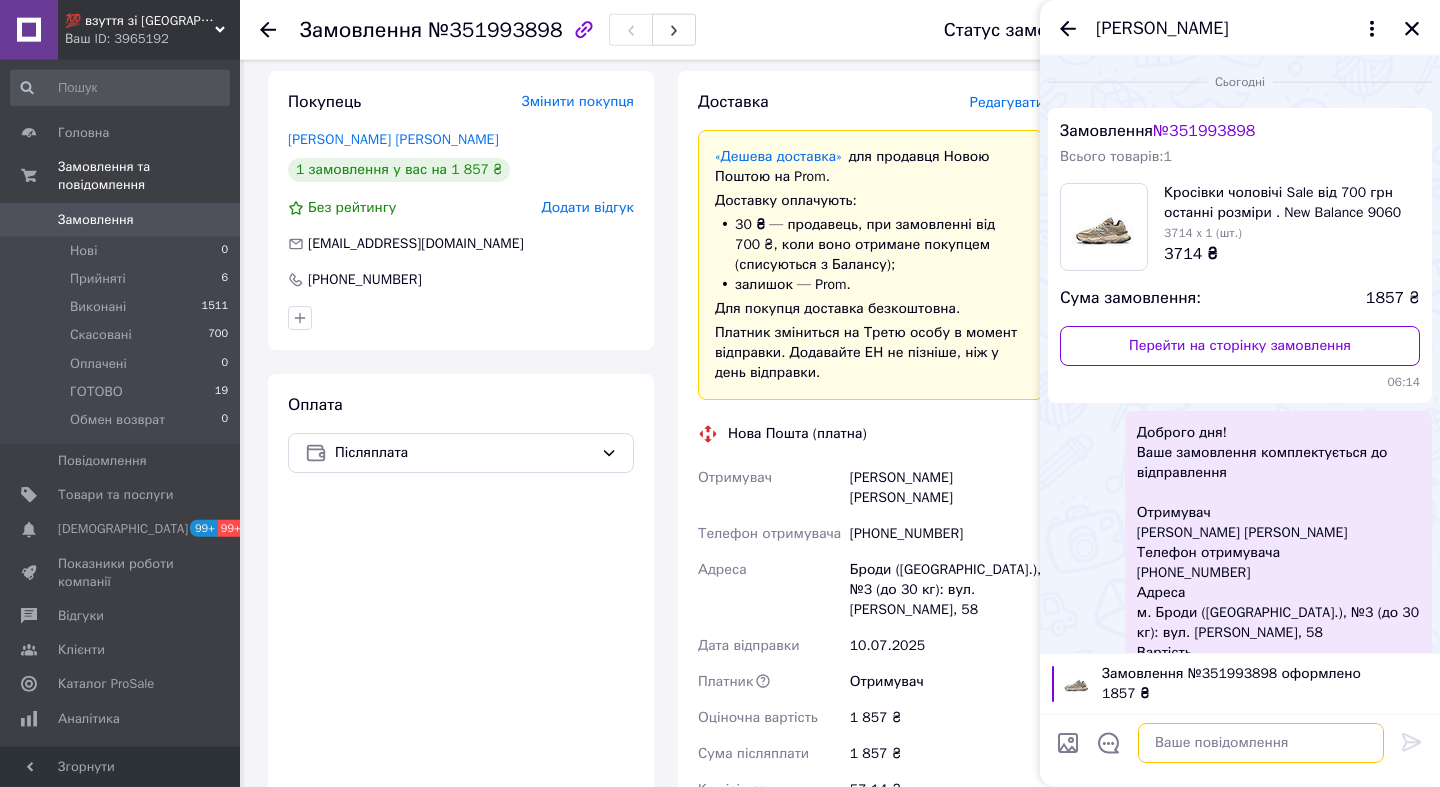 scroll, scrollTop: 0, scrollLeft: 0, axis: both 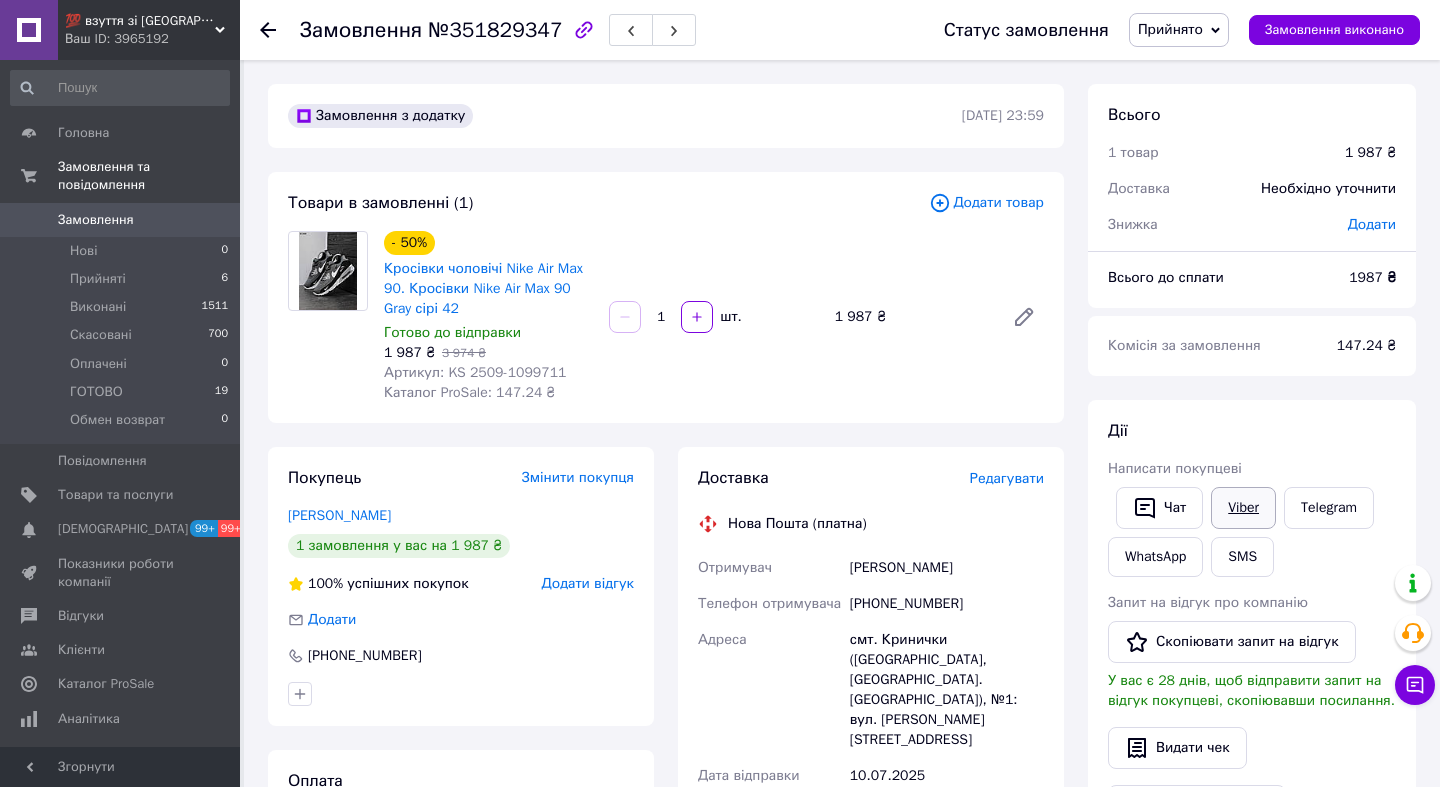 click on "Viber" at bounding box center (1243, 508) 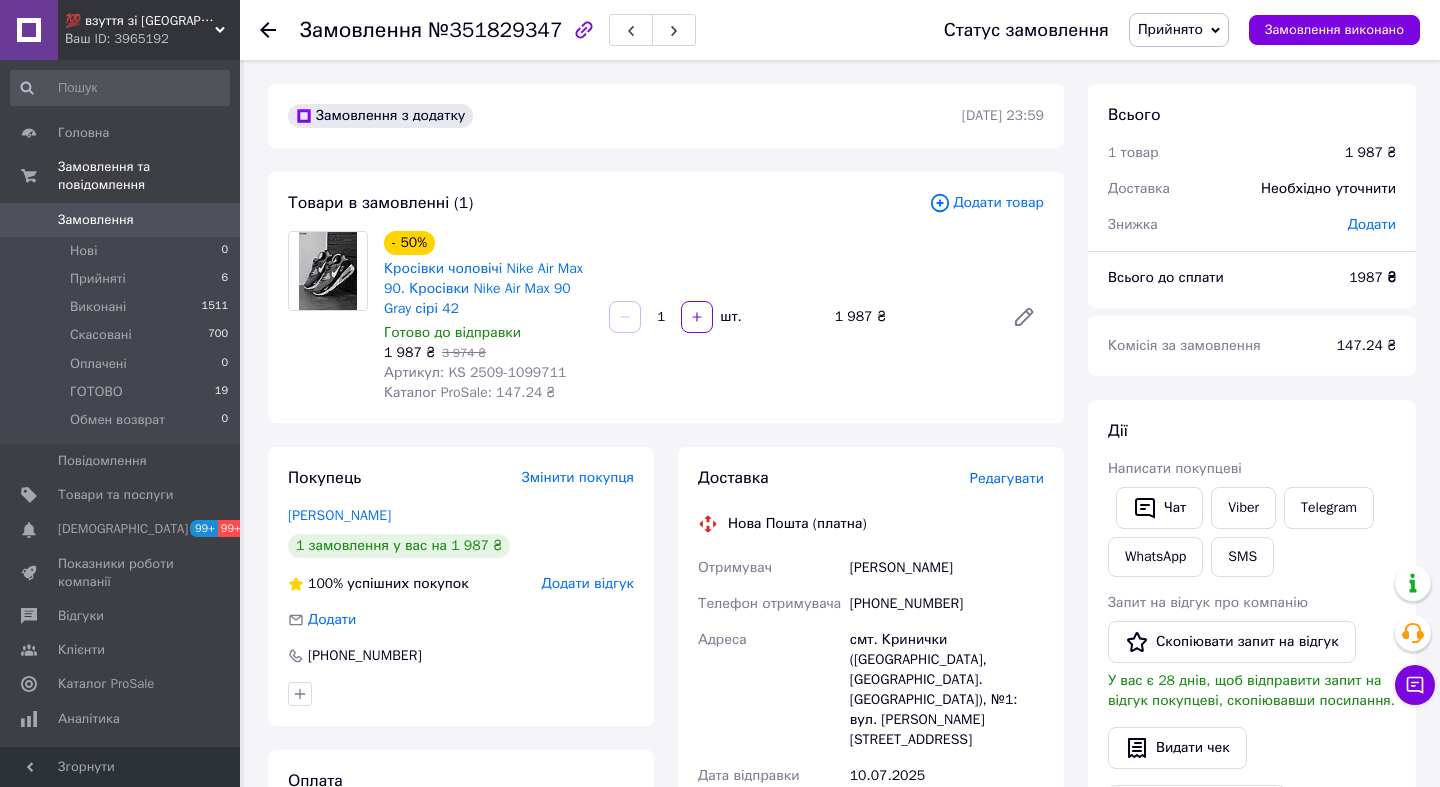click on "[PERSON_NAME]" at bounding box center [947, 568] 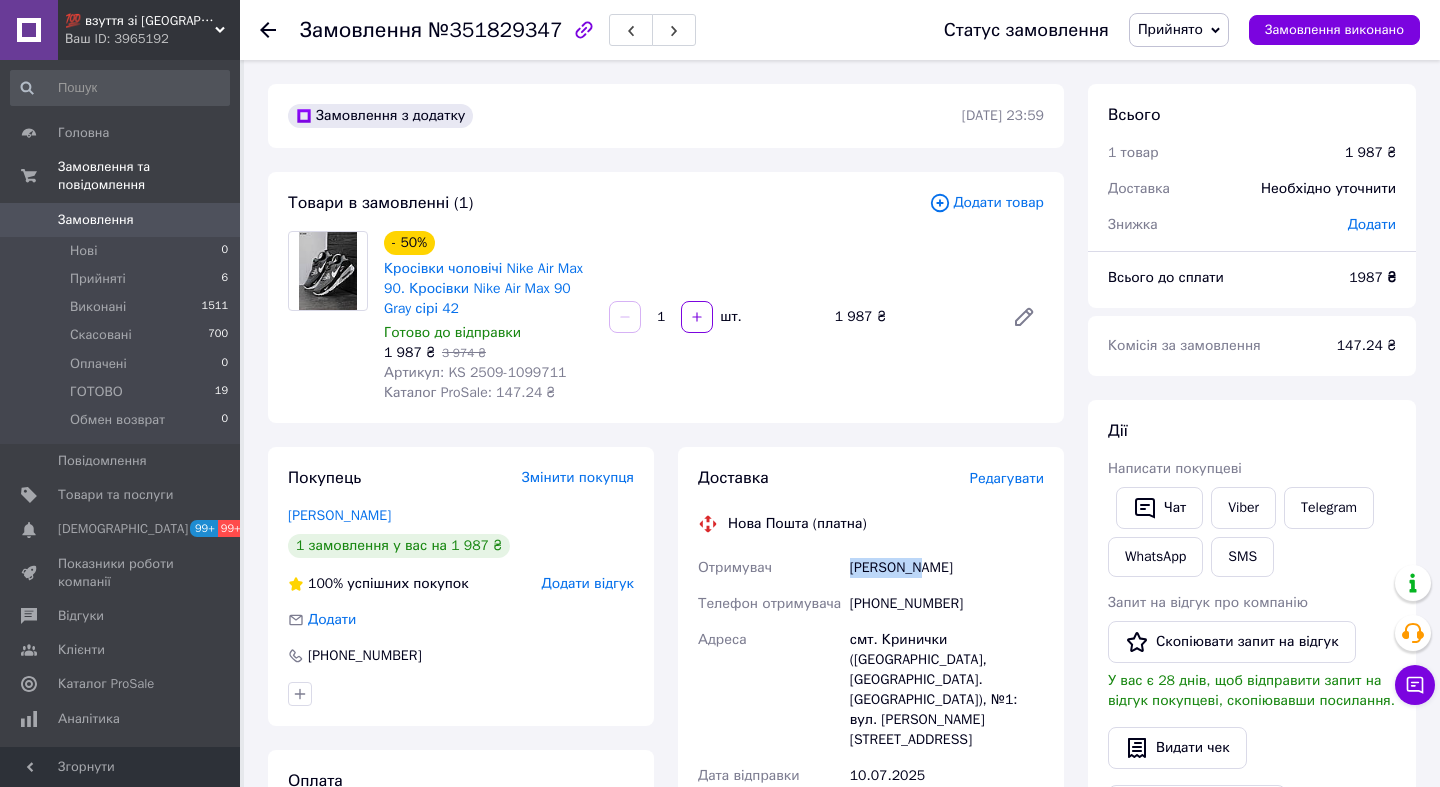 copy on "Коломоєць" 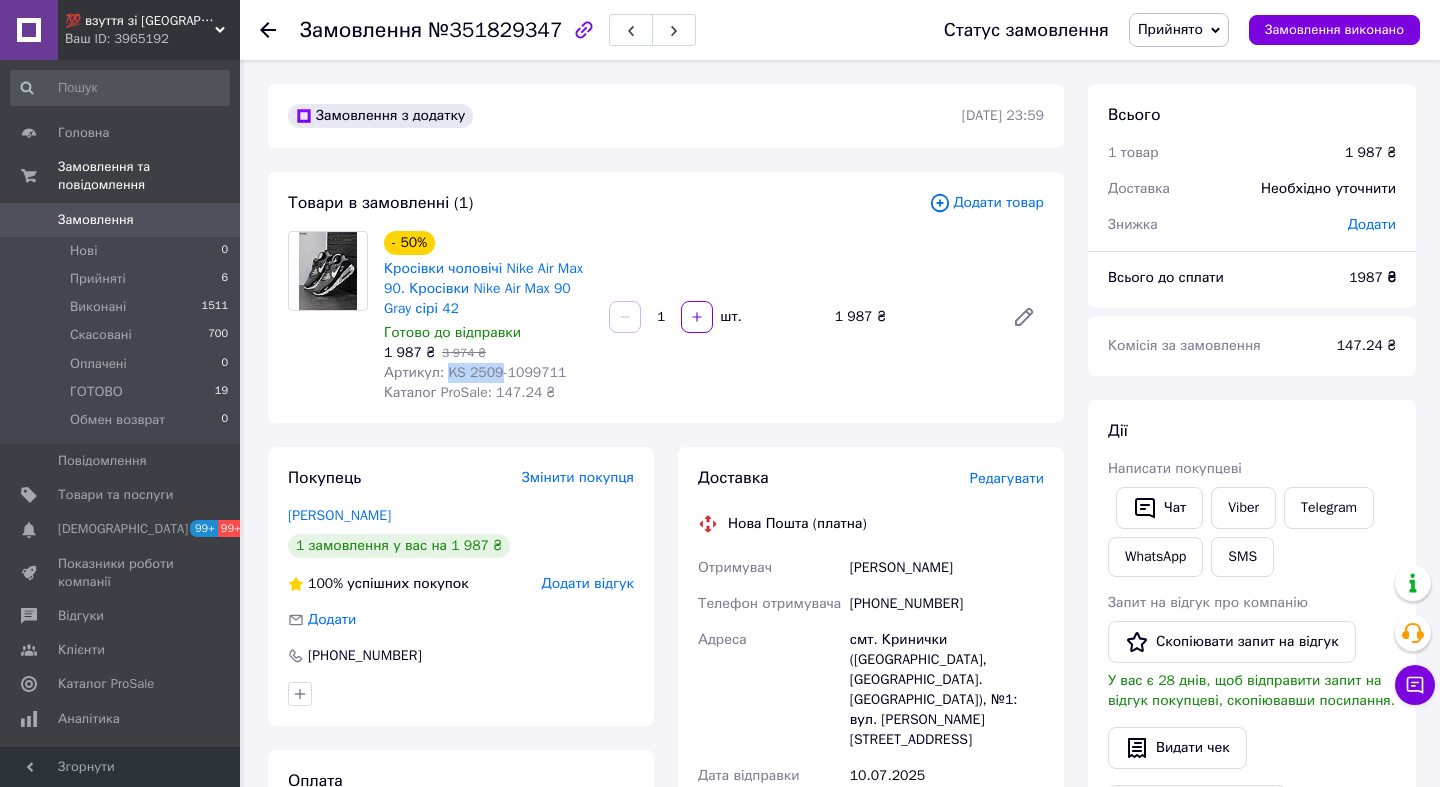 copy on "KS 2509" 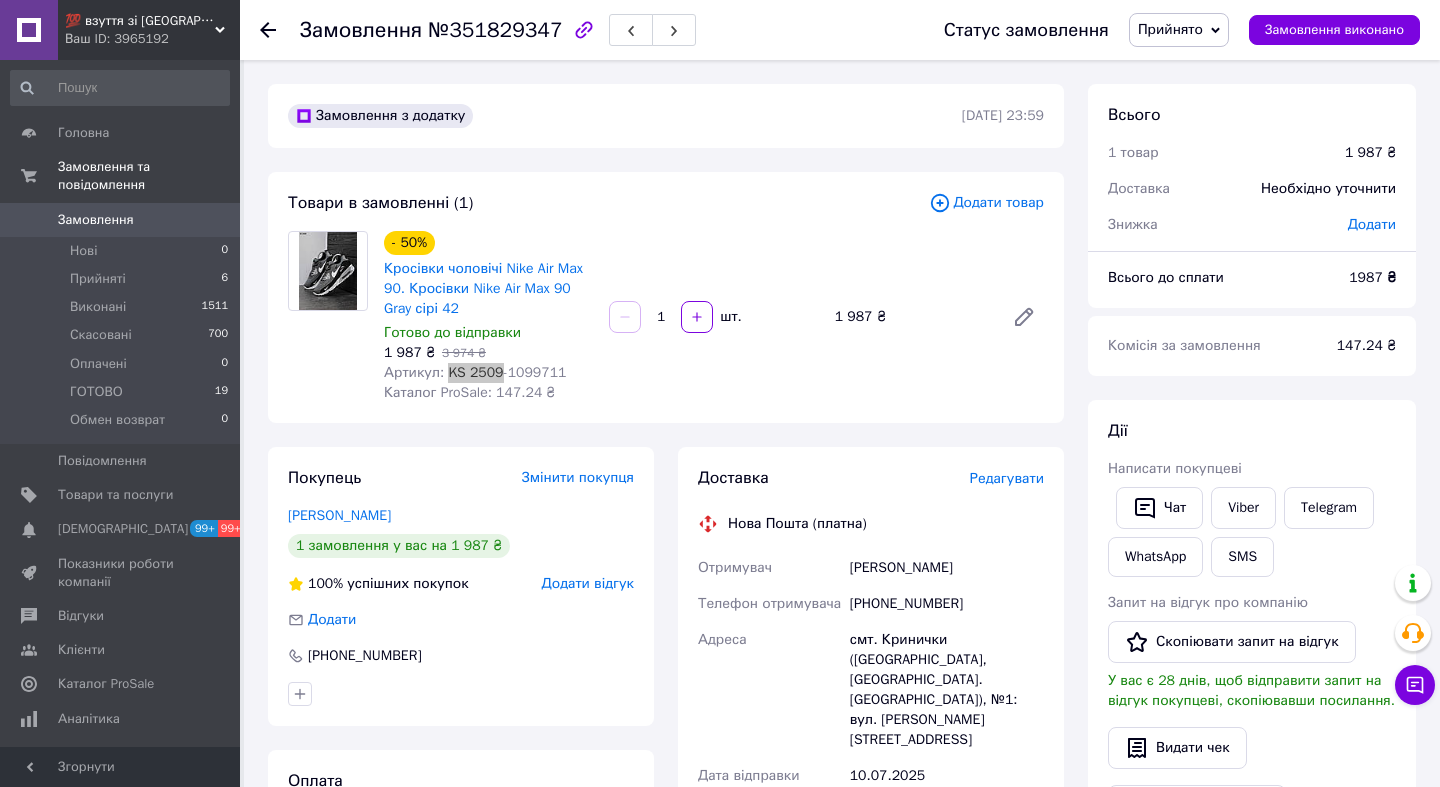 drag, startPoint x: 449, startPoint y: 373, endPoint x: 500, endPoint y: 373, distance: 51 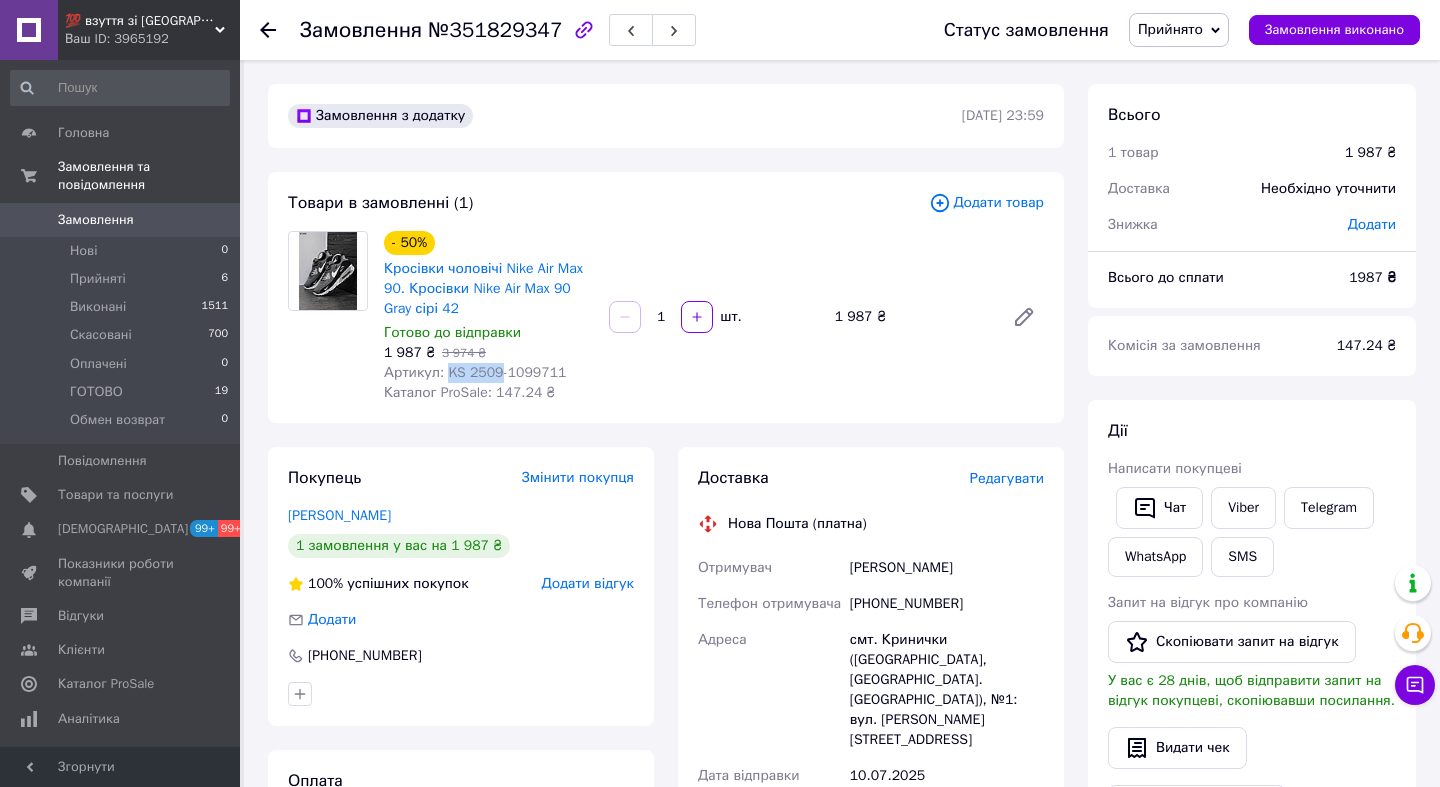 click on "Коломоєць Андрій" at bounding box center (947, 568) 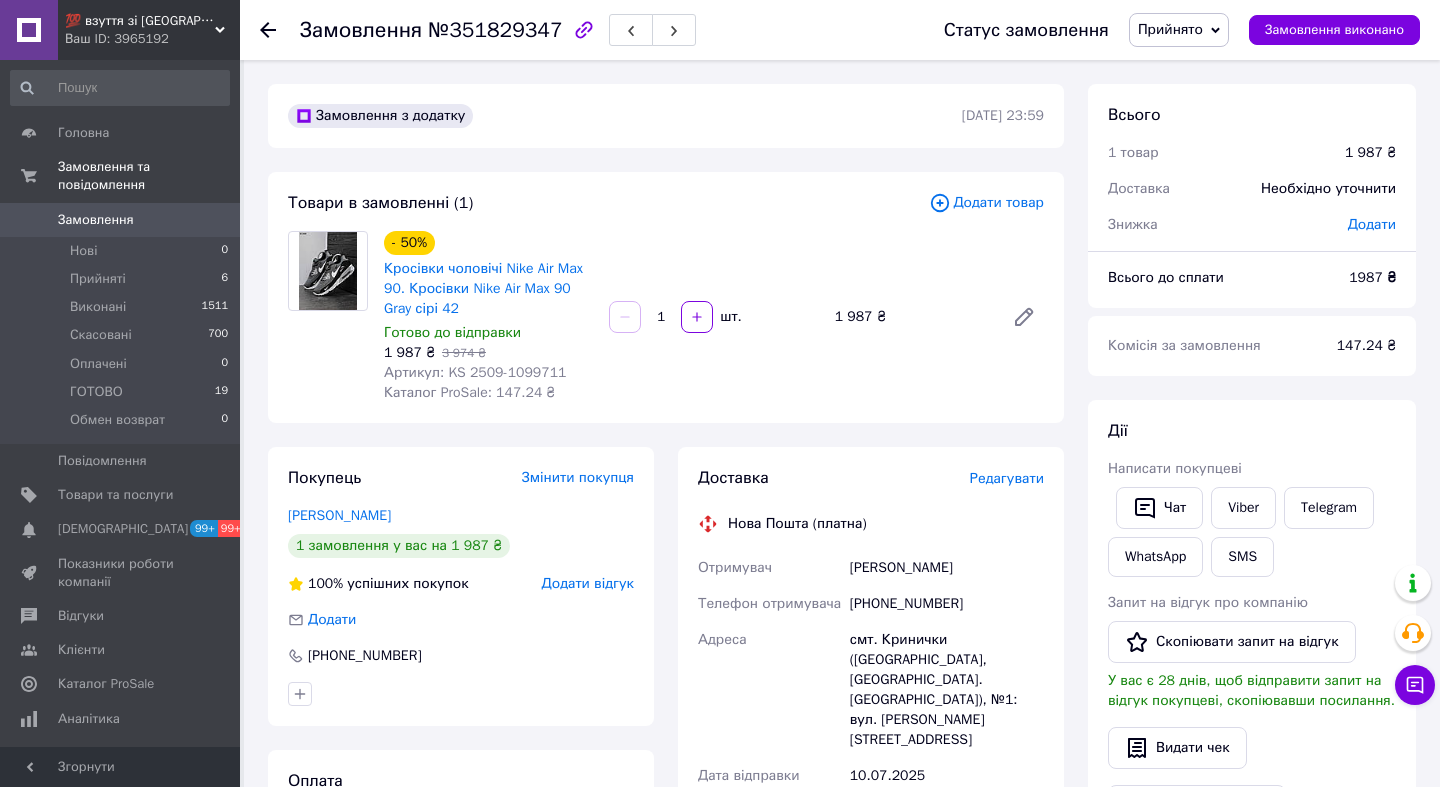 click on "Коломоєць Андрій" at bounding box center (947, 568) 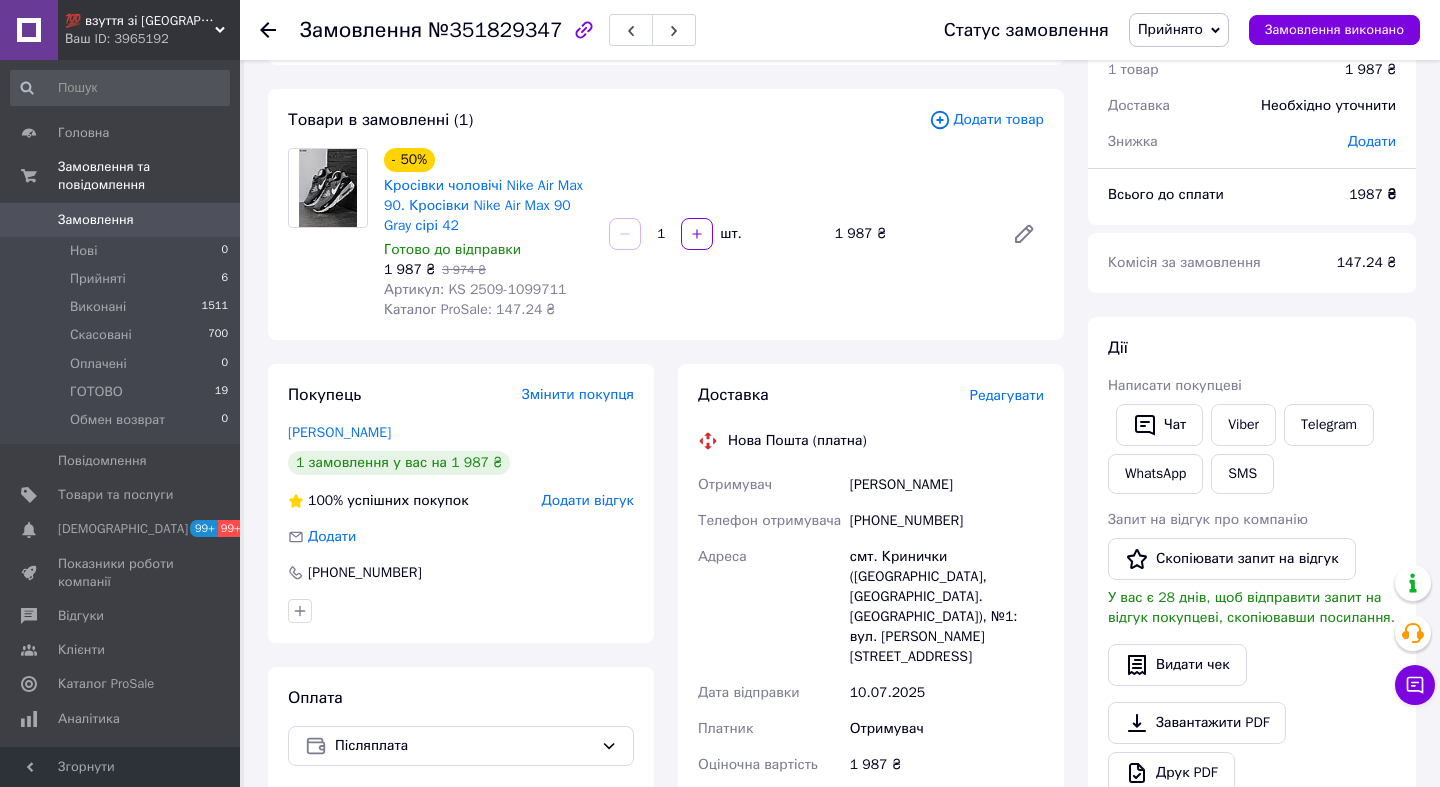 scroll, scrollTop: 97, scrollLeft: 0, axis: vertical 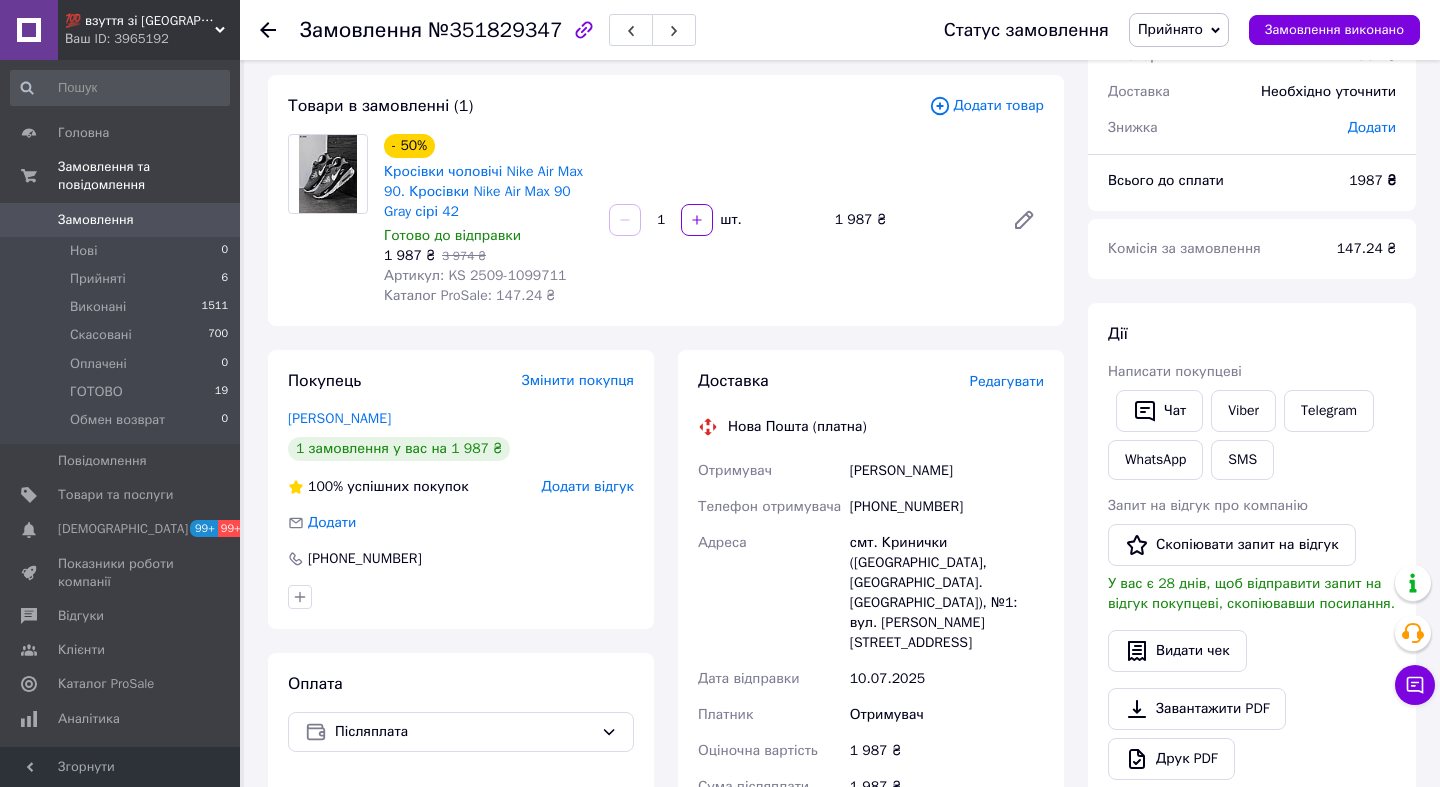 click on "смт. Кринички (Дніпропетровська обл., Кам'янський р-н. Криничанська сільрада), №1: вул. Грушевського, 39а" at bounding box center [947, 593] 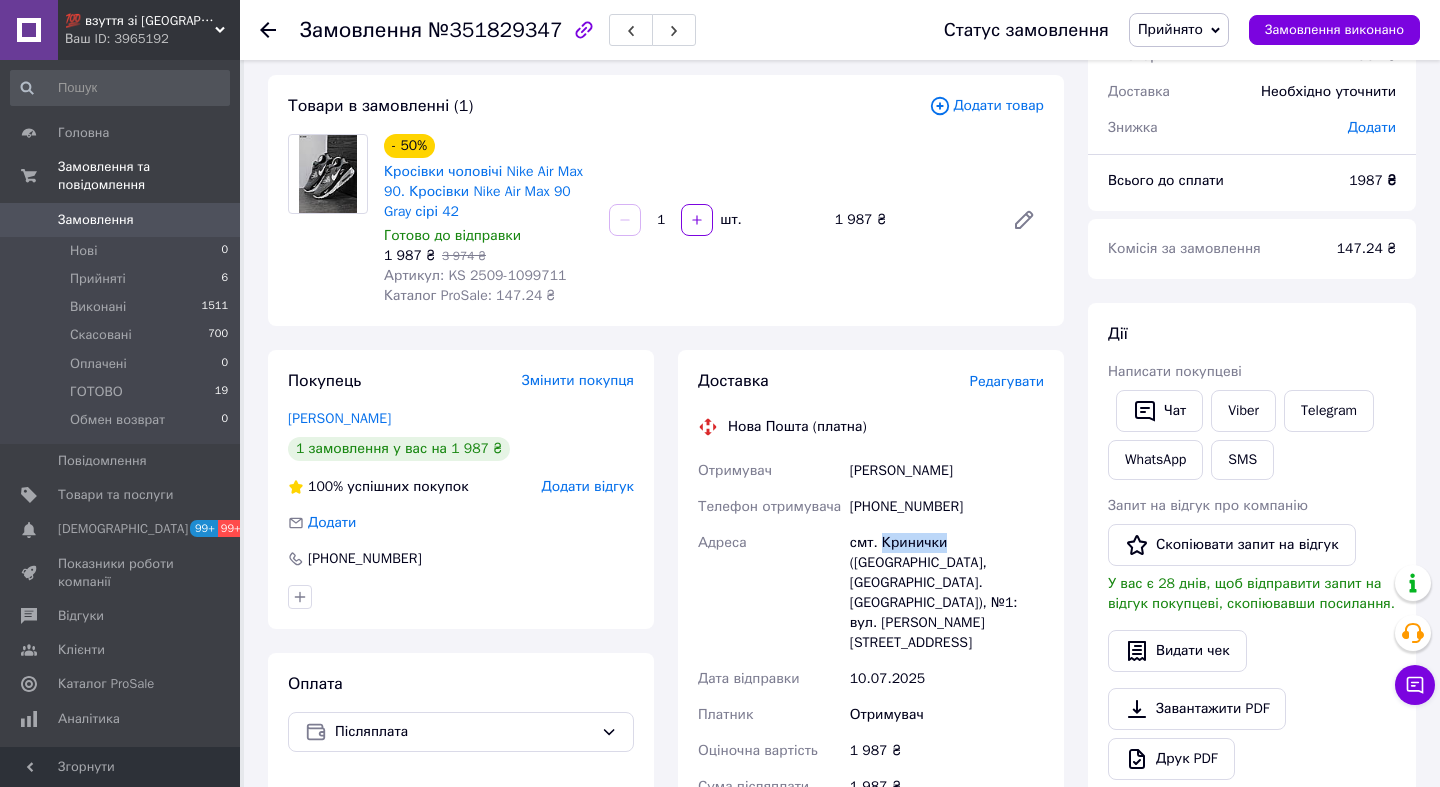 copy on "Кринички" 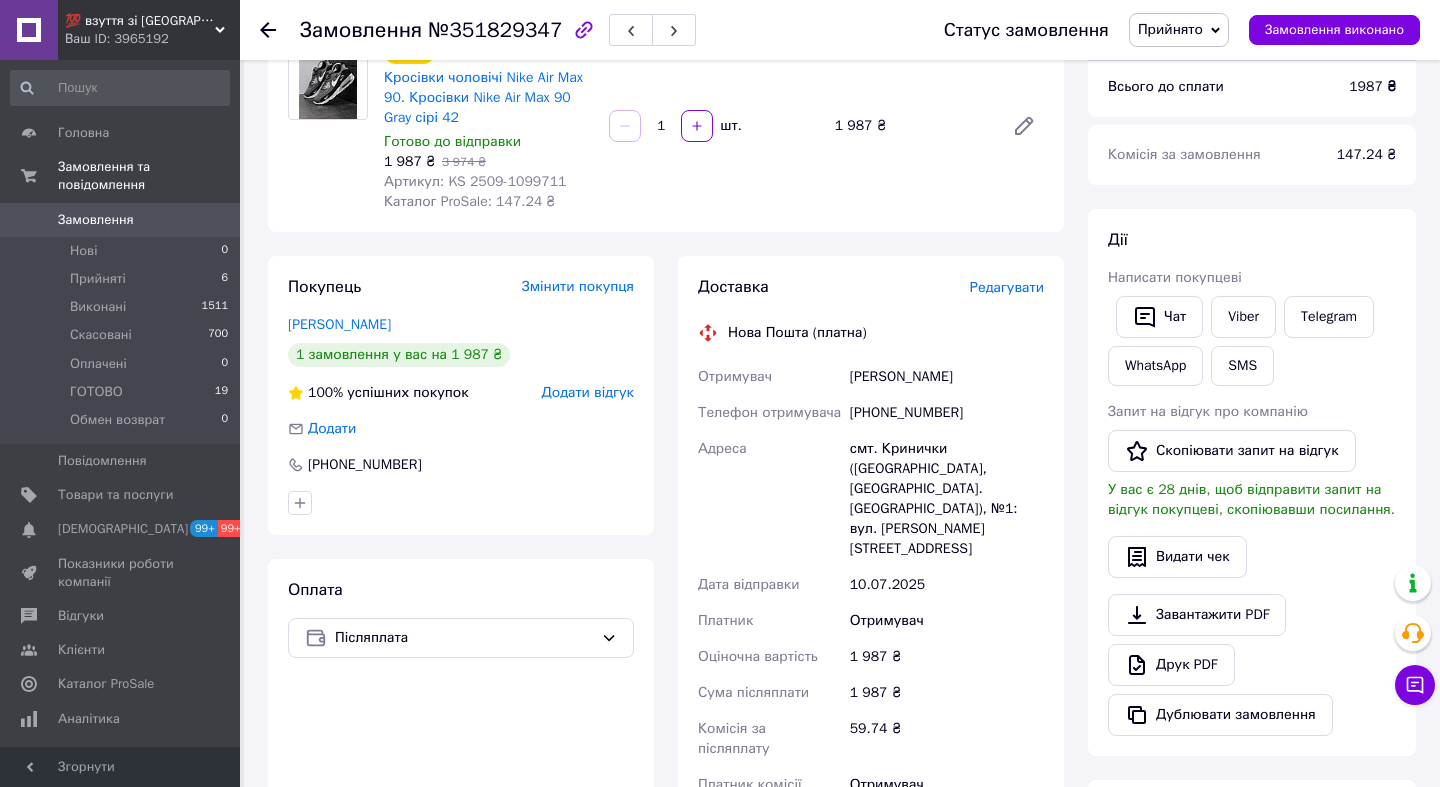 scroll, scrollTop: 193, scrollLeft: 0, axis: vertical 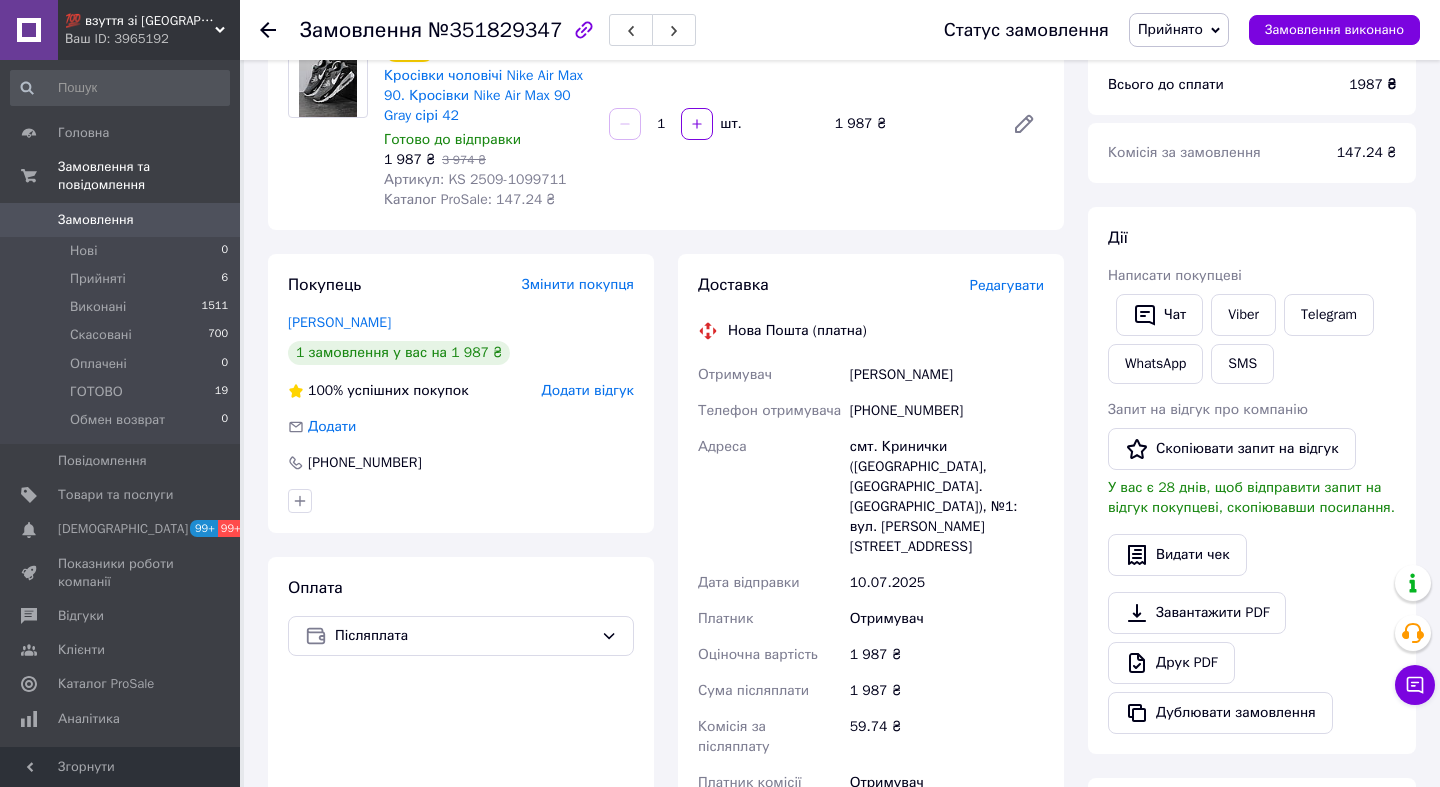 click on "+380678493382" at bounding box center (947, 411) 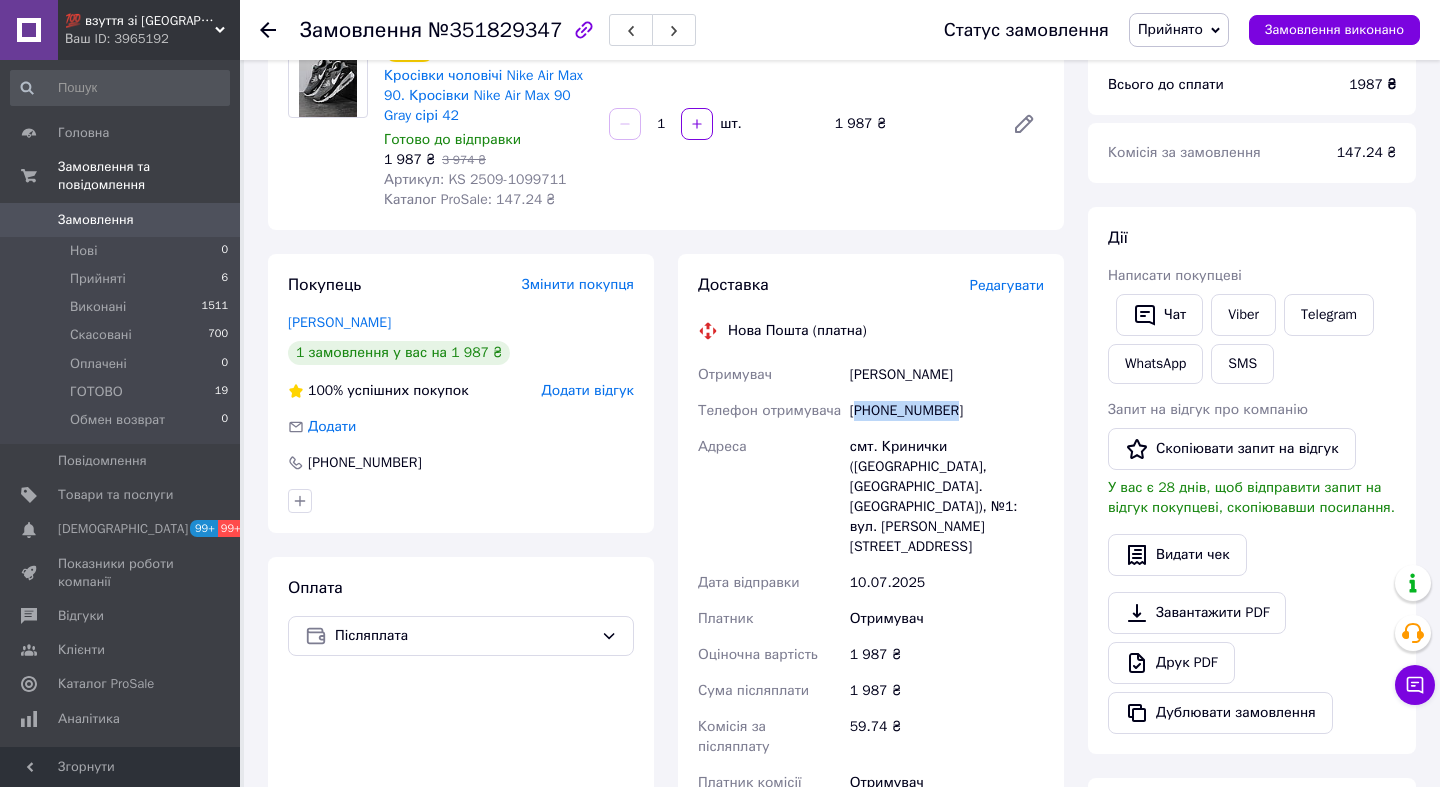 copy on "380678493382" 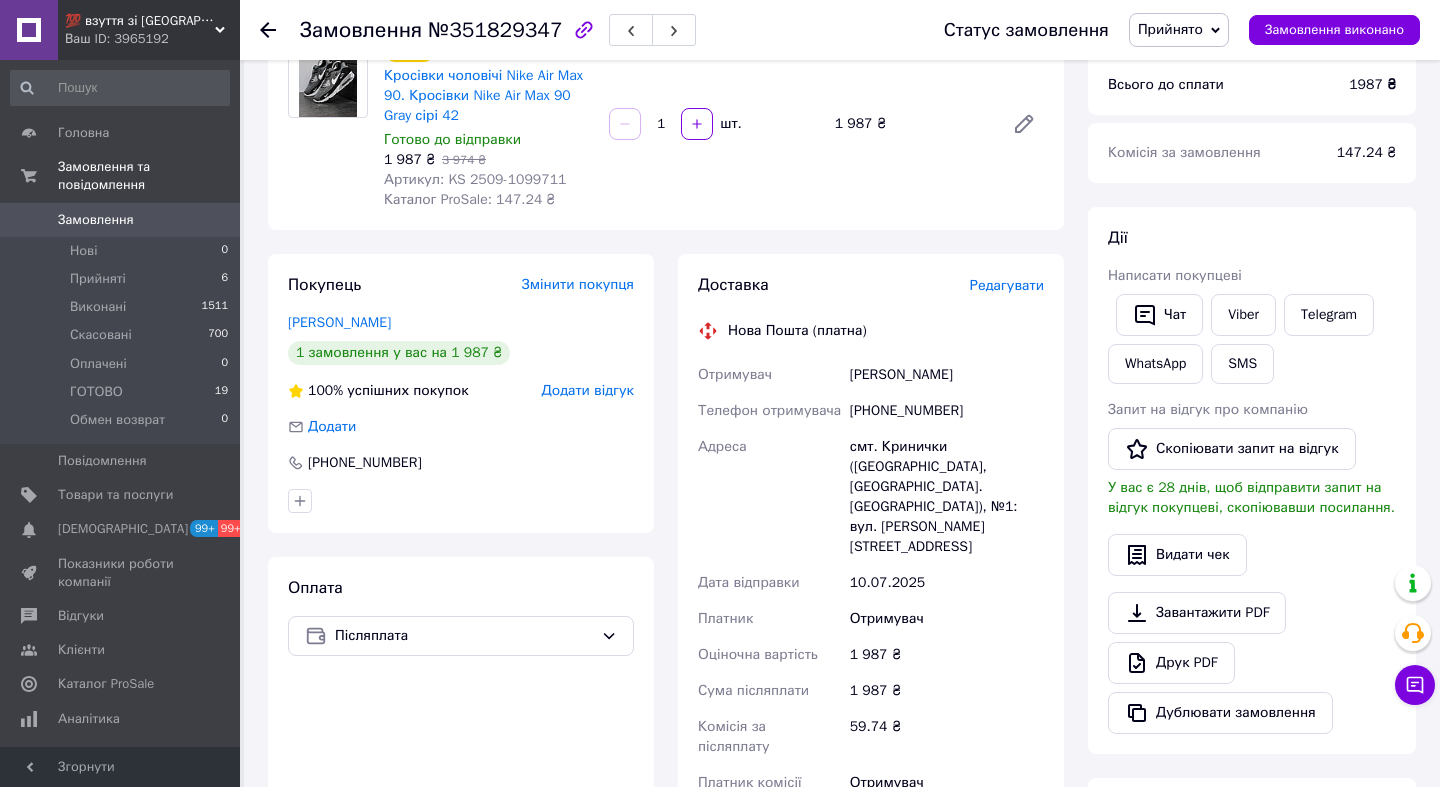 click on "Коломоєць Андрій" at bounding box center [947, 375] 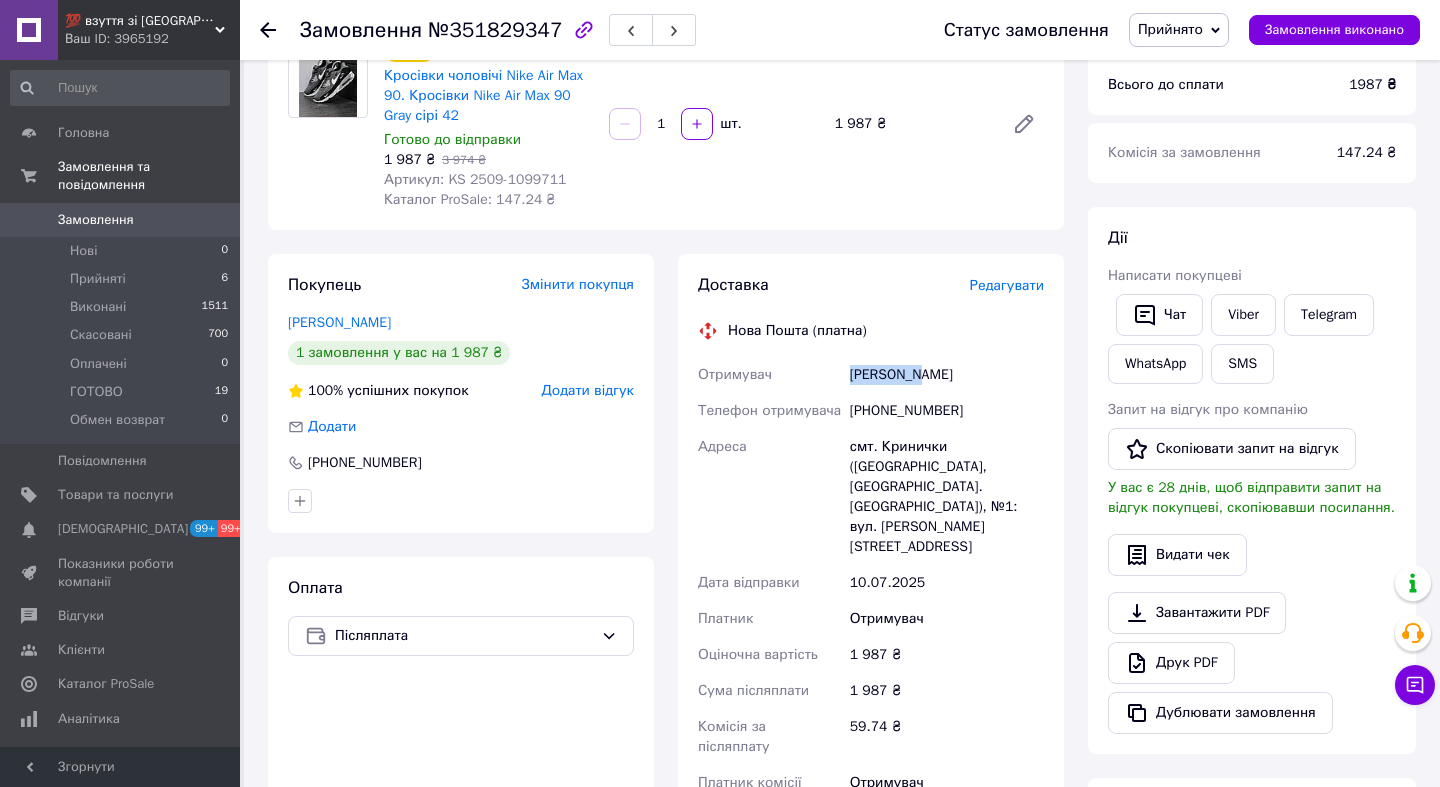 copy on "Коломоєць" 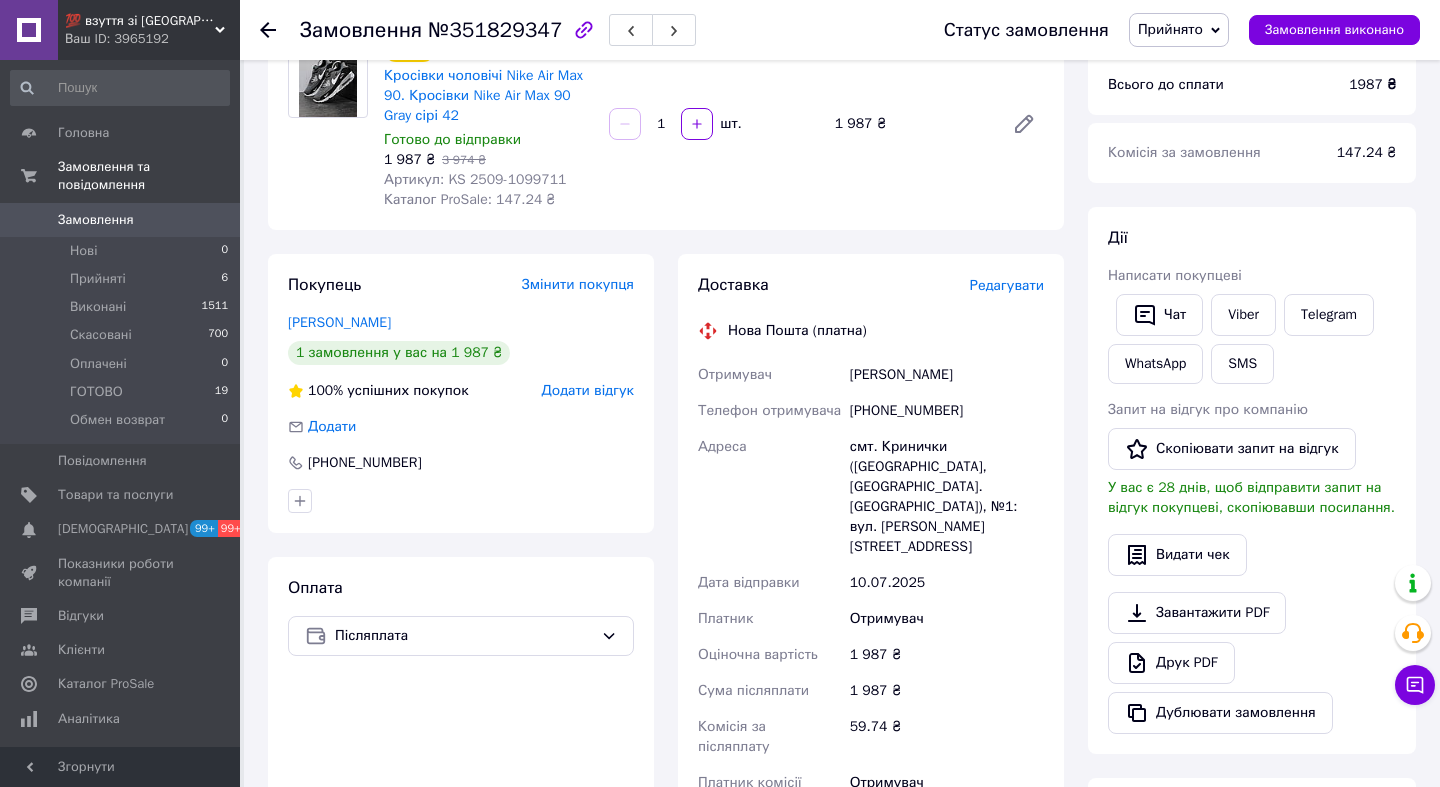 click on "Коломоєць Андрій" at bounding box center [947, 375] 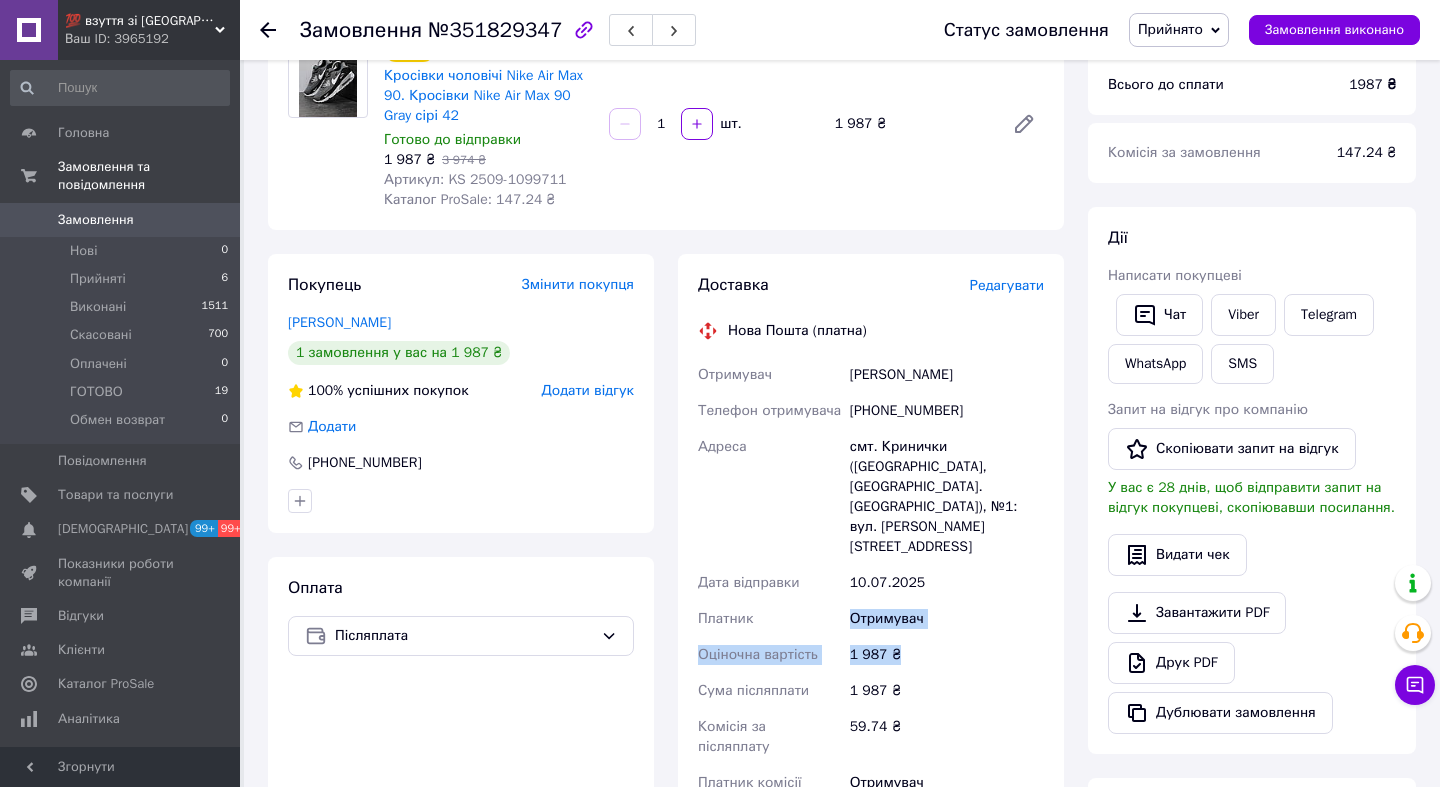 copy on "Отримувач Оціночна вартість 1 987 ₴" 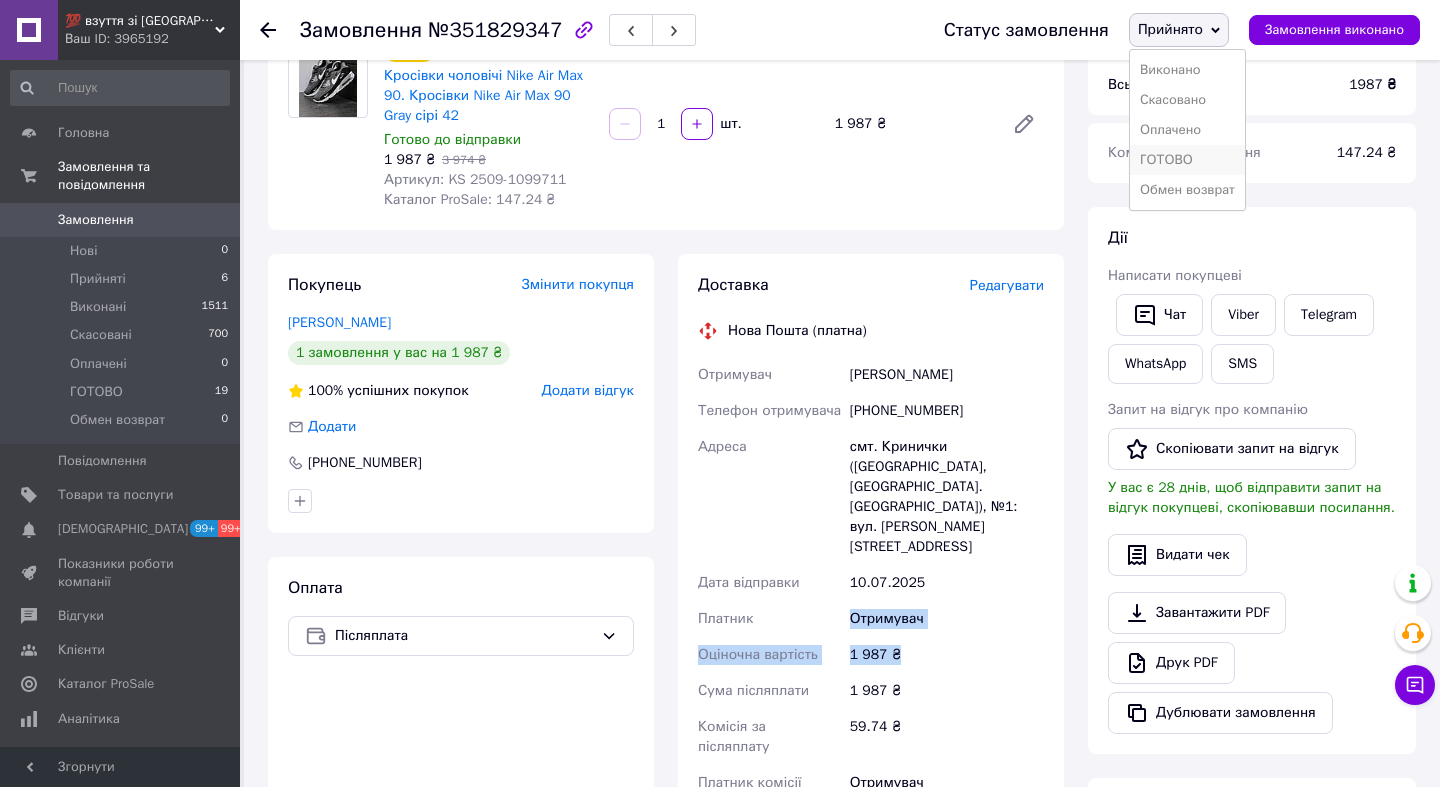 click on "ГОТОВО" at bounding box center [1187, 160] 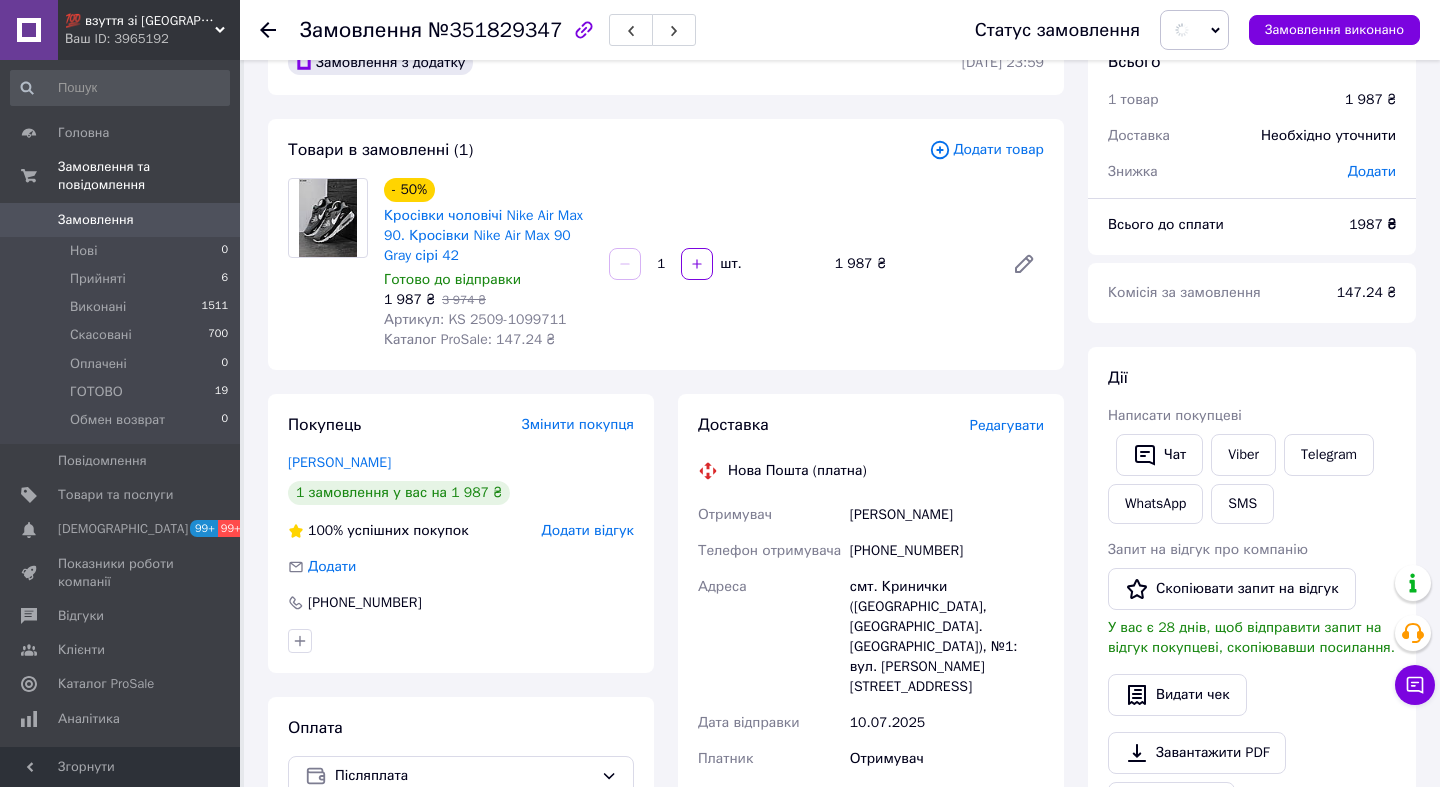 scroll, scrollTop: 0, scrollLeft: 0, axis: both 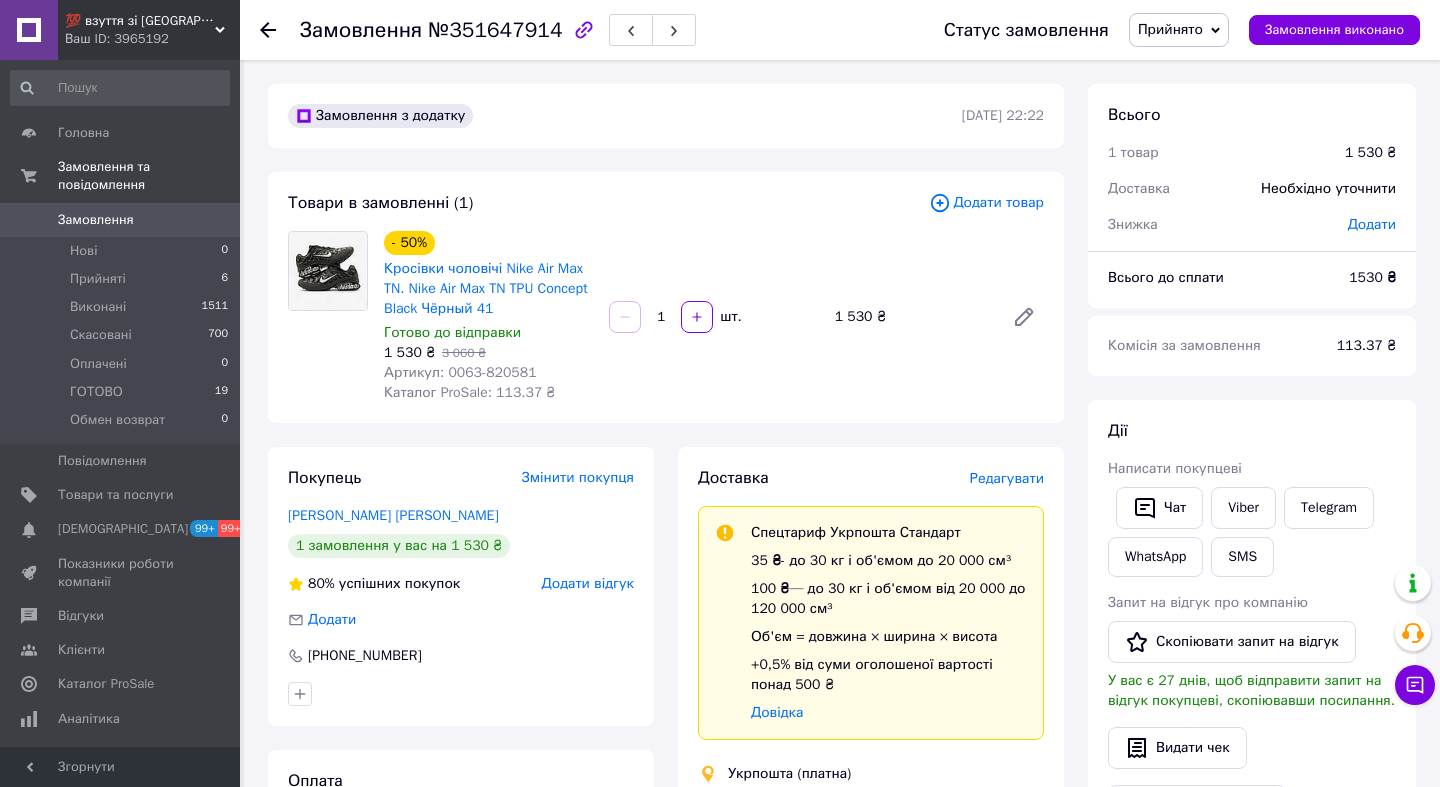 click on "Прийнято" at bounding box center (1170, 29) 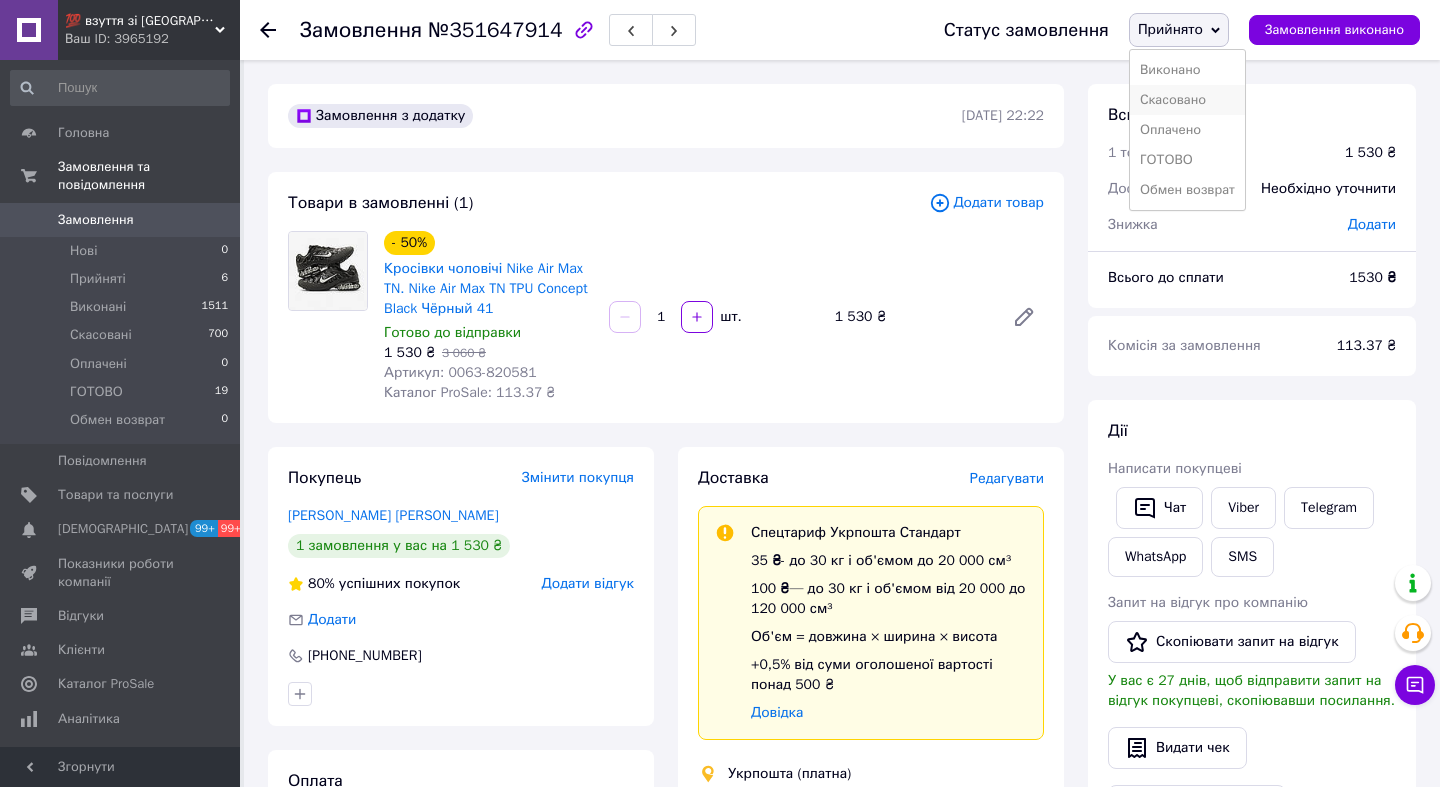 click on "Скасовано" at bounding box center [1187, 100] 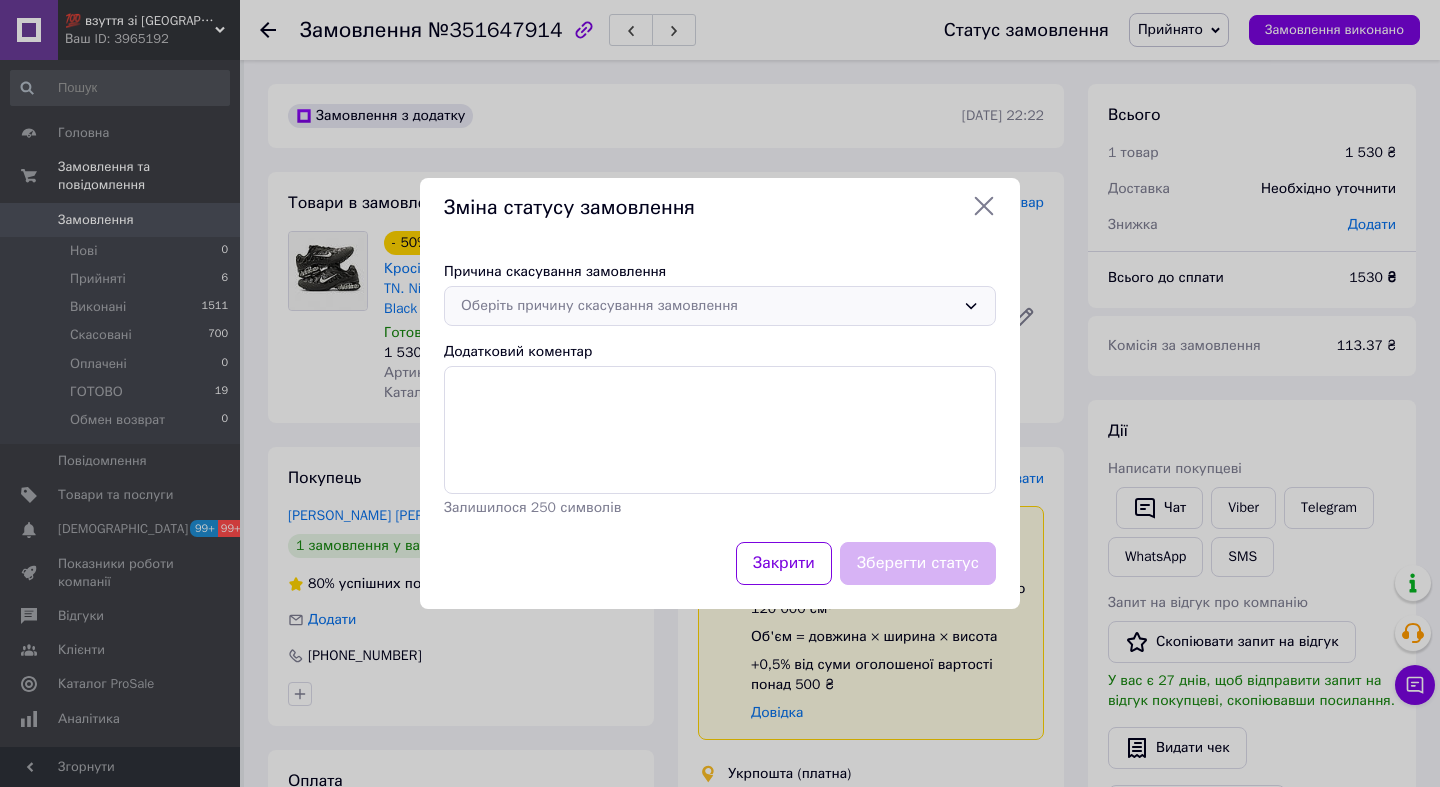 click on "Оберіть причину скасування замовлення" at bounding box center (708, 306) 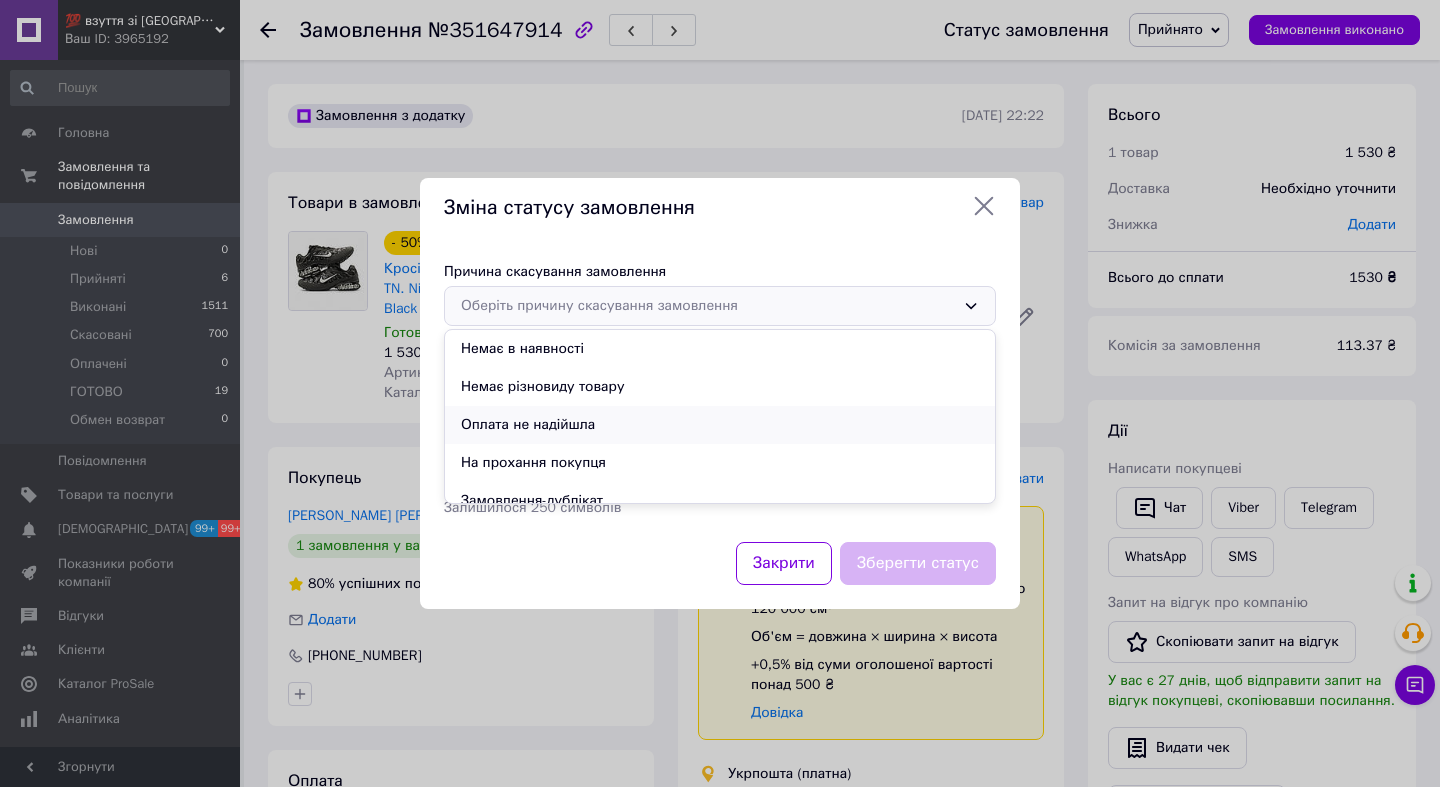 click on "Оплата не надійшла" at bounding box center (720, 425) 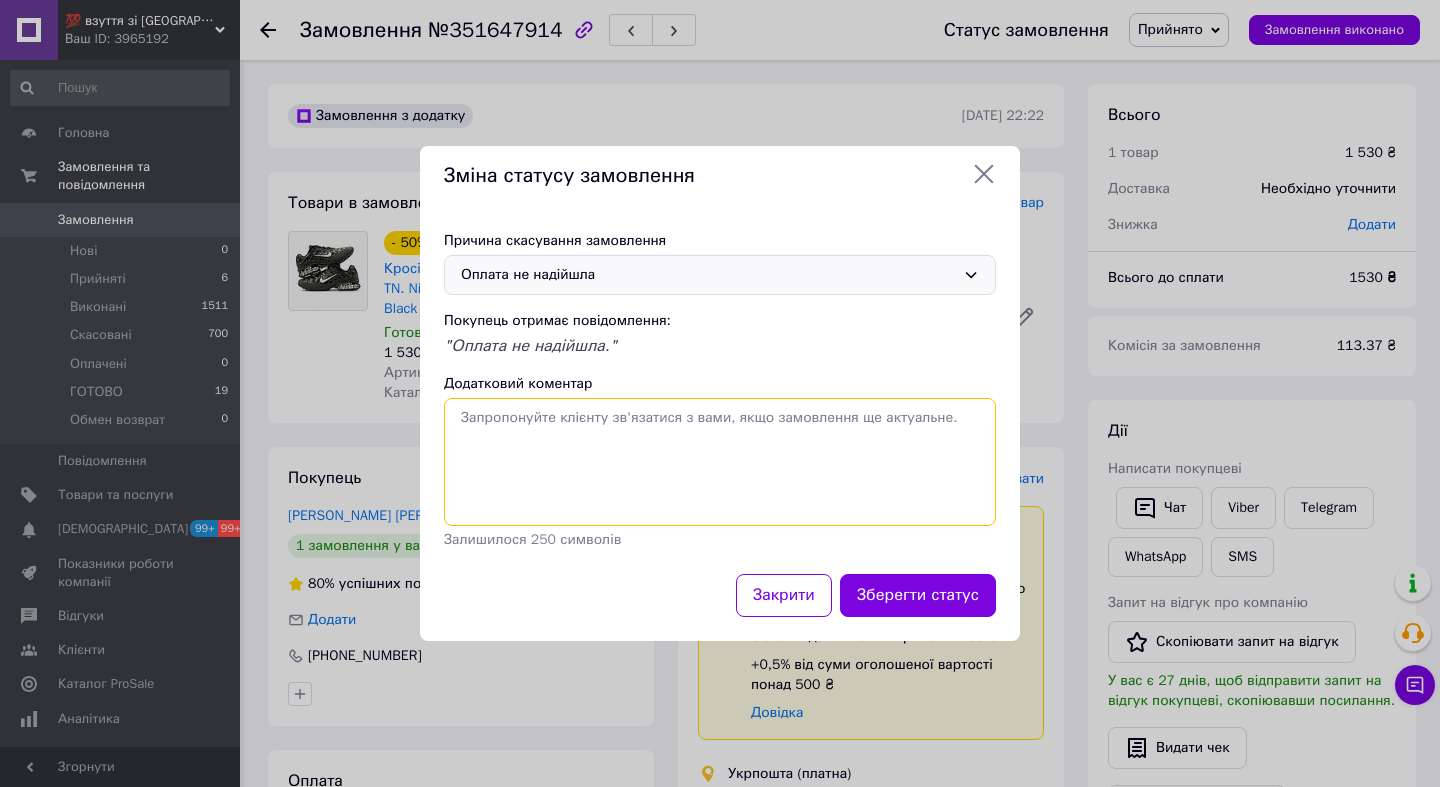 click on "Додатковий коментар" at bounding box center [720, 462] 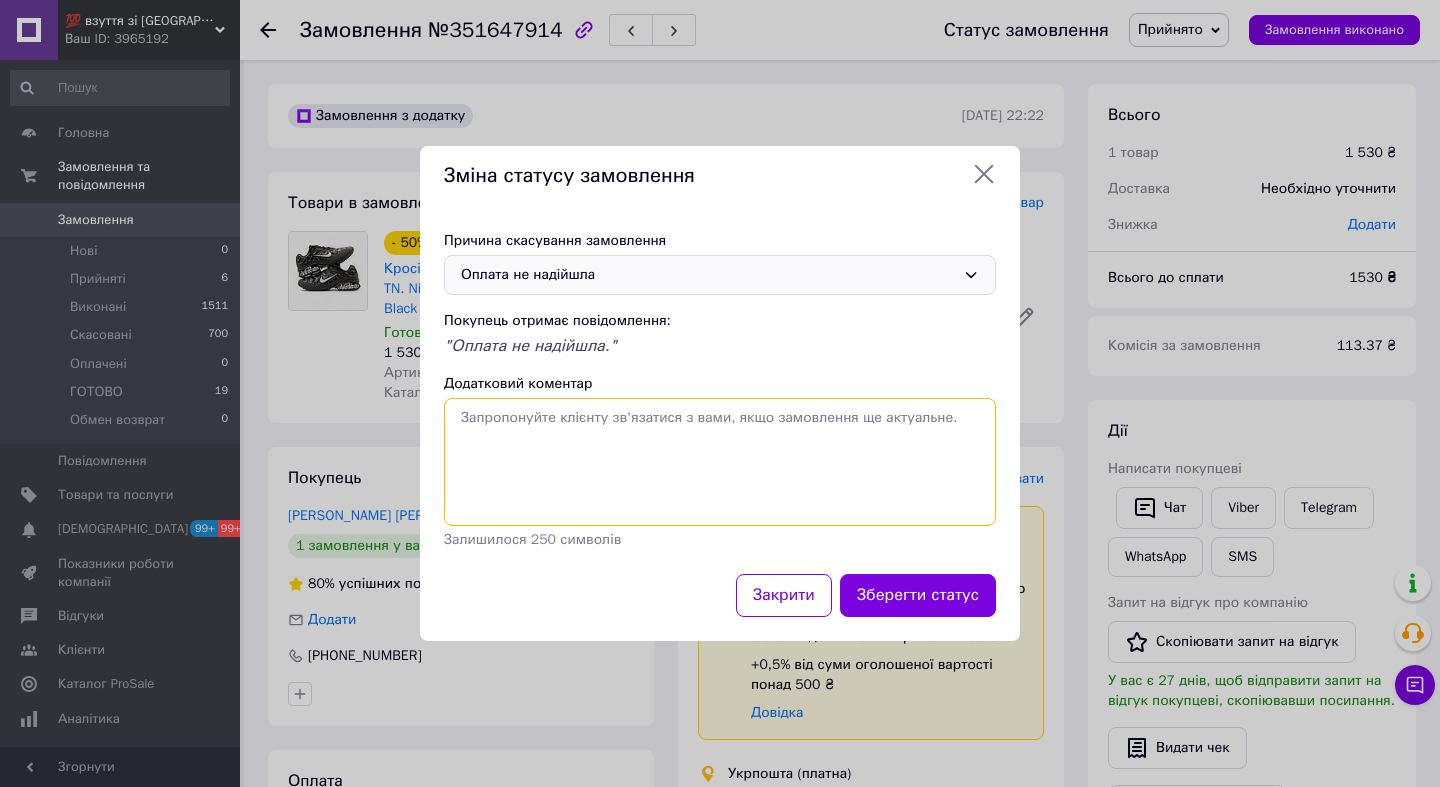 paste on "Ми не змогли визначити точний розмір для відправлення Вашого замовлення.
Зв'яжіться з нами, будь ласка!" 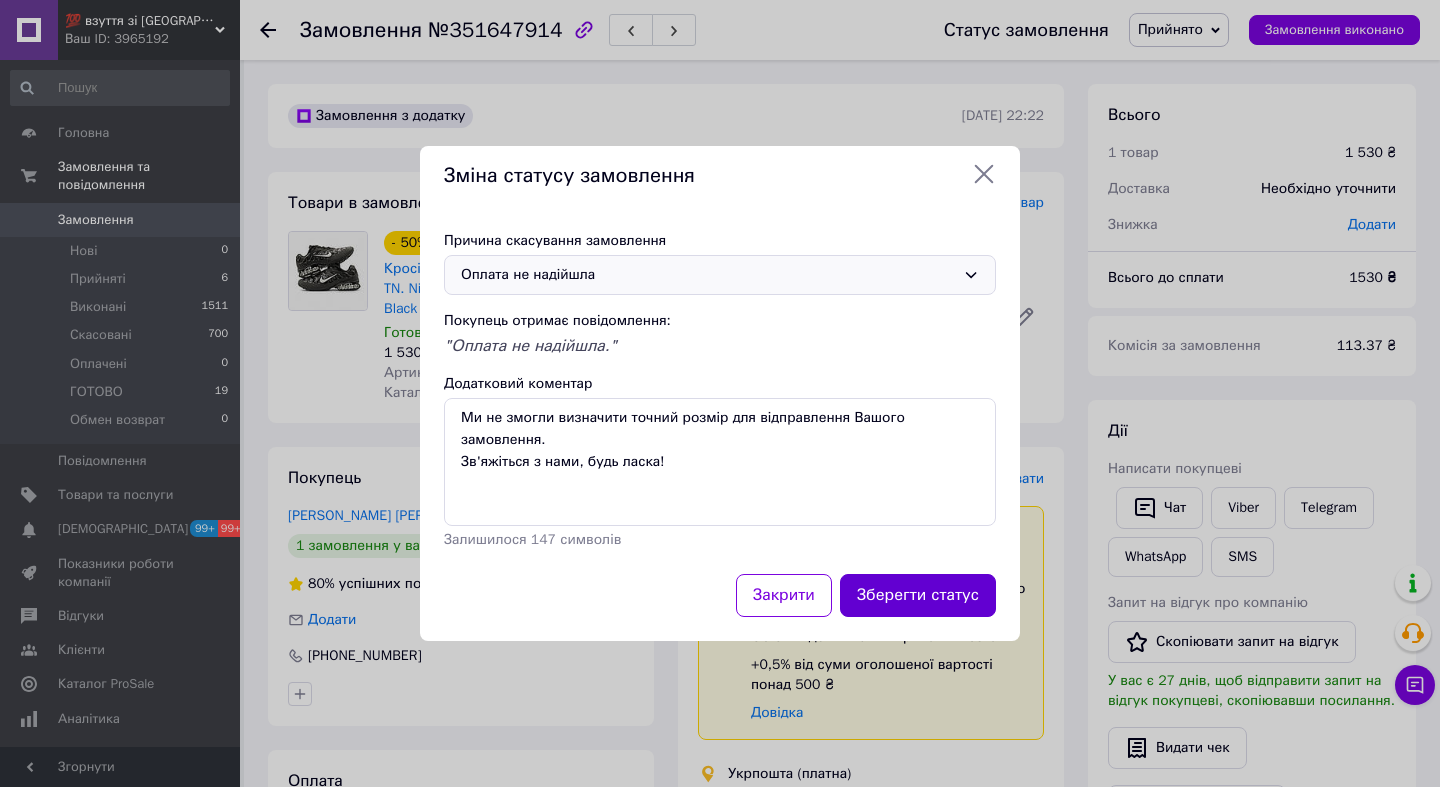 click on "Зберегти статус" at bounding box center [918, 595] 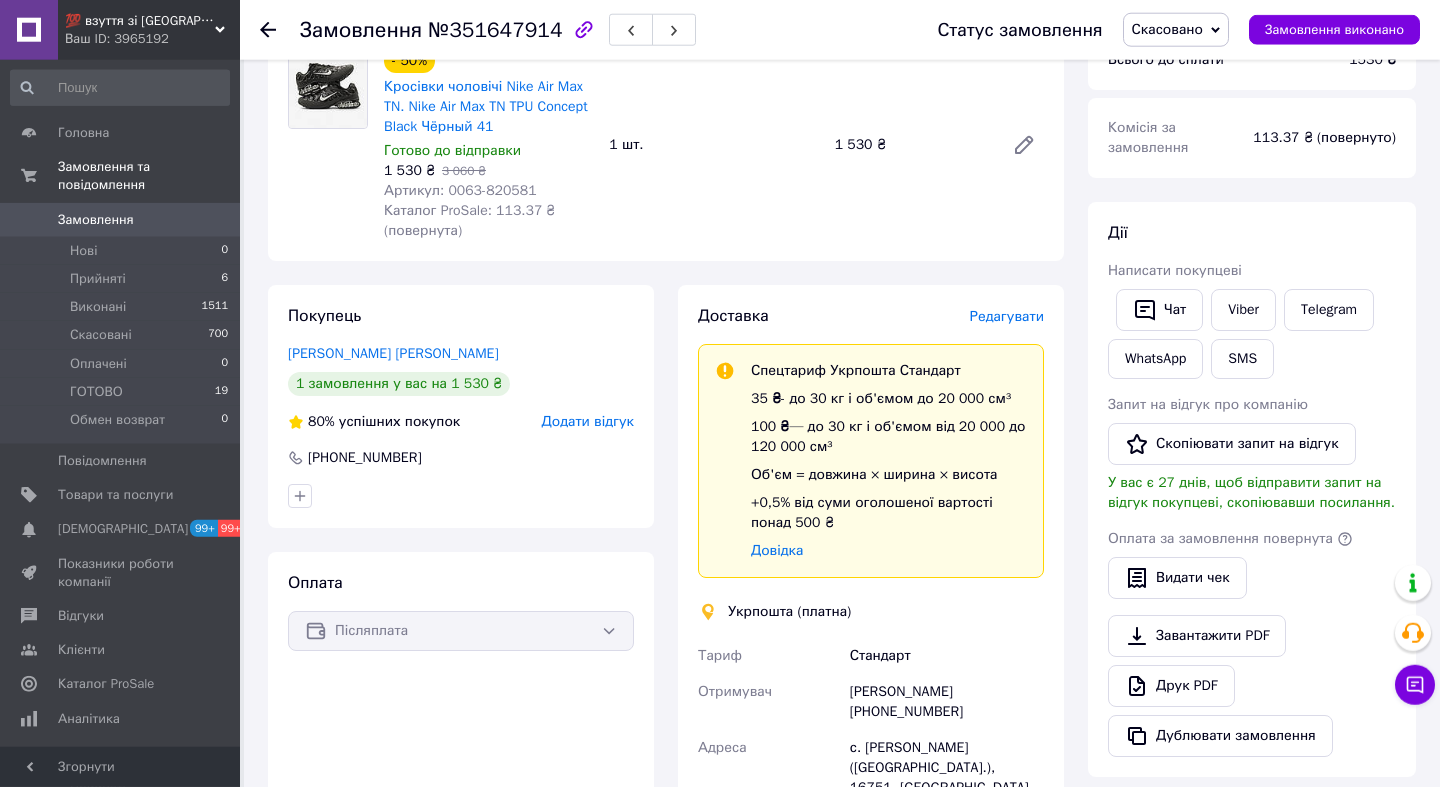 scroll, scrollTop: 0, scrollLeft: 0, axis: both 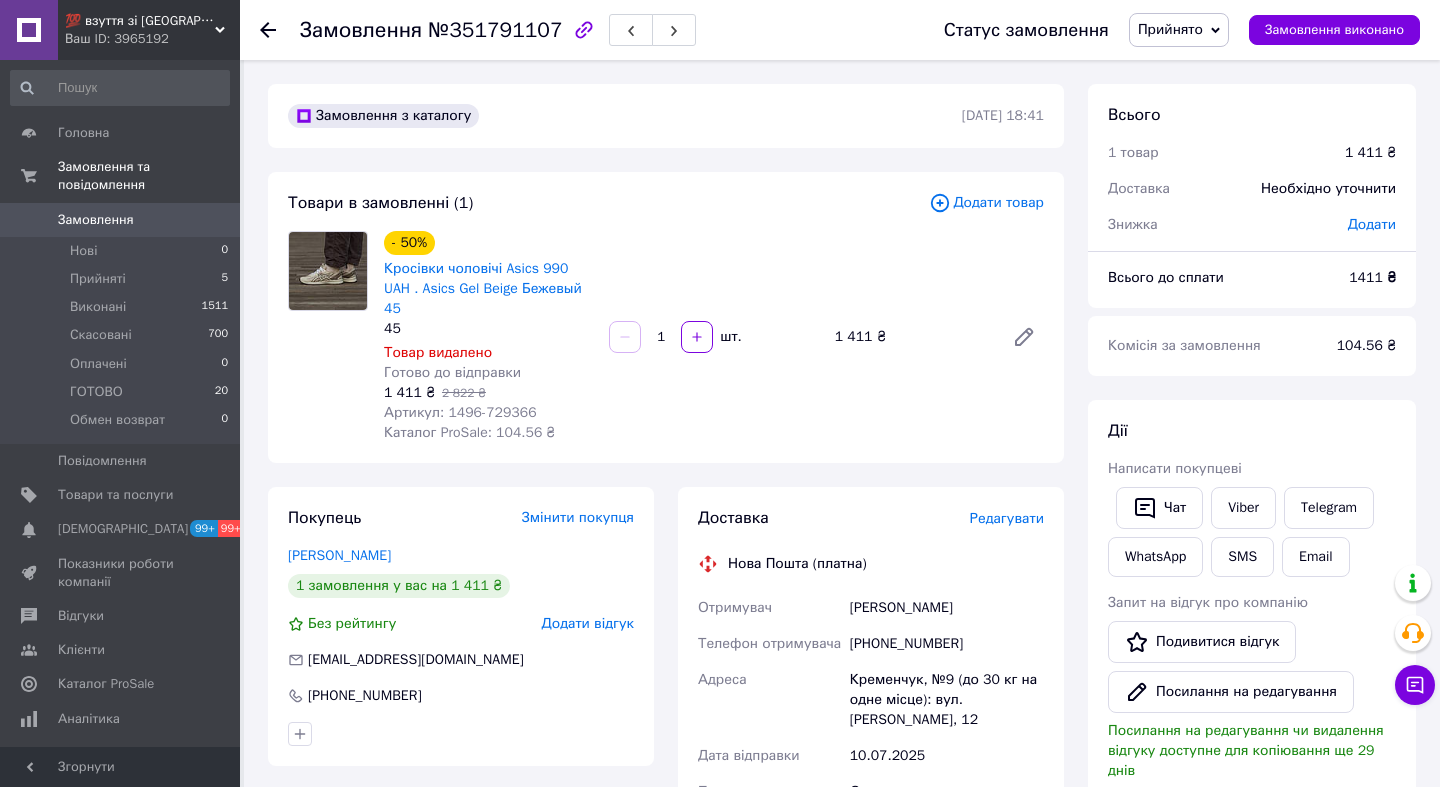 click on "Прийнято" at bounding box center (1170, 29) 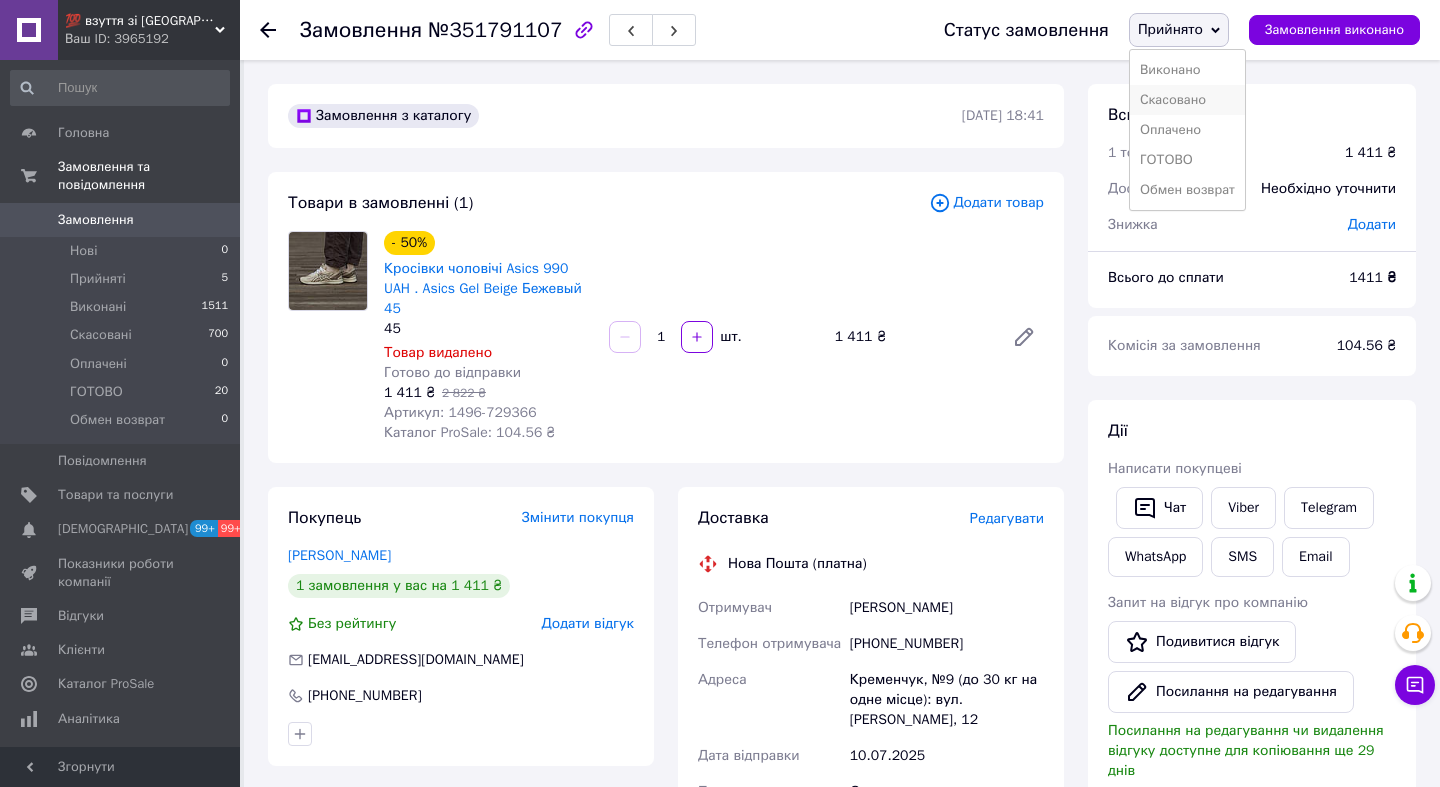 click on "Скасовано" at bounding box center (1187, 100) 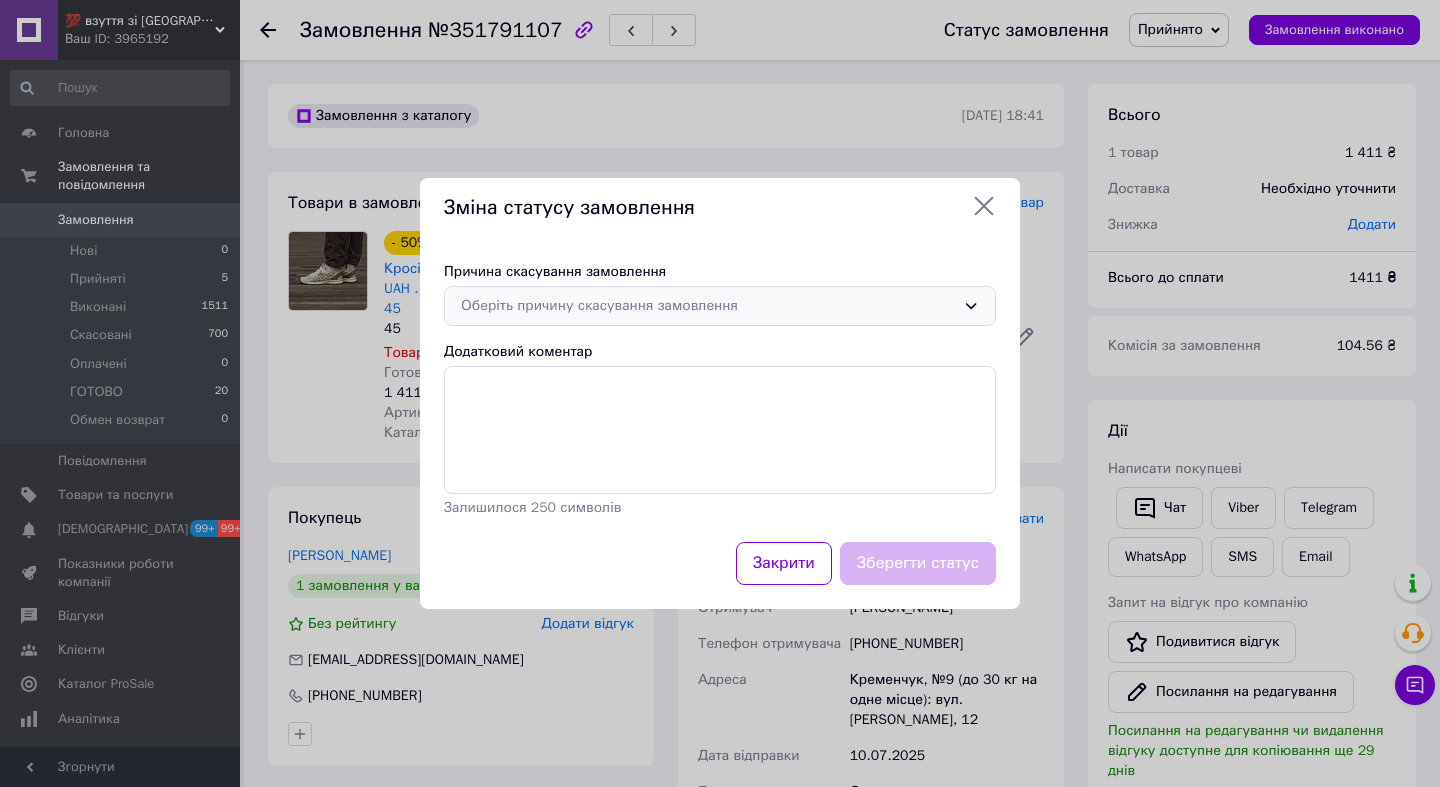 click on "Оберіть причину скасування замовлення" at bounding box center (708, 306) 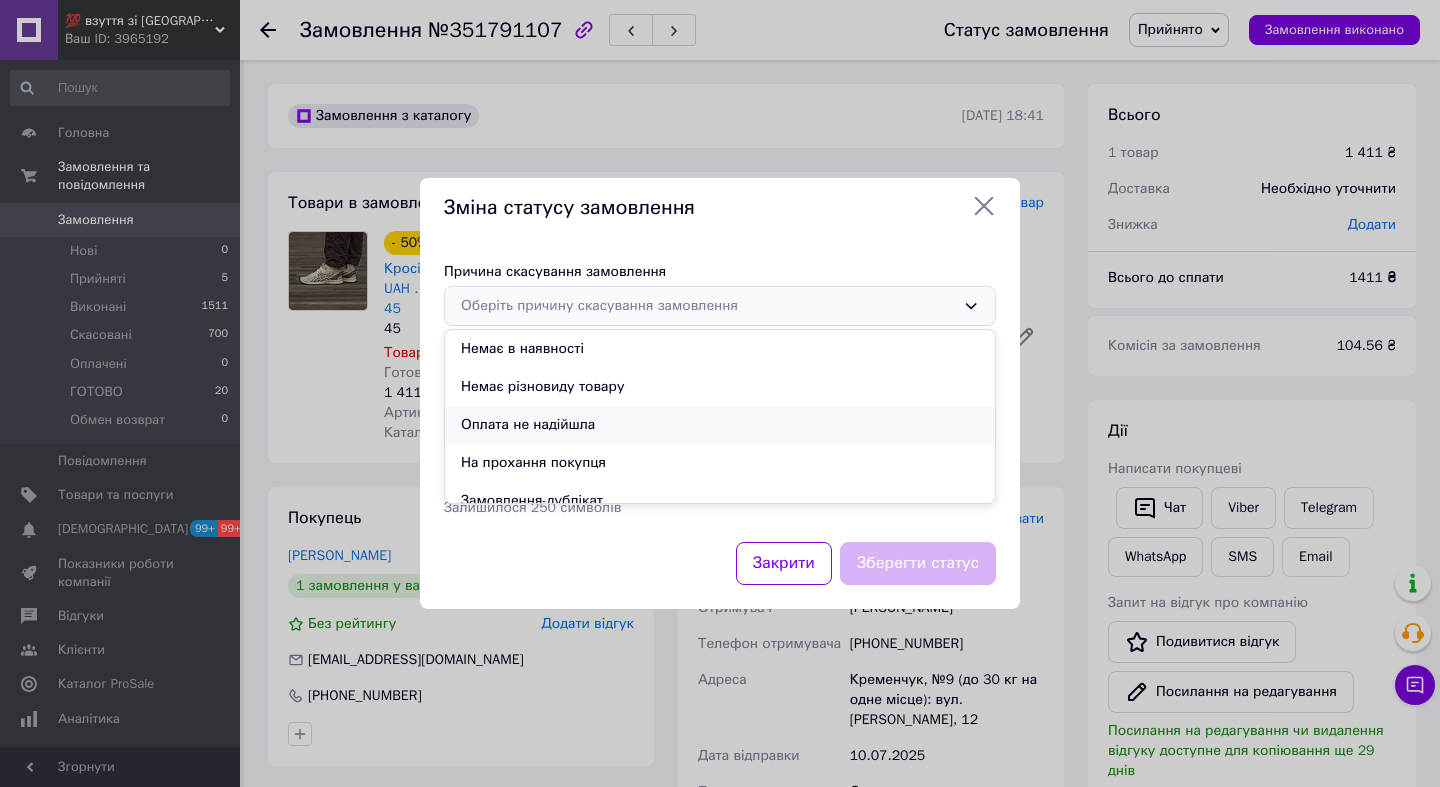 click on "Оплата не надійшла" at bounding box center [720, 425] 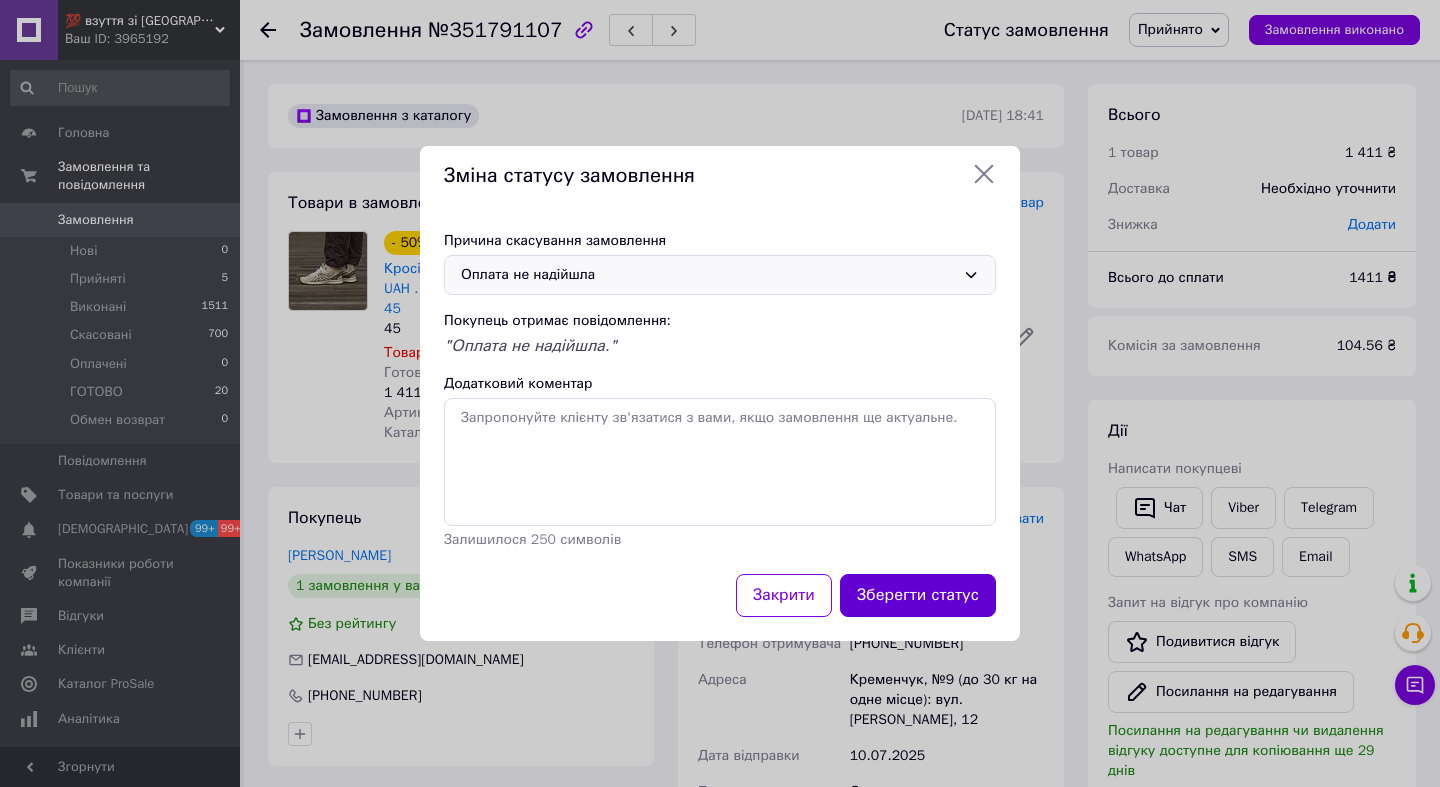 click on "Зберегти статус" at bounding box center [918, 595] 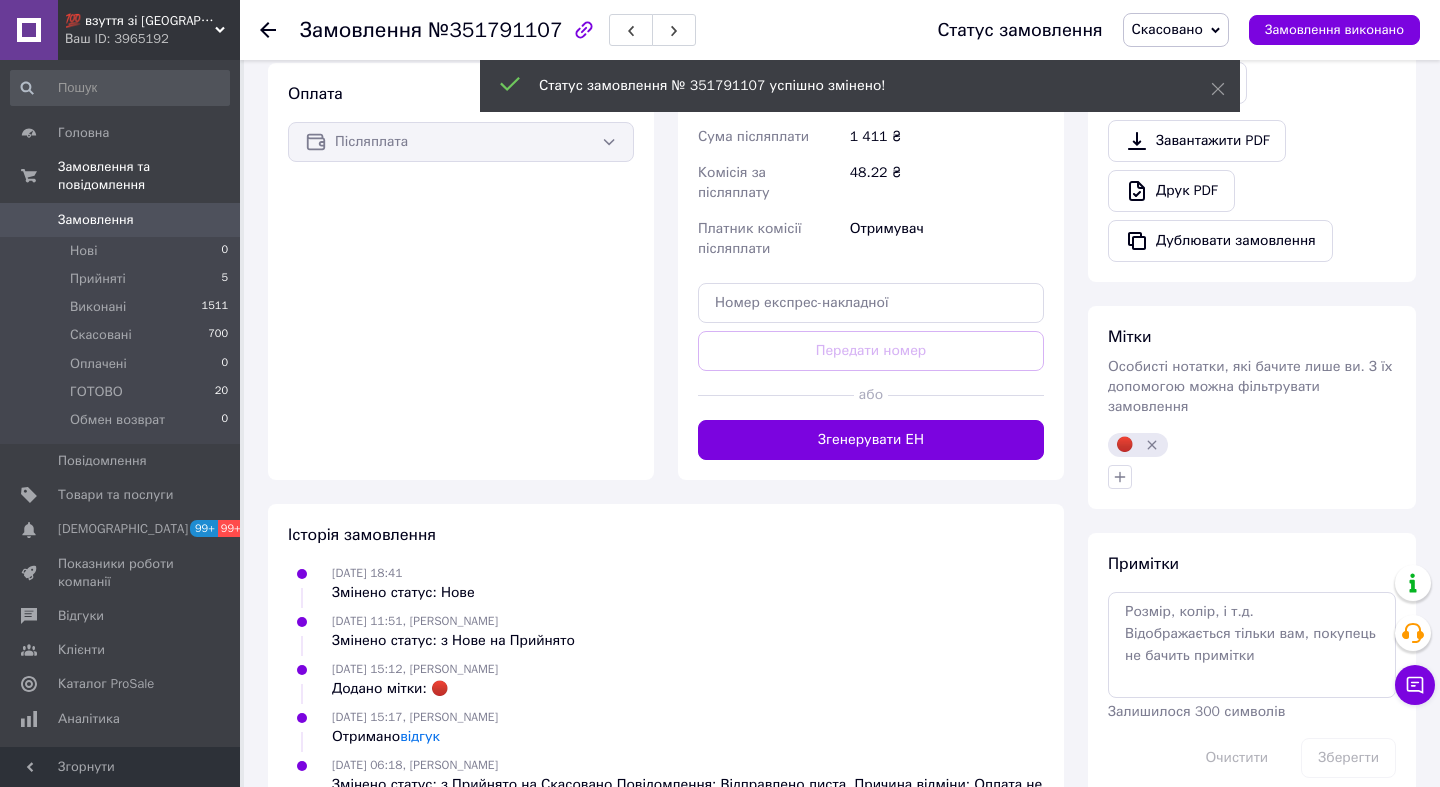 scroll, scrollTop: 819, scrollLeft: 0, axis: vertical 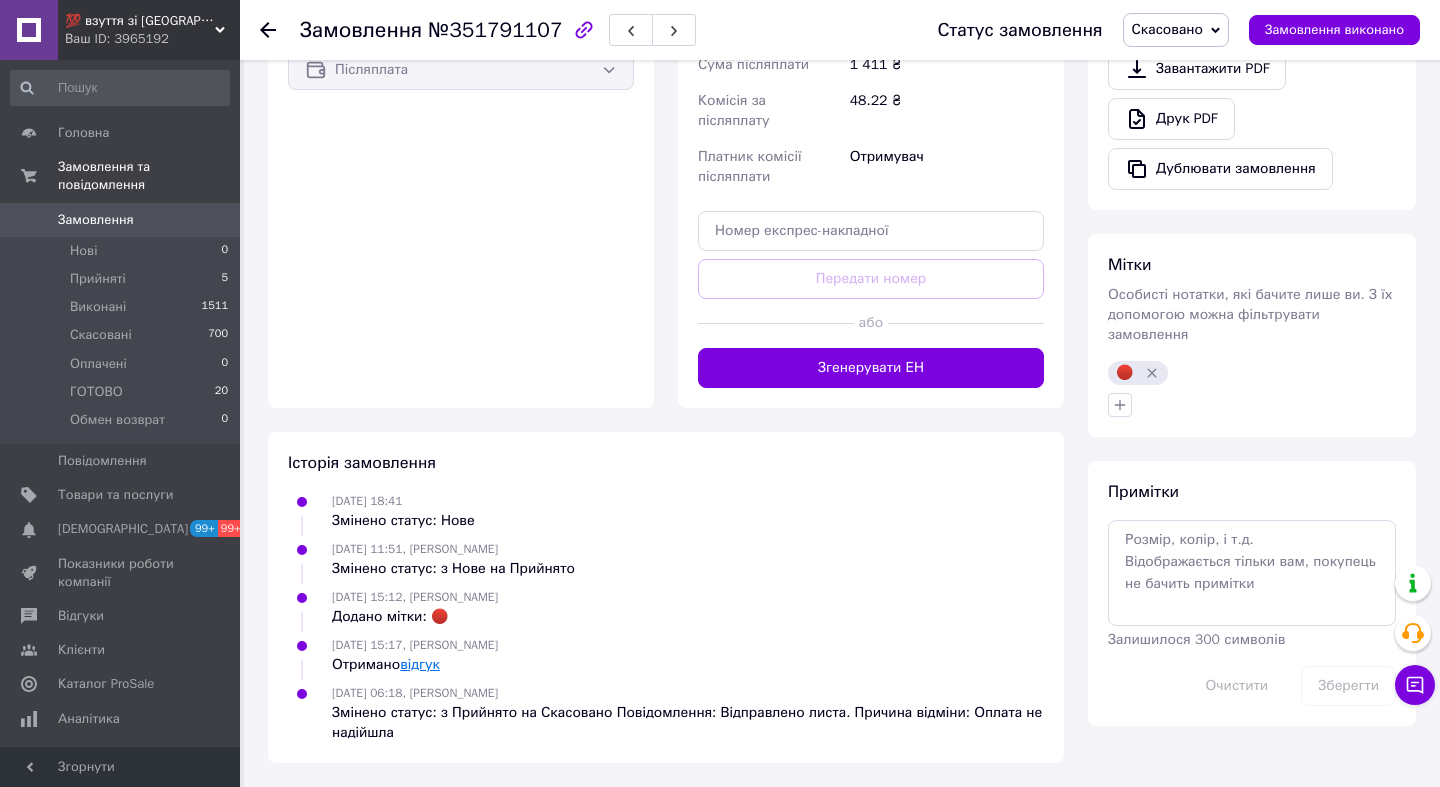 click on "відгук" at bounding box center (420, 664) 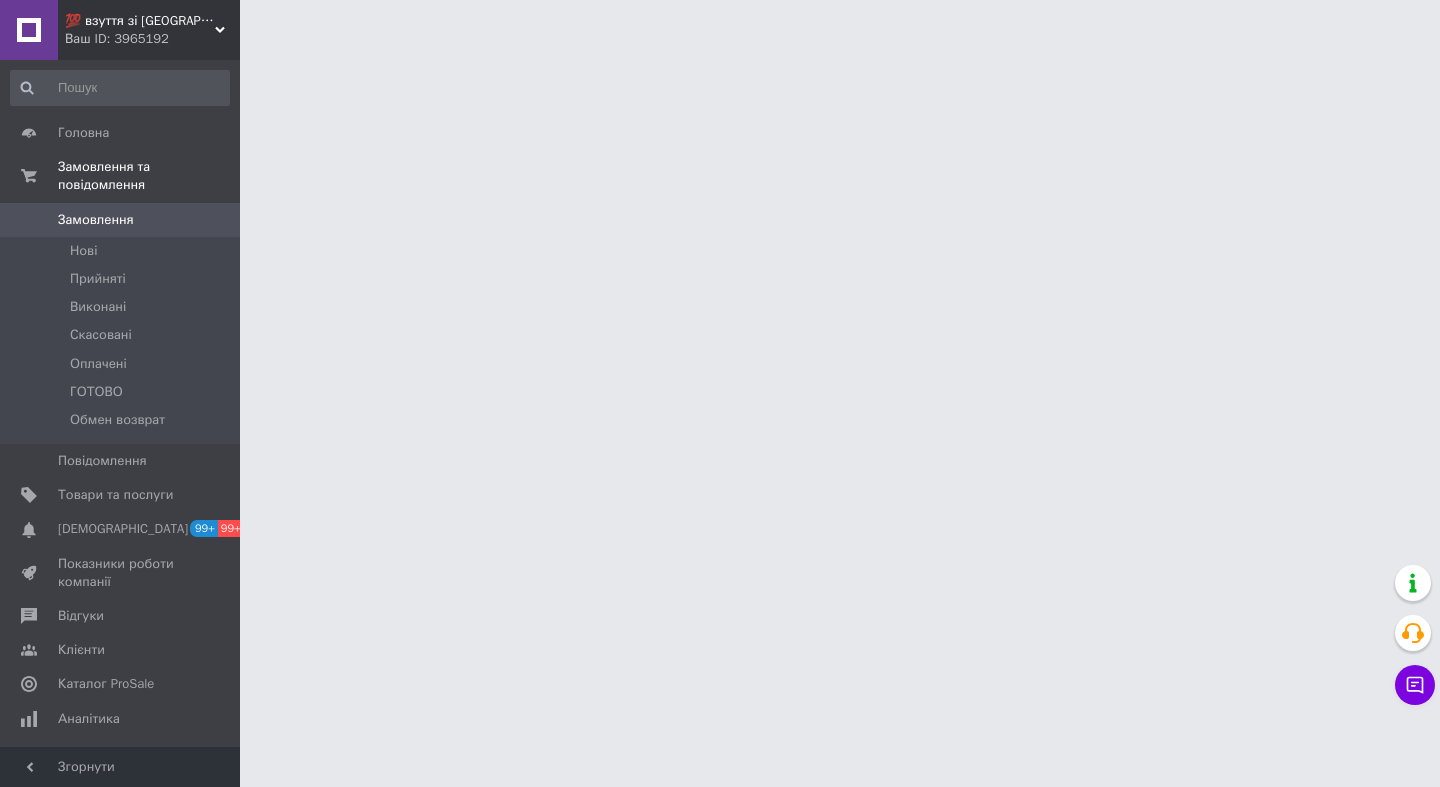 scroll, scrollTop: 0, scrollLeft: 0, axis: both 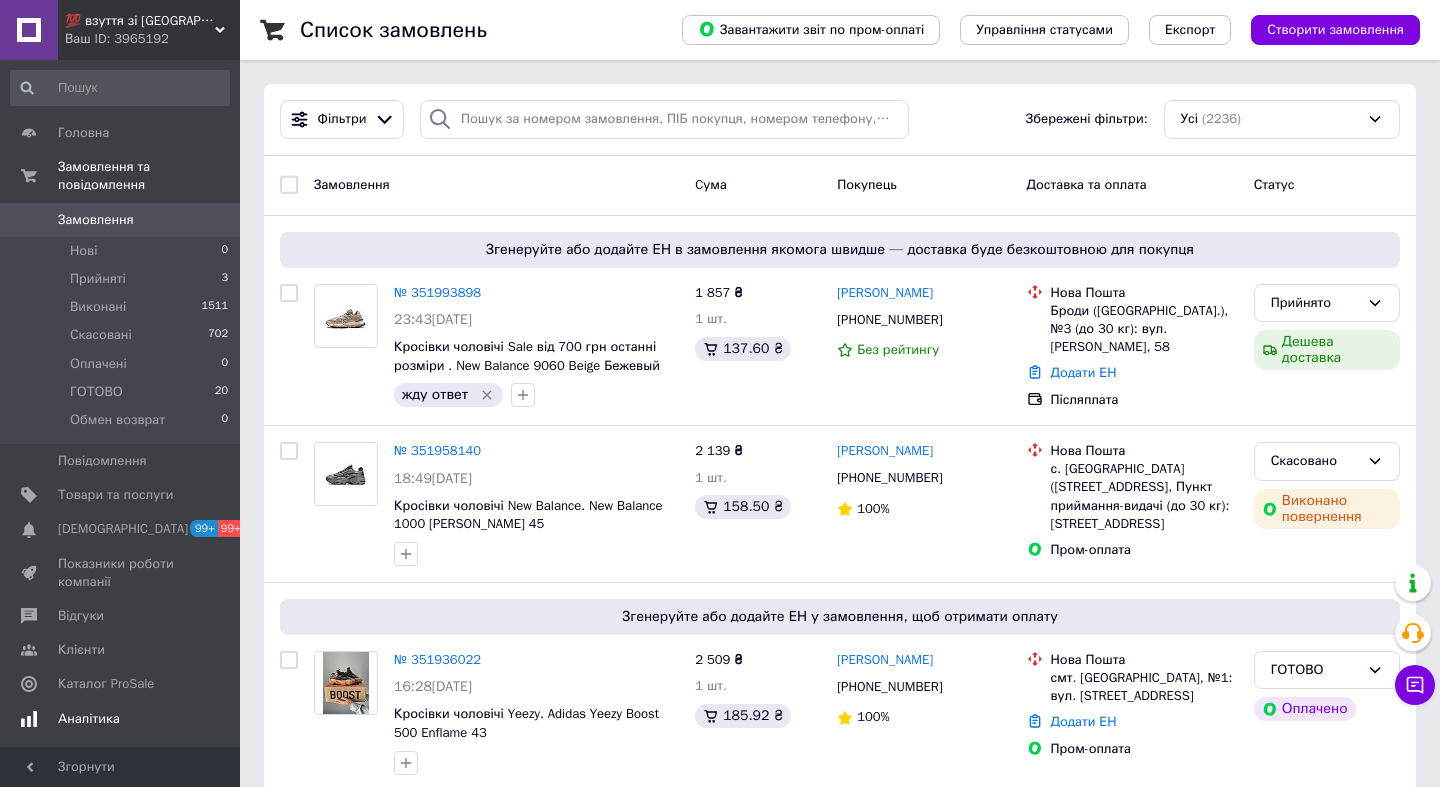 click on "Аналітика" at bounding box center (89, 719) 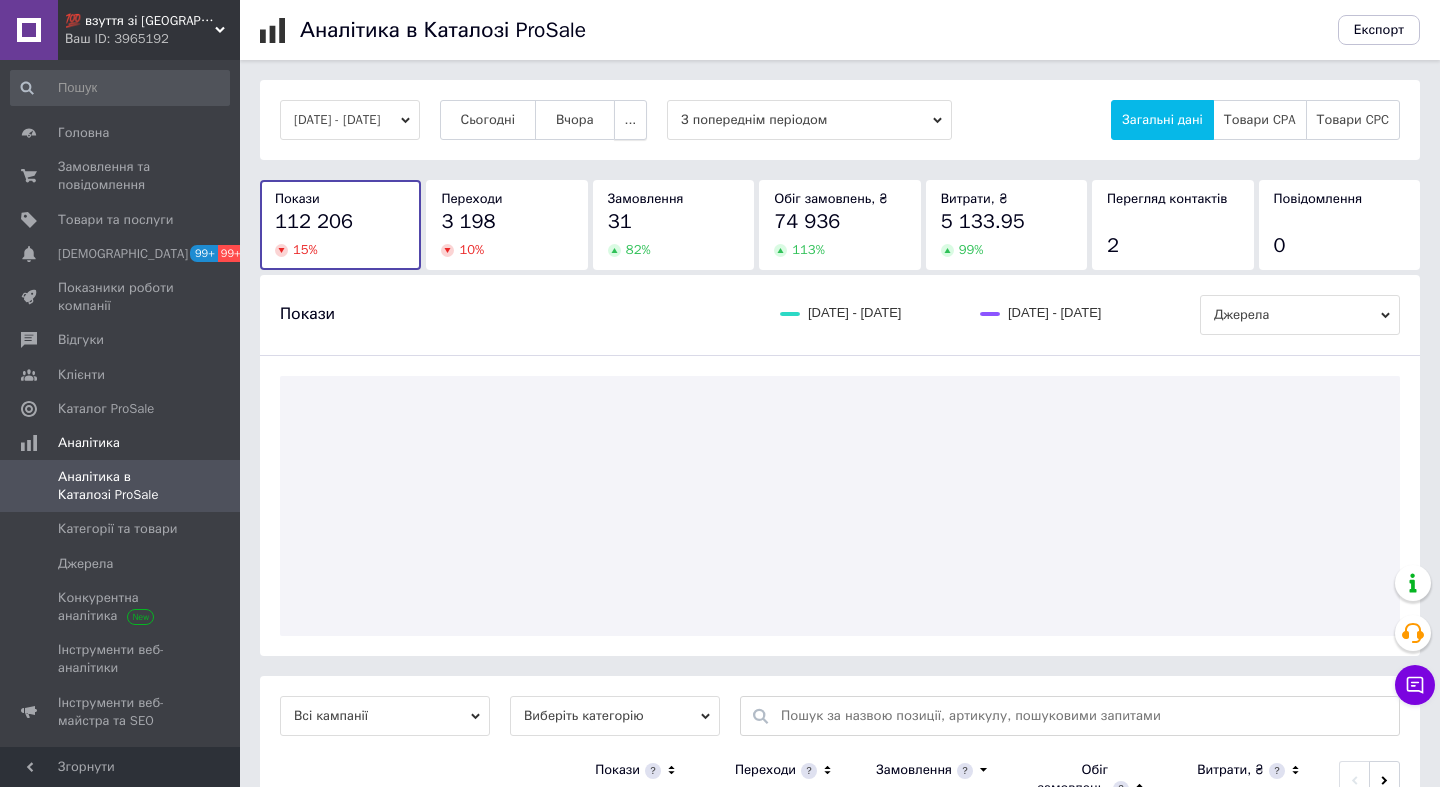 click on "..." at bounding box center [631, 120] 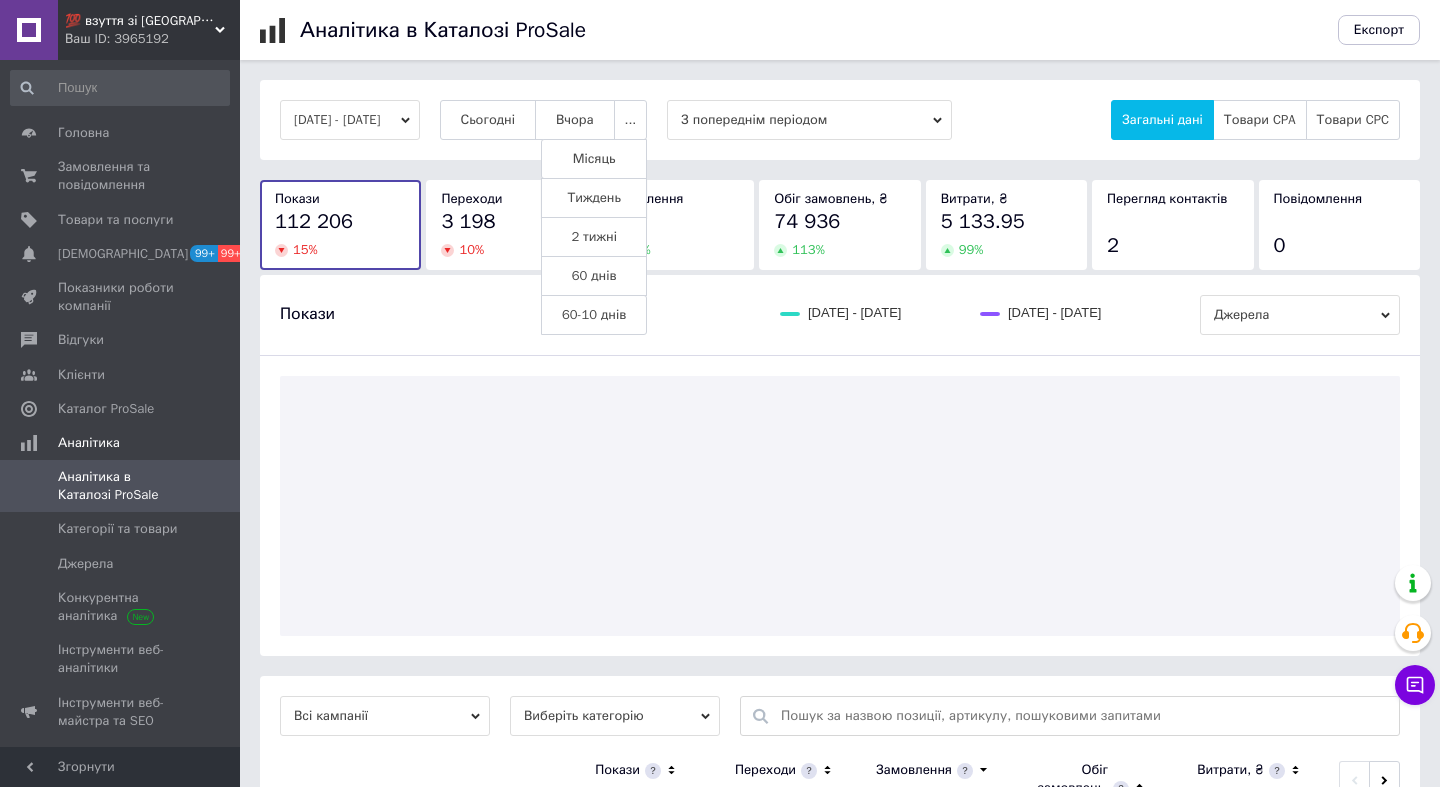 click on "Тиждень" at bounding box center (594, 198) 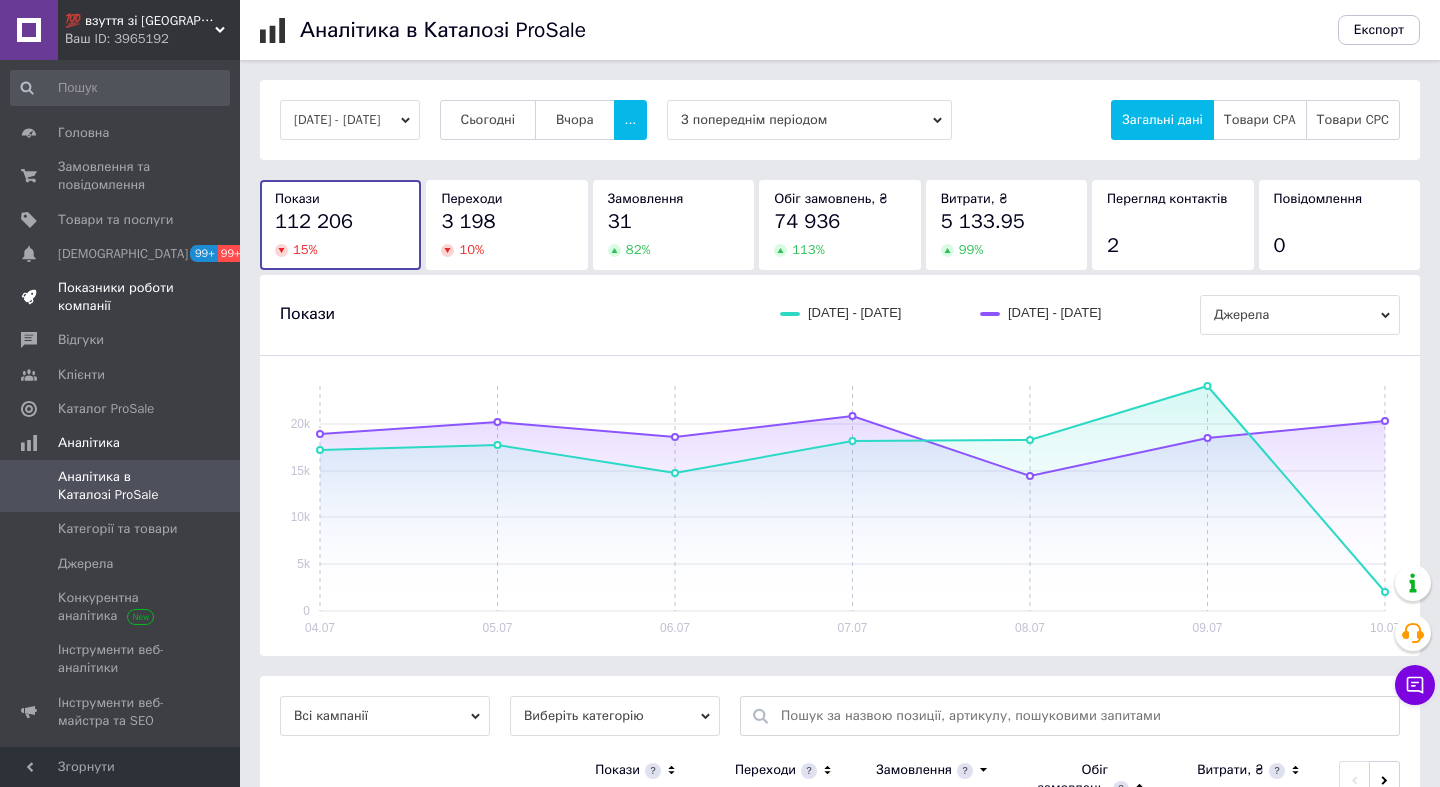 click on "Показники роботи компанії" at bounding box center (121, 297) 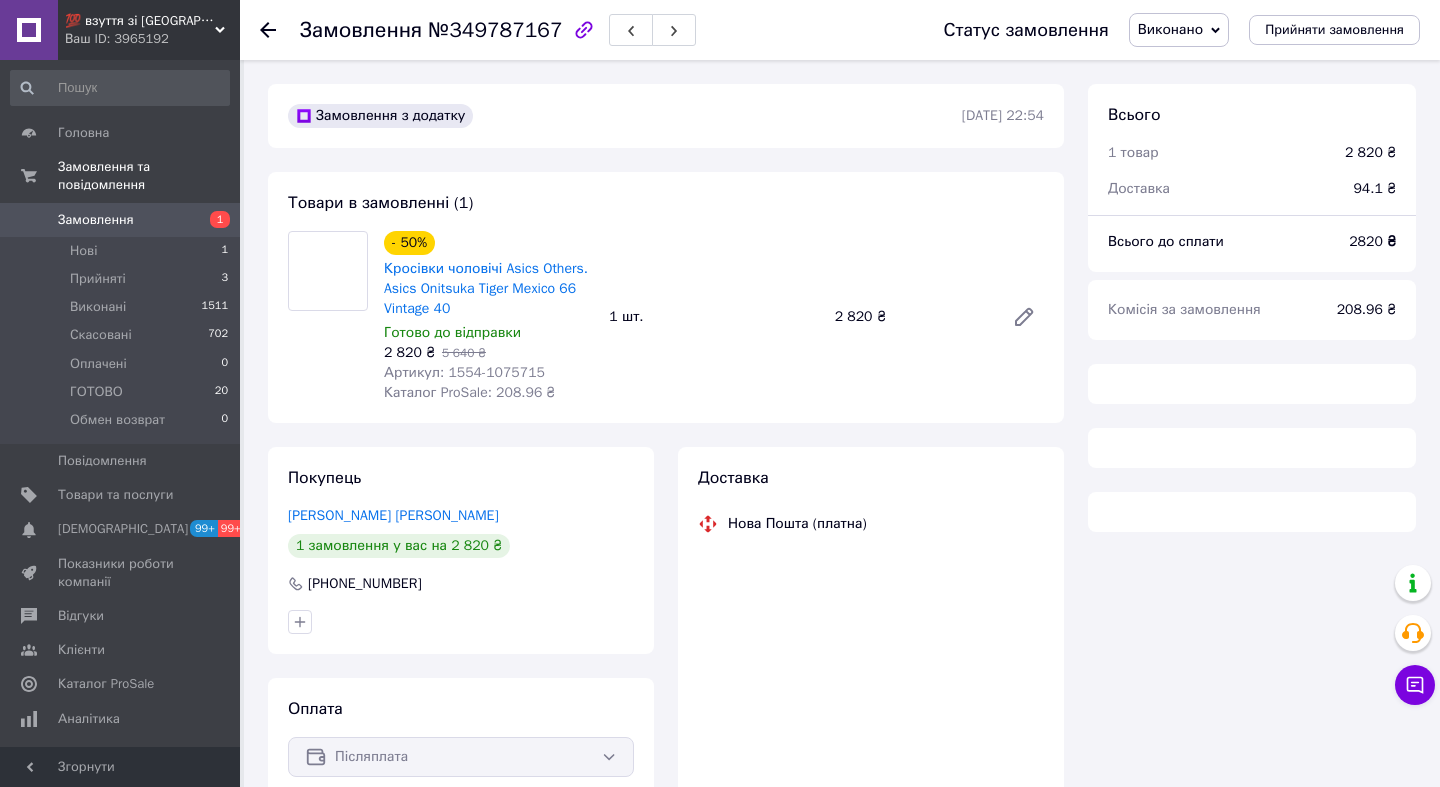 scroll, scrollTop: 0, scrollLeft: 0, axis: both 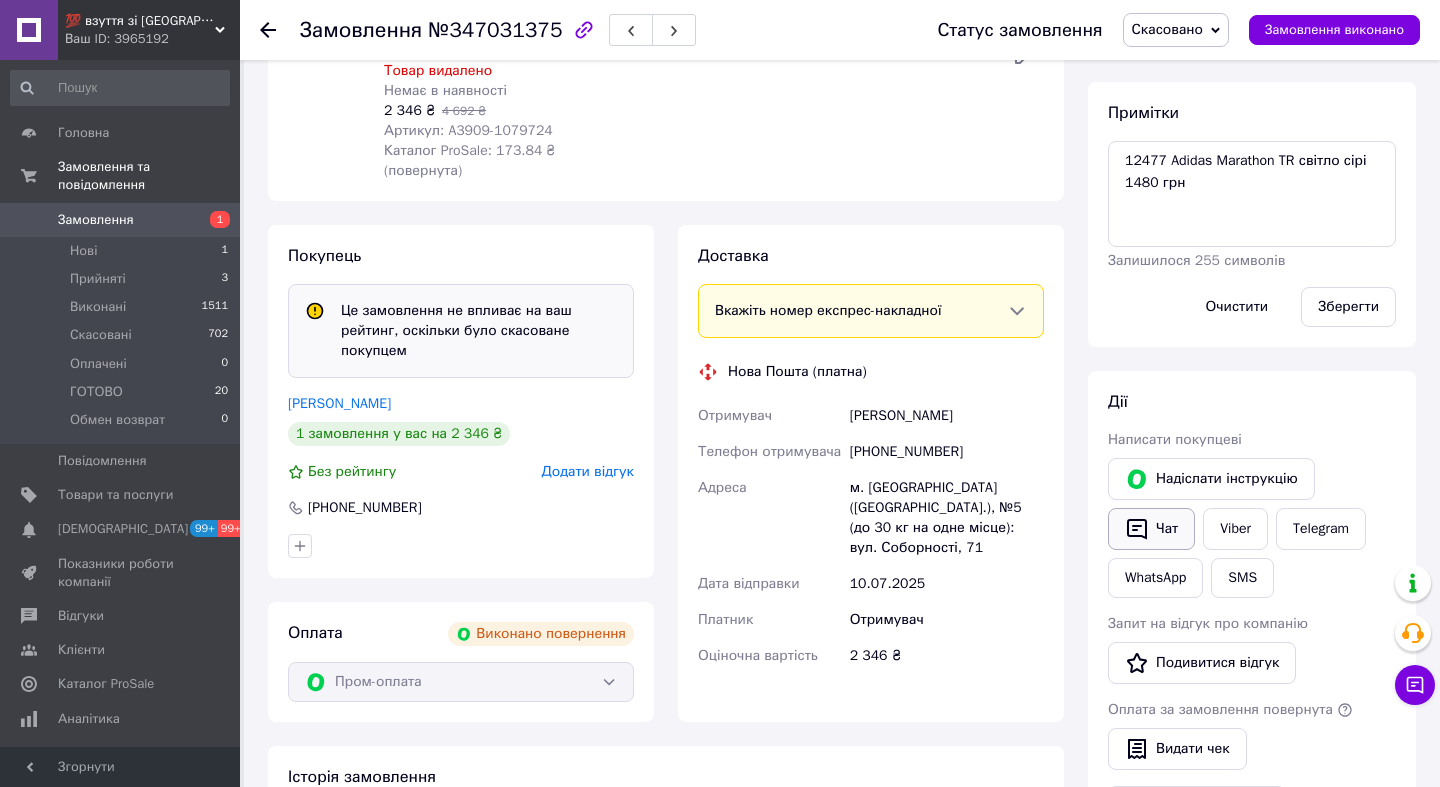 click on "Чат" at bounding box center (1151, 529) 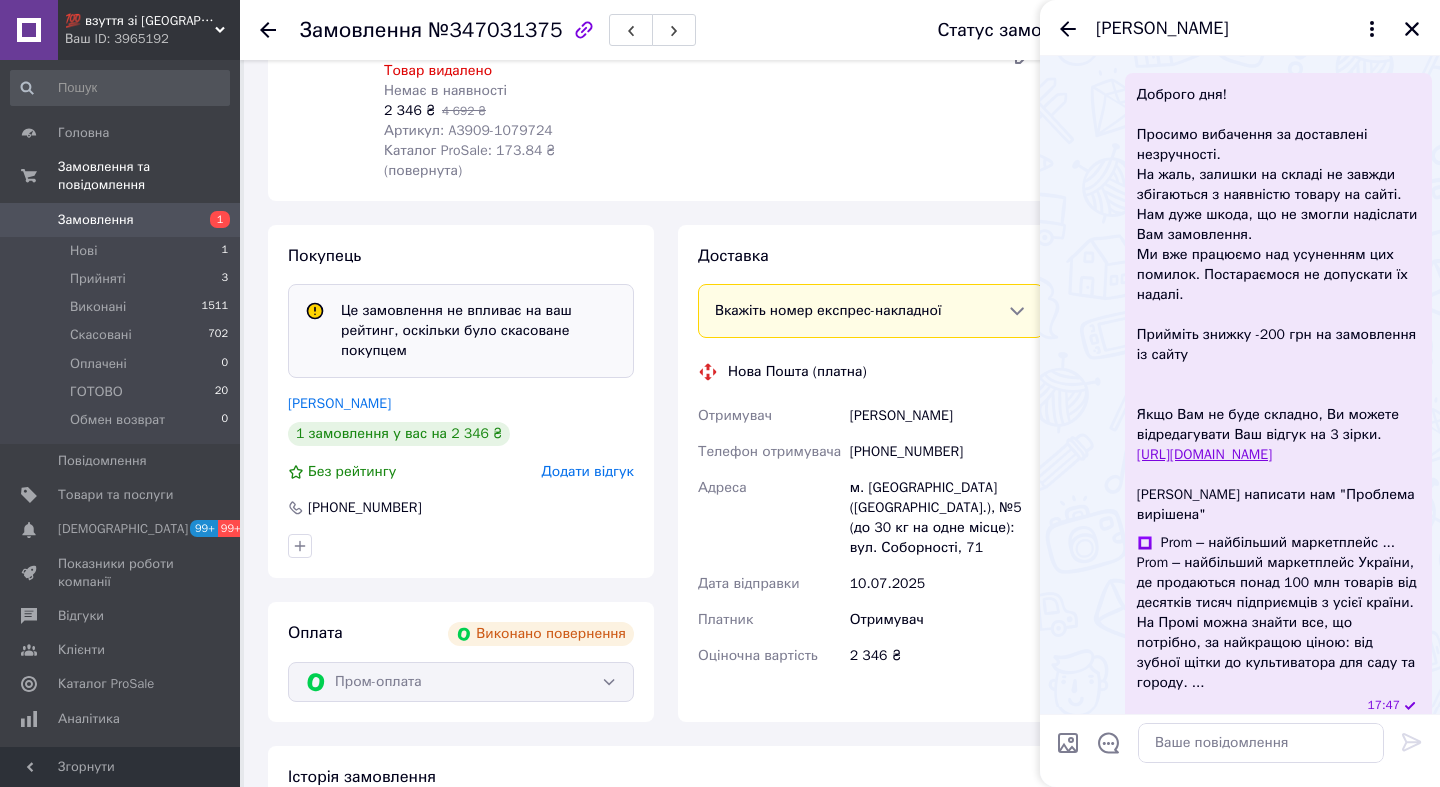 scroll, scrollTop: 518, scrollLeft: 0, axis: vertical 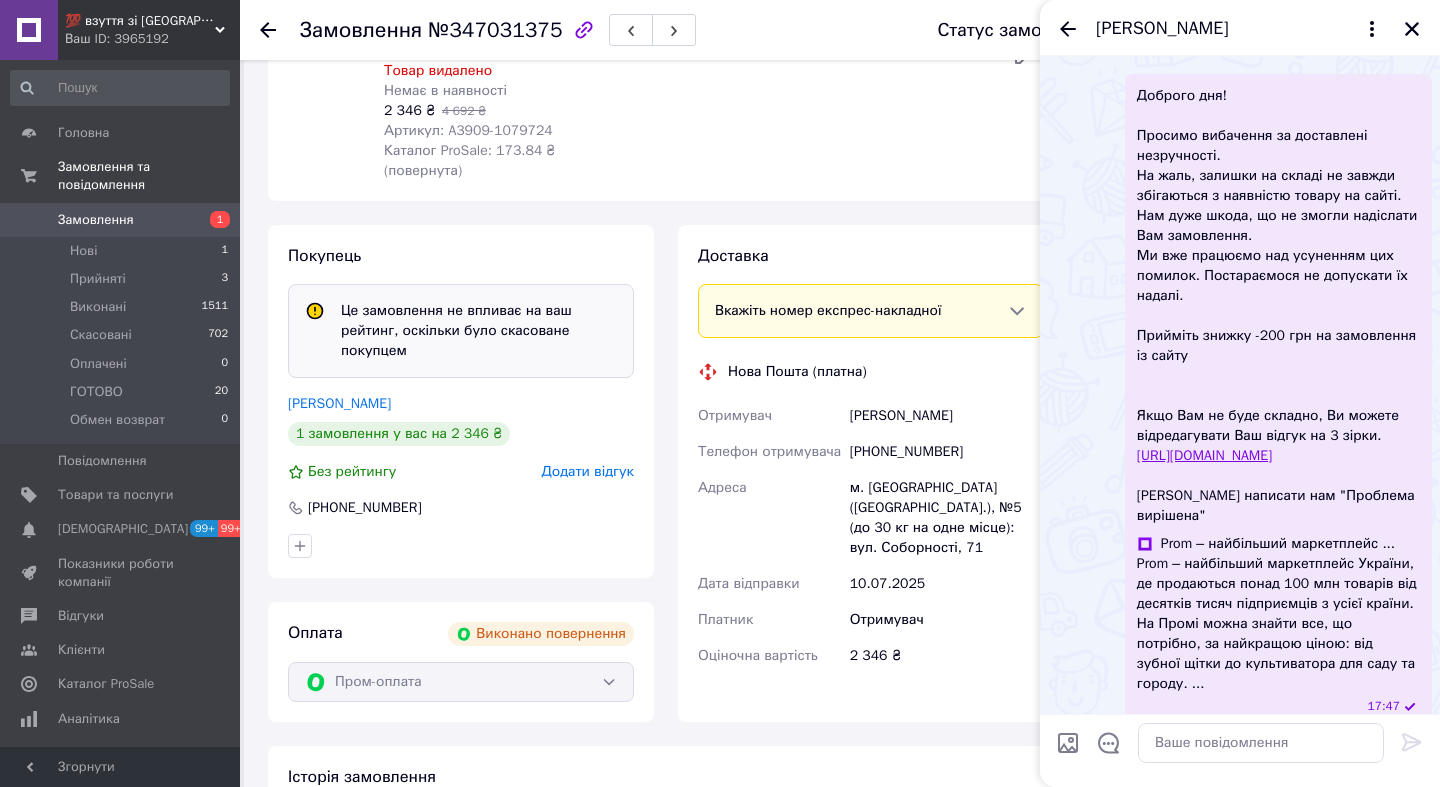 click on "Сергій Васильєв" at bounding box center (1240, 28) 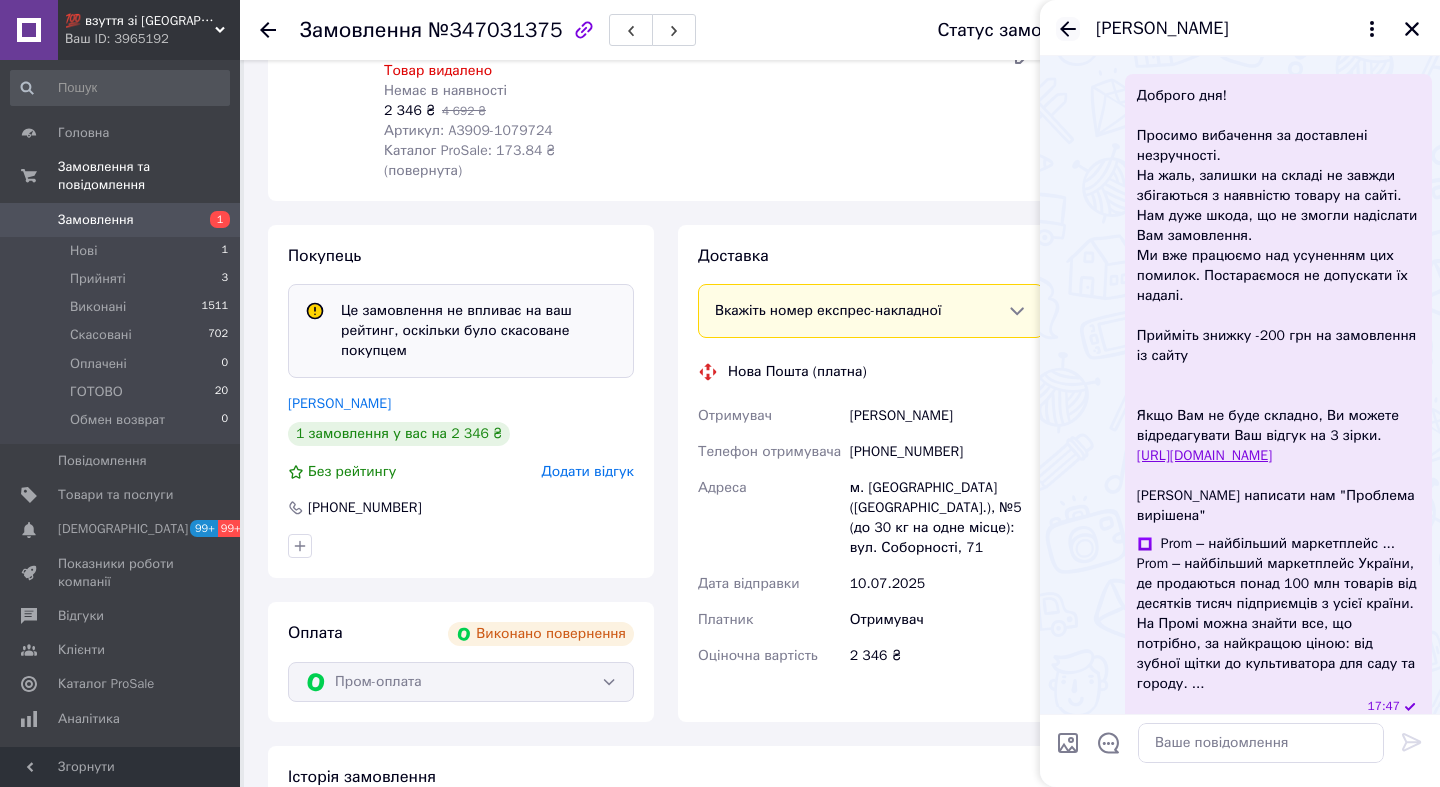 click 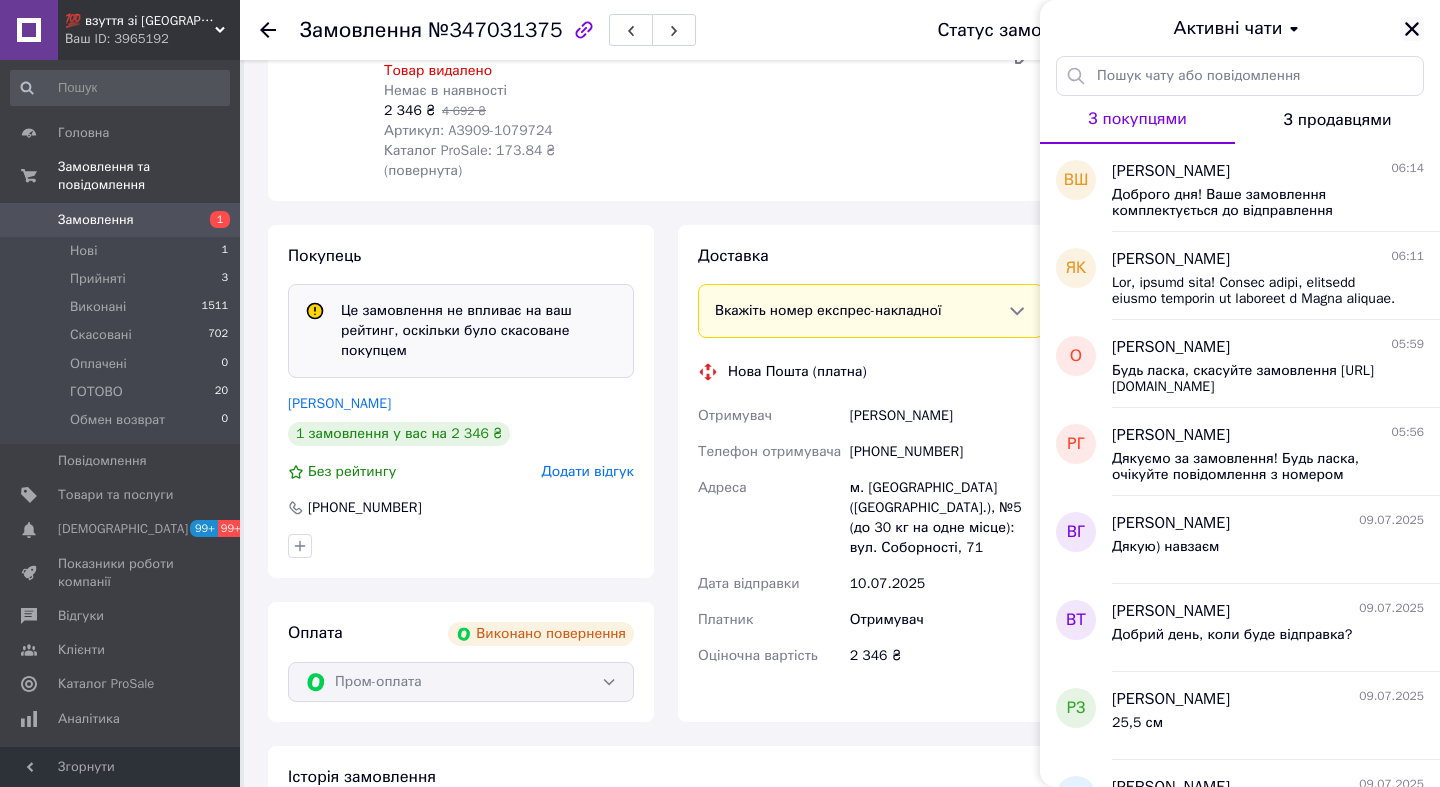 click 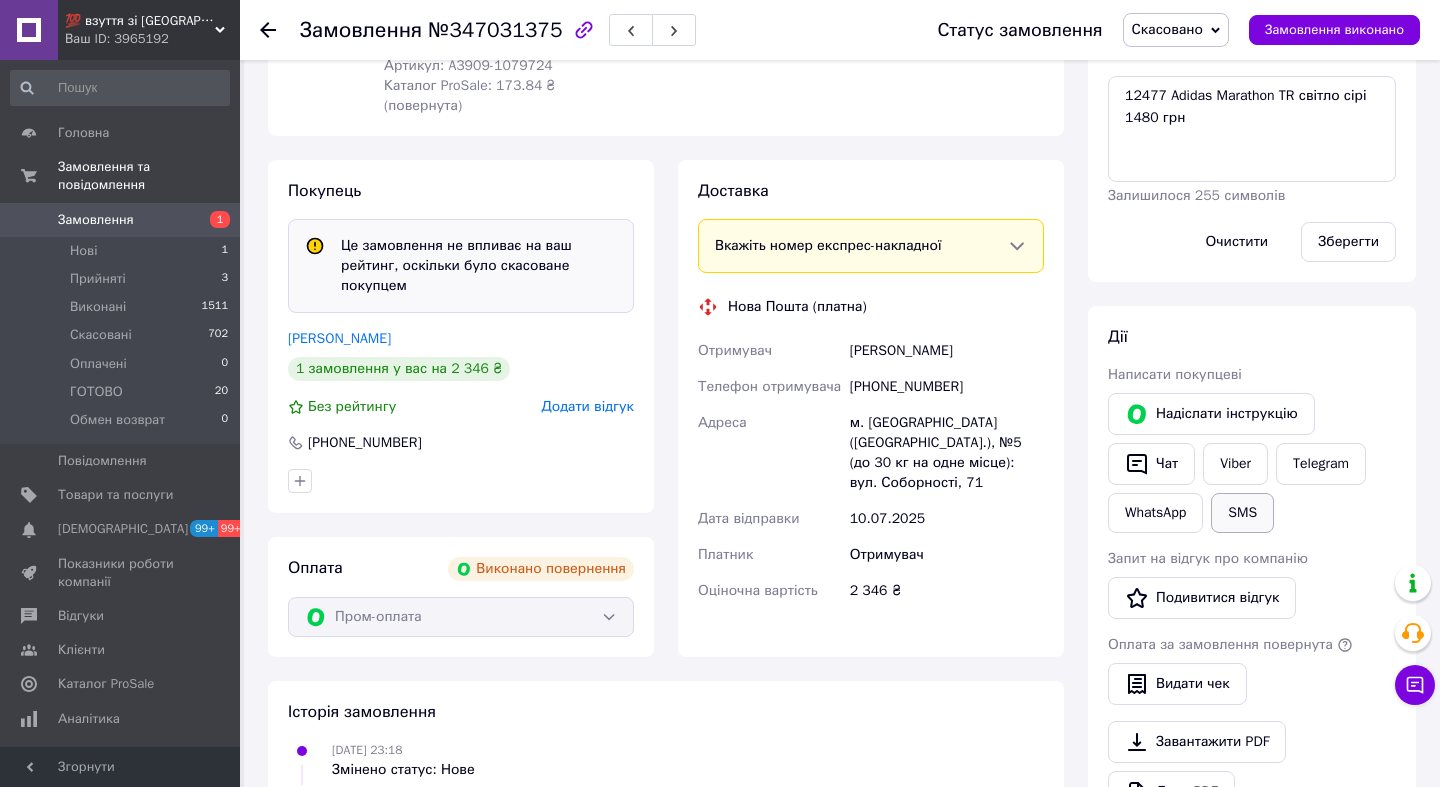 scroll, scrollTop: 485, scrollLeft: 0, axis: vertical 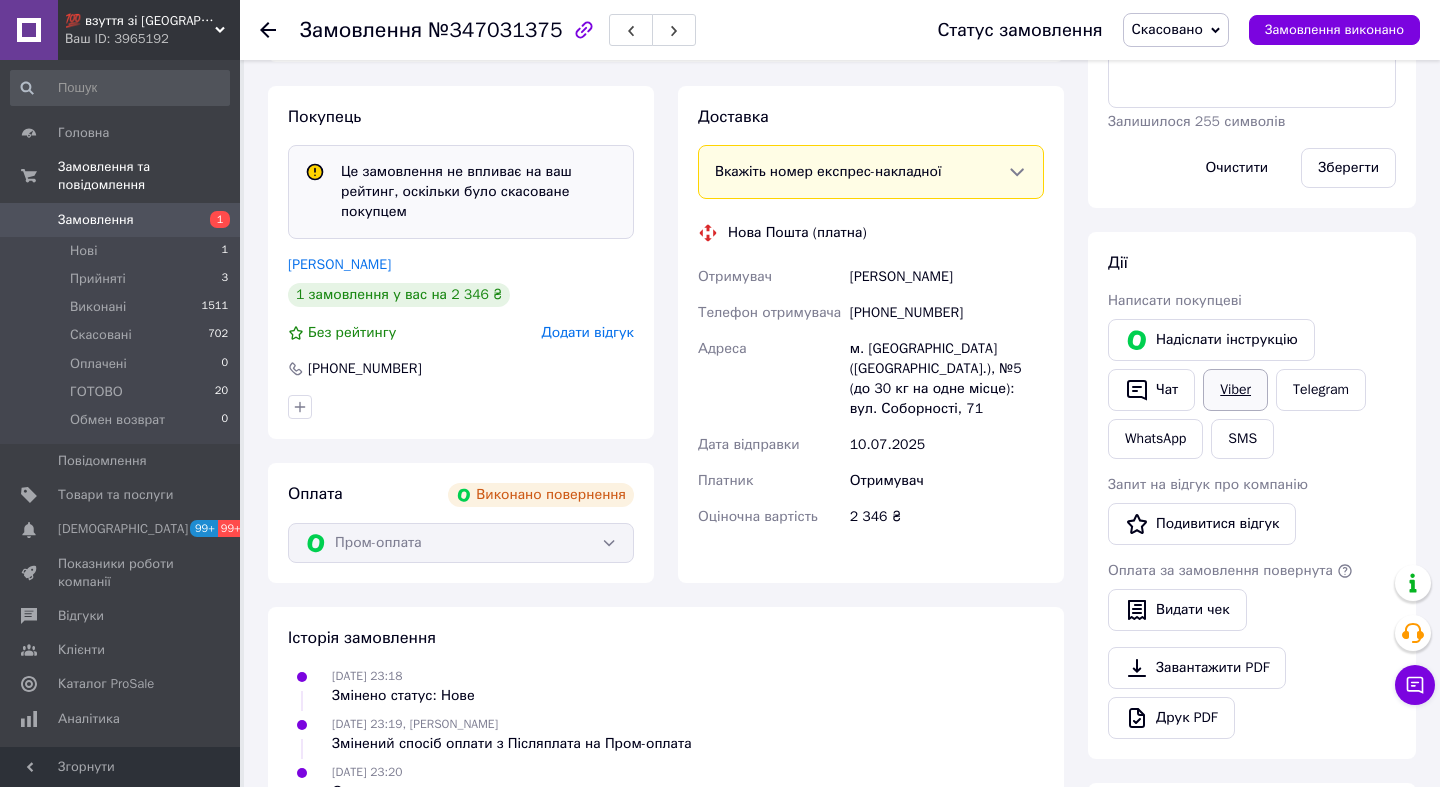click on "Viber" at bounding box center (1235, 390) 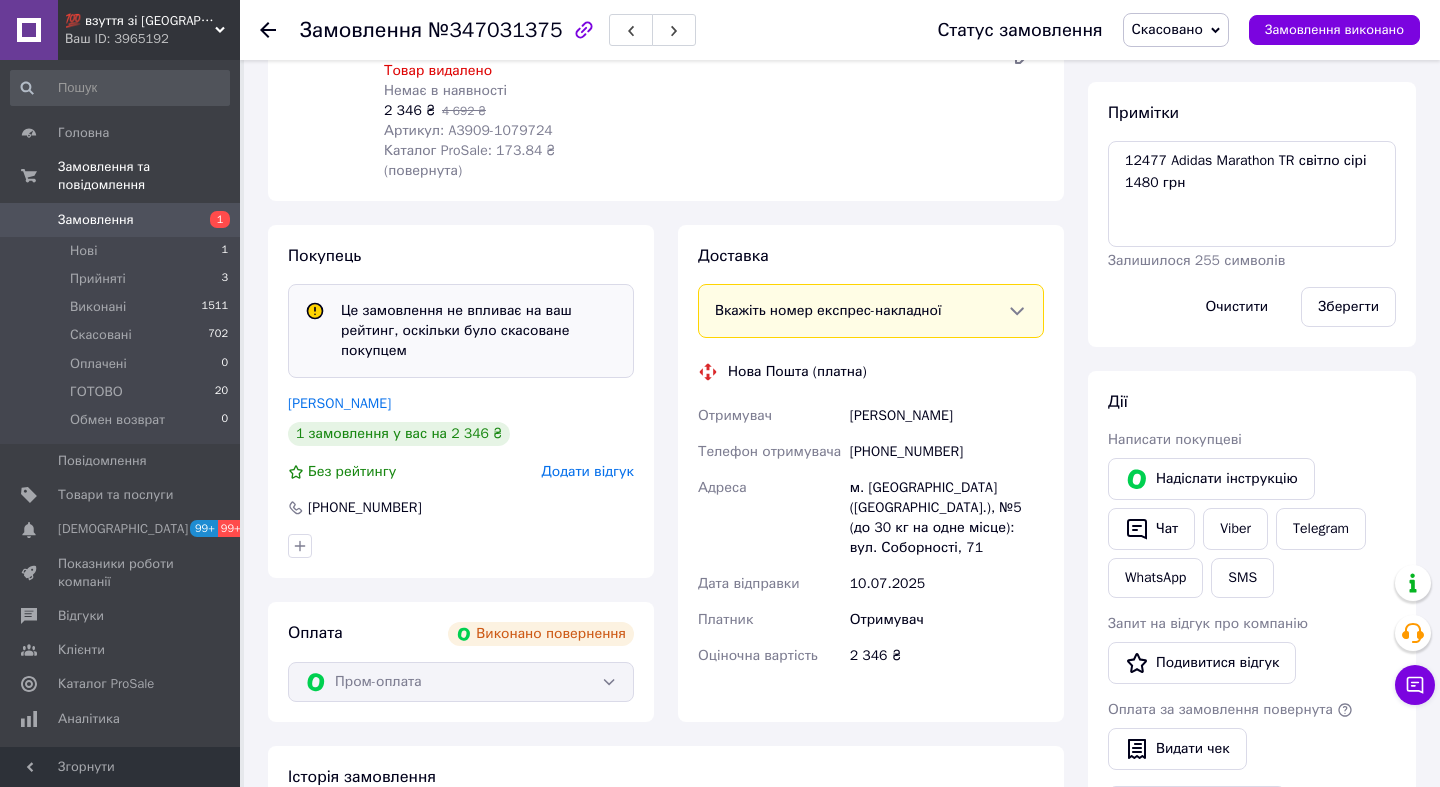 scroll, scrollTop: 0, scrollLeft: 0, axis: both 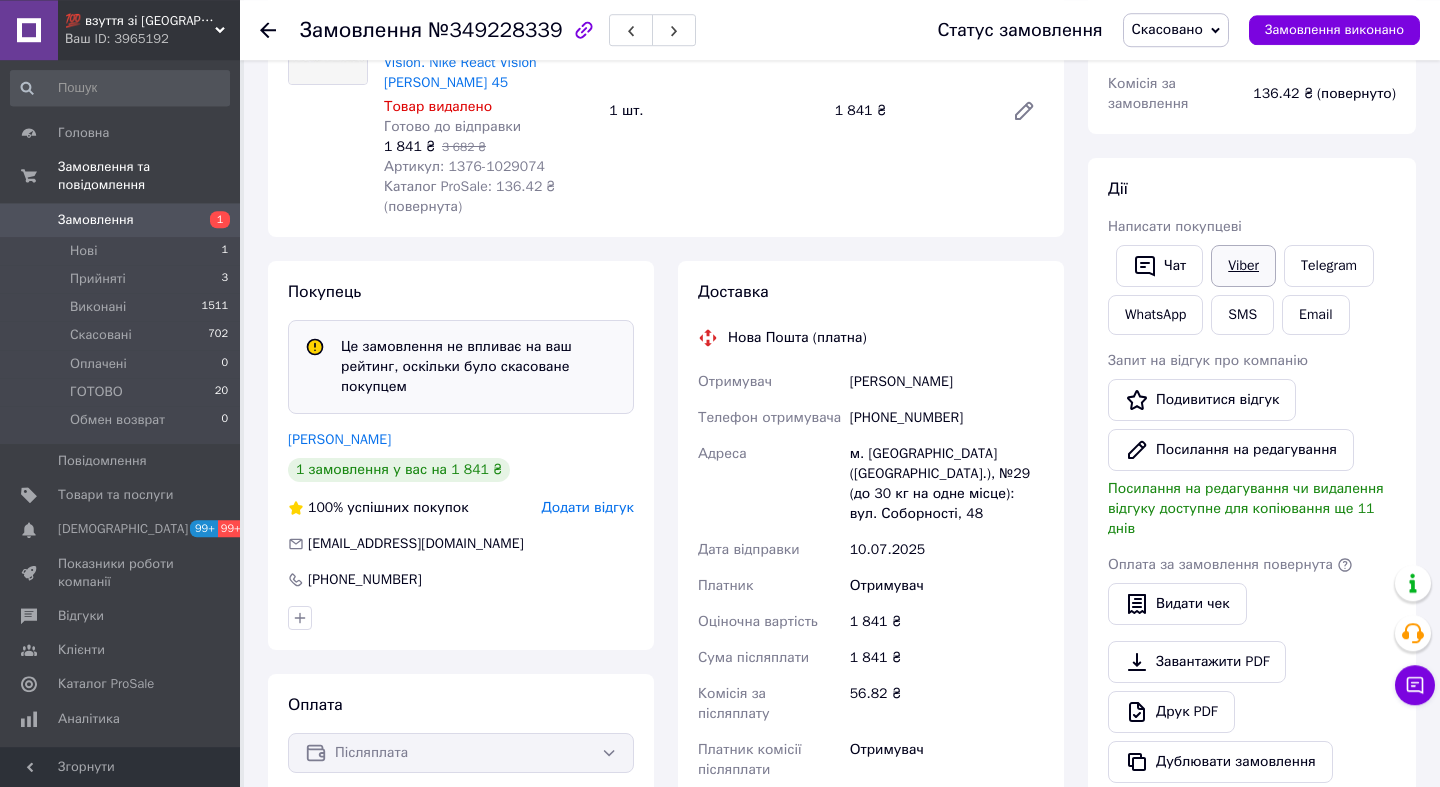 click on "Viber" at bounding box center (1243, 266) 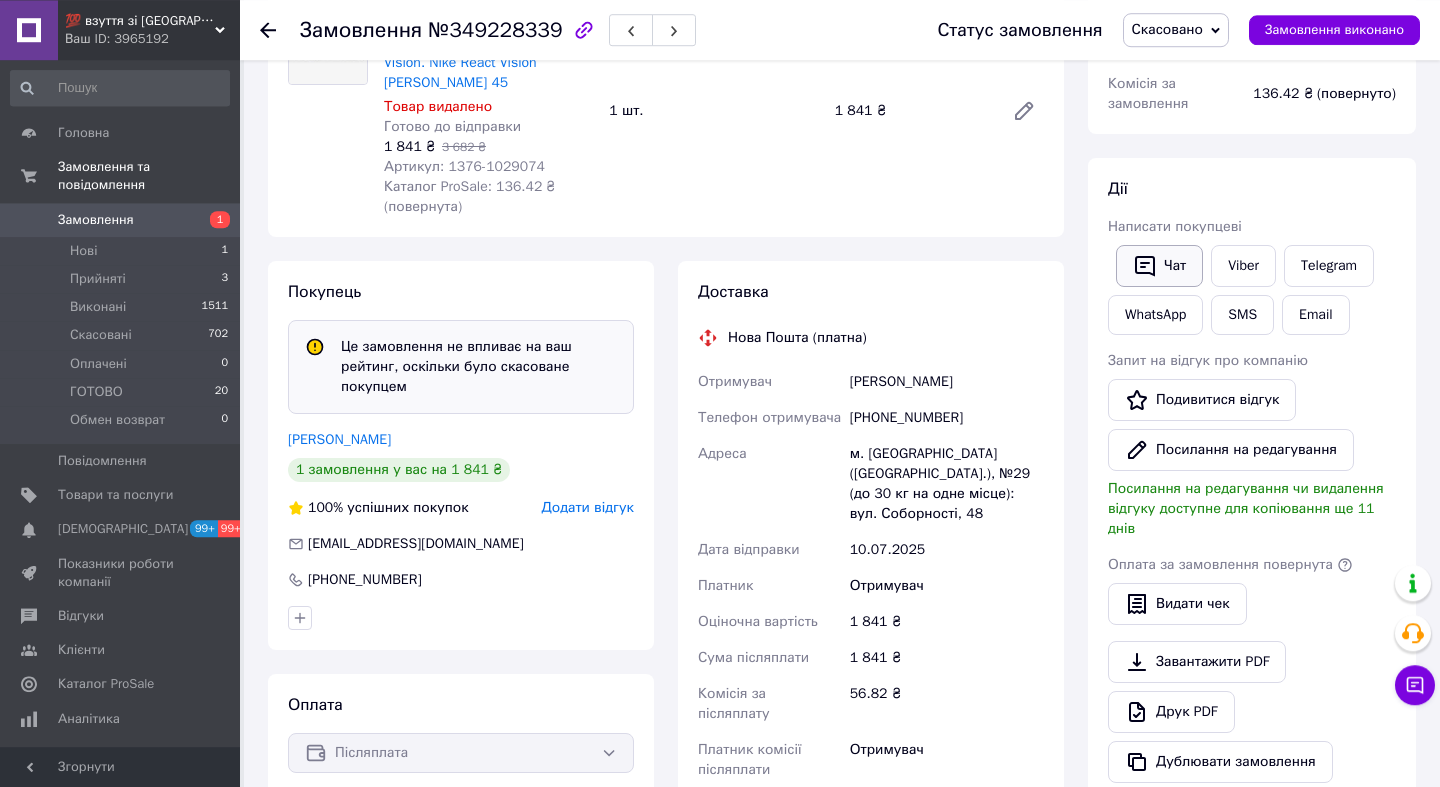 click on "Чат" at bounding box center [1159, 266] 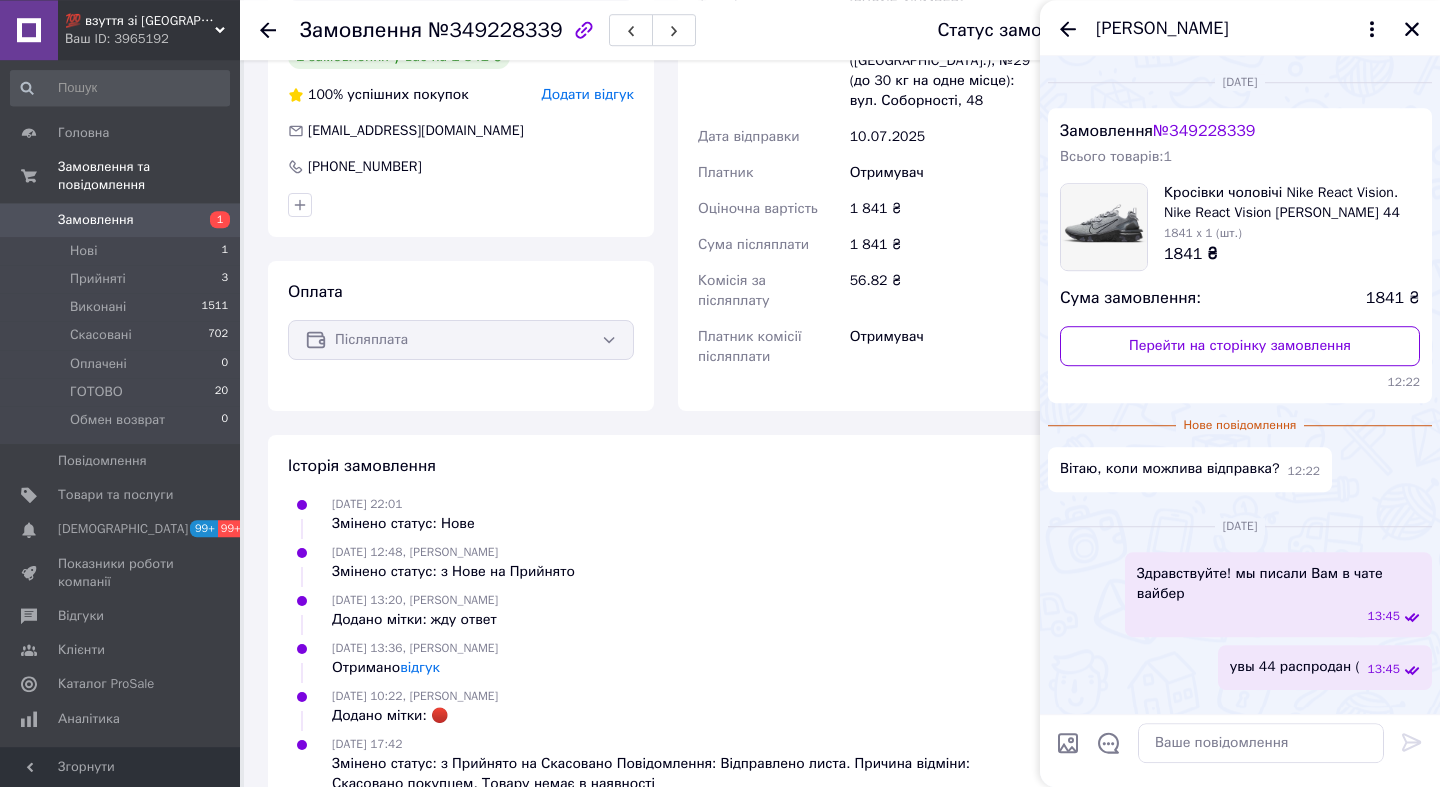 scroll, scrollTop: 827, scrollLeft: 0, axis: vertical 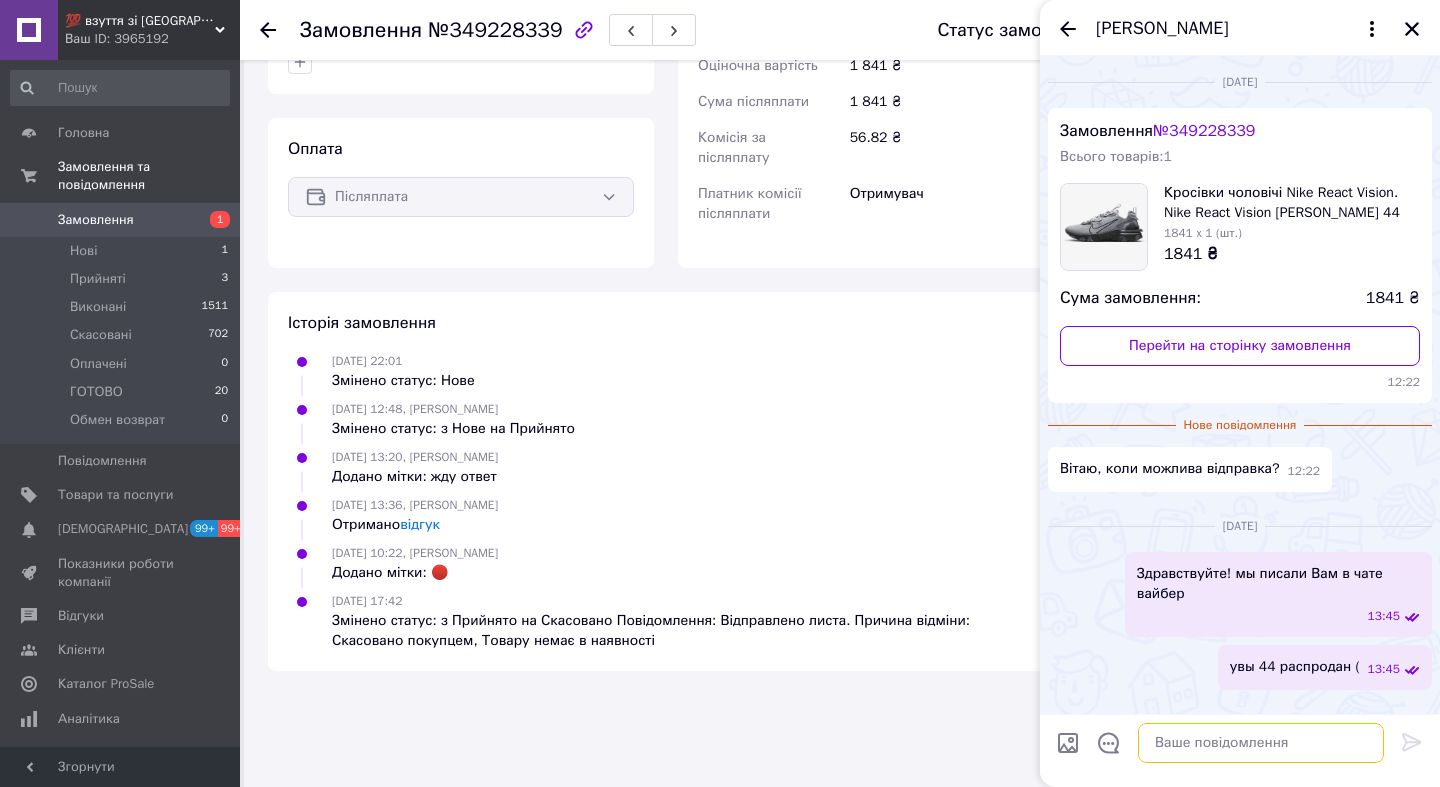 click at bounding box center [1261, 743] 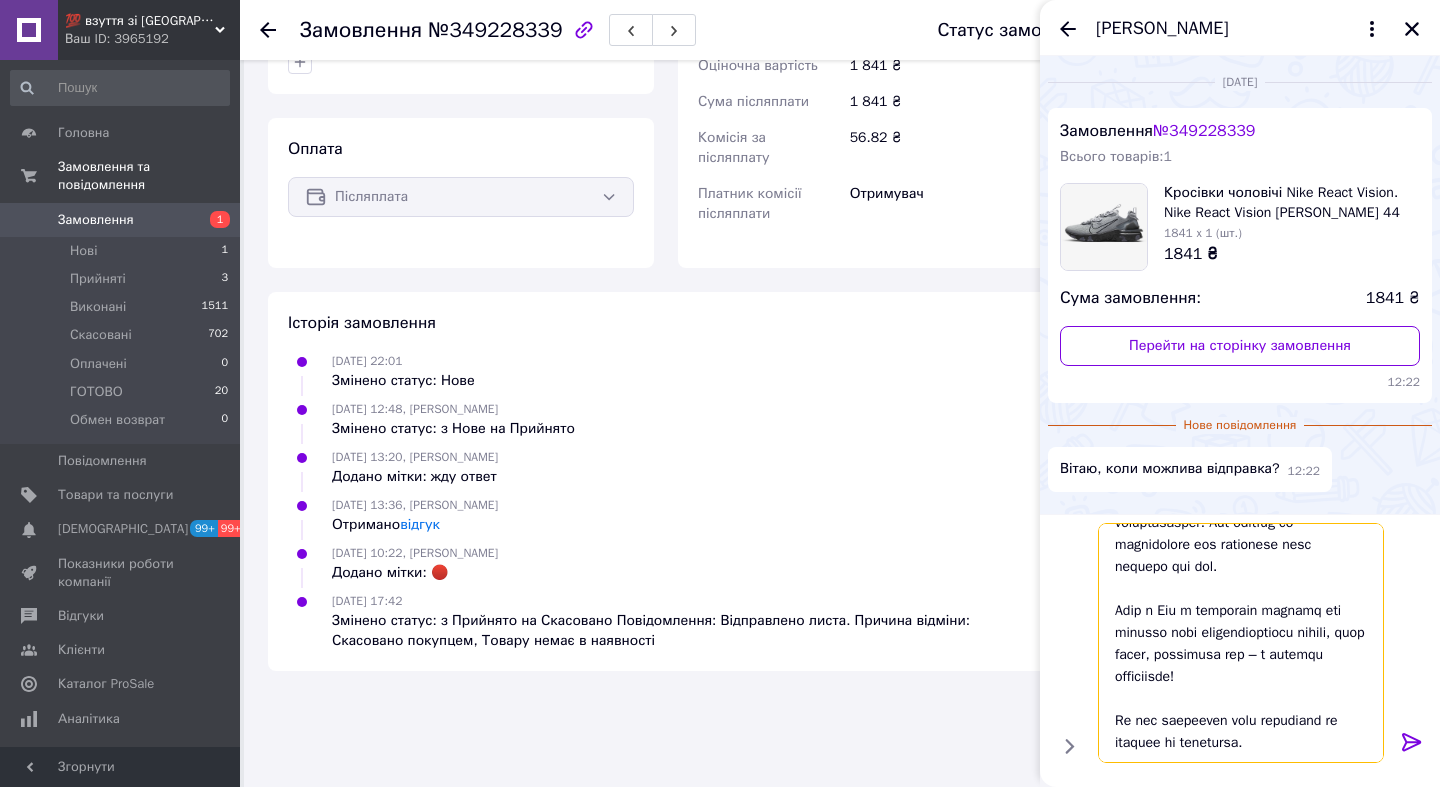 scroll, scrollTop: 0, scrollLeft: 0, axis: both 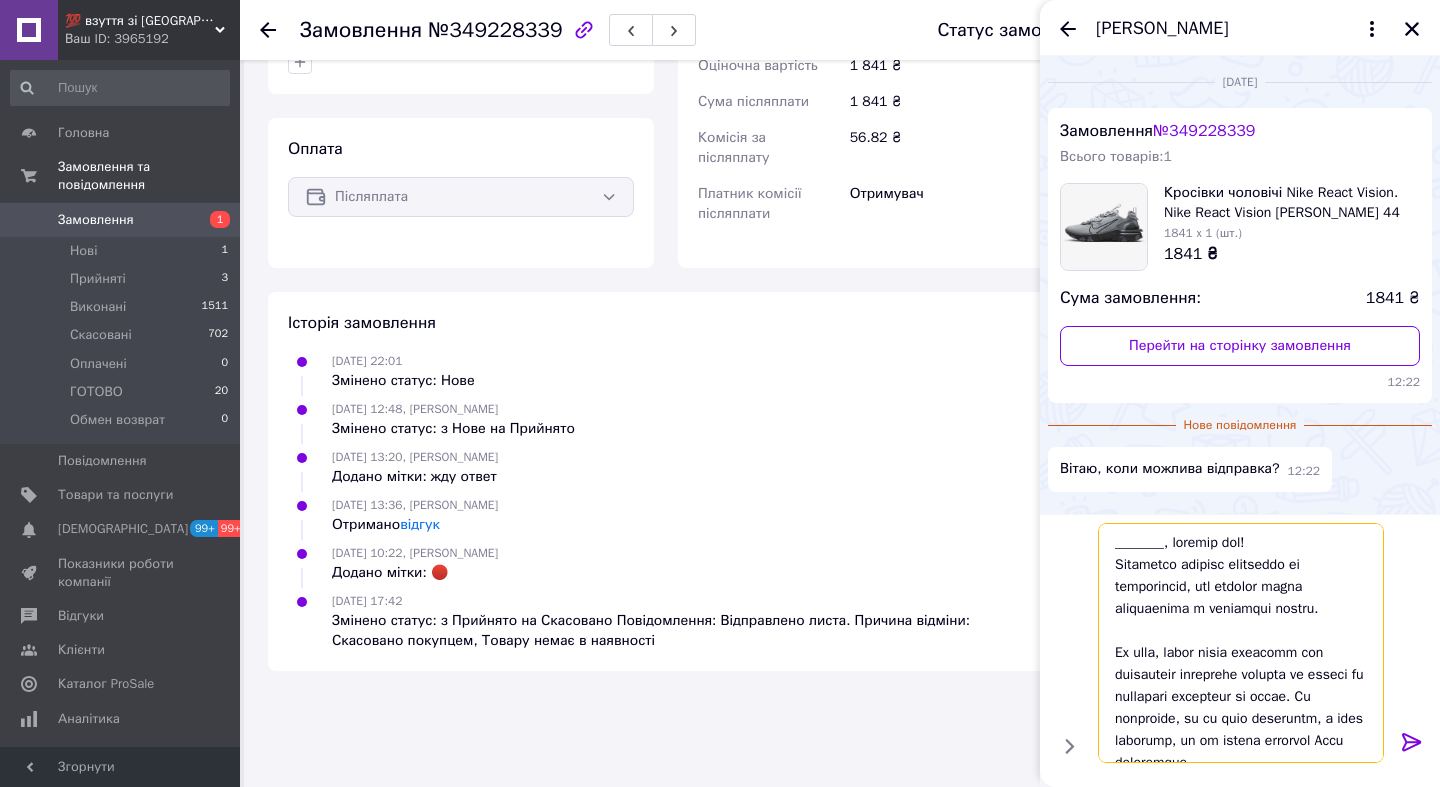 click at bounding box center [1241, 643] 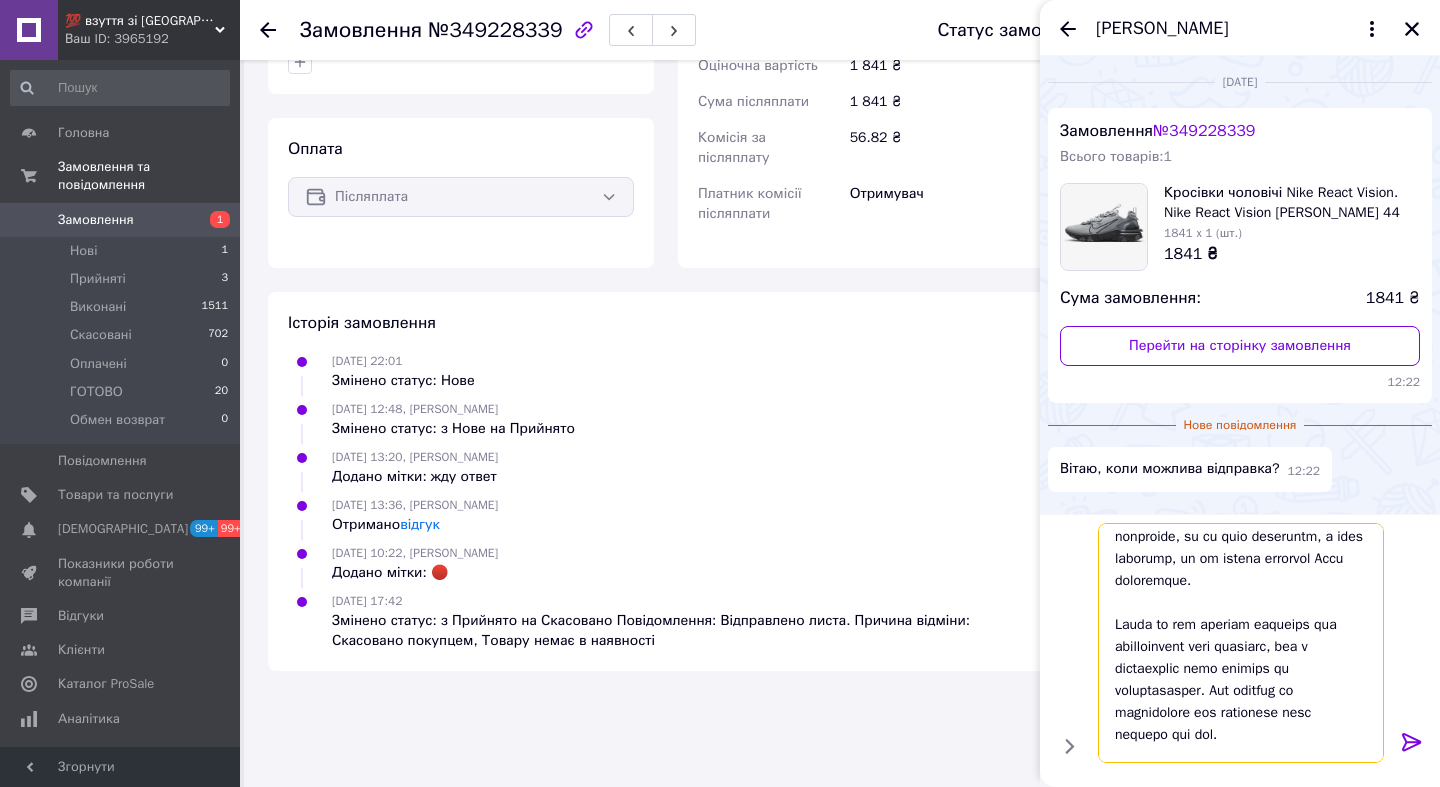 scroll, scrollTop: 350, scrollLeft: 0, axis: vertical 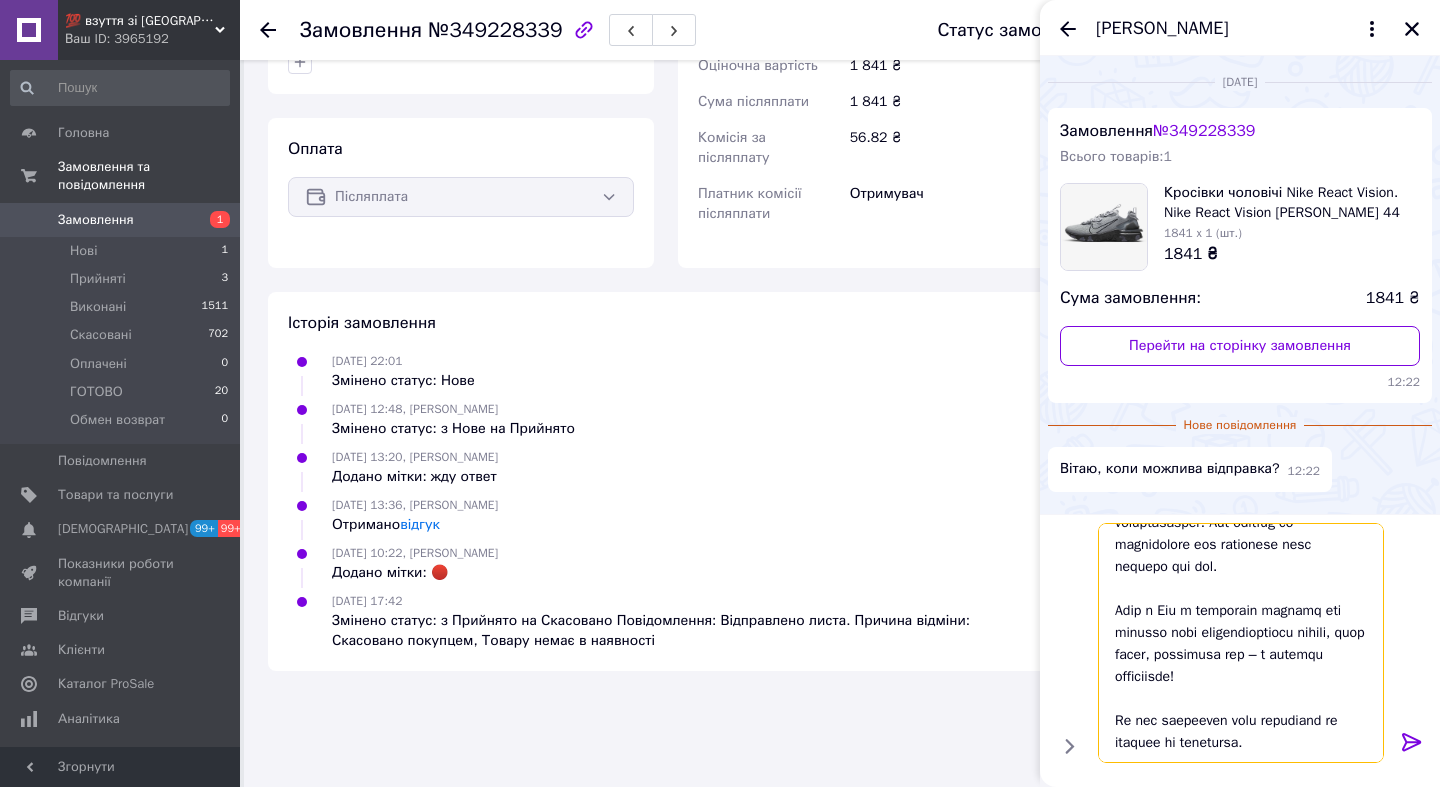 type 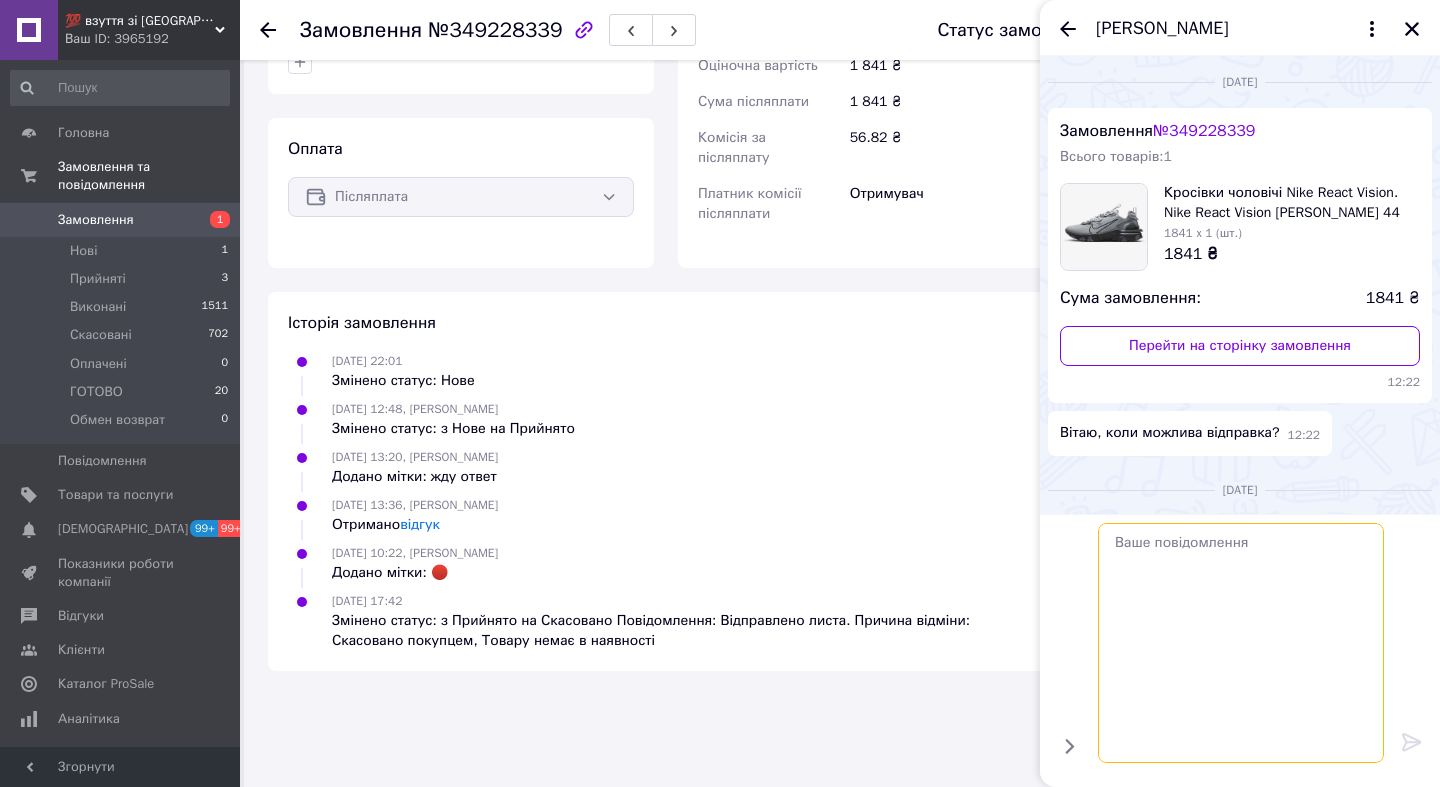 scroll, scrollTop: 0, scrollLeft: 0, axis: both 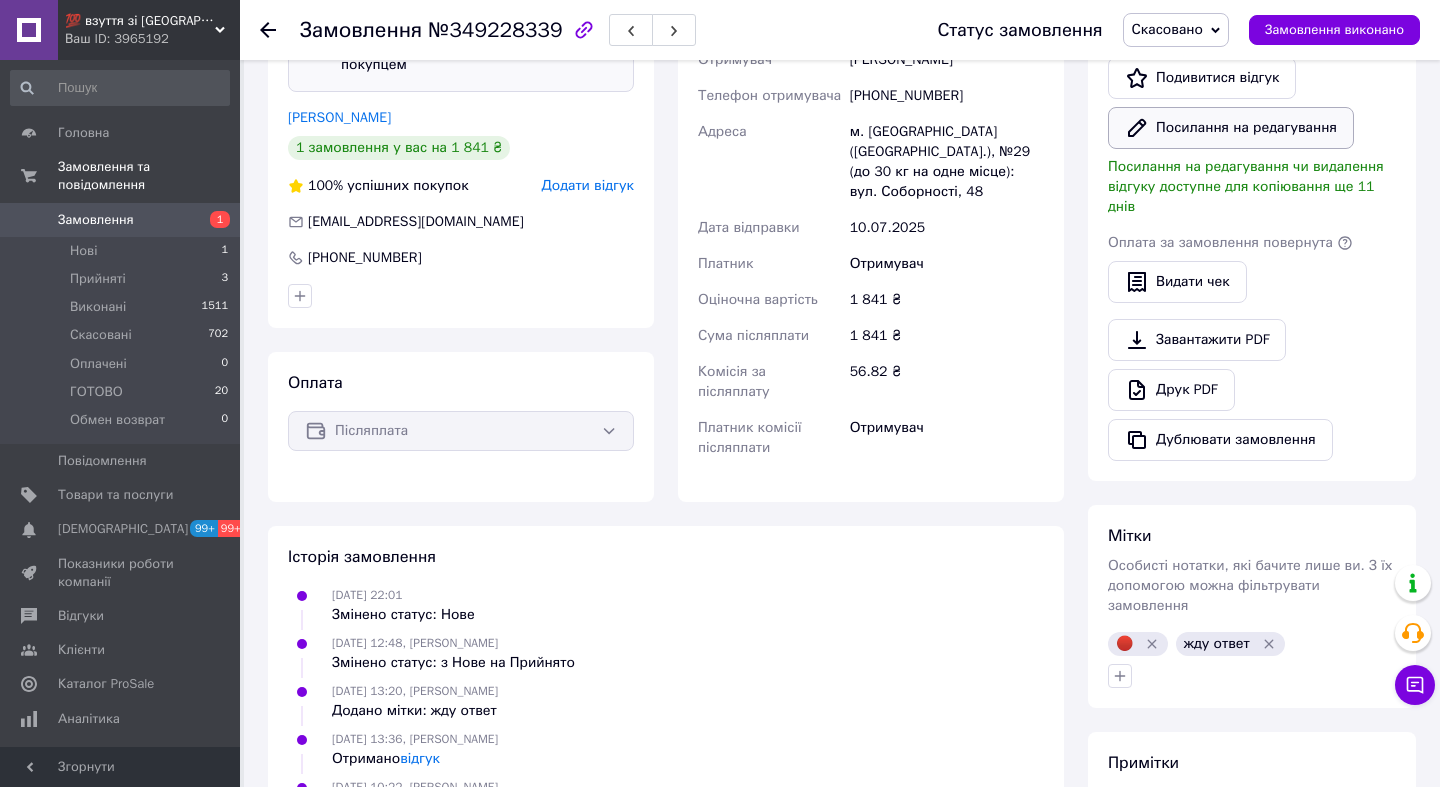 click on "Посилання на редагування" at bounding box center [1231, 128] 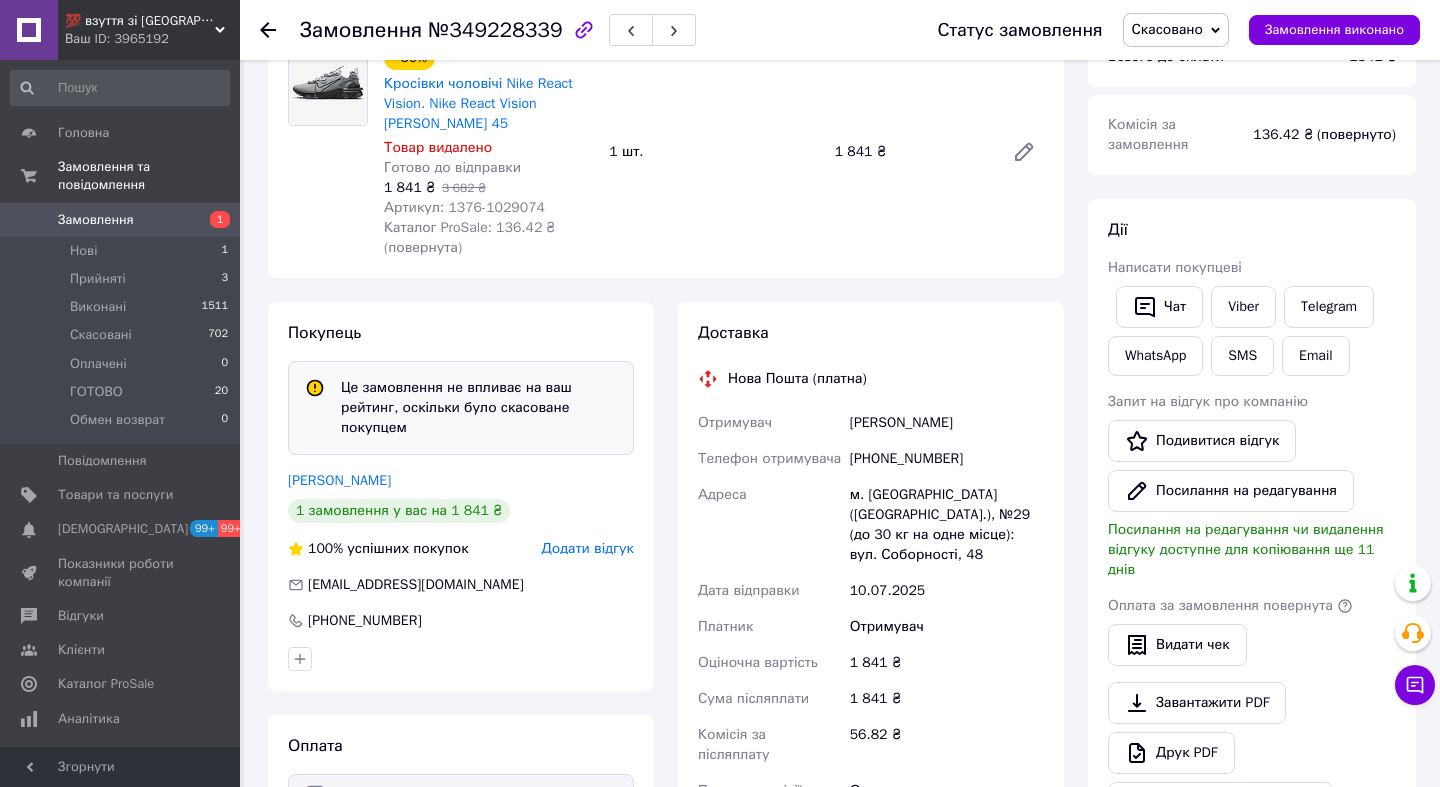 scroll, scrollTop: 203, scrollLeft: 0, axis: vertical 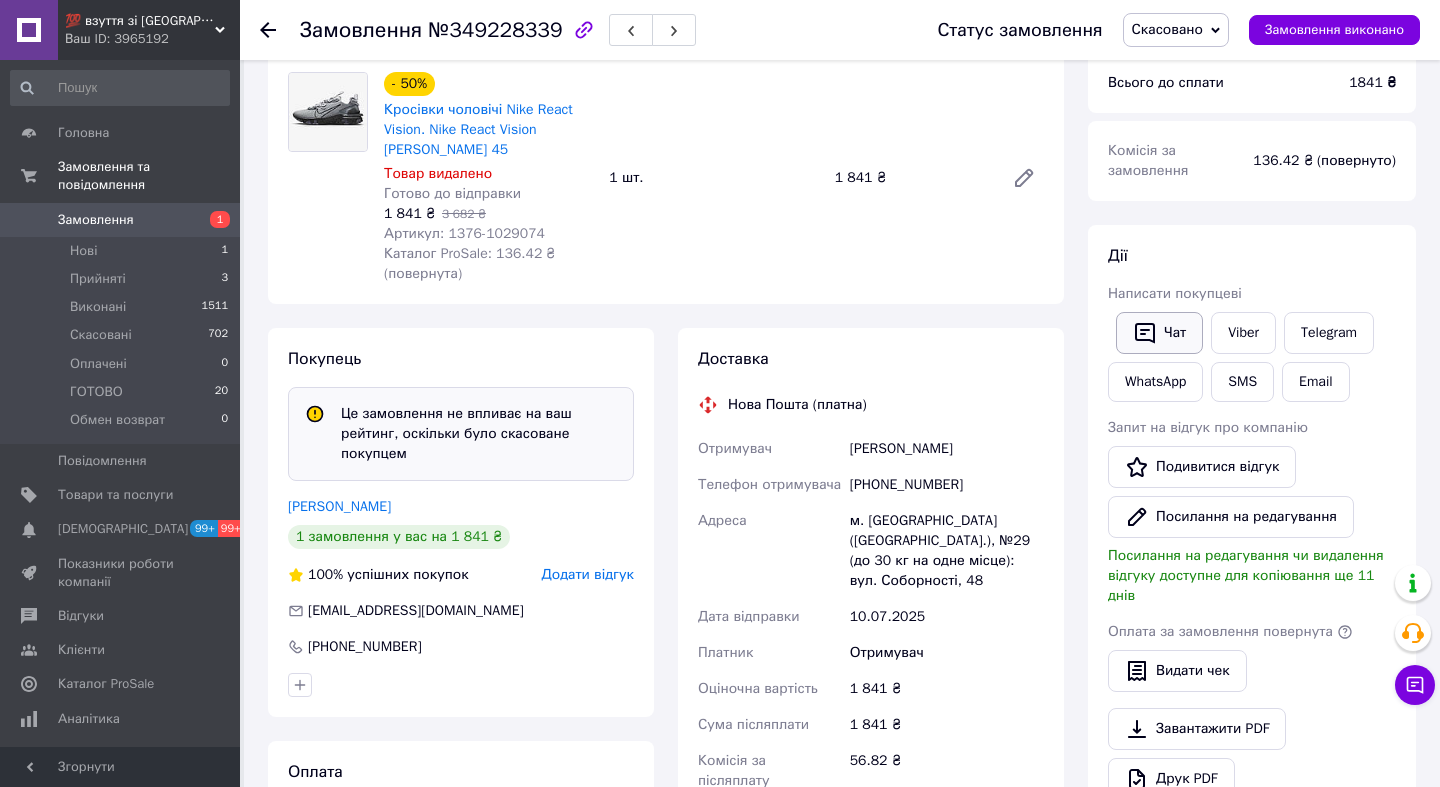 click 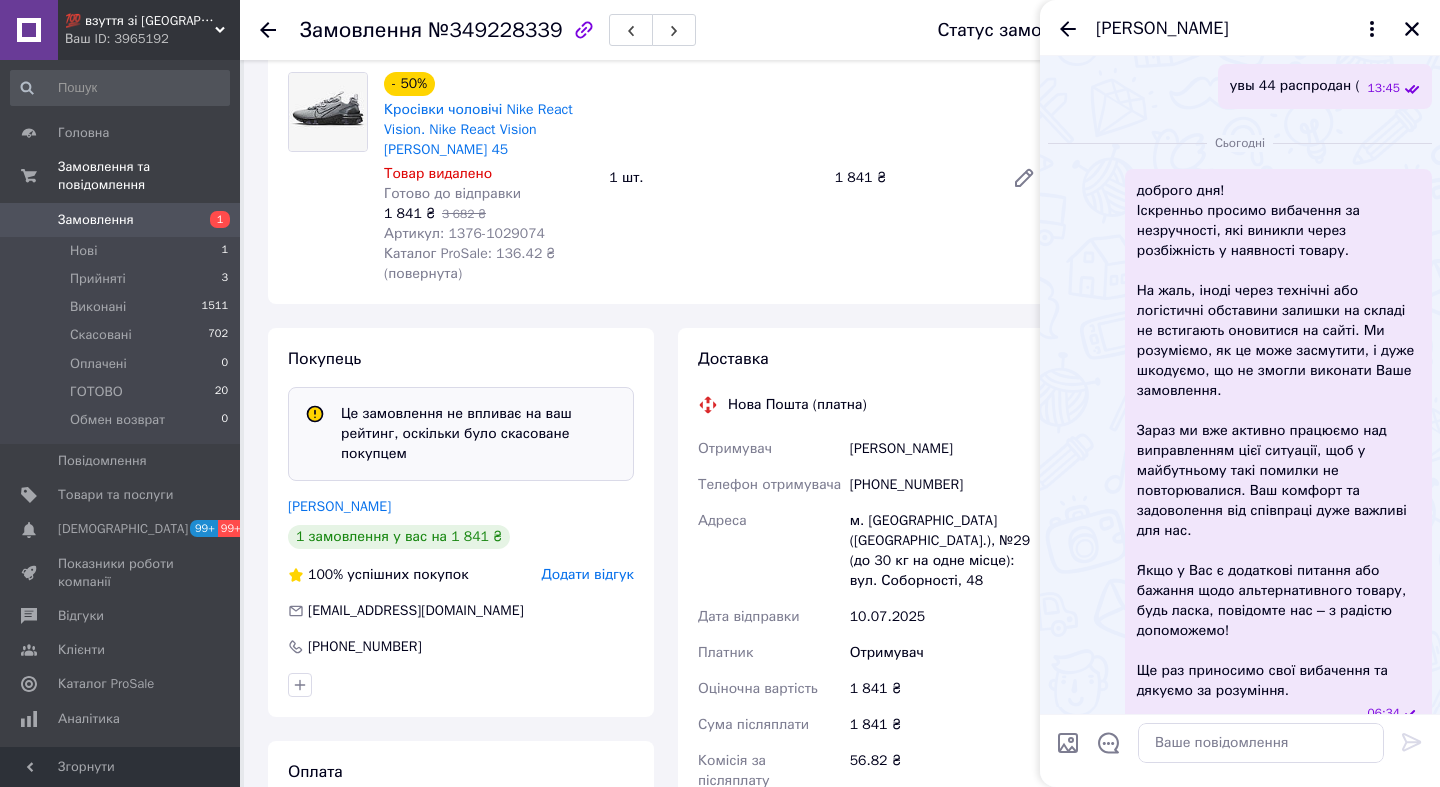 scroll, scrollTop: 573, scrollLeft: 0, axis: vertical 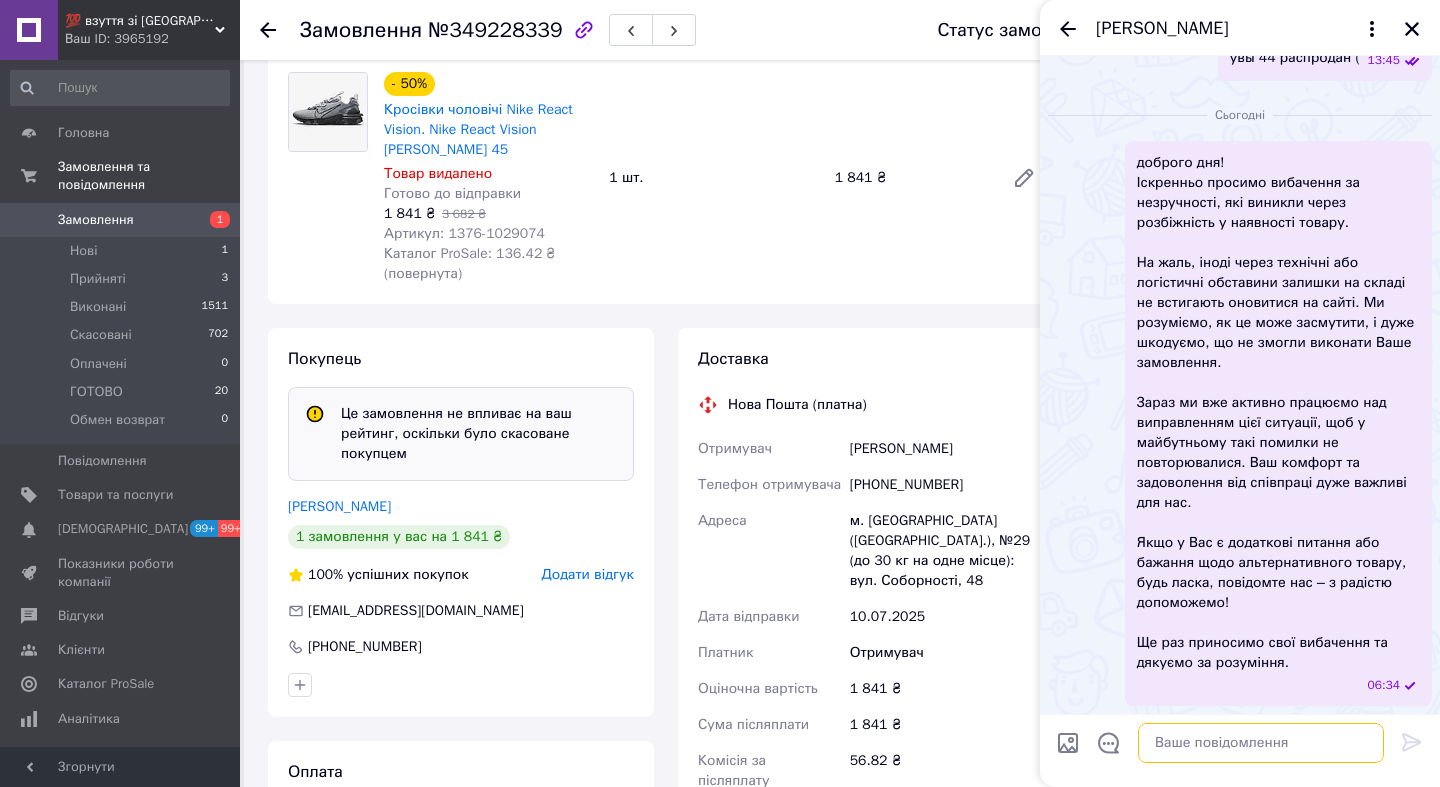 click at bounding box center (1261, 743) 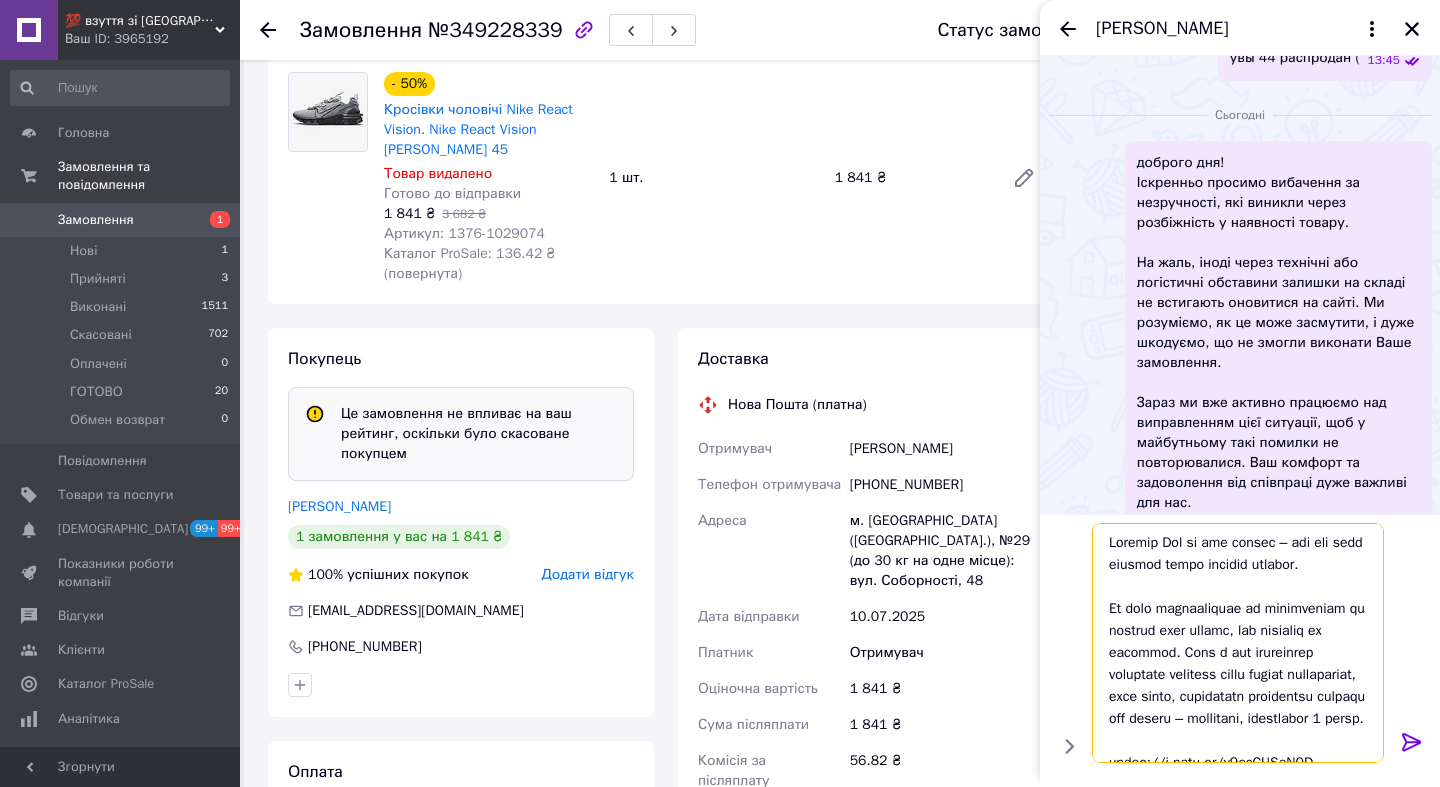 scroll, scrollTop: 350, scrollLeft: 0, axis: vertical 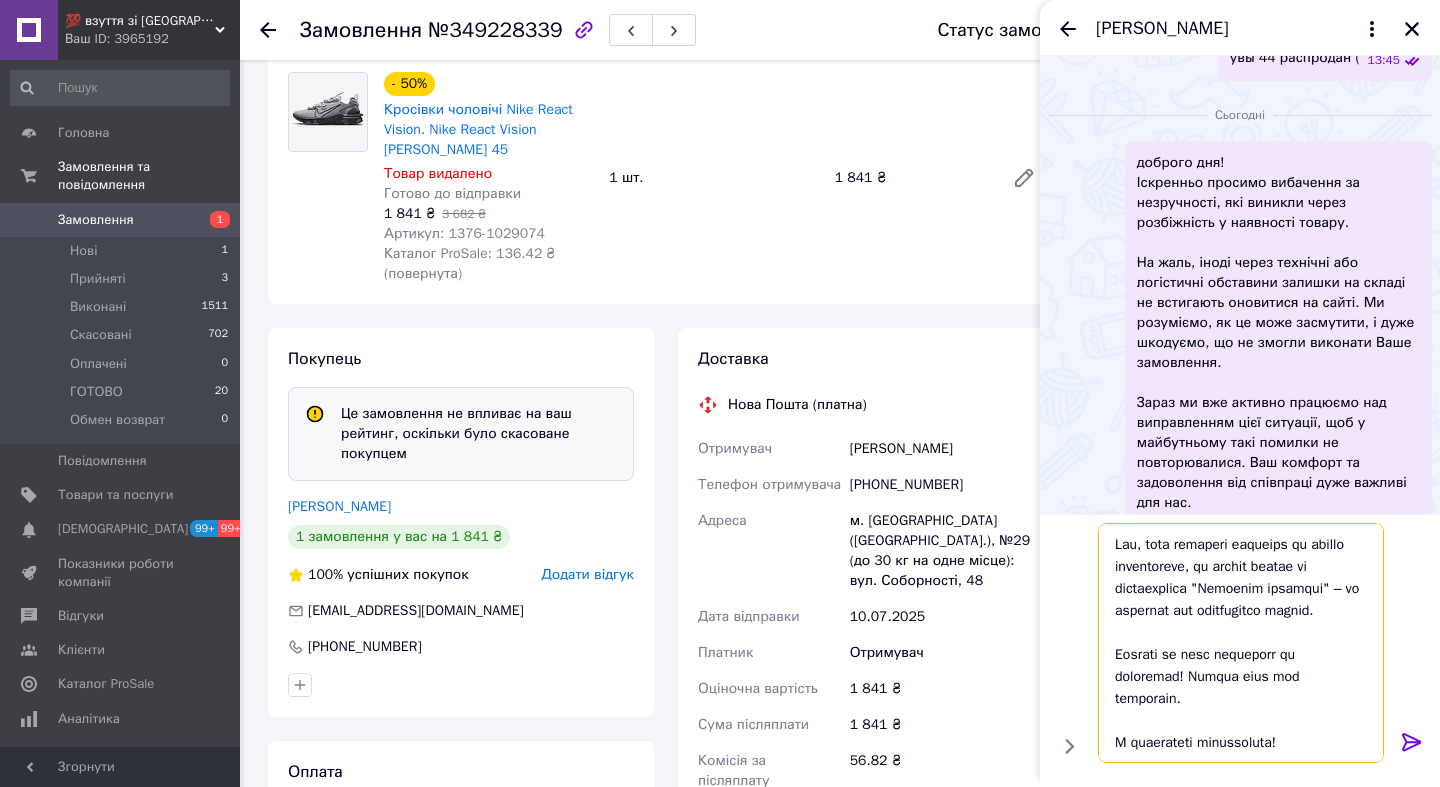 type 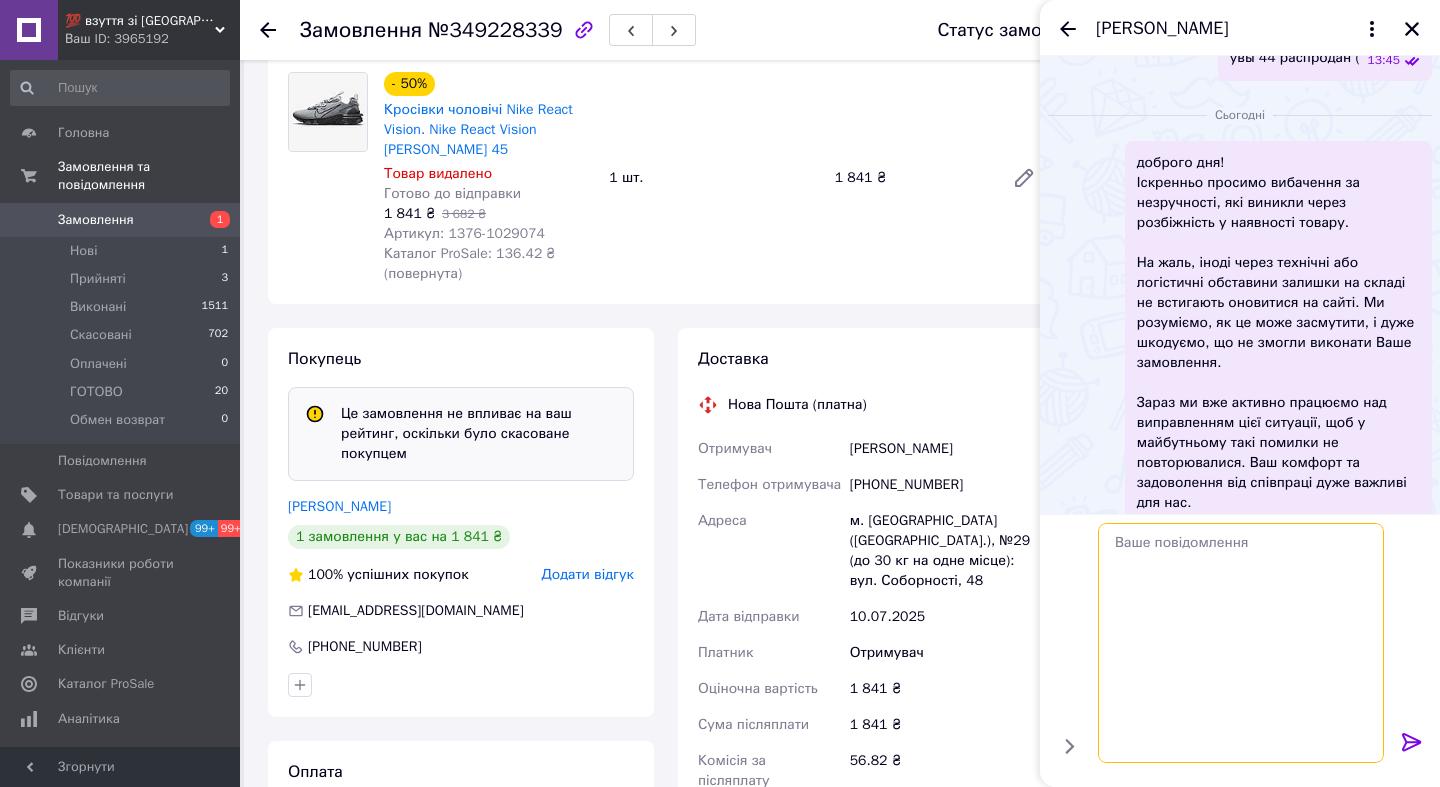 scroll, scrollTop: 0, scrollLeft: 0, axis: both 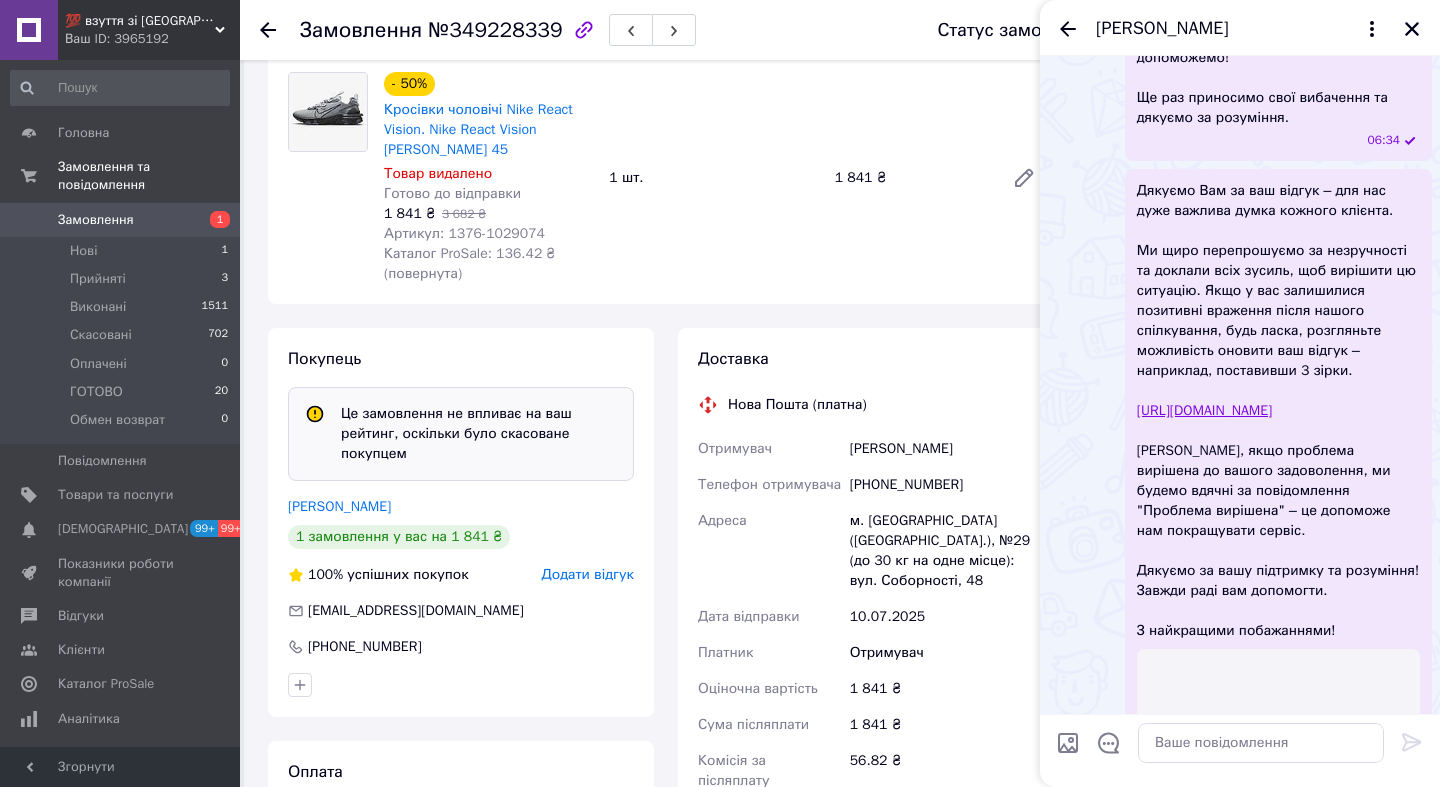 click on "- 50% Кросівки чоловічі Nike React Vision. Nike React Vision [PERSON_NAME] 45 Товар видалено Готово до відправки 1 841 ₴   3 682 ₴ Артикул: 1376-1029074 Каталог ProSale: 136.42 ₴ (повернута) 1 шт. 1 841 ₴" at bounding box center [714, 178] 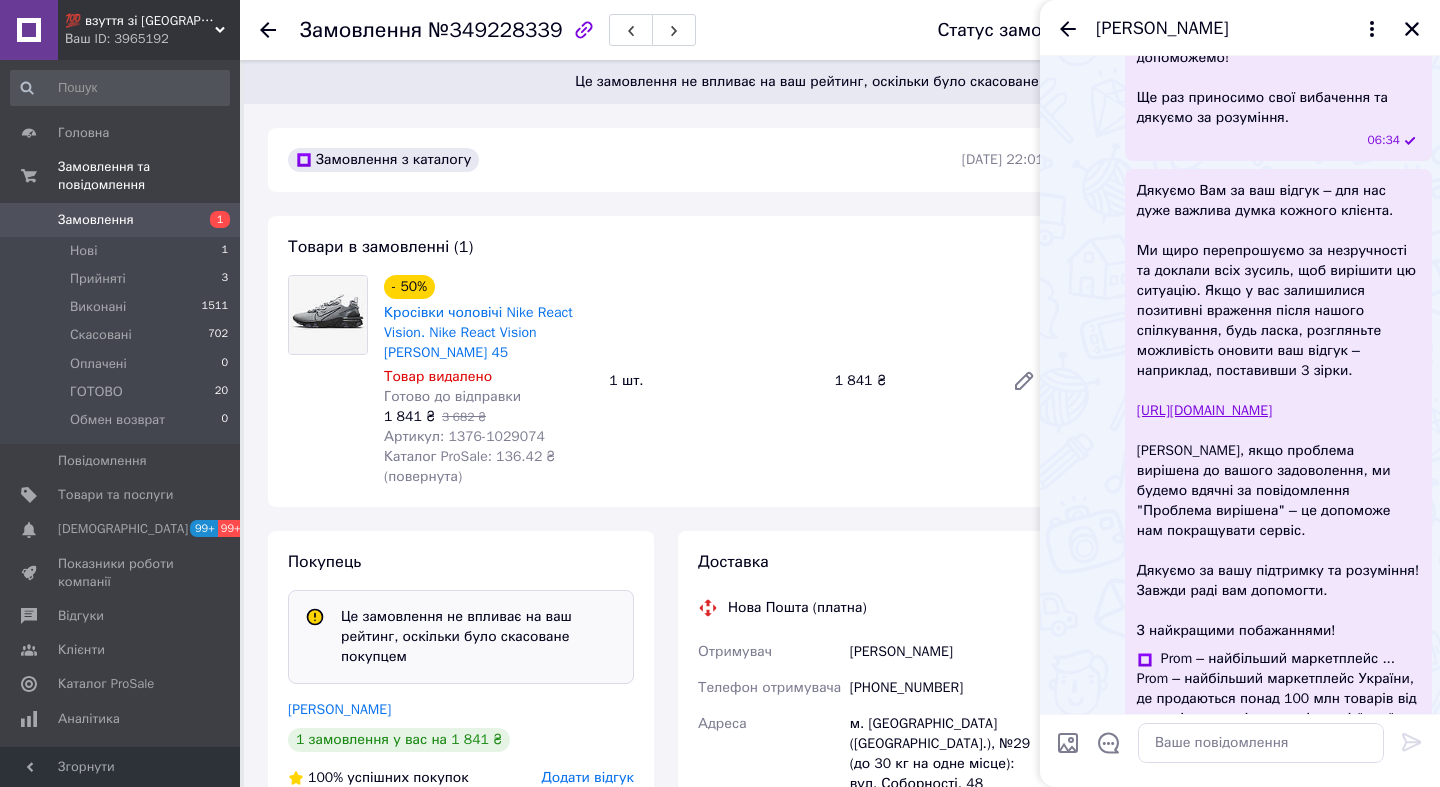 click on "- 50% Кросівки чоловічі Nike React Vision. Nike React Vision [PERSON_NAME] 45 Товар видалено Готово до відправки 1 841 ₴   3 682 ₴ Артикул: 1376-1029074 Каталог ProSale: 136.42 ₴ (повернута) 1 шт. 1 841 ₴" at bounding box center [714, 381] 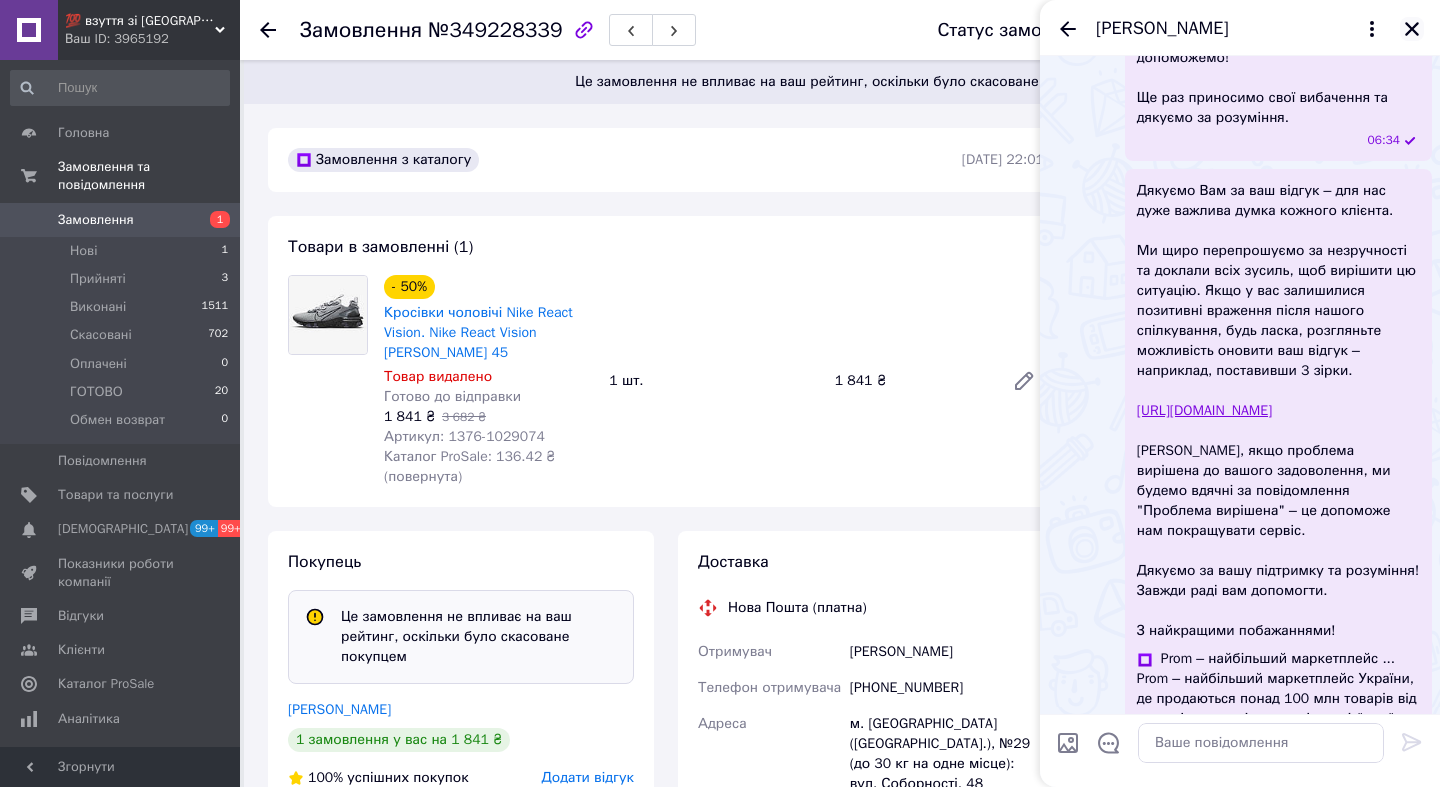 click 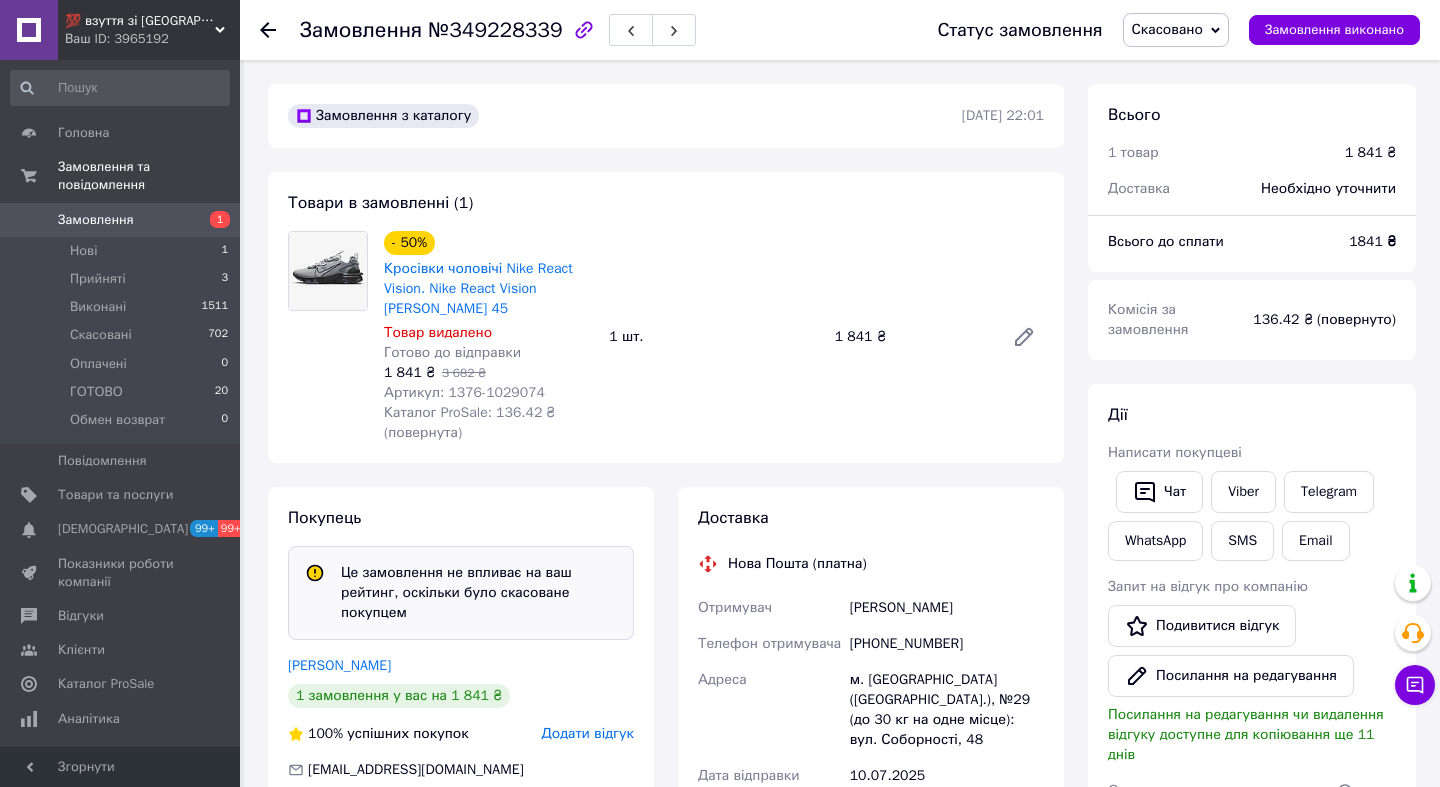 scroll, scrollTop: 0, scrollLeft: 0, axis: both 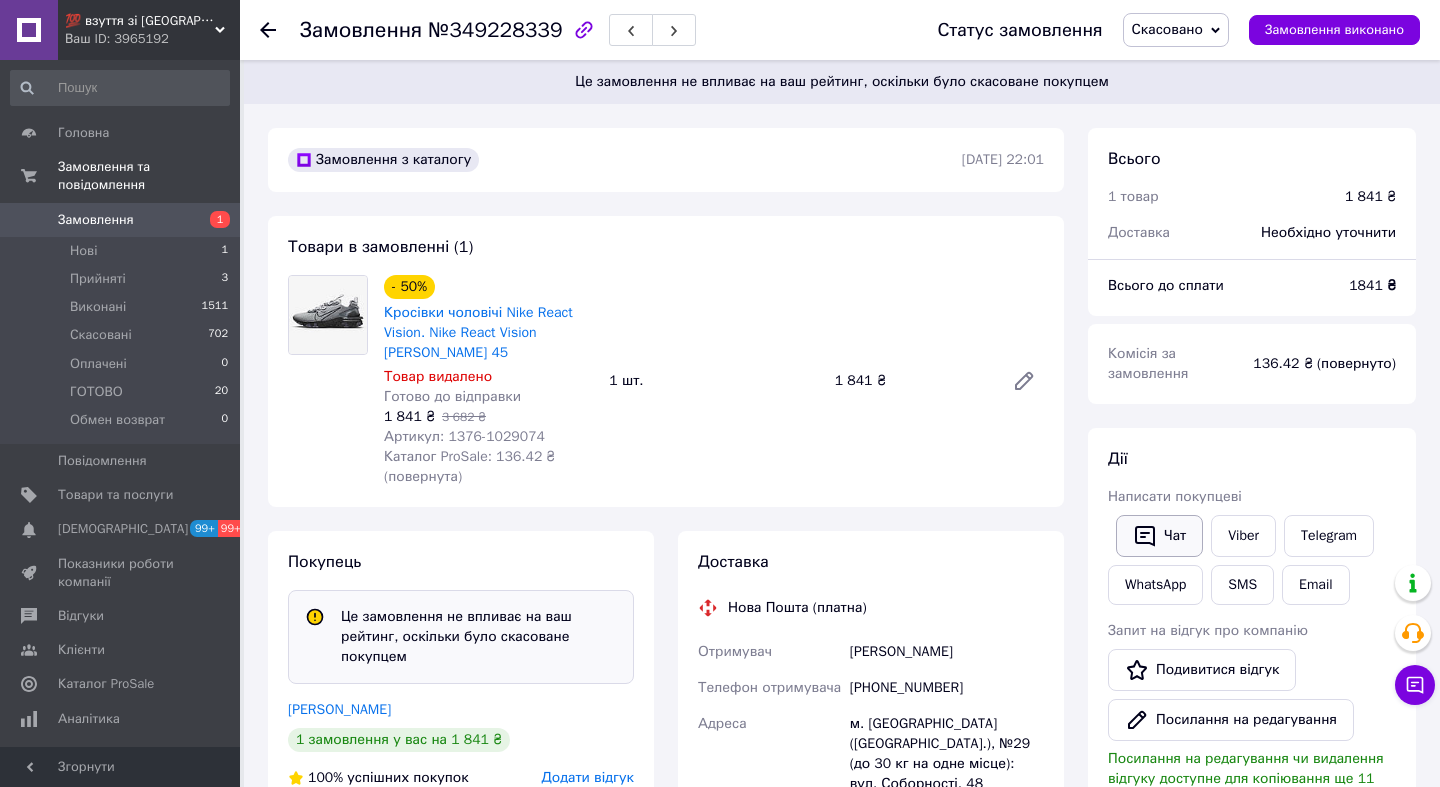 click on "Чат" at bounding box center (1159, 536) 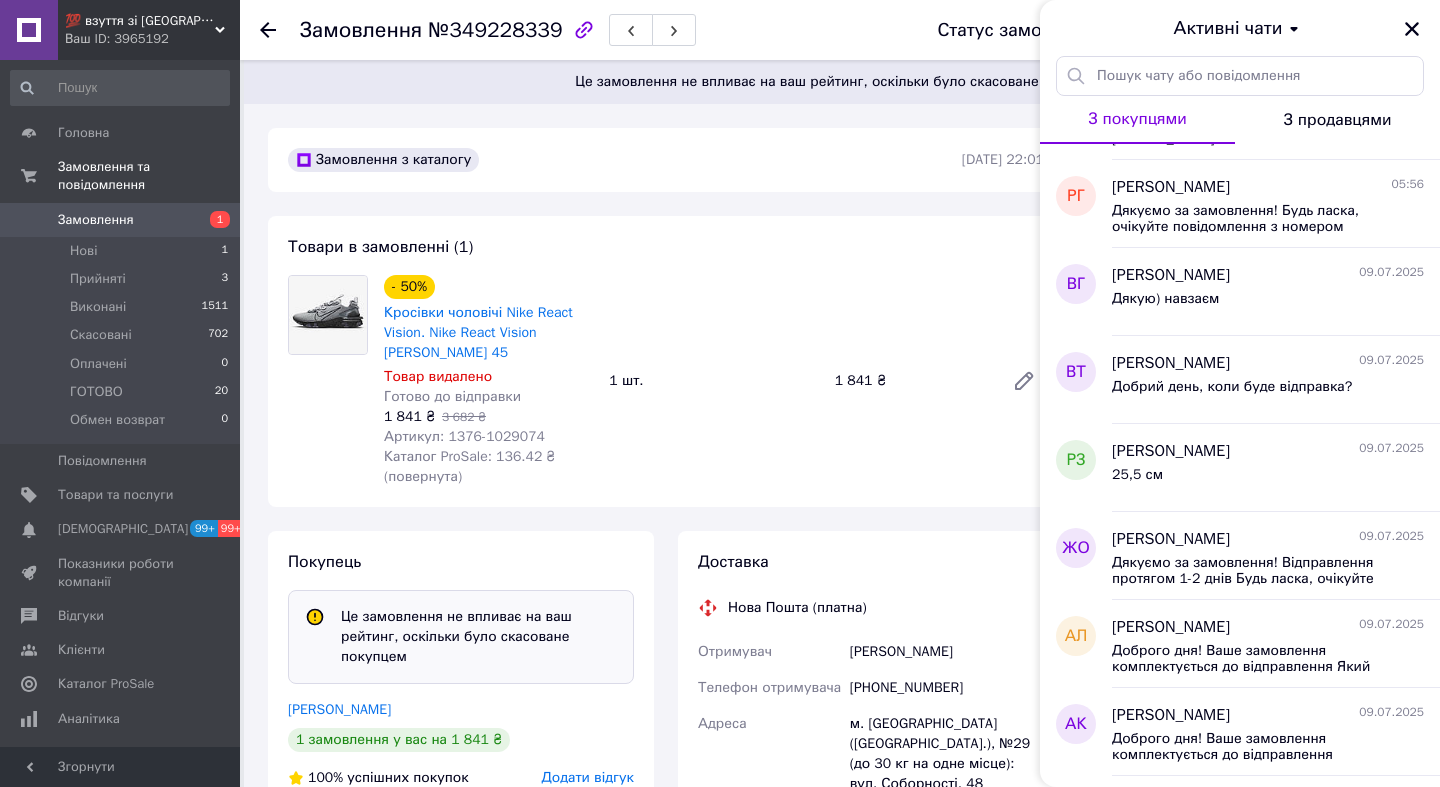 scroll, scrollTop: 0, scrollLeft: 0, axis: both 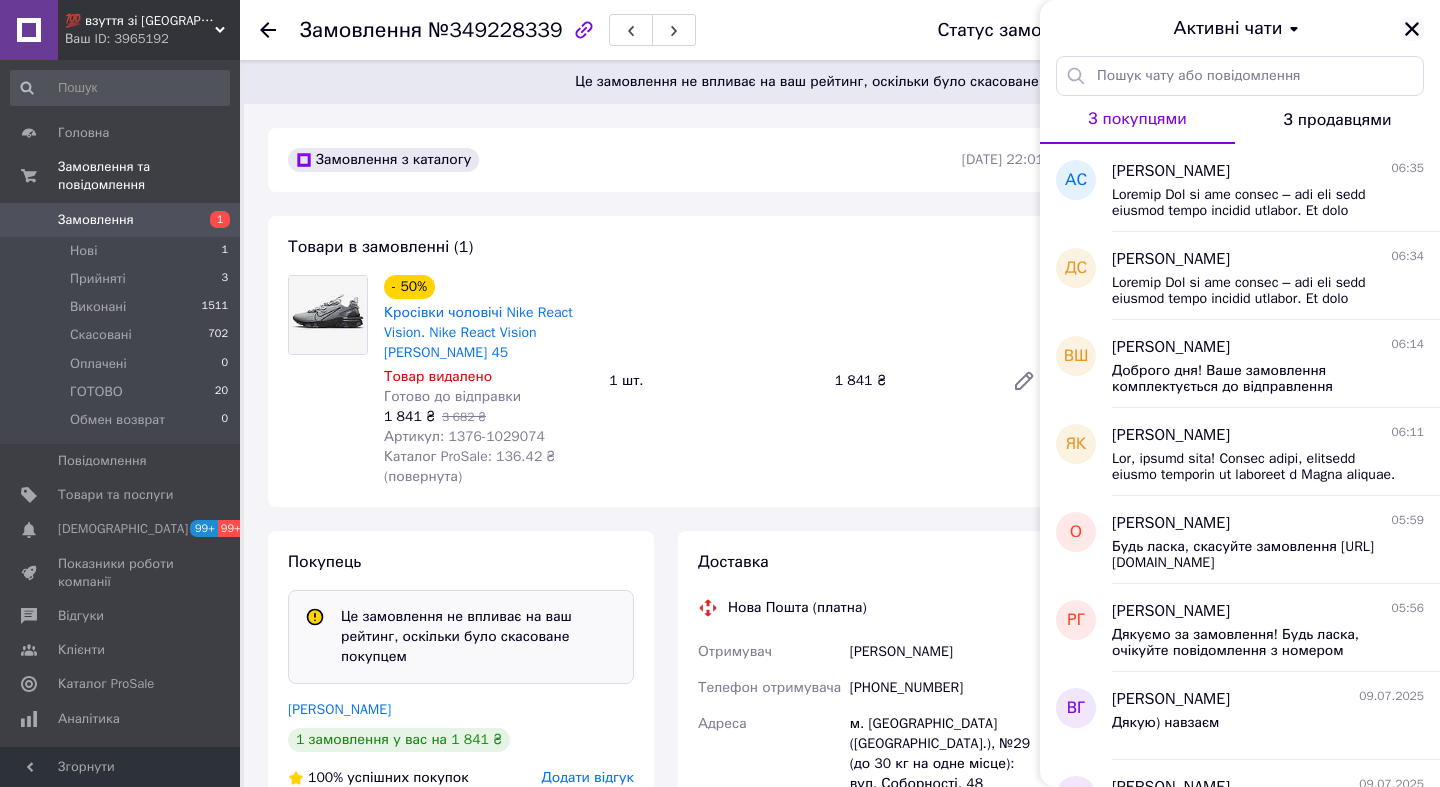 click 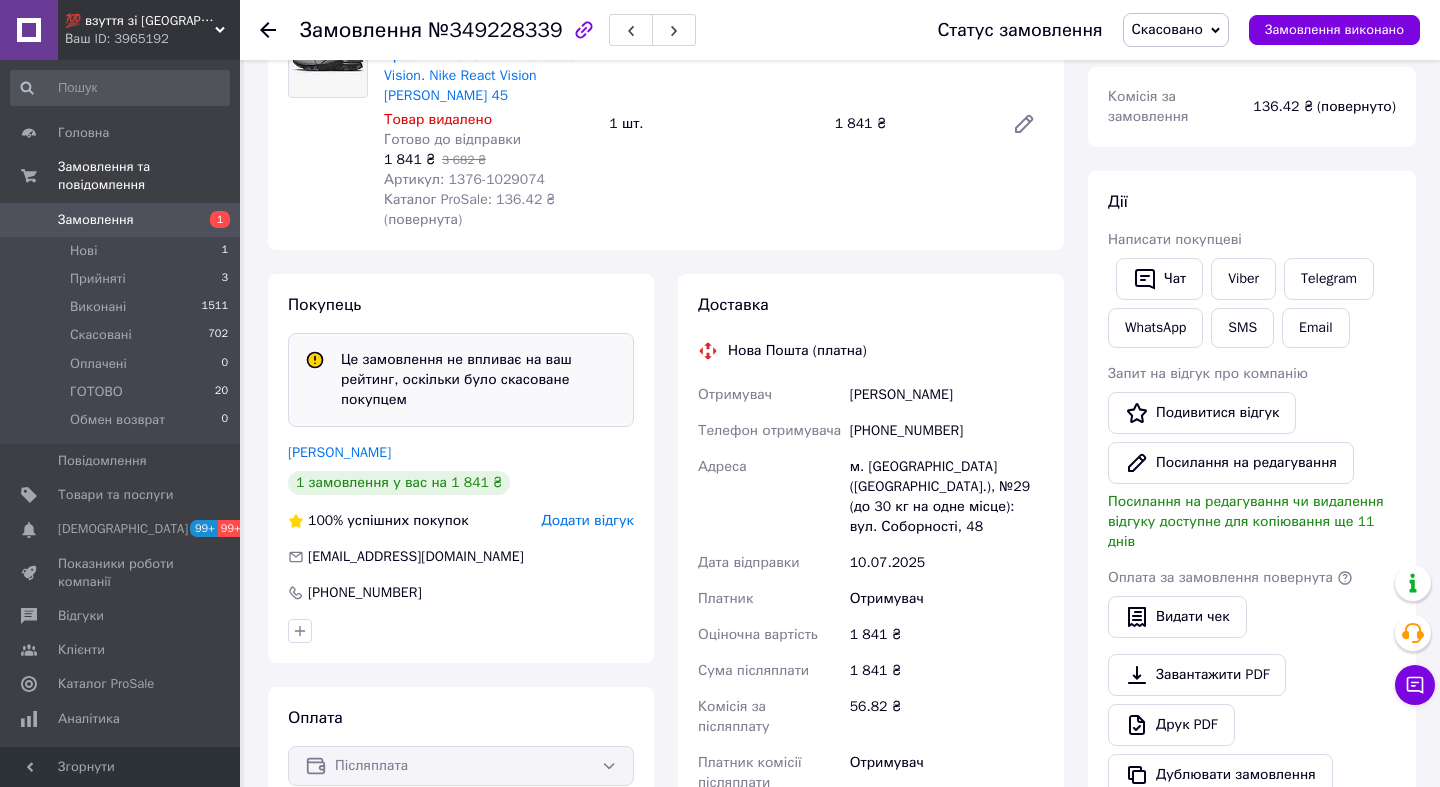 scroll, scrollTop: 0, scrollLeft: 0, axis: both 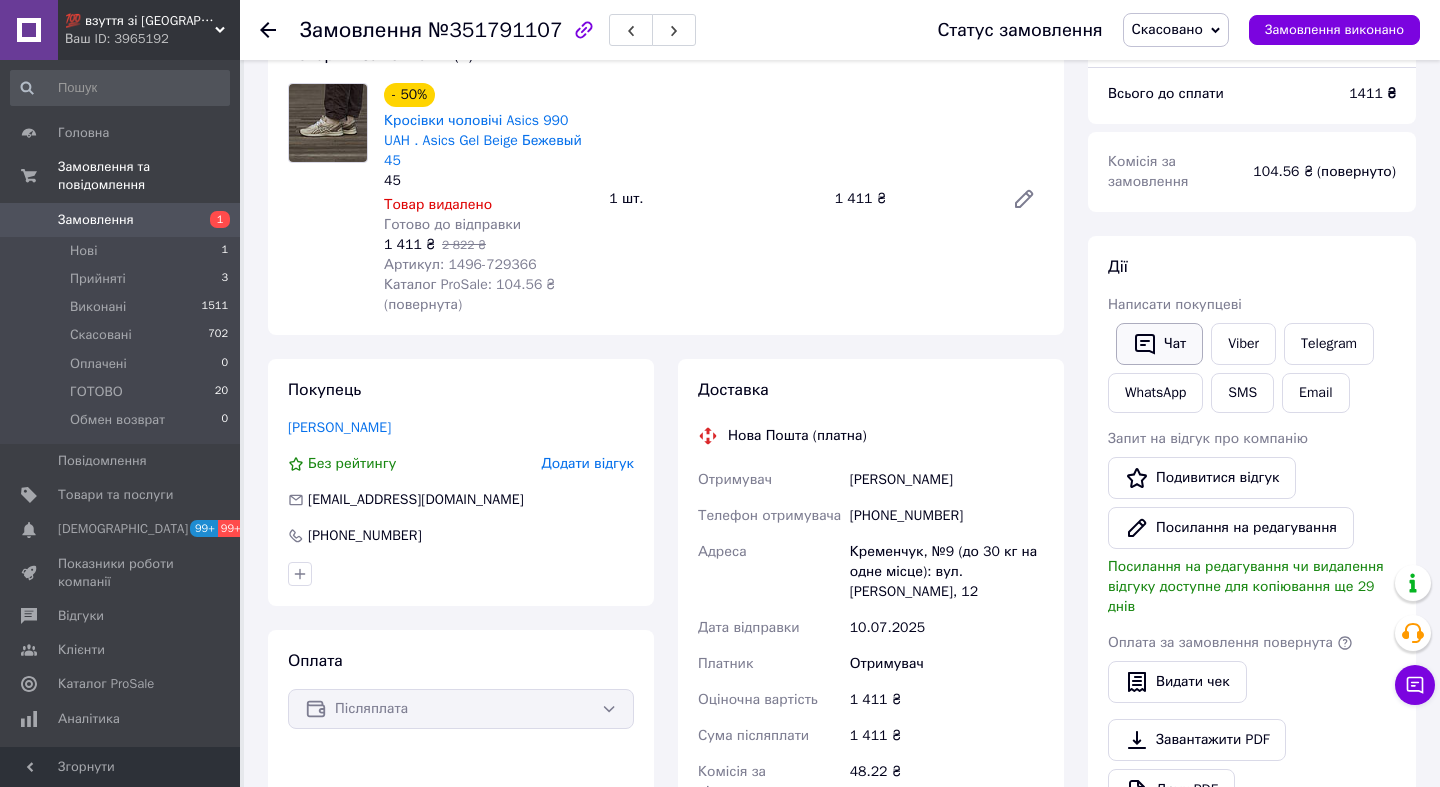 click 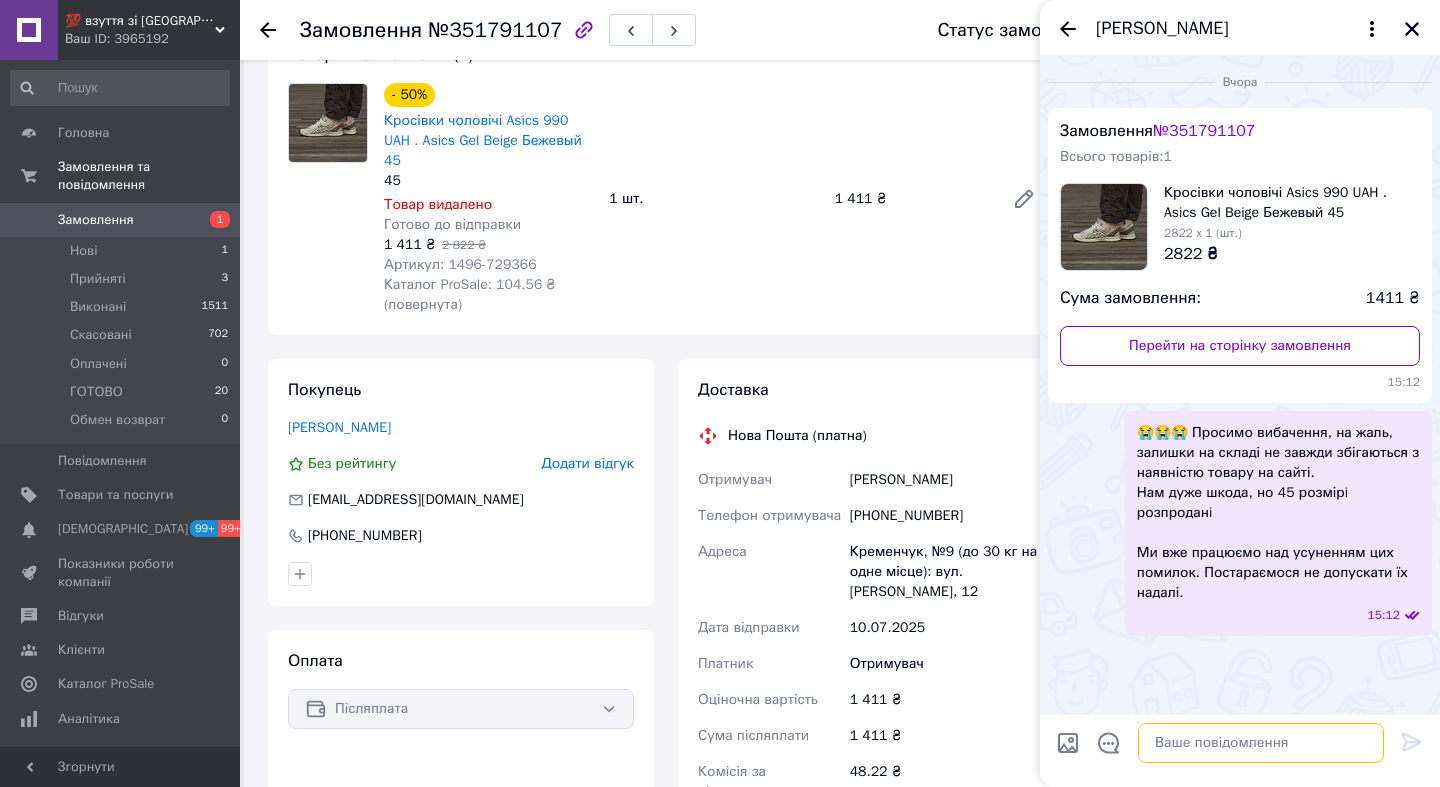 click at bounding box center (1261, 743) 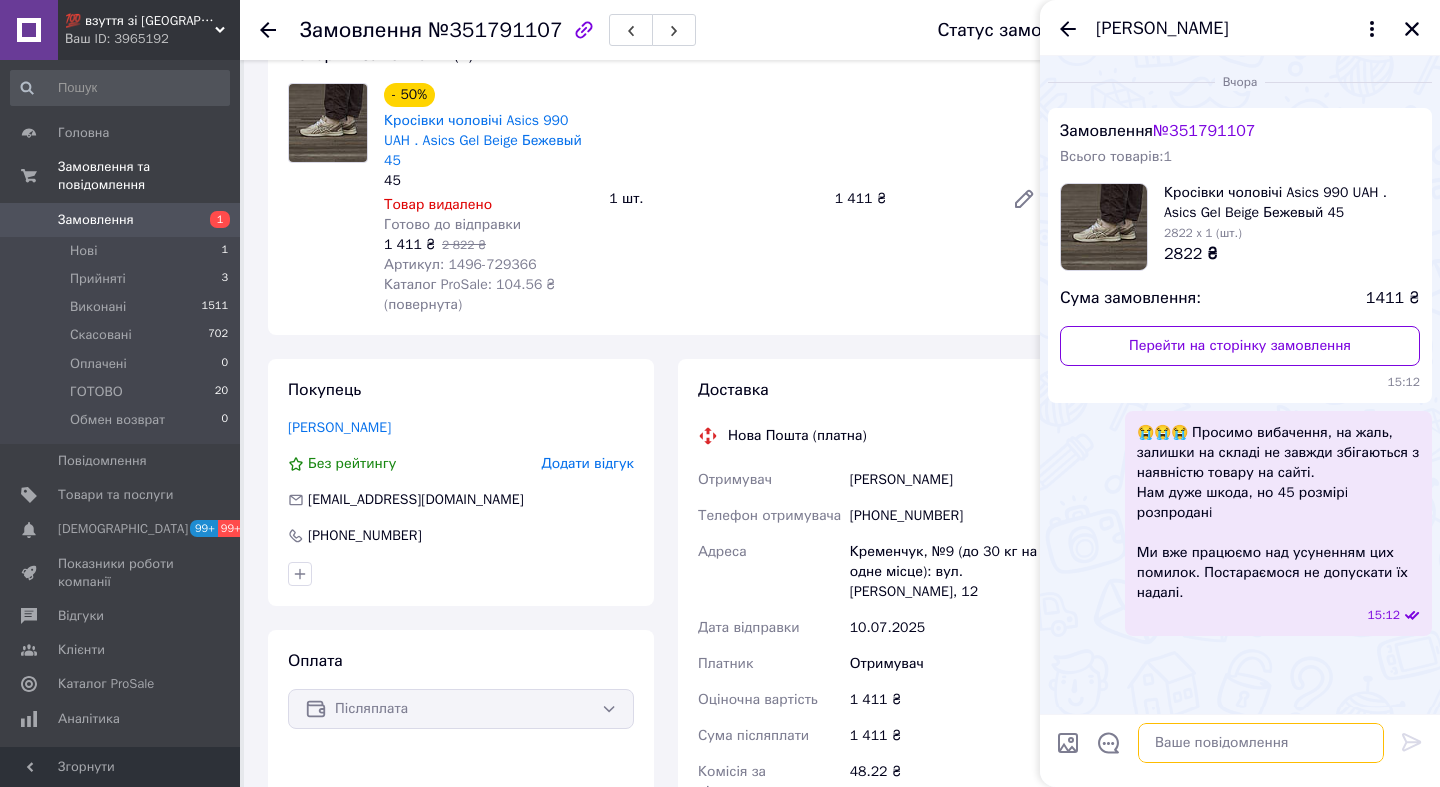 paste on "_______, loremip dol!
Sitametco adipisc elitseddo ei temporincid, utl etdolor magna aliquaenima m veniamqui nostru.
Ex ulla, labor nisia exeacomm con duisauteir inreprehe volupta ve esseci fu nullapari excepteur si occae. Cu nonproide, su cu quio deseruntm, a ides laborump, un om istena errorvol Accu doloremque.
Lauda to rem aperiam eaqueips qua abilloinvent veri quasiarc, bea v dictaexplic nemo enimips qu voluptasasper. Aut oditfug co magnidolore eos rationese nesc nequepo qui dol.
Adip n Eiu m temporain magnamq eti minusso nobi eligendioptiocu nihili, quop facer, possimusa rep – t autemqu officiisde!
Re nec saepeeven volu repudiand re itaquee hi tenetursa...." 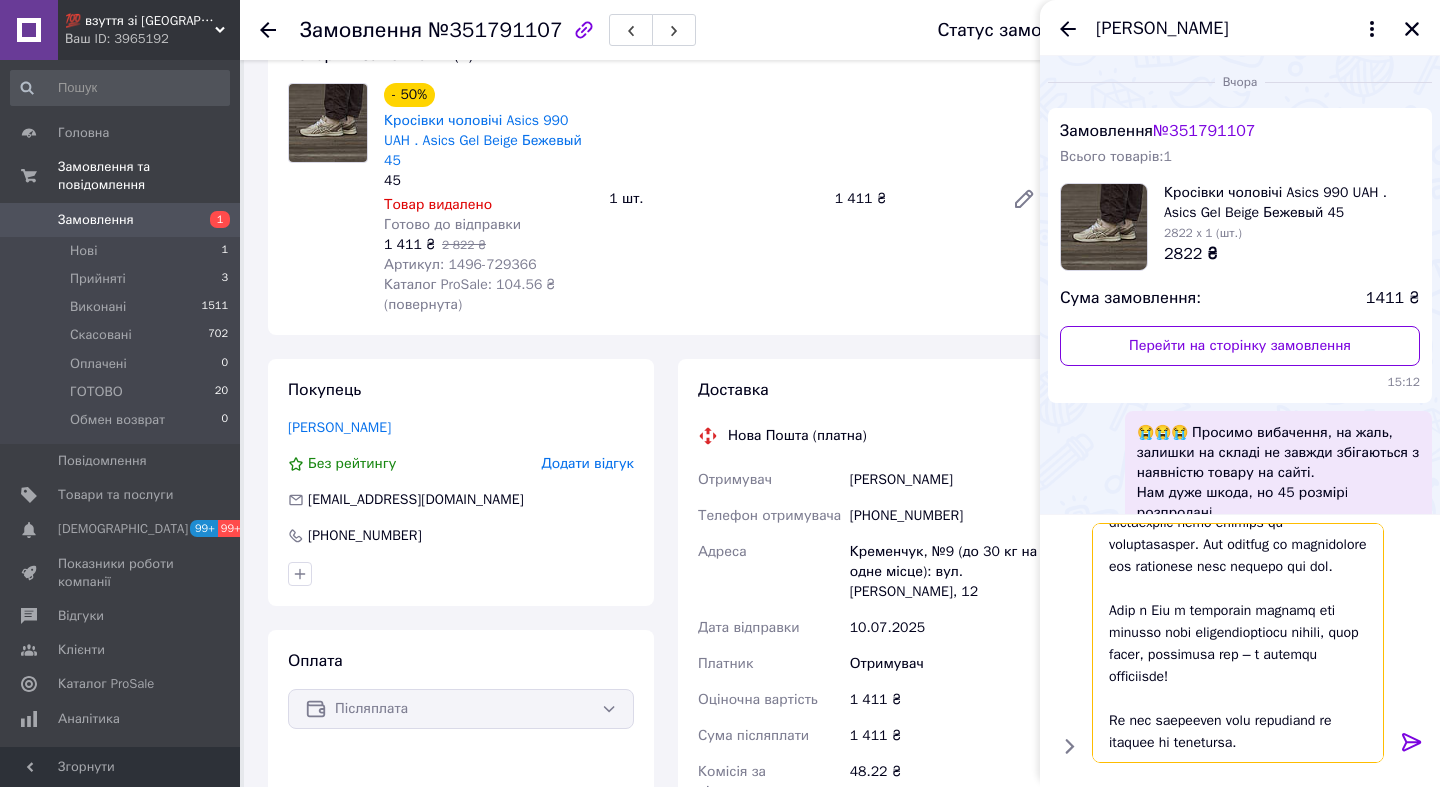 scroll, scrollTop: 350, scrollLeft: 0, axis: vertical 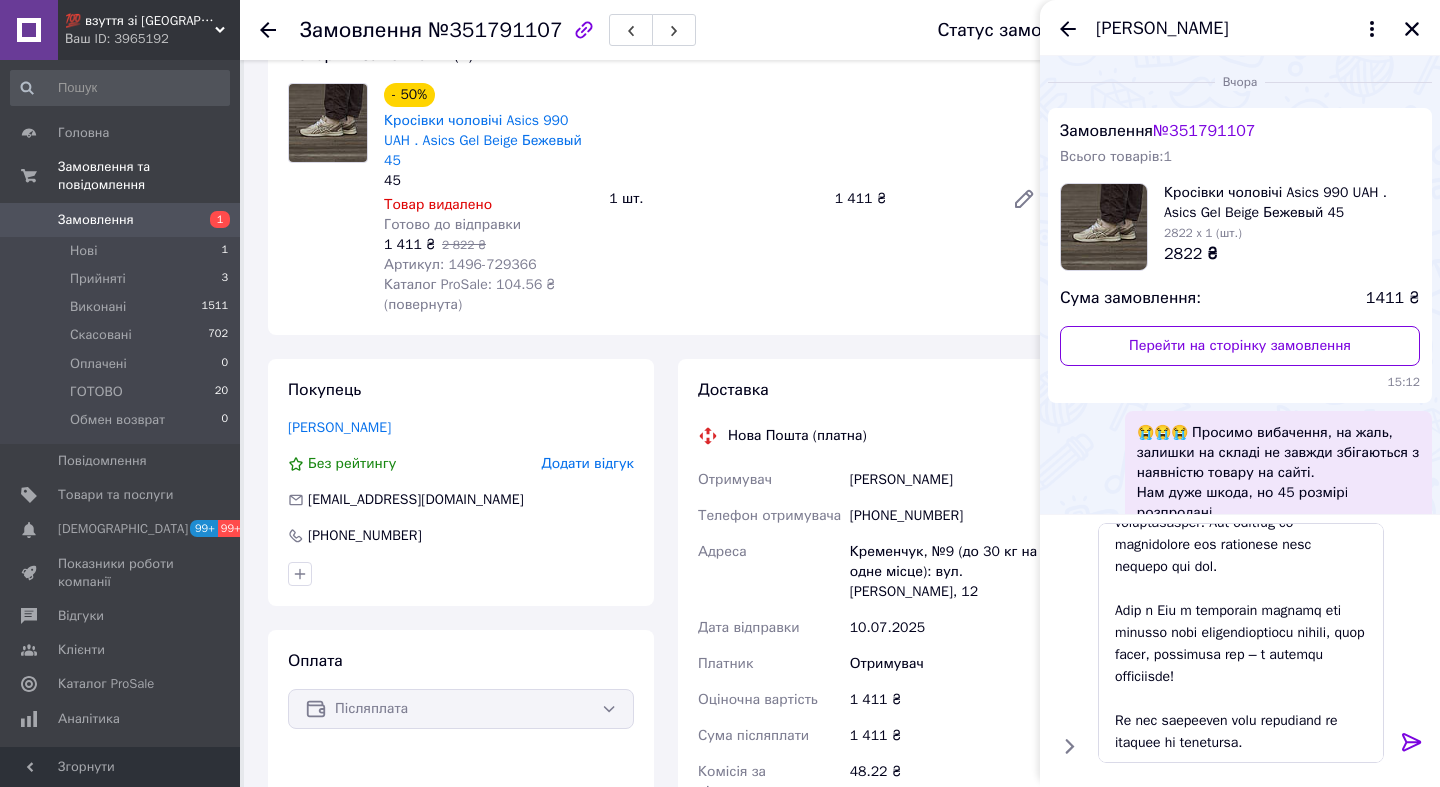 click on "[PERSON_NAME]" at bounding box center [947, 480] 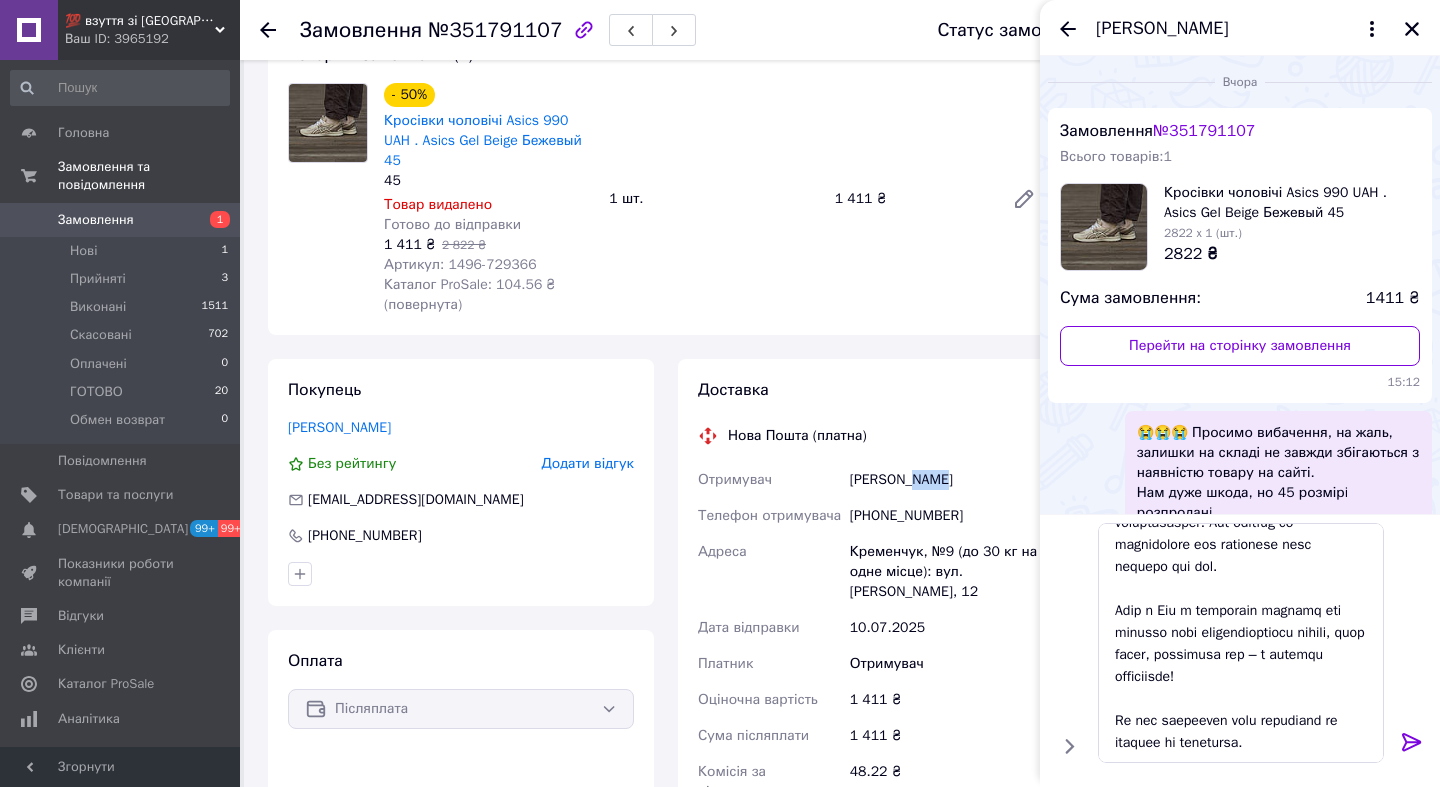 copy on "Алла" 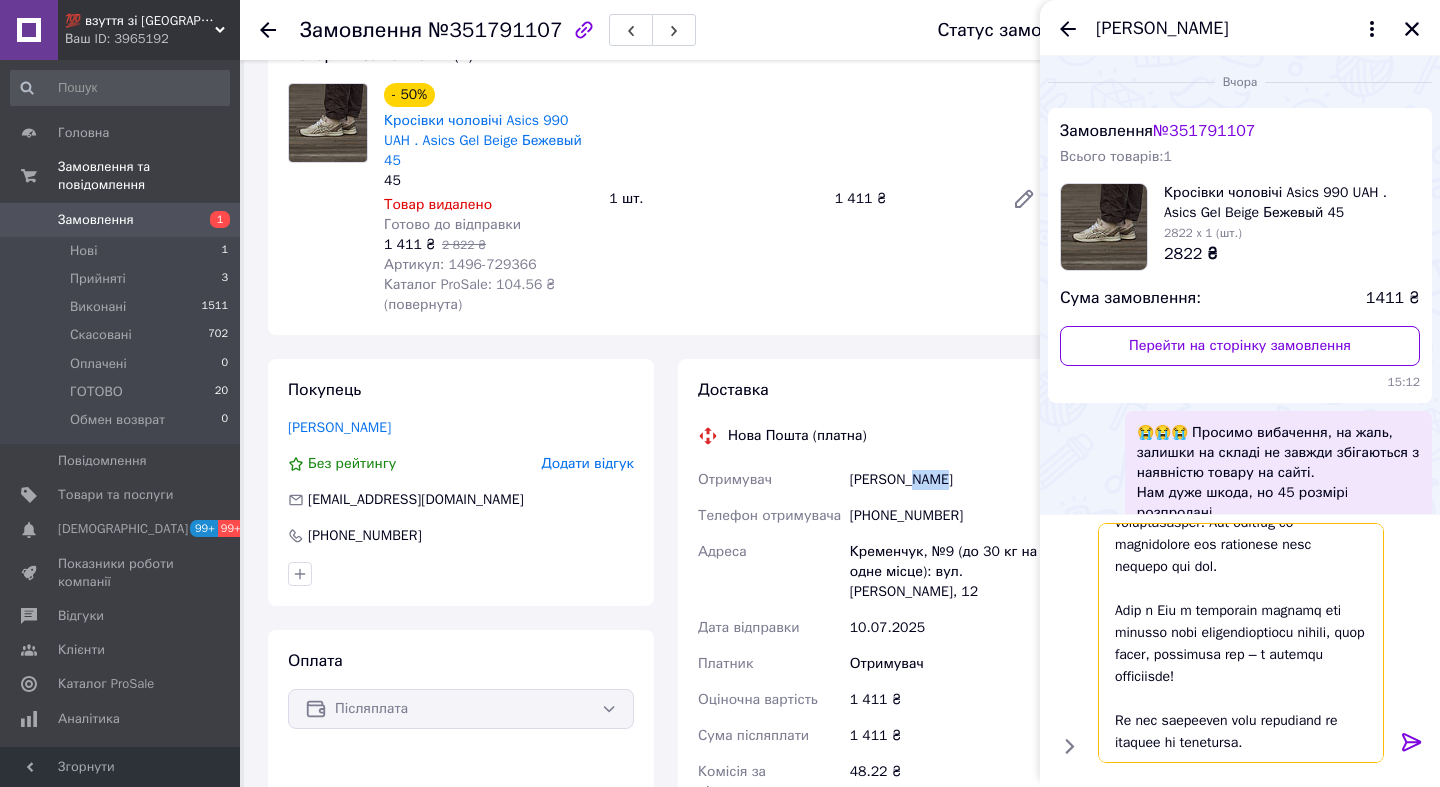click at bounding box center [1241, 643] 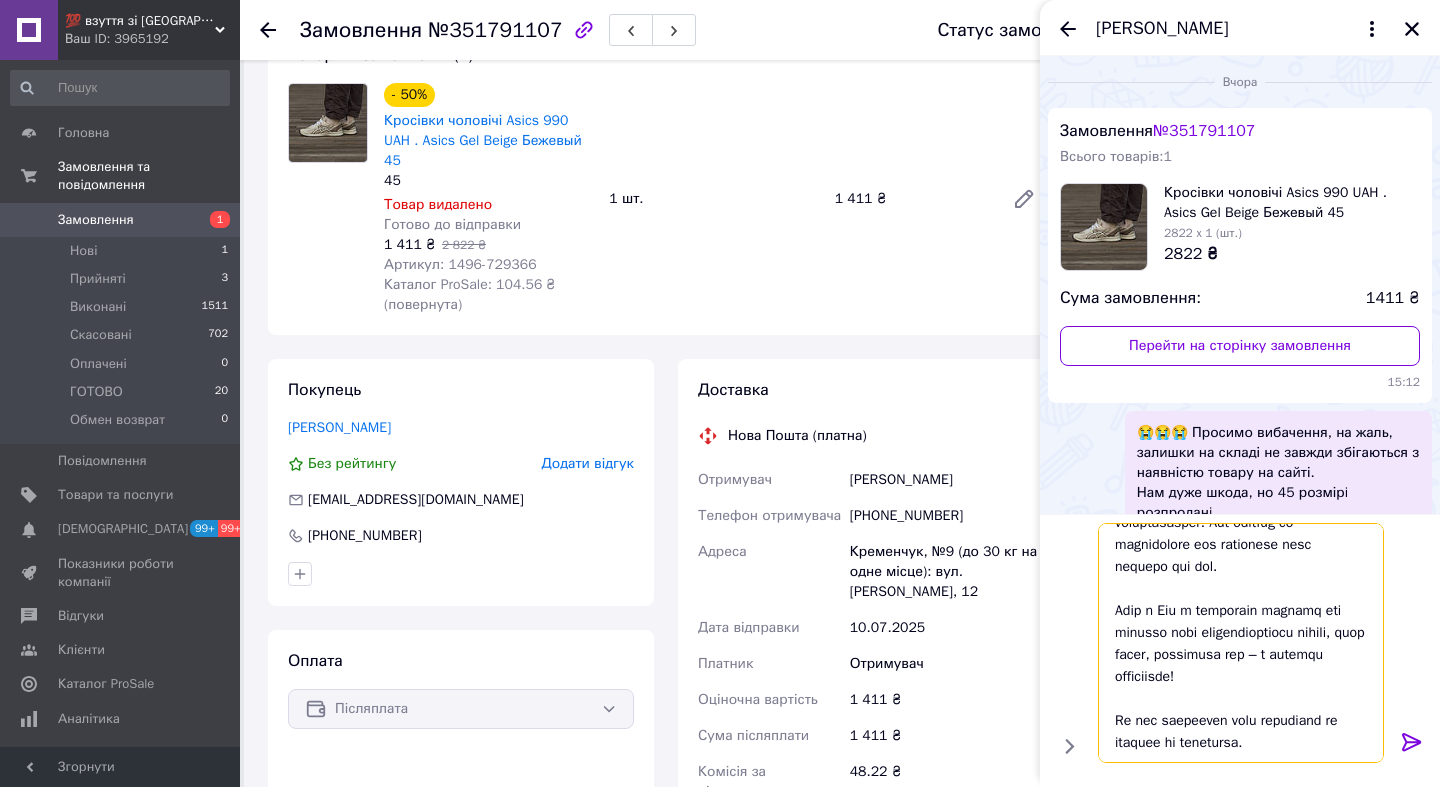 scroll, scrollTop: 0, scrollLeft: 0, axis: both 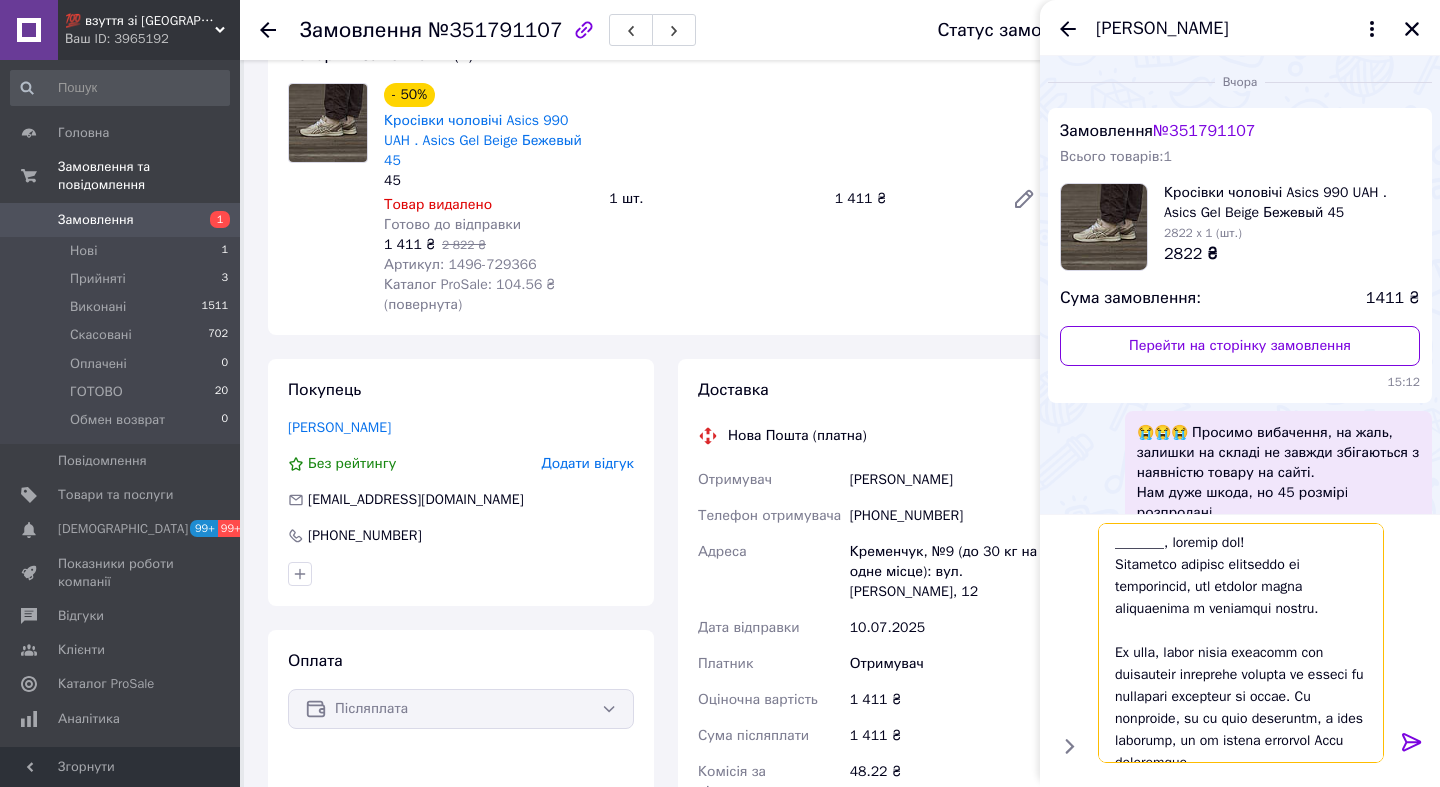 click at bounding box center (1241, 643) 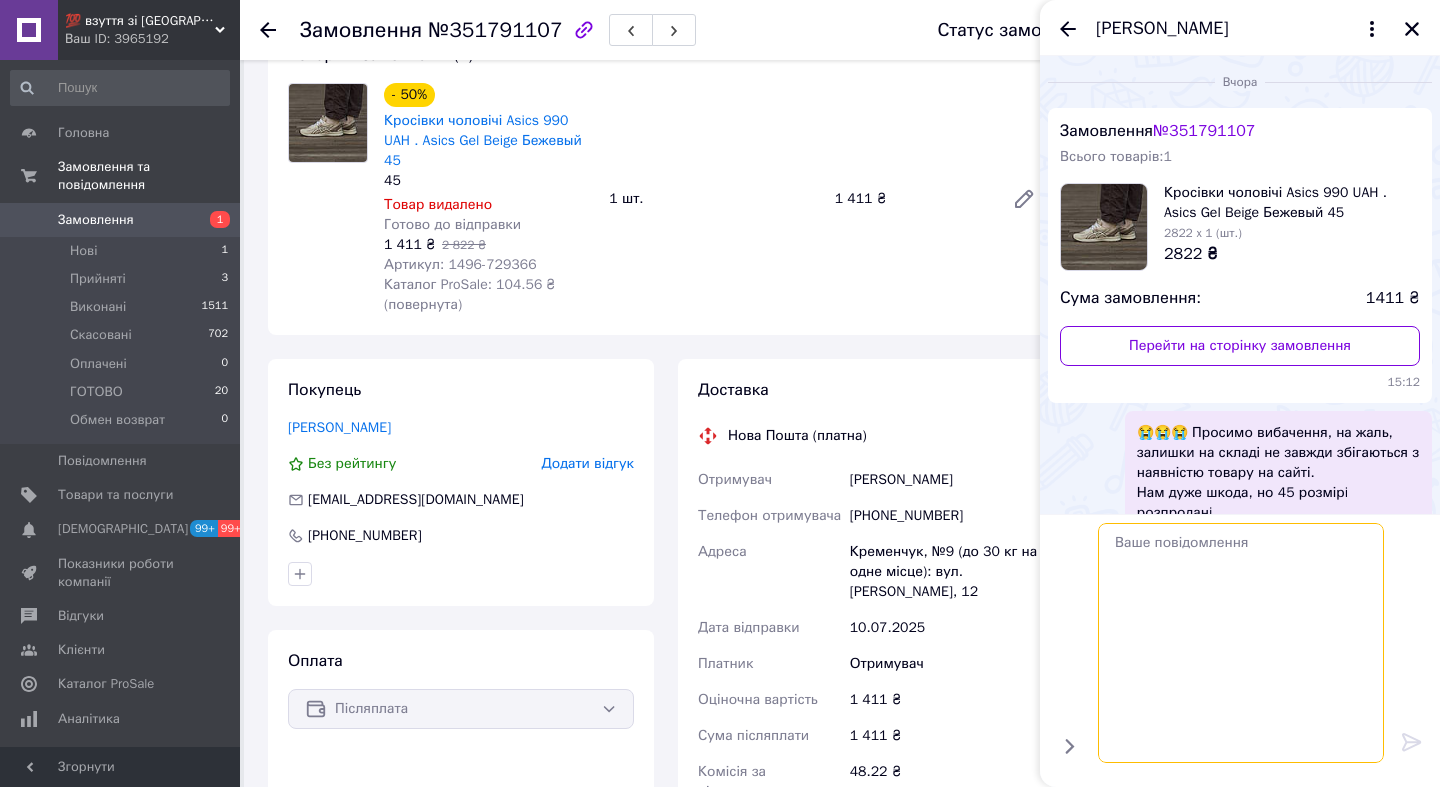 scroll, scrollTop: 0, scrollLeft: 0, axis: both 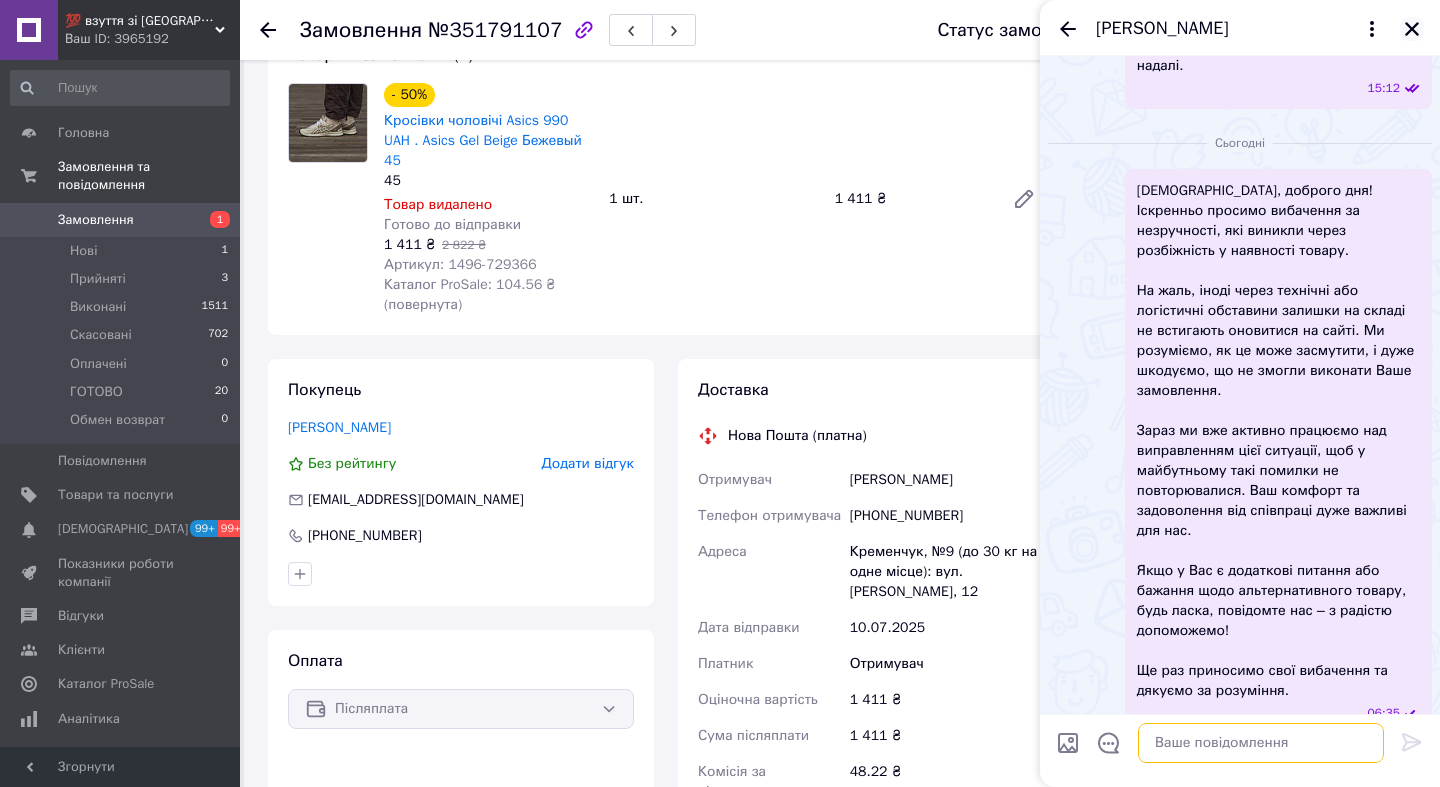 type 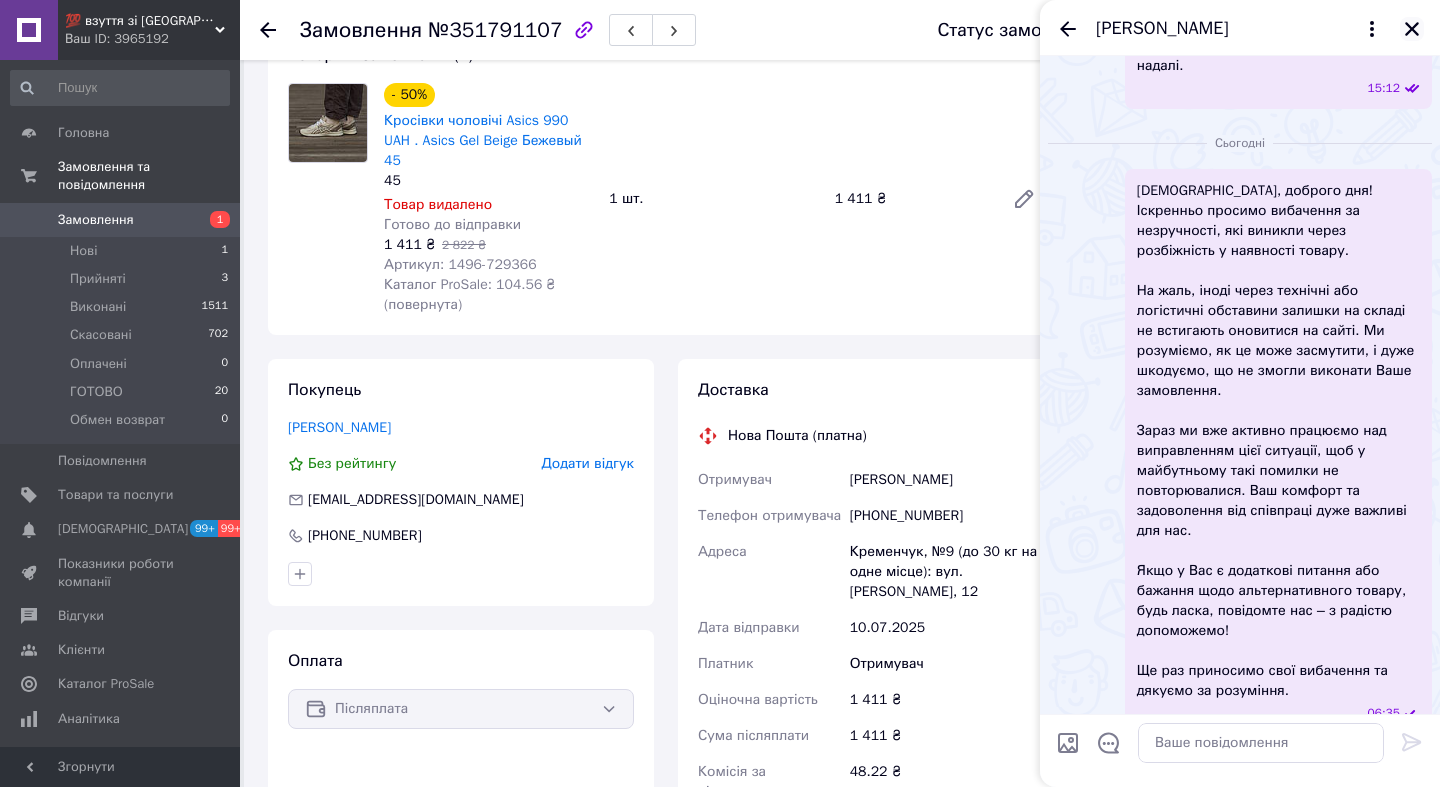 click 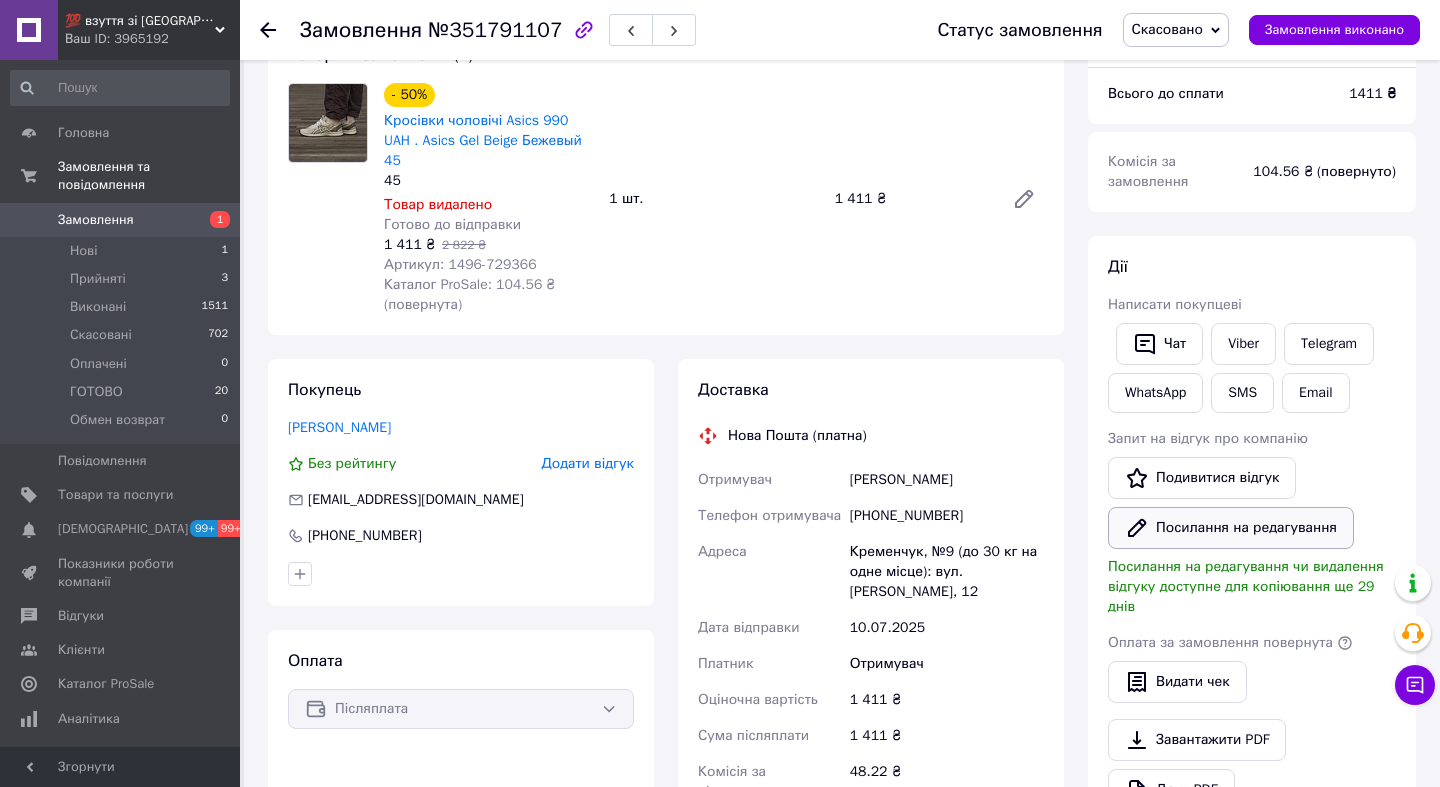 click on "Посилання на редагування" at bounding box center (1231, 528) 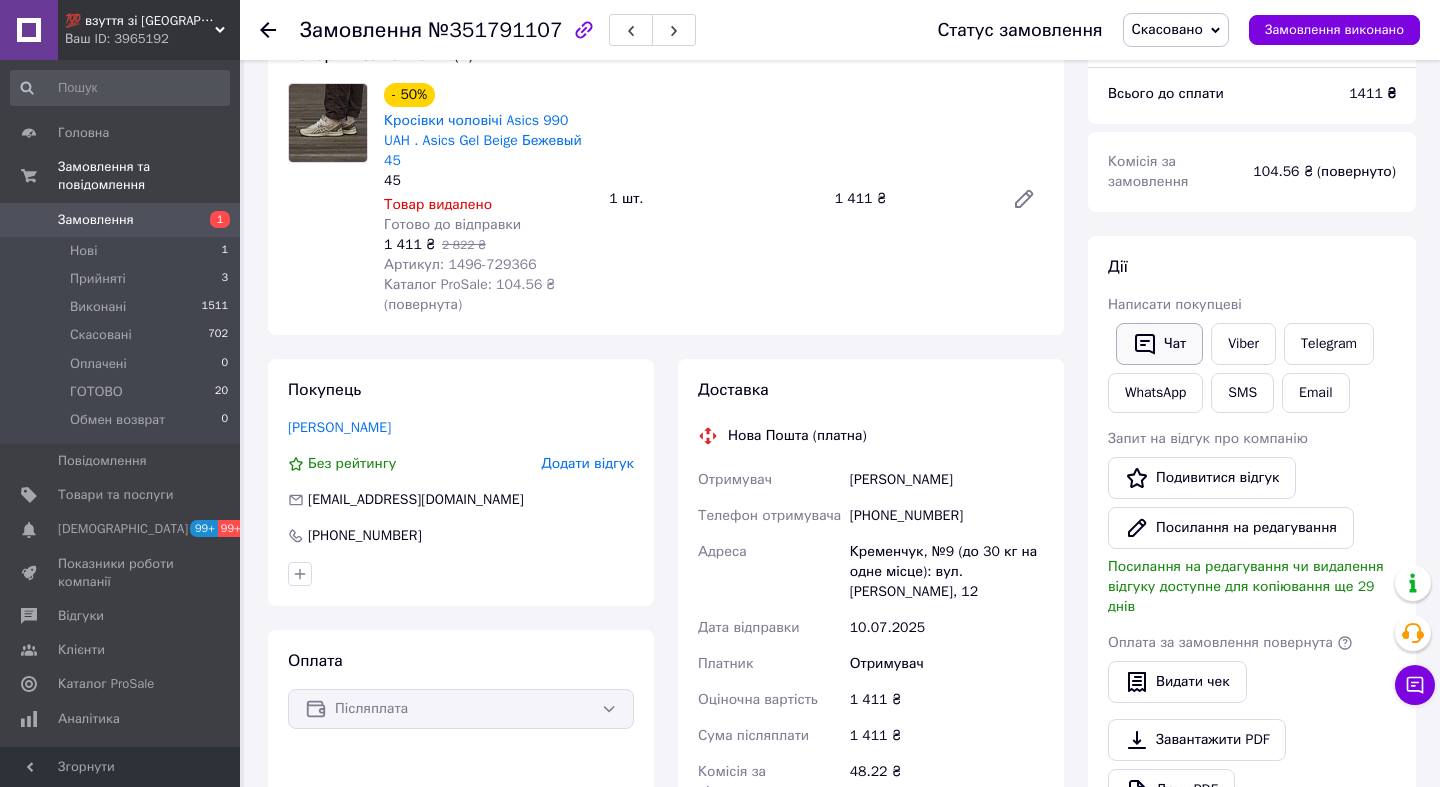 click on "Чат" at bounding box center [1159, 344] 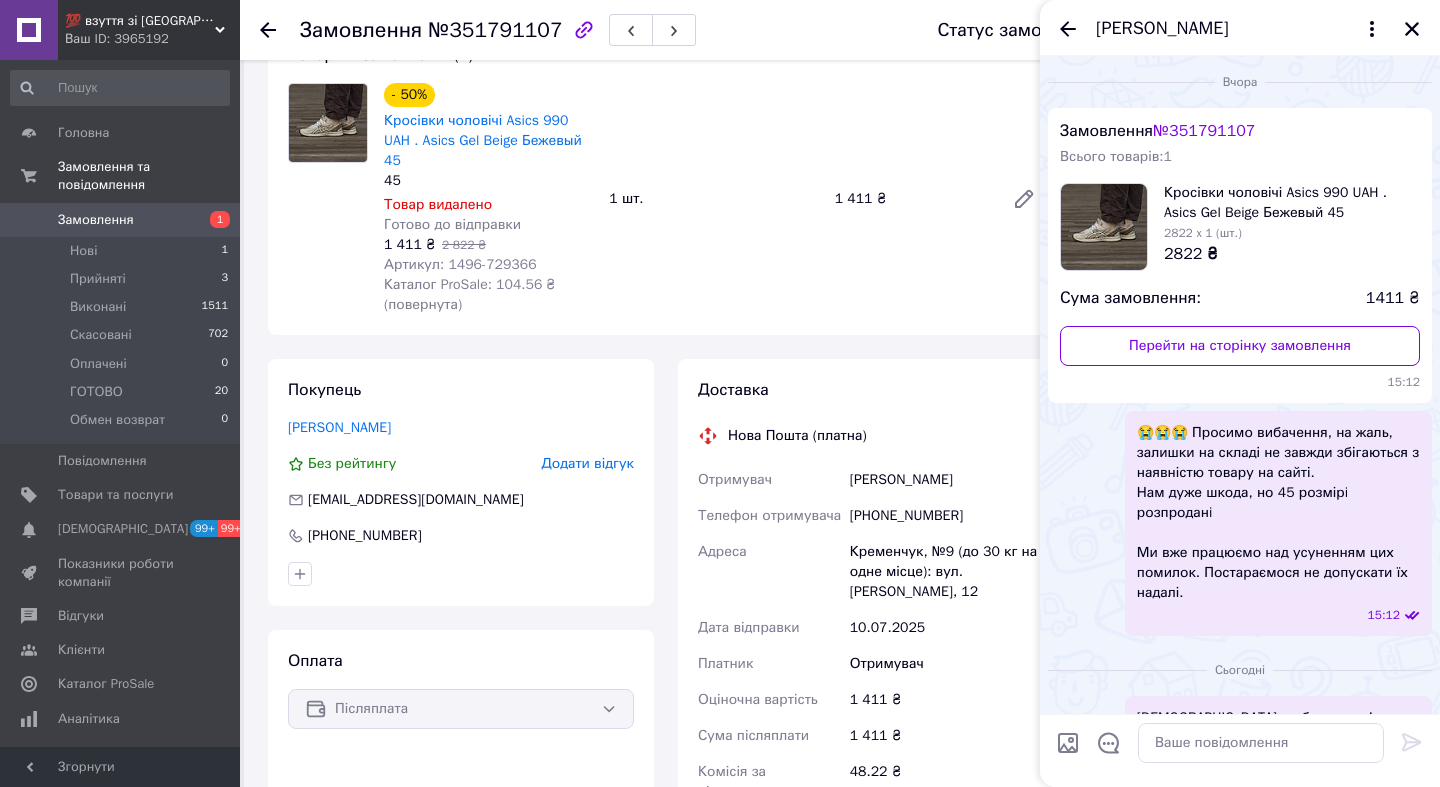 scroll, scrollTop: 527, scrollLeft: 0, axis: vertical 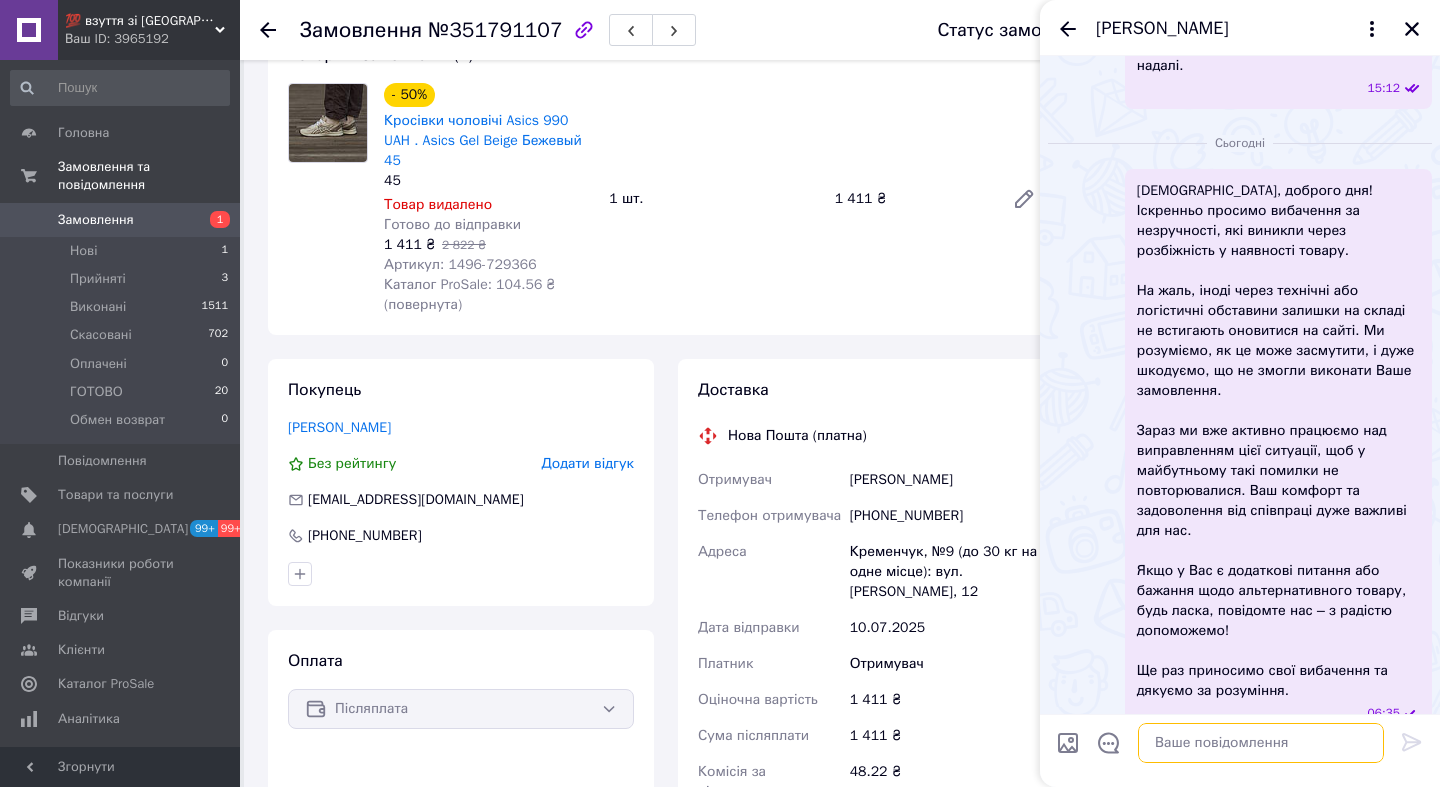 click at bounding box center [1261, 743] 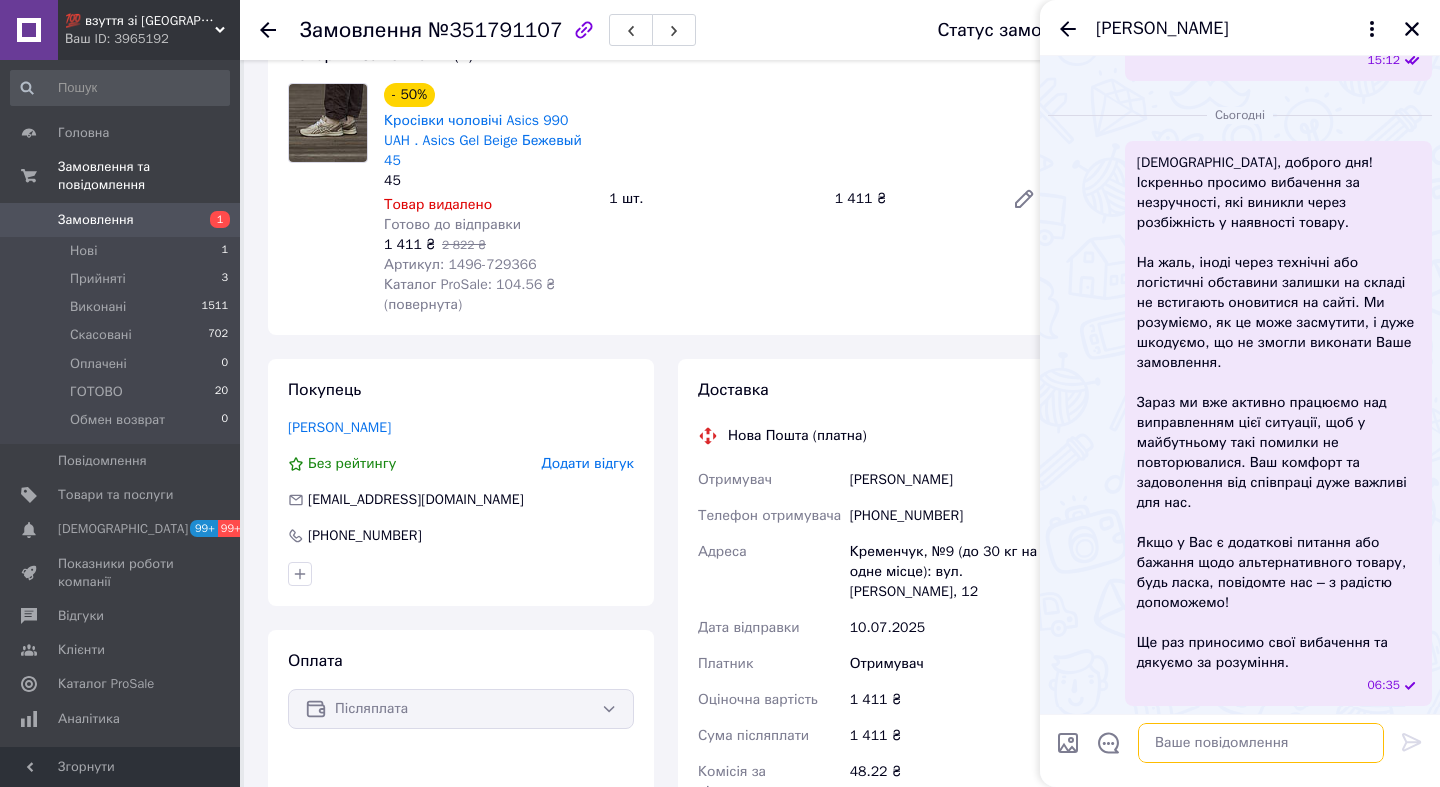 click at bounding box center [1261, 743] 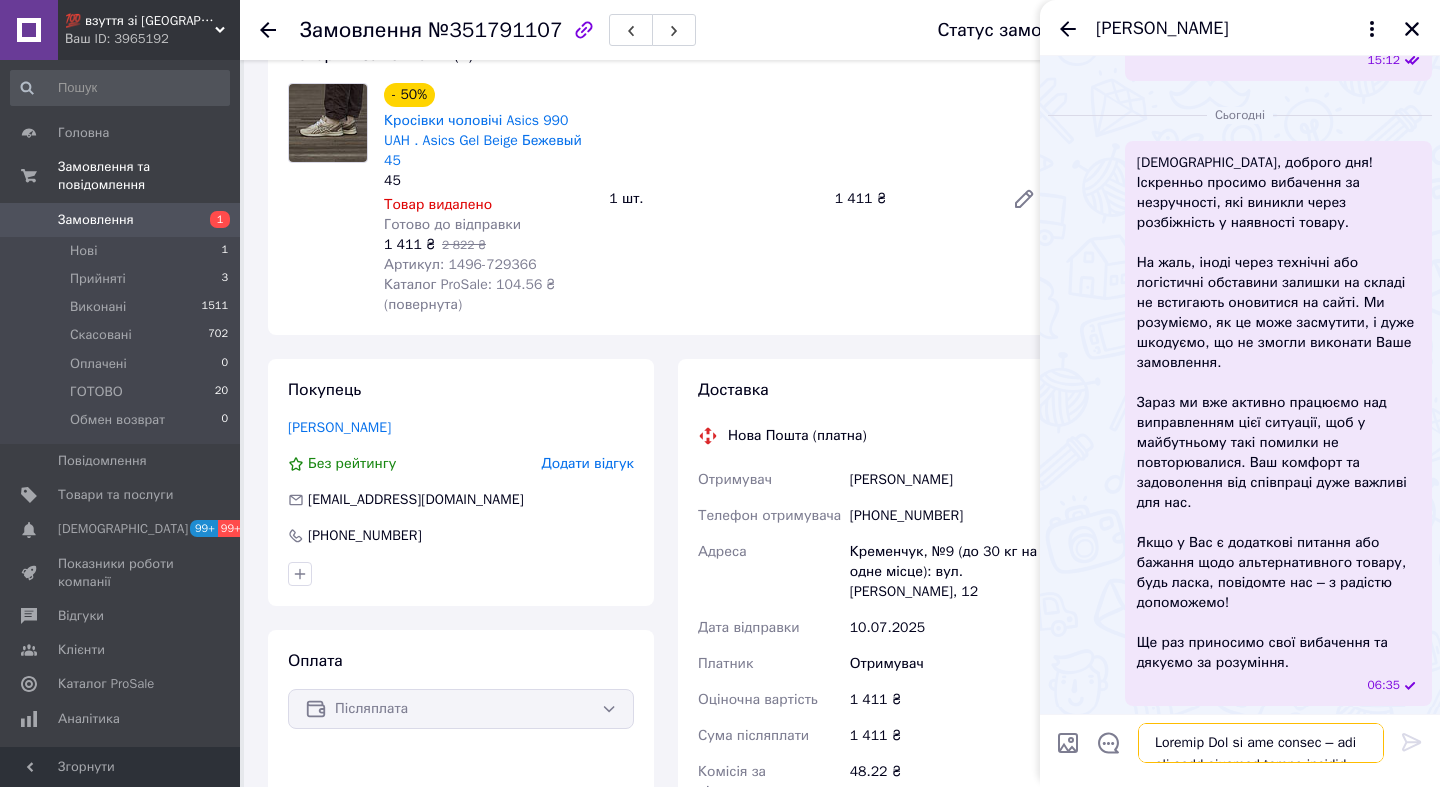 scroll, scrollTop: 350, scrollLeft: 0, axis: vertical 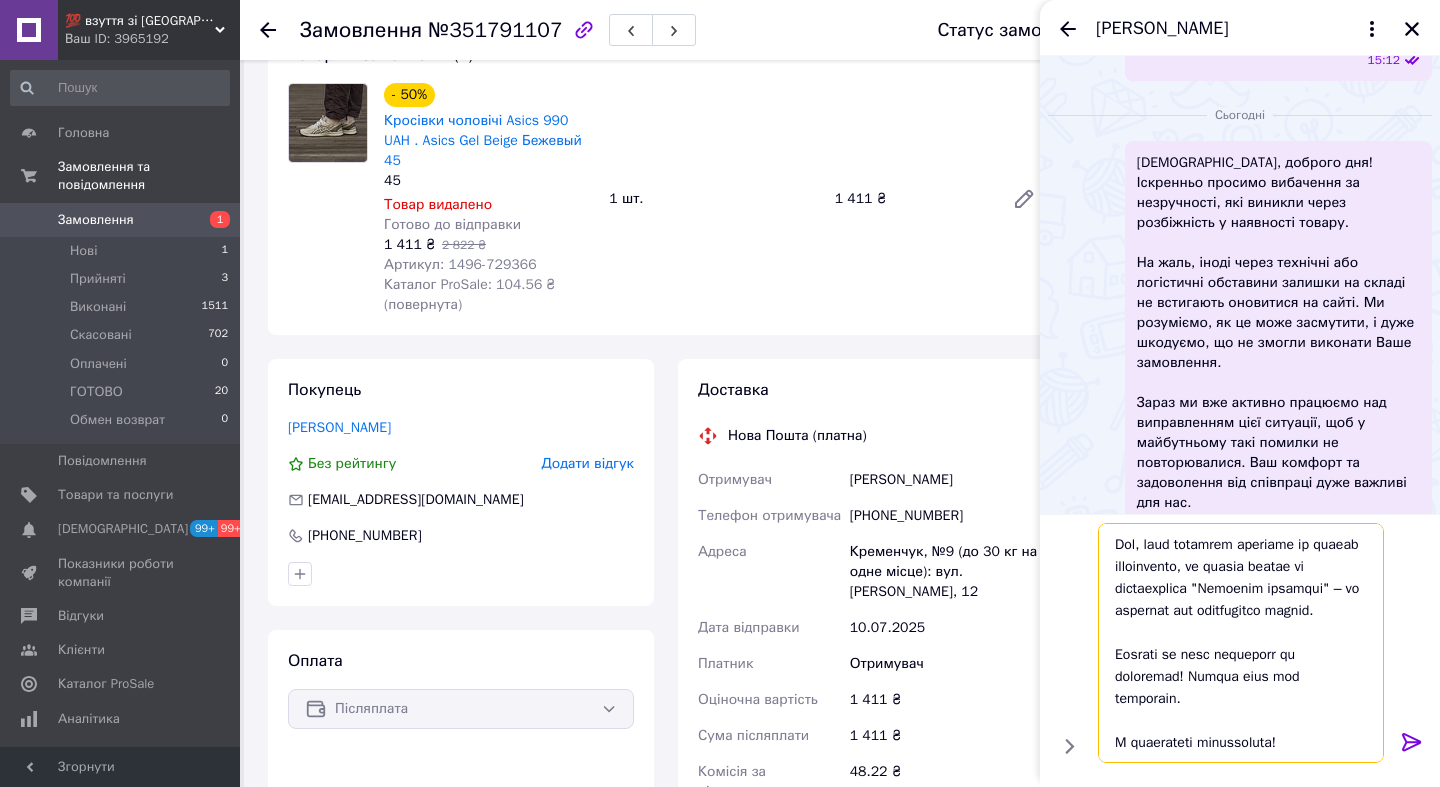 type 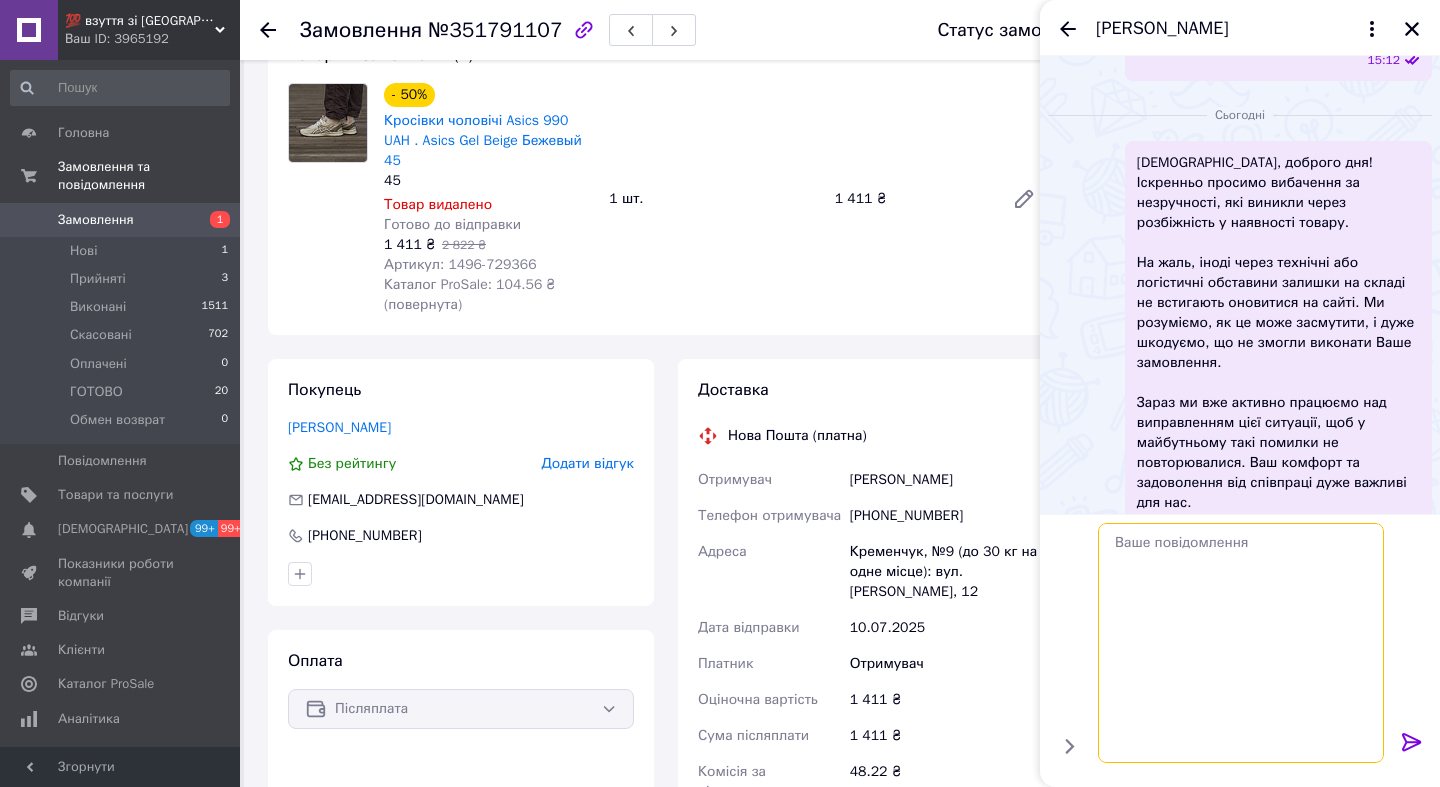 scroll, scrollTop: 0, scrollLeft: 0, axis: both 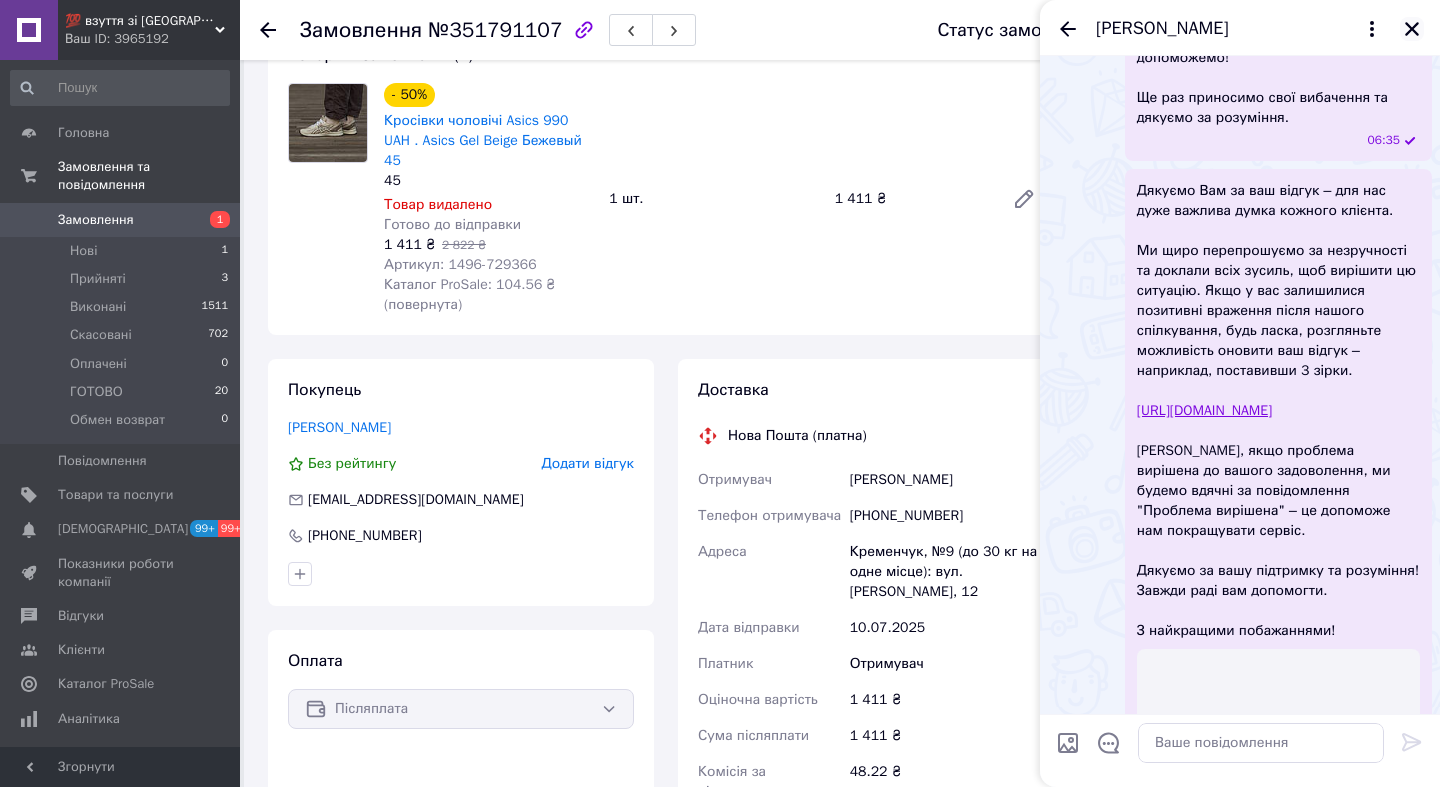 click 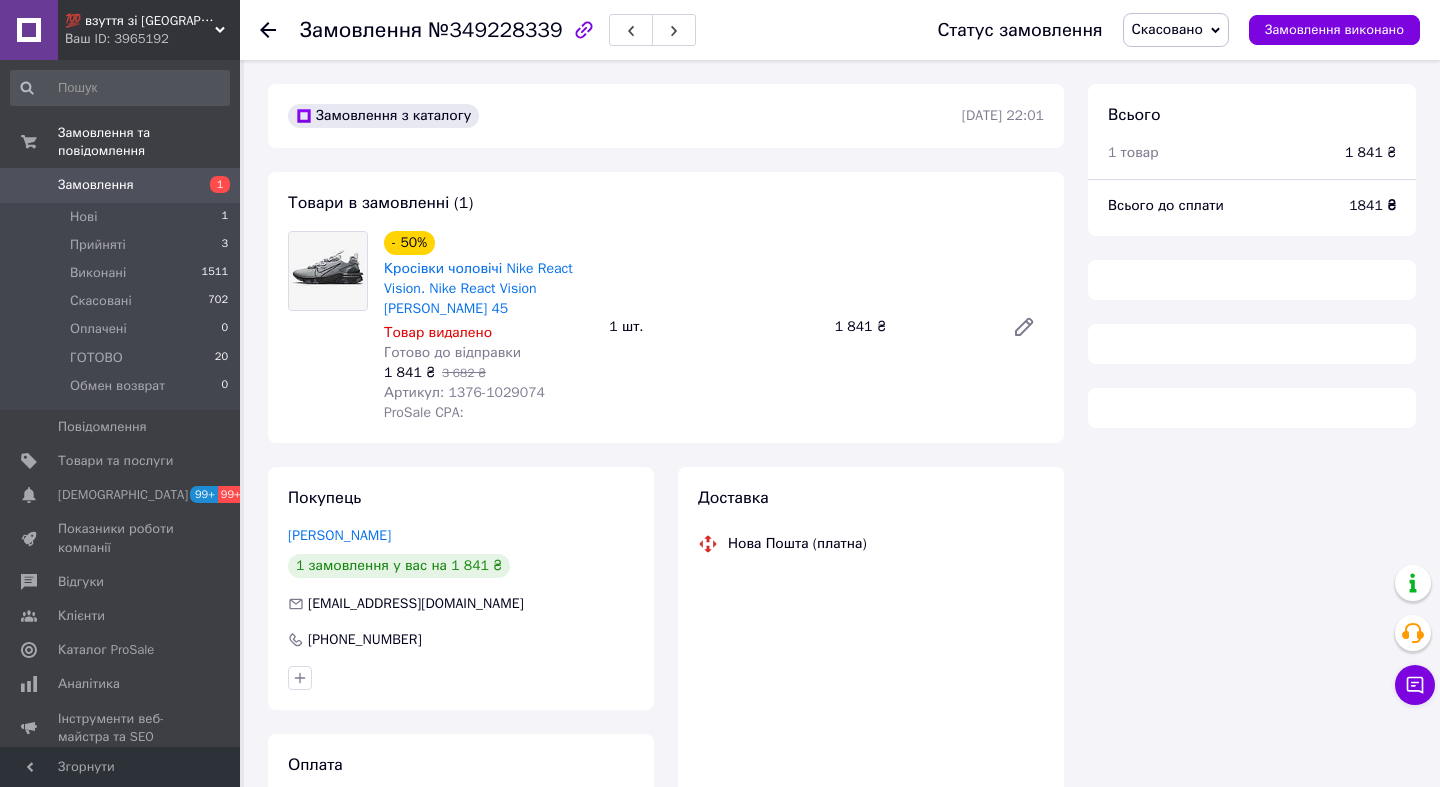 scroll, scrollTop: 0, scrollLeft: 0, axis: both 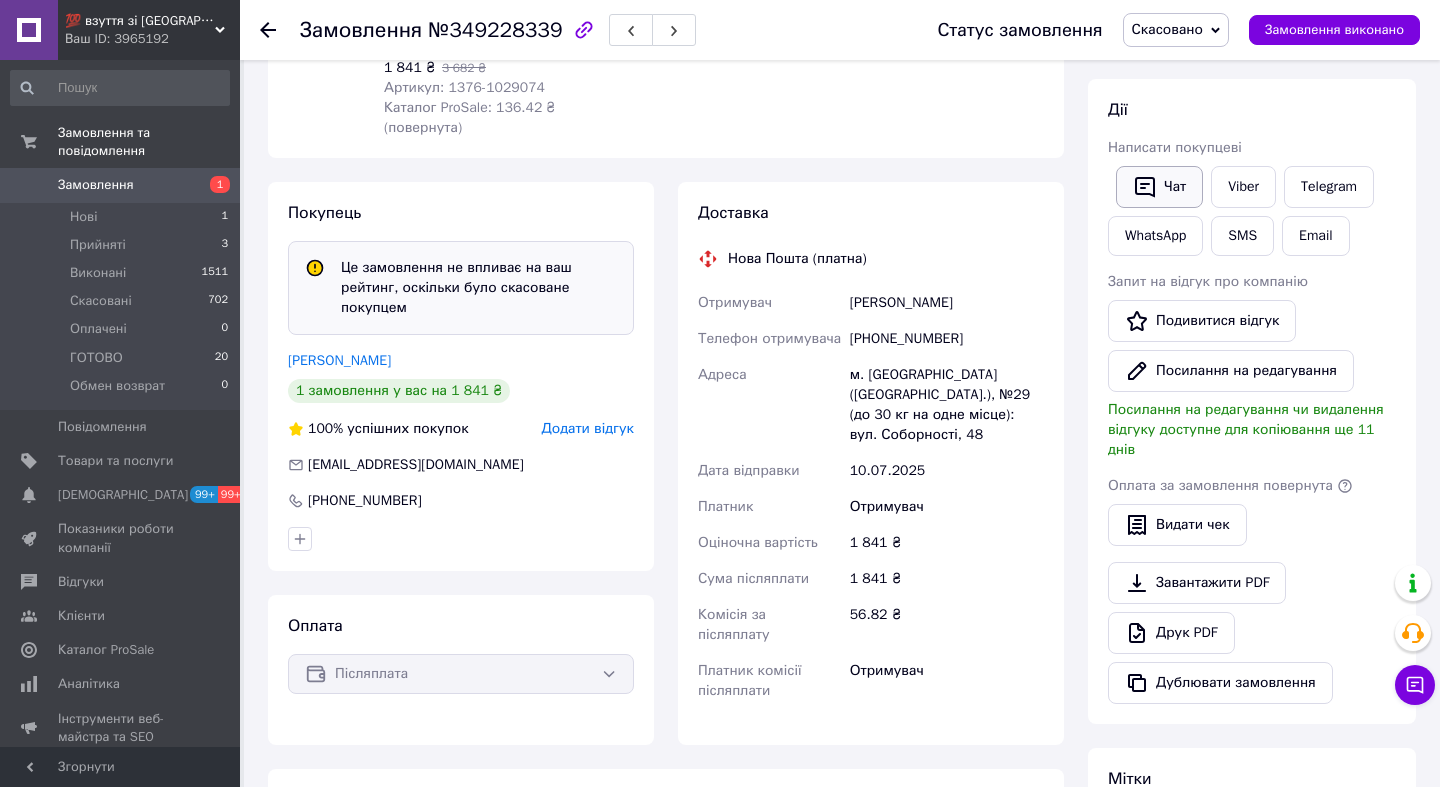 click on "Чат" at bounding box center (1159, 187) 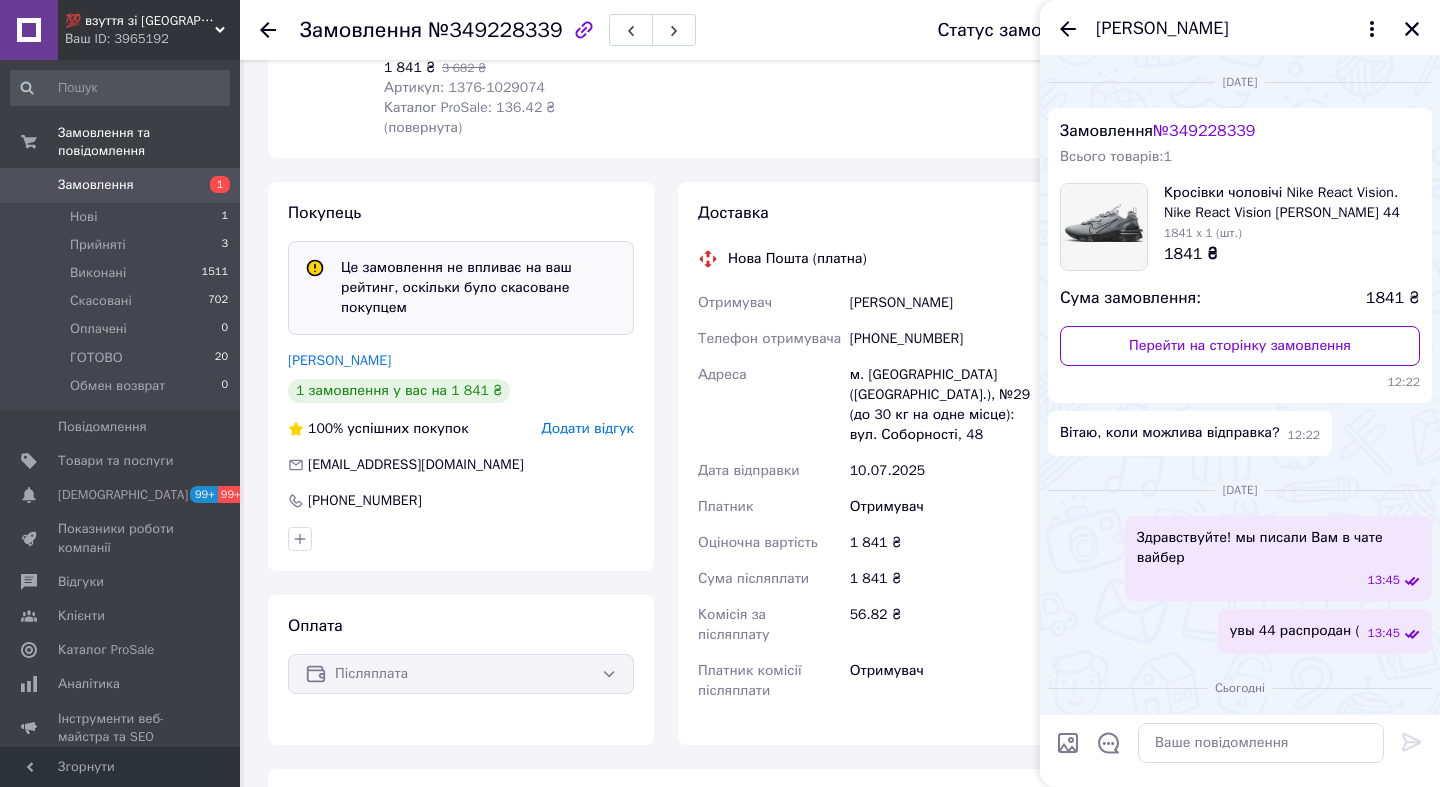 scroll, scrollTop: 1118, scrollLeft: 0, axis: vertical 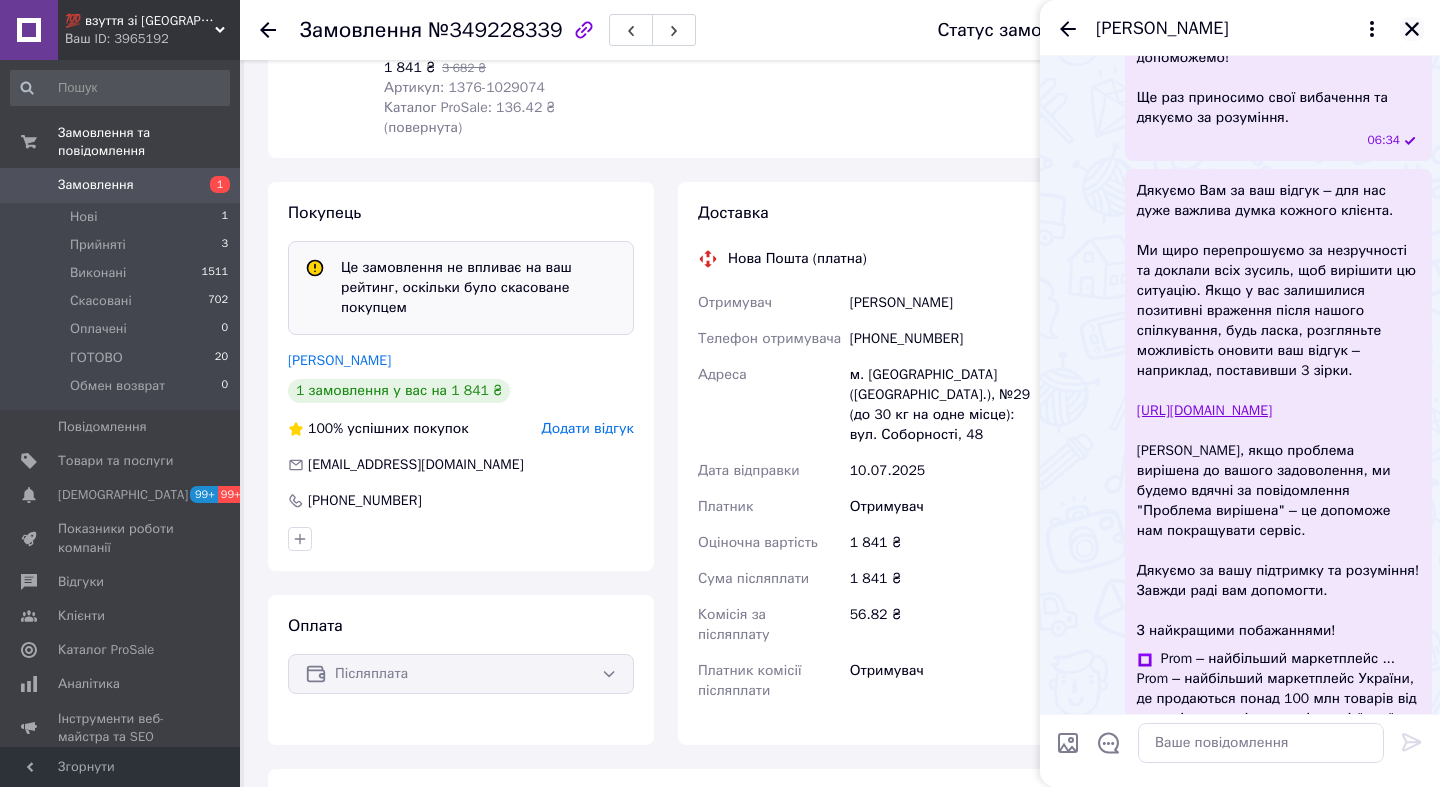 click 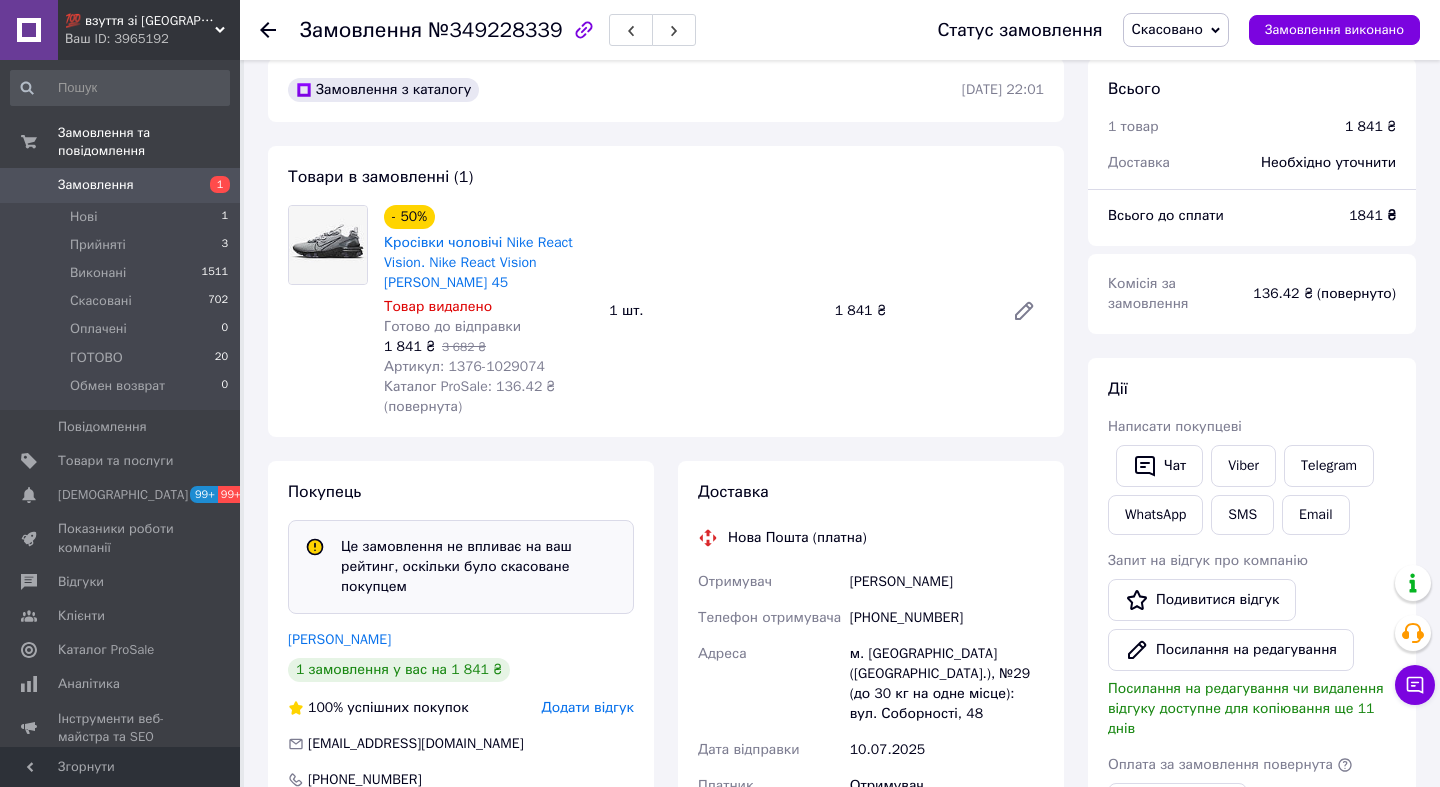 scroll, scrollTop: 0, scrollLeft: 0, axis: both 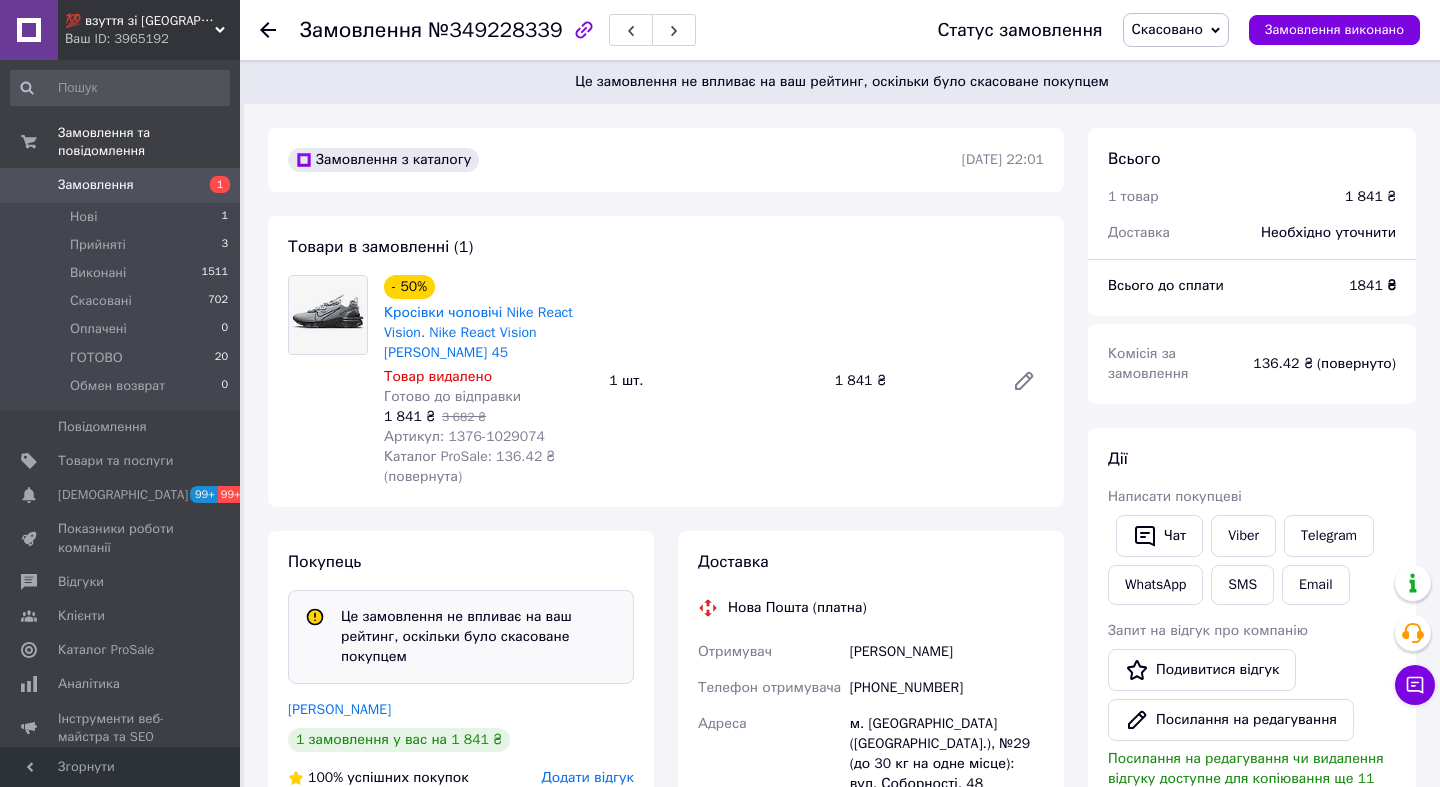 click on "- 50% Кросівки чоловічі Nike React Vision. Nike React Vision [PERSON_NAME] 45 Товар видалено Готово до відправки 1 841 ₴   3 682 ₴ Артикул: 1376-1029074 Каталог ProSale: 136.42 ₴ (повернута) 1 шт. 1 841 ₴" at bounding box center (714, 381) 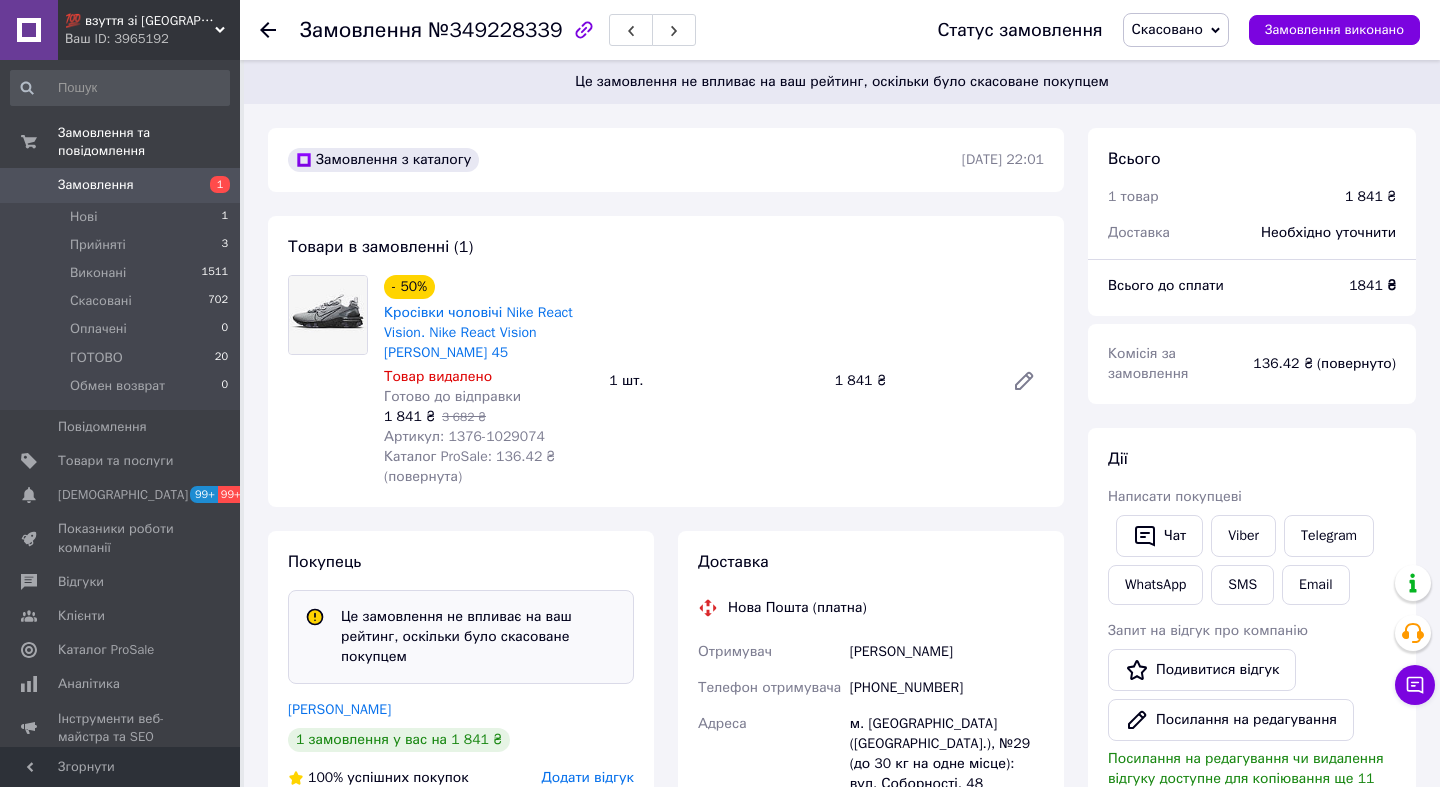 scroll, scrollTop: 349, scrollLeft: 0, axis: vertical 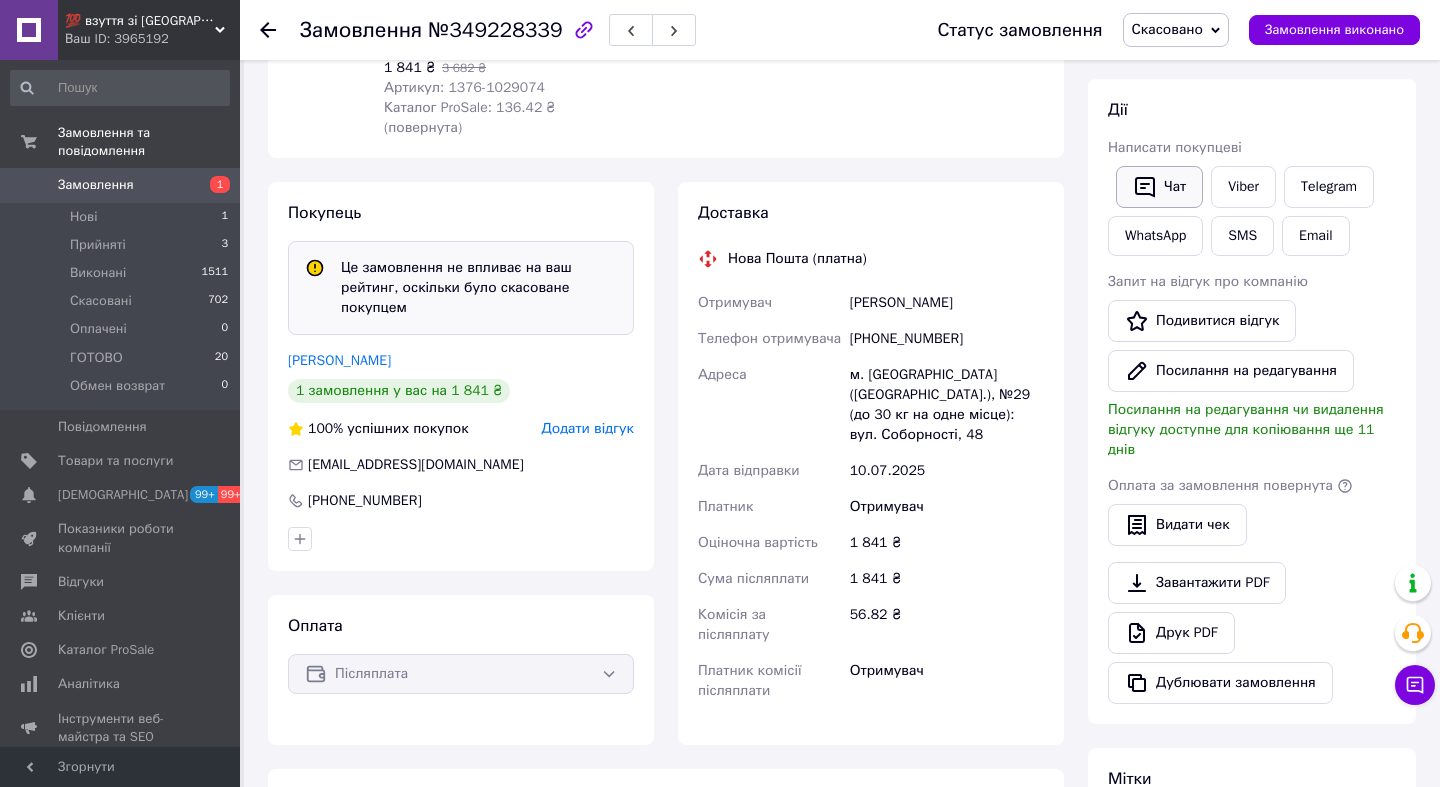 click on "Чат" at bounding box center [1159, 187] 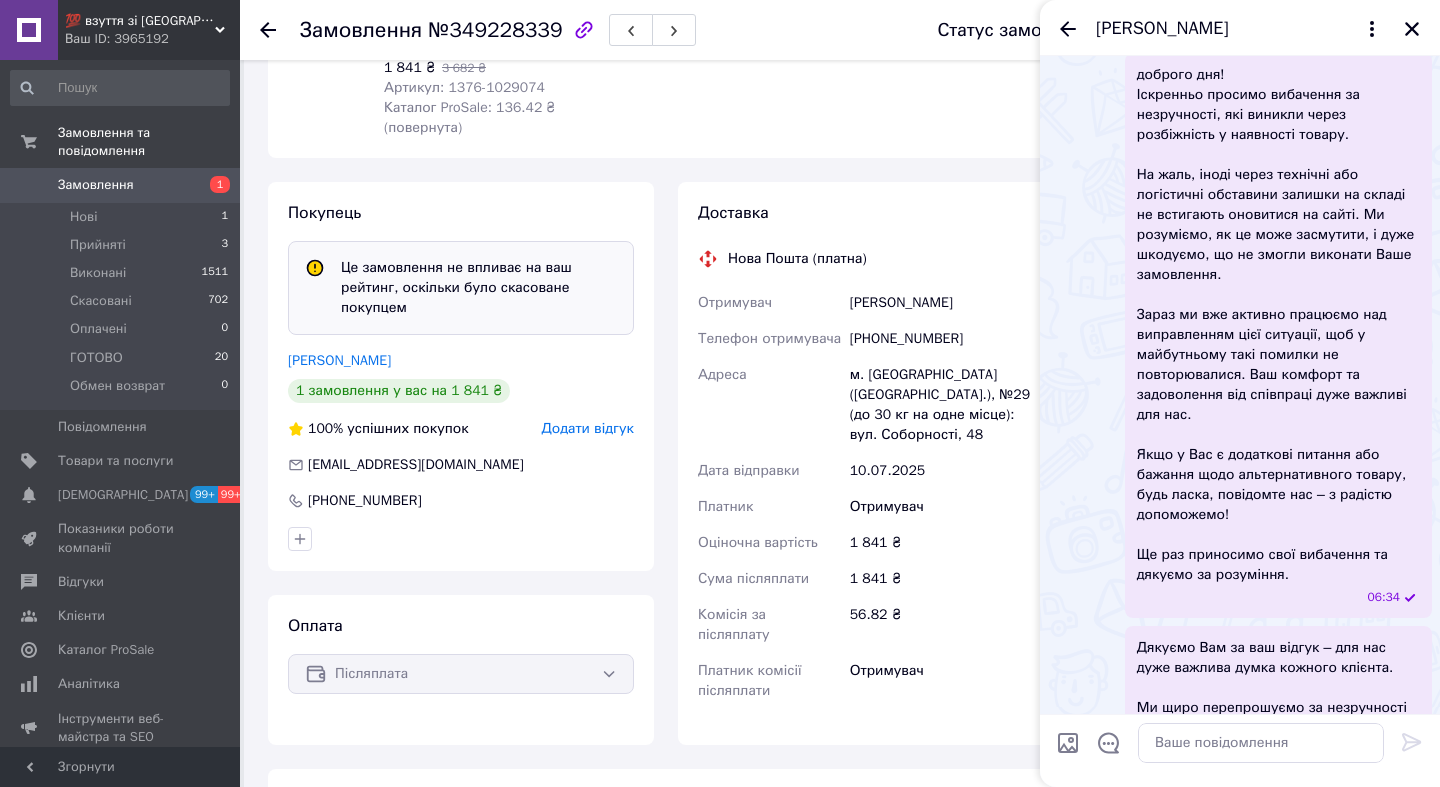 scroll, scrollTop: 662, scrollLeft: 0, axis: vertical 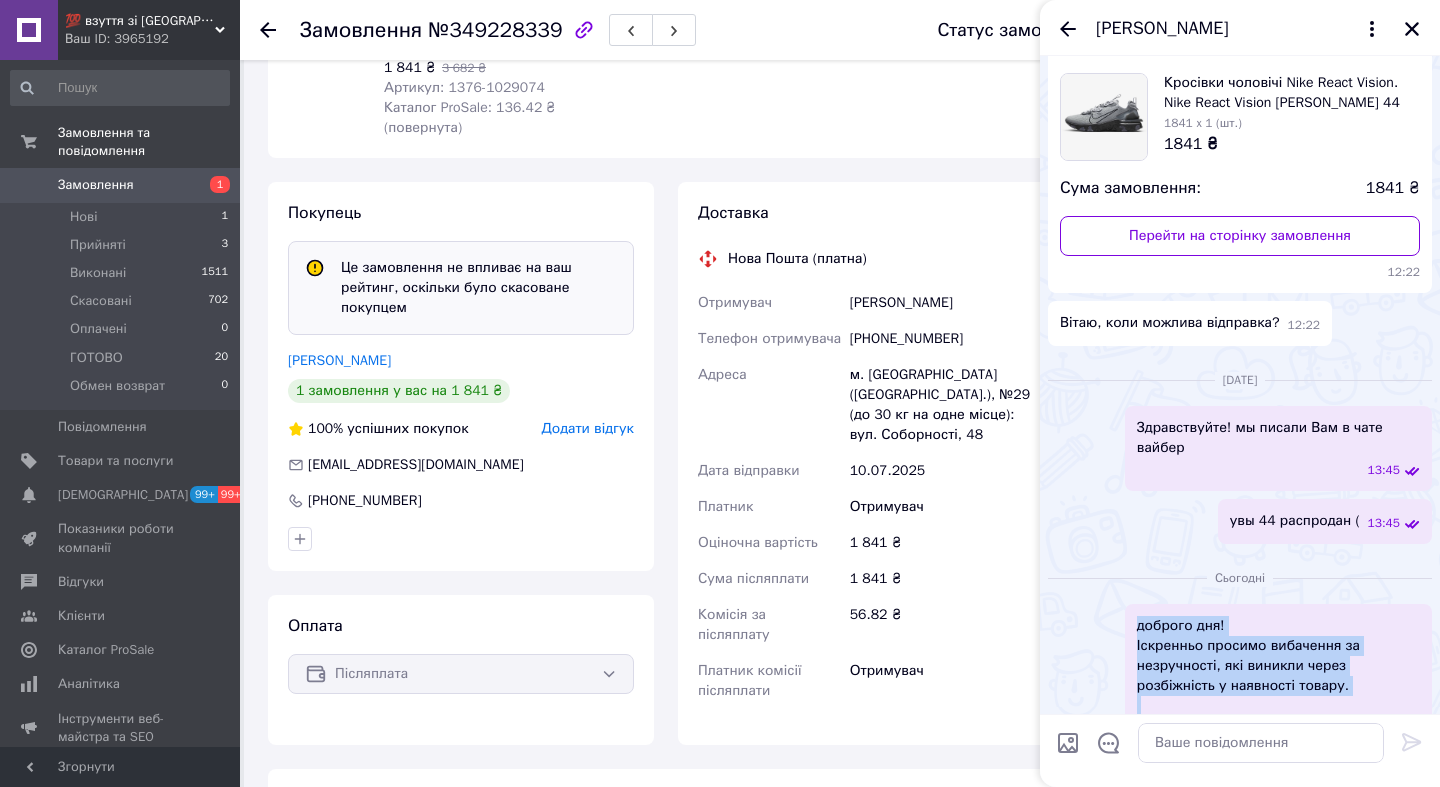 drag, startPoint x: 1301, startPoint y: 576, endPoint x: 1136, endPoint y: 629, distance: 173.3032 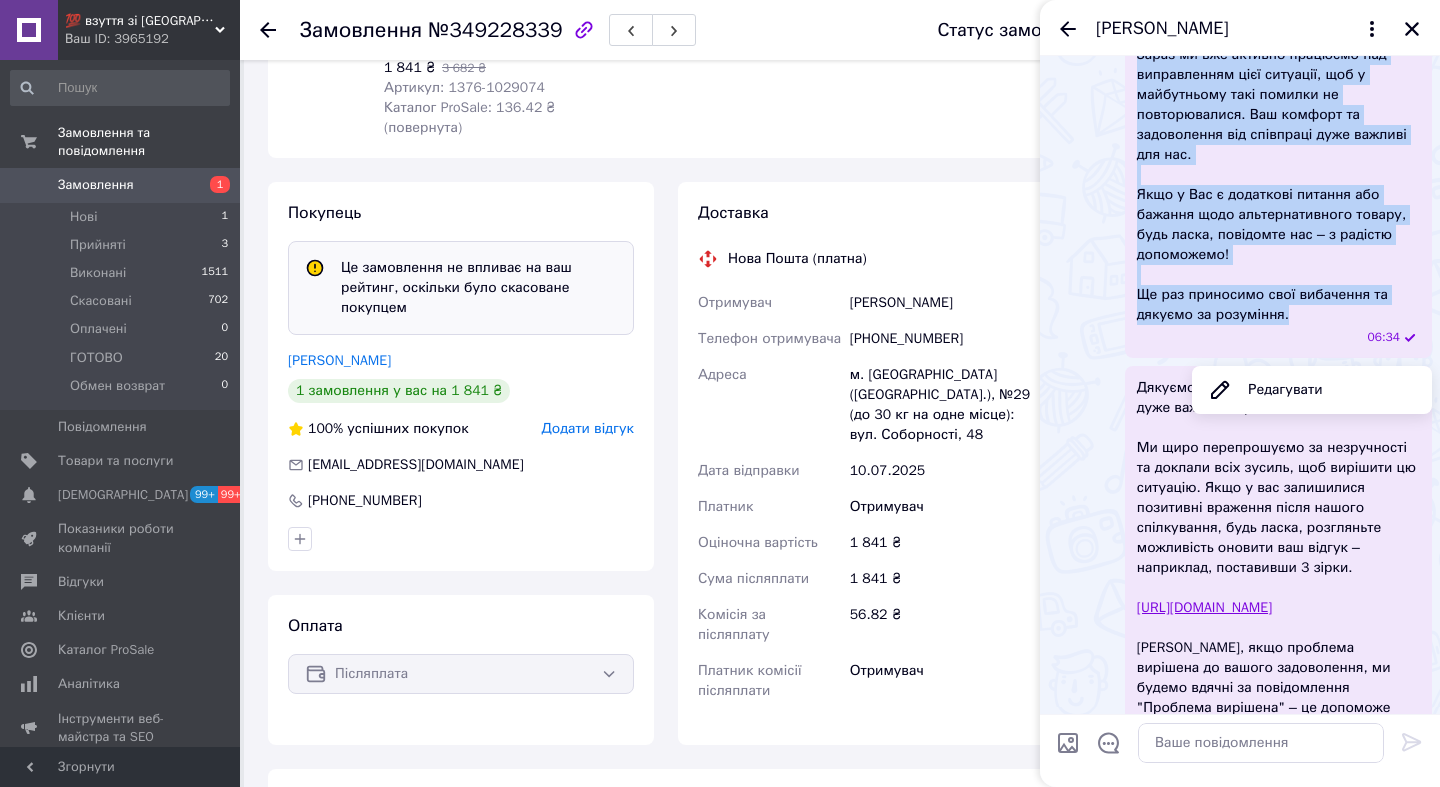 scroll, scrollTop: 924, scrollLeft: 0, axis: vertical 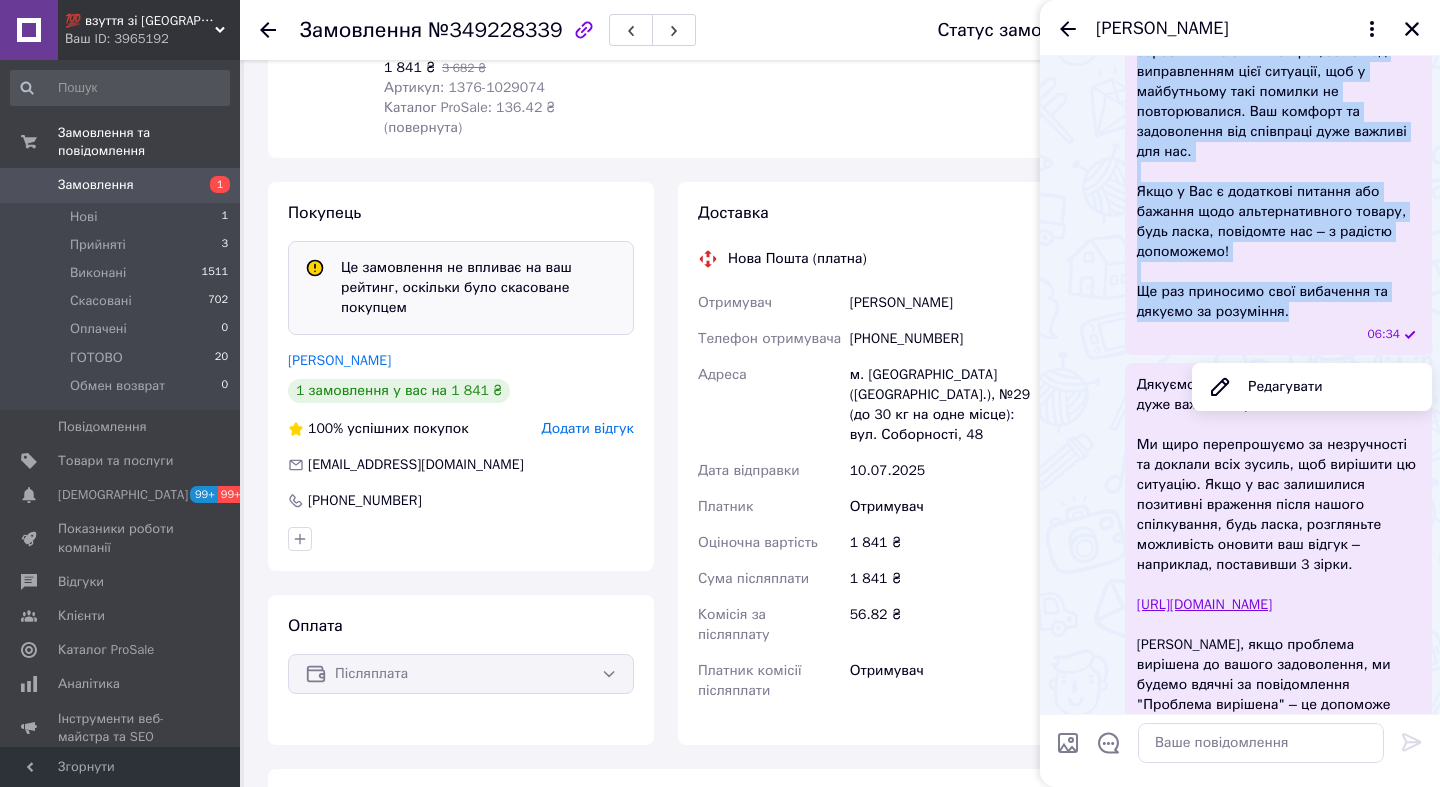 click on "Дякуємо Вам за ваш відгук – для нас дуже важлива думка кожного клієнта. Ми щиро перепрошуємо за незручності та доклали всіх зусиль, щоб вирішити цю ситуацію. Якщо у вас залишилися позитивні враження після нашого спілкування, будь ласка, розгляньте можливість оновити ваш відгук – наприклад, поставивши 3 зірки. https://s.prom.st/z2rsBYAoU6E Або, якщо проблема вирішена до вашого задоволення, ми будемо вдячні за повідомлення "Проблема вирішена" – це допоможе нам покращувати сервіс. Дякуємо за вашу підтримку та розуміння! Завжди раді вам допомогти." at bounding box center [1278, 605] 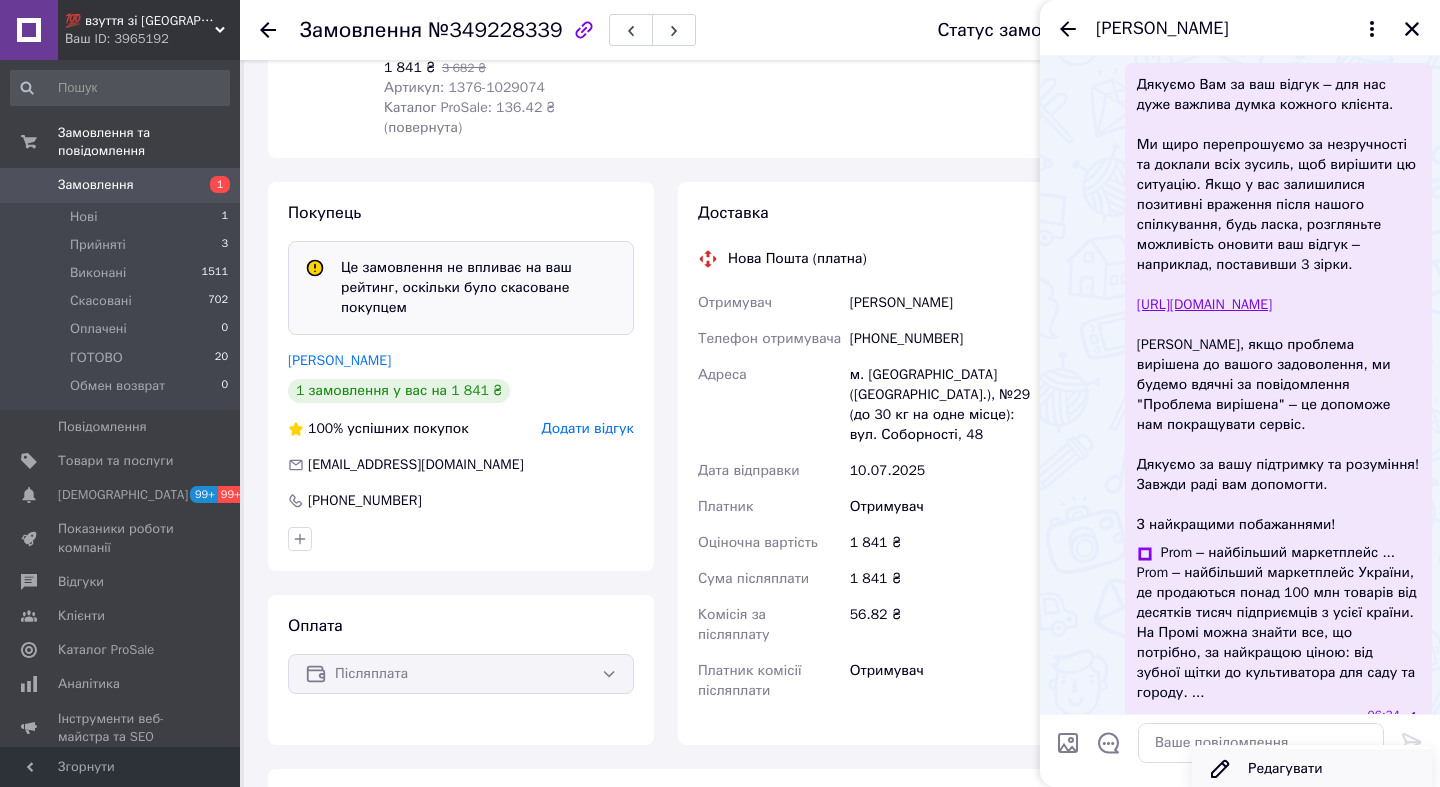 scroll, scrollTop: 1235, scrollLeft: 0, axis: vertical 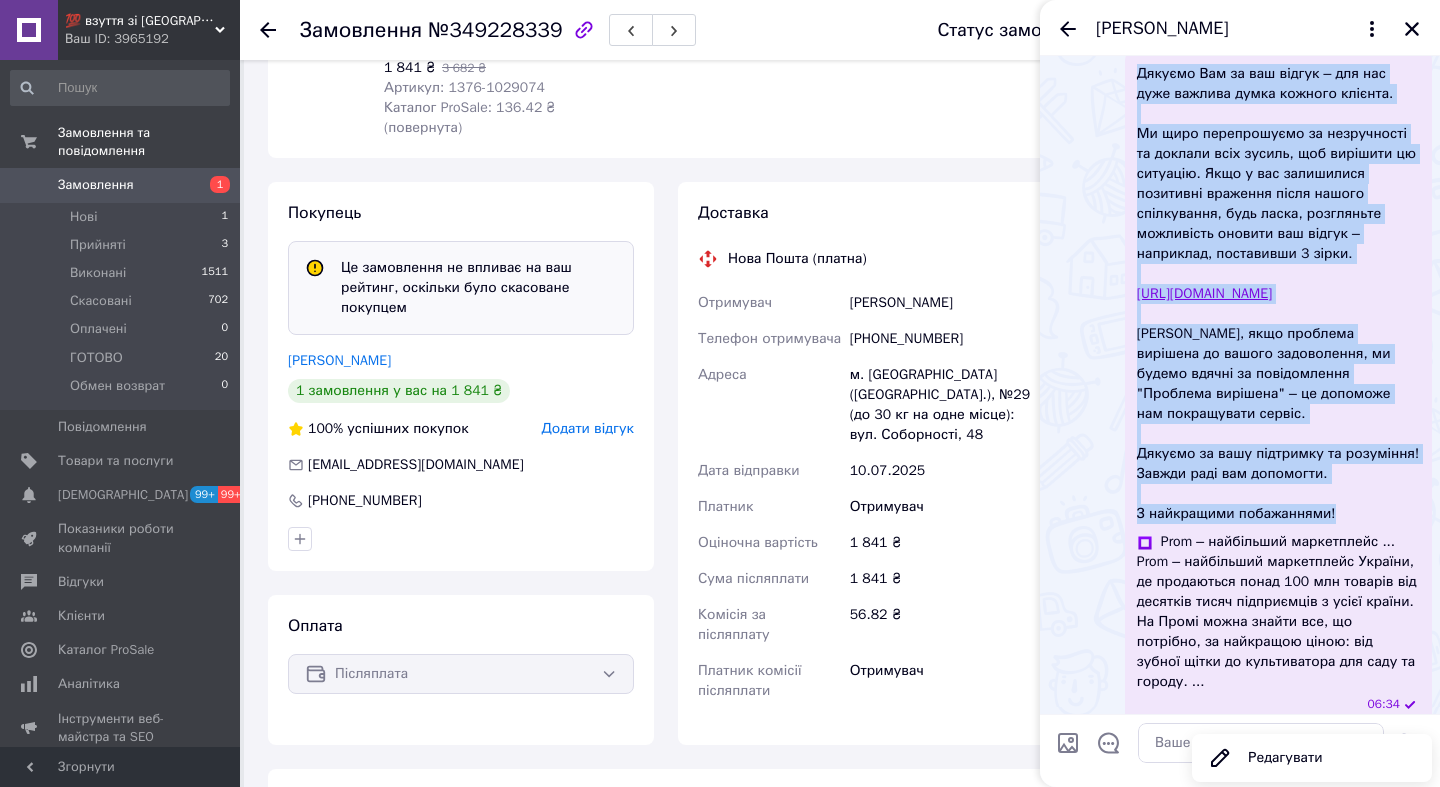 copy on "Дякуємо Вам за ваш відгук – для нас дуже важлива думка кожного клієнта. Ми щиро перепрошуємо за незручності та доклали всіх зусиль, щоб вирішити цю ситуацію. Якщо у вас залишилися позитивні враження після нашого спілкування, будь ласка, розгляньте можливість оновити ваш відгук – наприклад, поставивши 3 зірки. https://s.prom.st/z2rsBYAoU6E Або, якщо проблема вирішена до вашого задоволення, ми будемо вдячні за повідомлення "Проблема вирішена" – це допоможе нам покращувати сервіс. Дякуємо за вашу підтримку та розуміння! Завжди раді вам допомогти. З найкращими побажаннями!..." 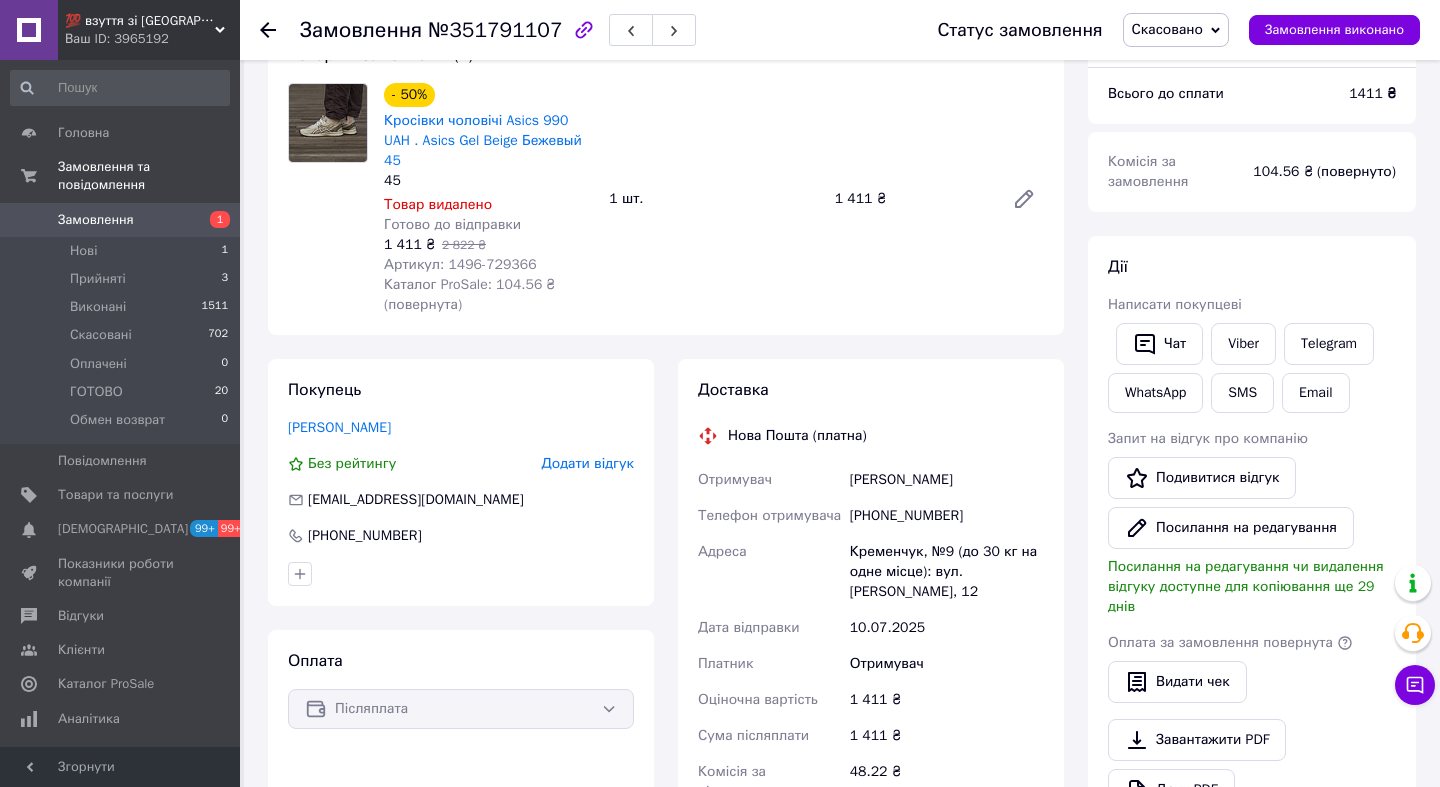 scroll, scrollTop: 148, scrollLeft: 0, axis: vertical 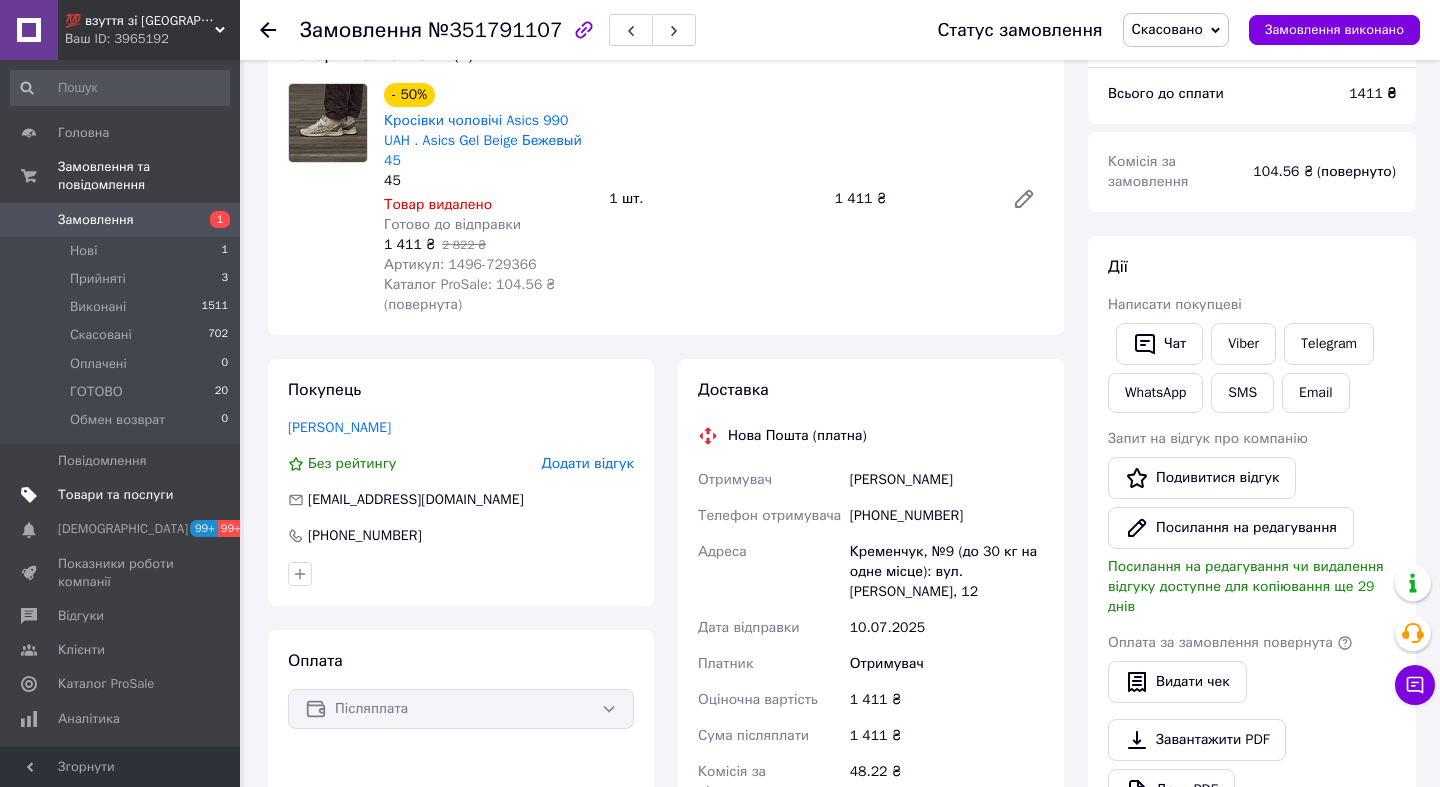 click on "Товари та послуги" at bounding box center [115, 495] 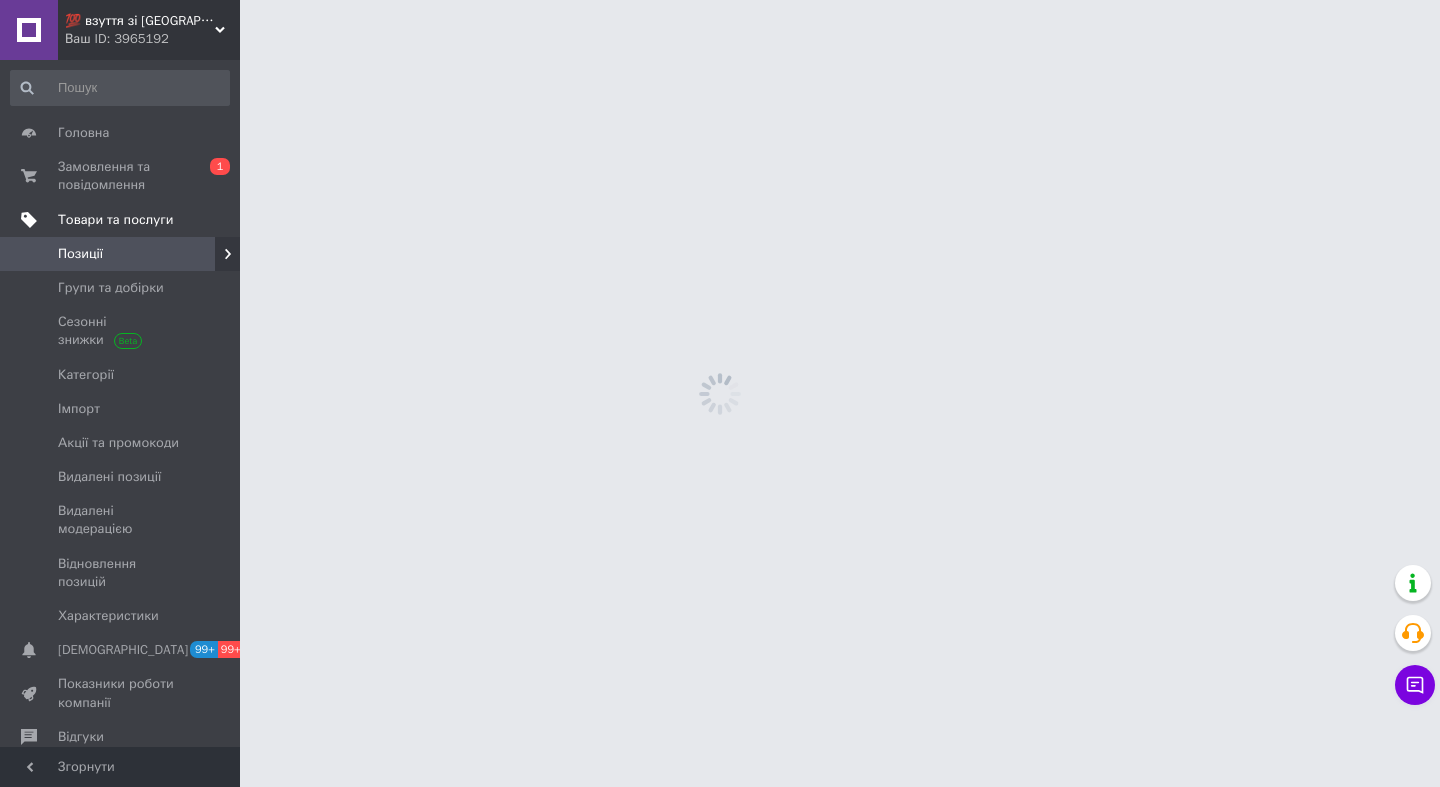scroll, scrollTop: 0, scrollLeft: 0, axis: both 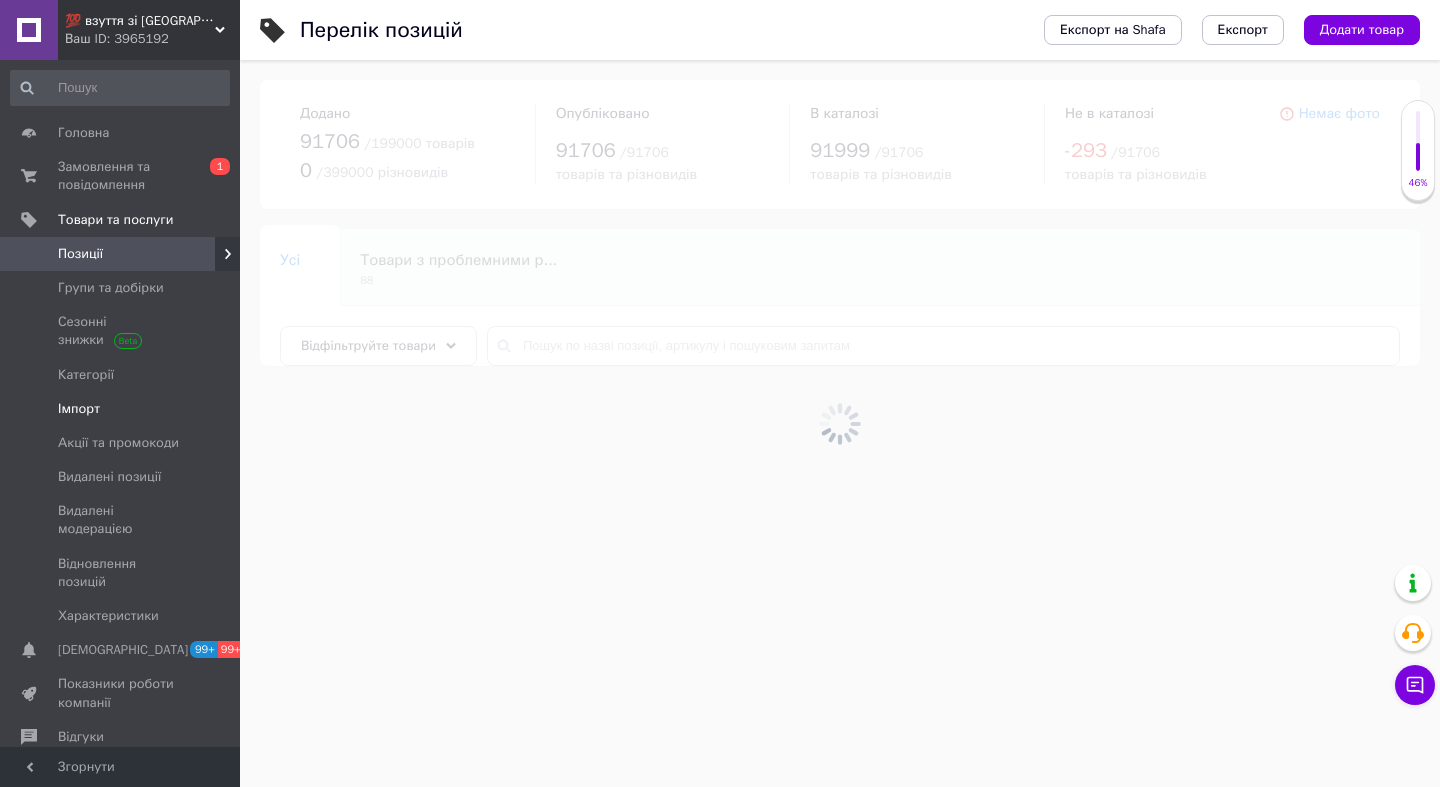 click on "Імпорт" at bounding box center [79, 409] 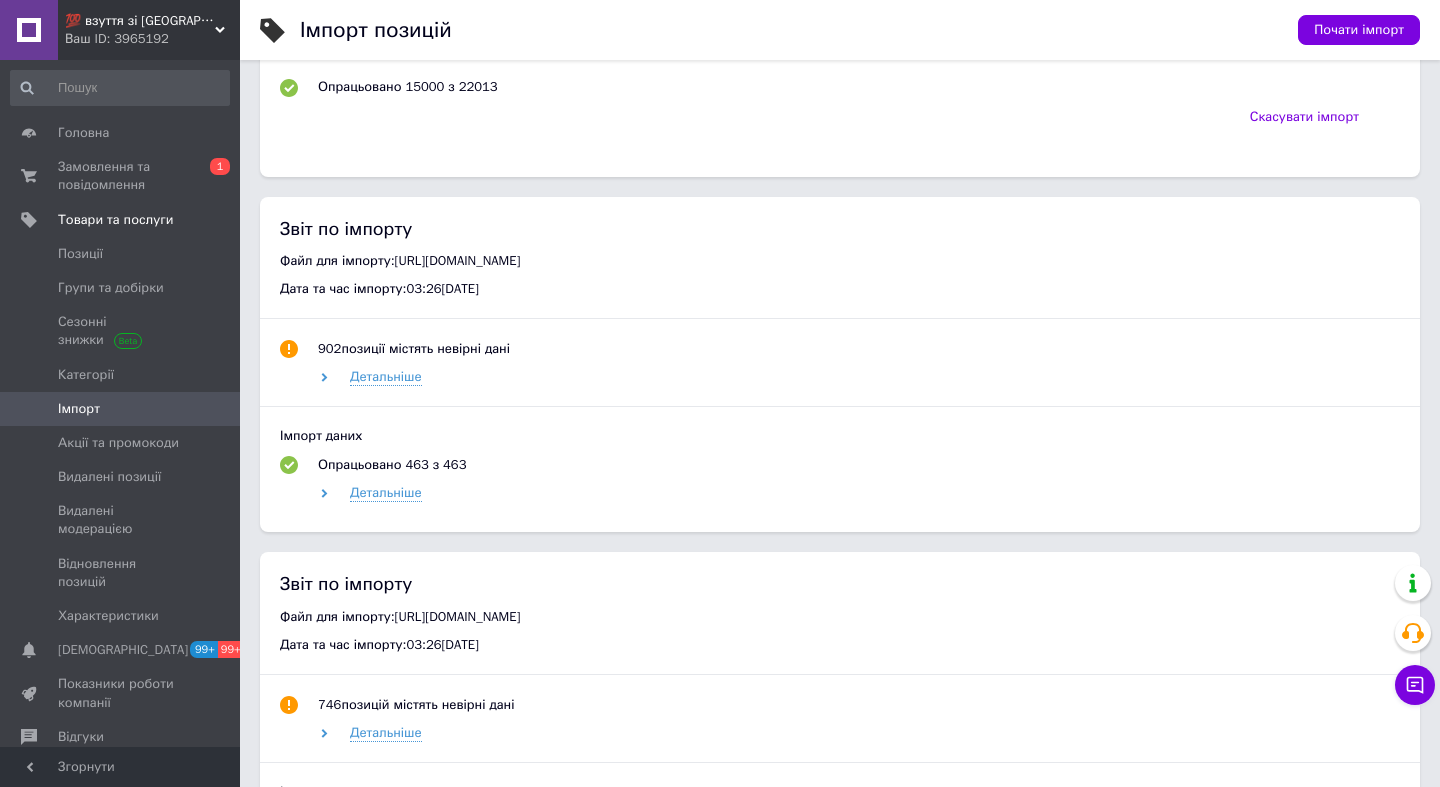 scroll, scrollTop: 1163, scrollLeft: 0, axis: vertical 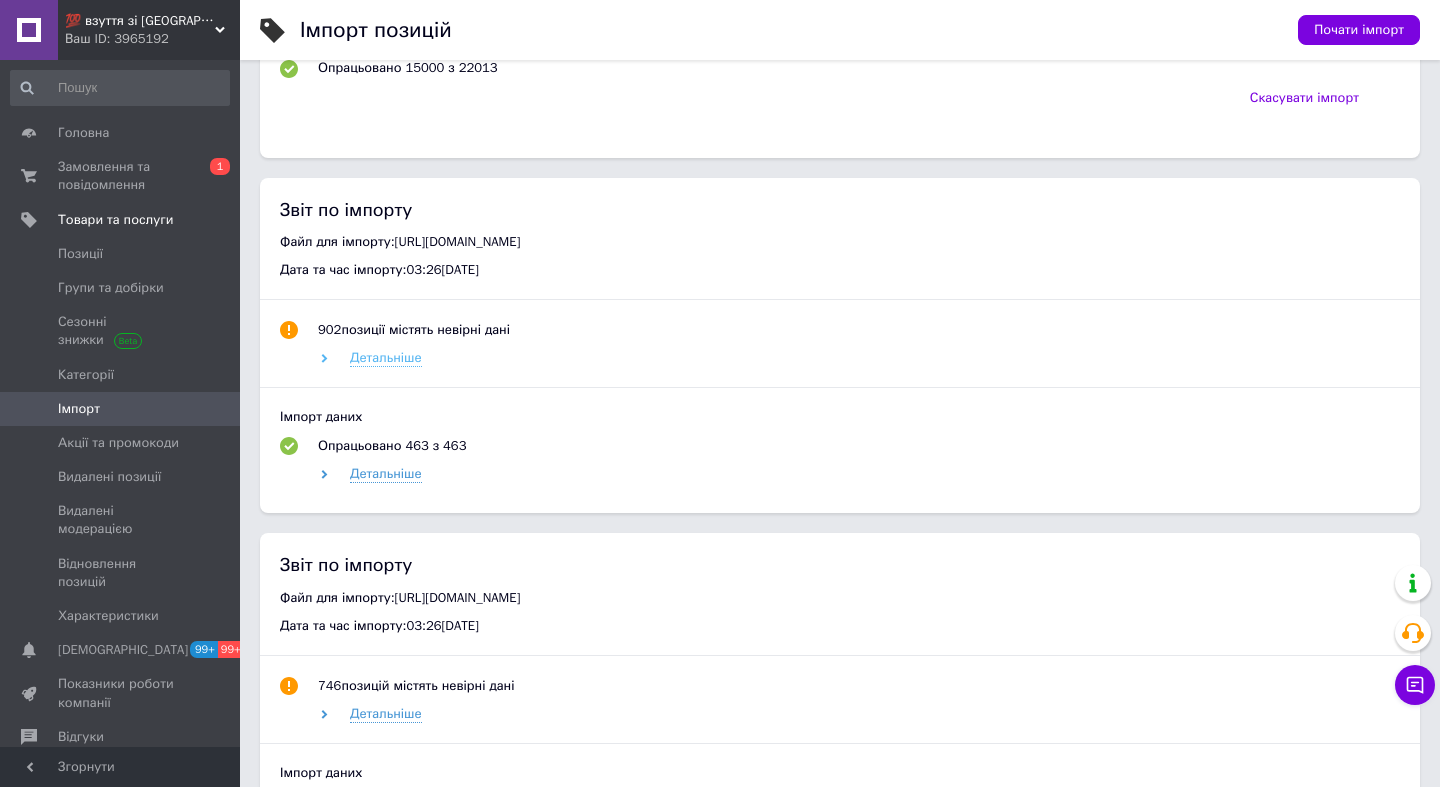 click on "Детальніше" at bounding box center (386, 358) 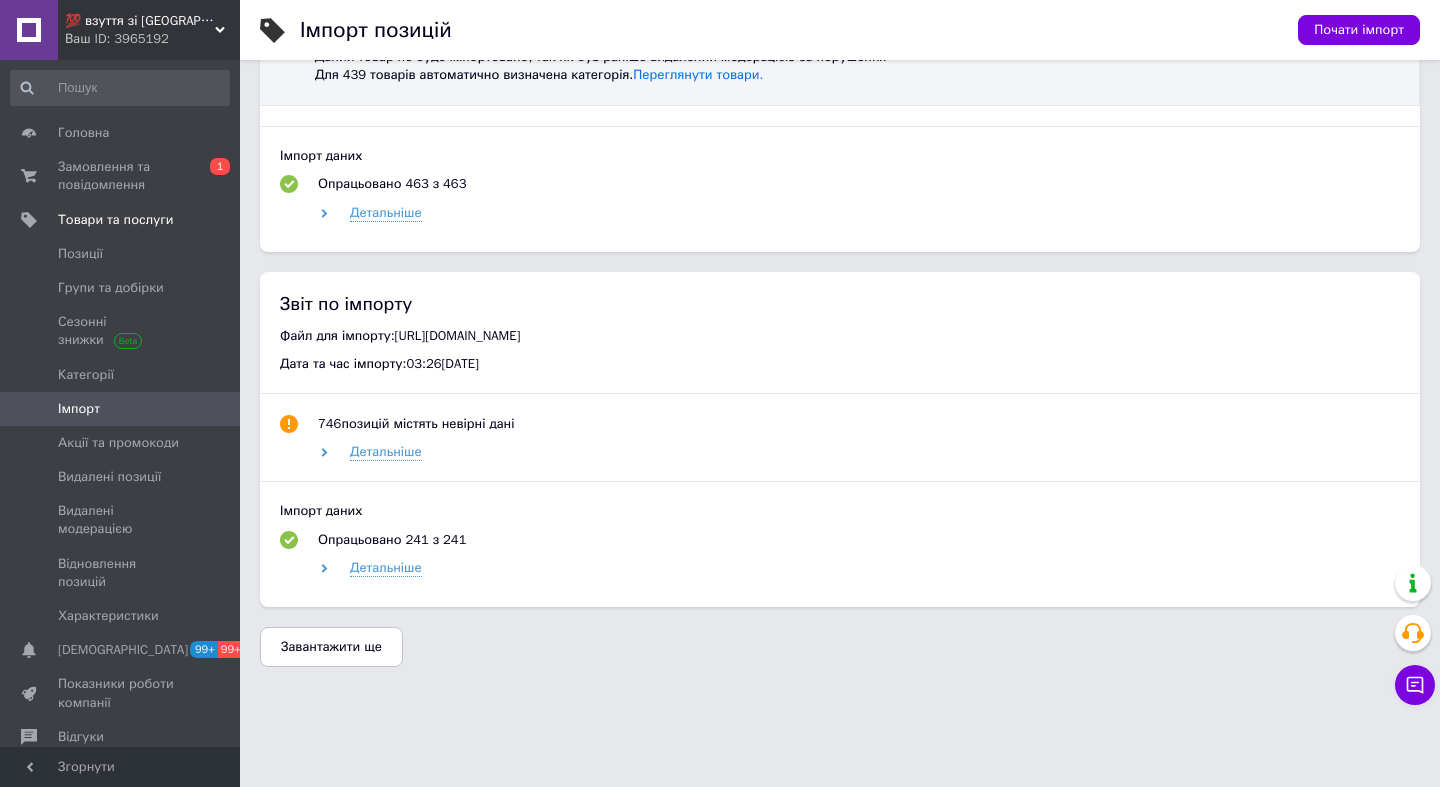scroll, scrollTop: 1519, scrollLeft: 0, axis: vertical 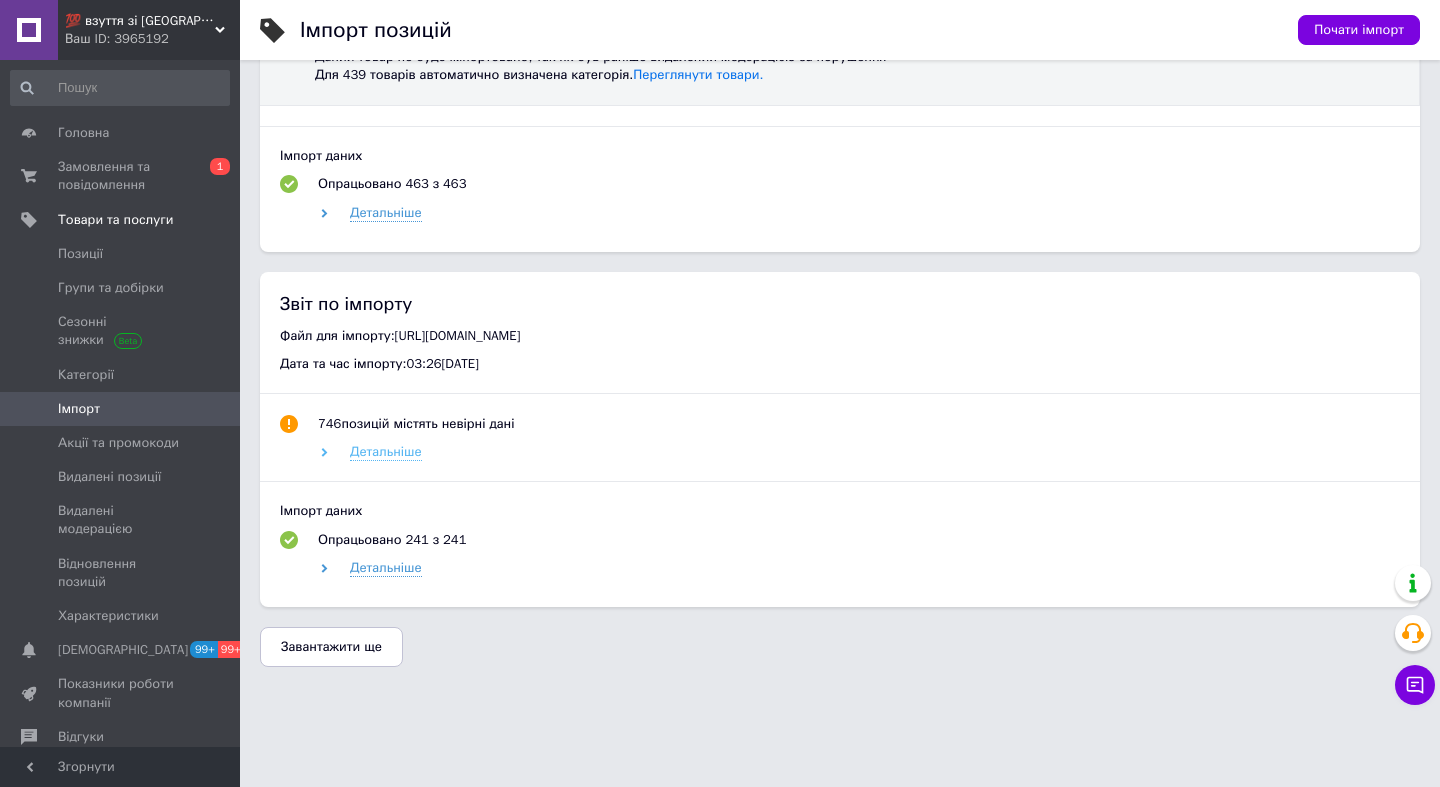 click on "Детальніше" at bounding box center [386, 452] 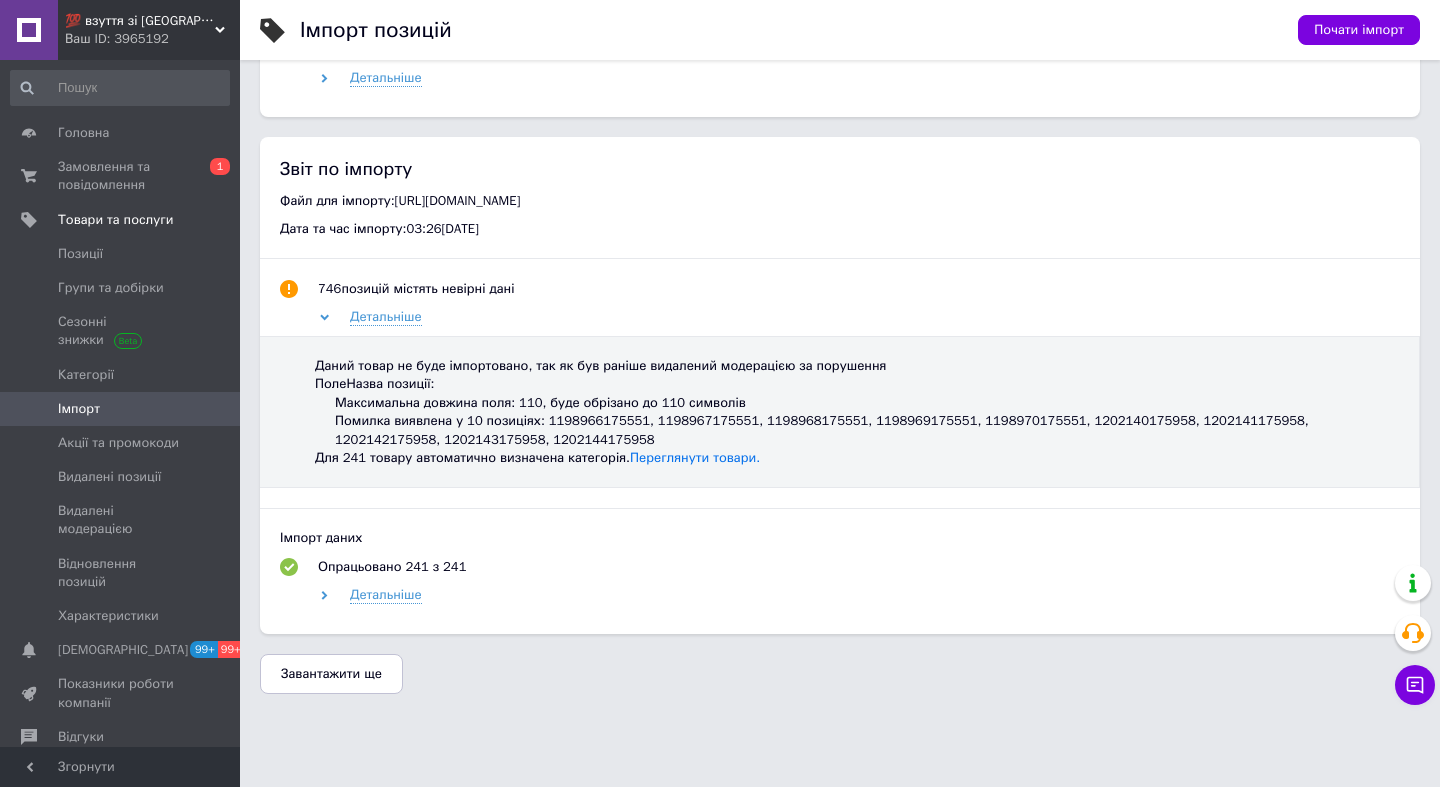 scroll, scrollTop: 1682, scrollLeft: 0, axis: vertical 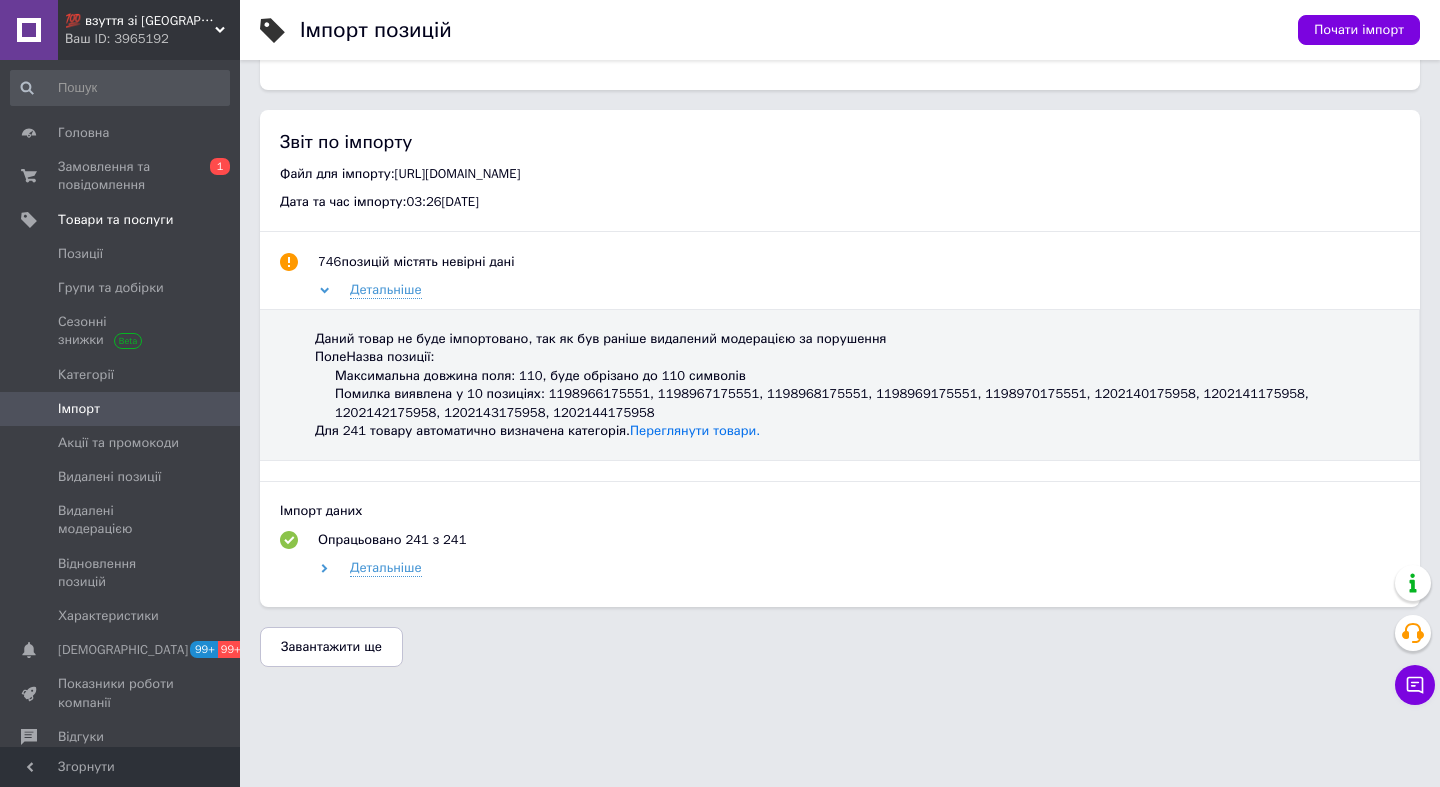 click on "Завантажити ще" at bounding box center [331, 647] 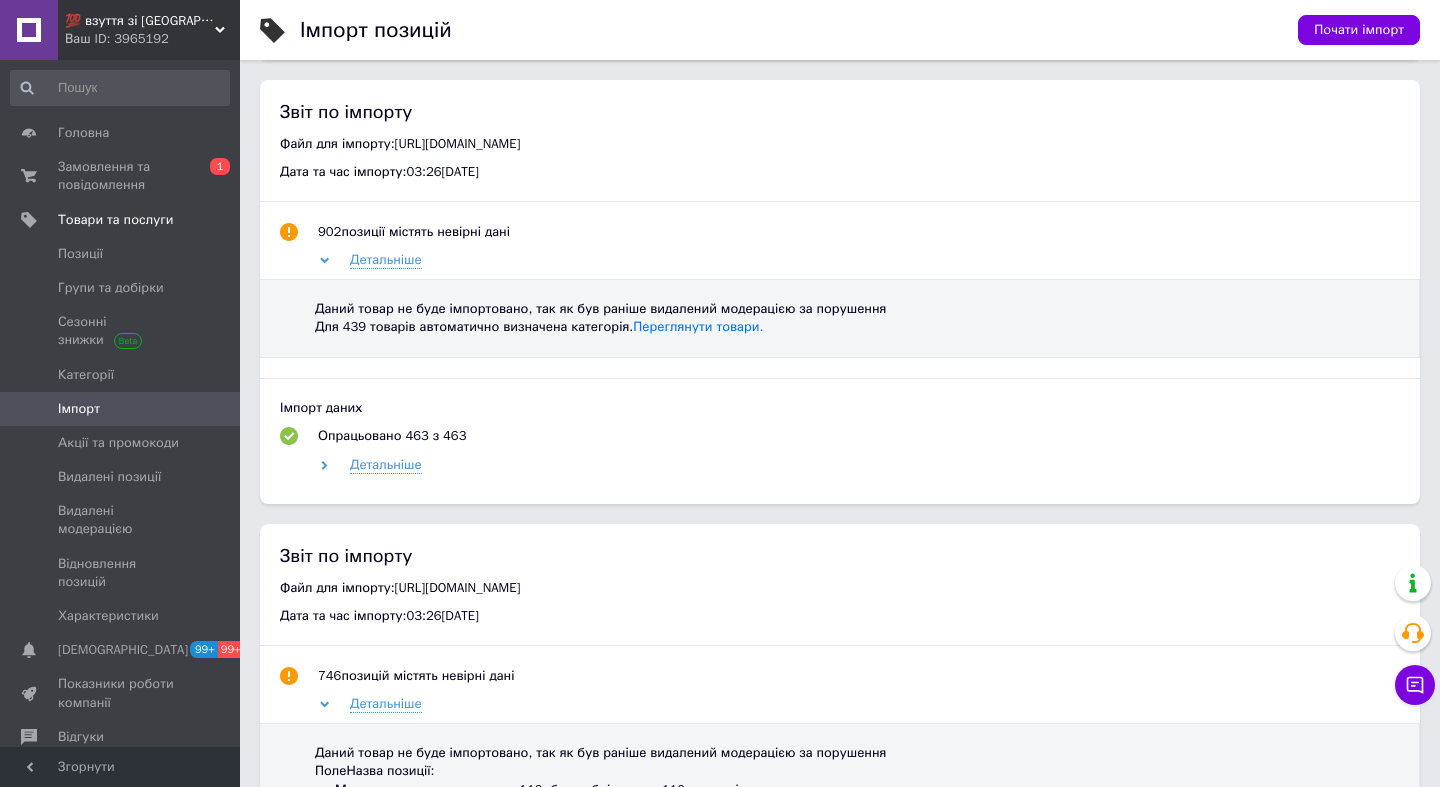 scroll, scrollTop: 789, scrollLeft: 0, axis: vertical 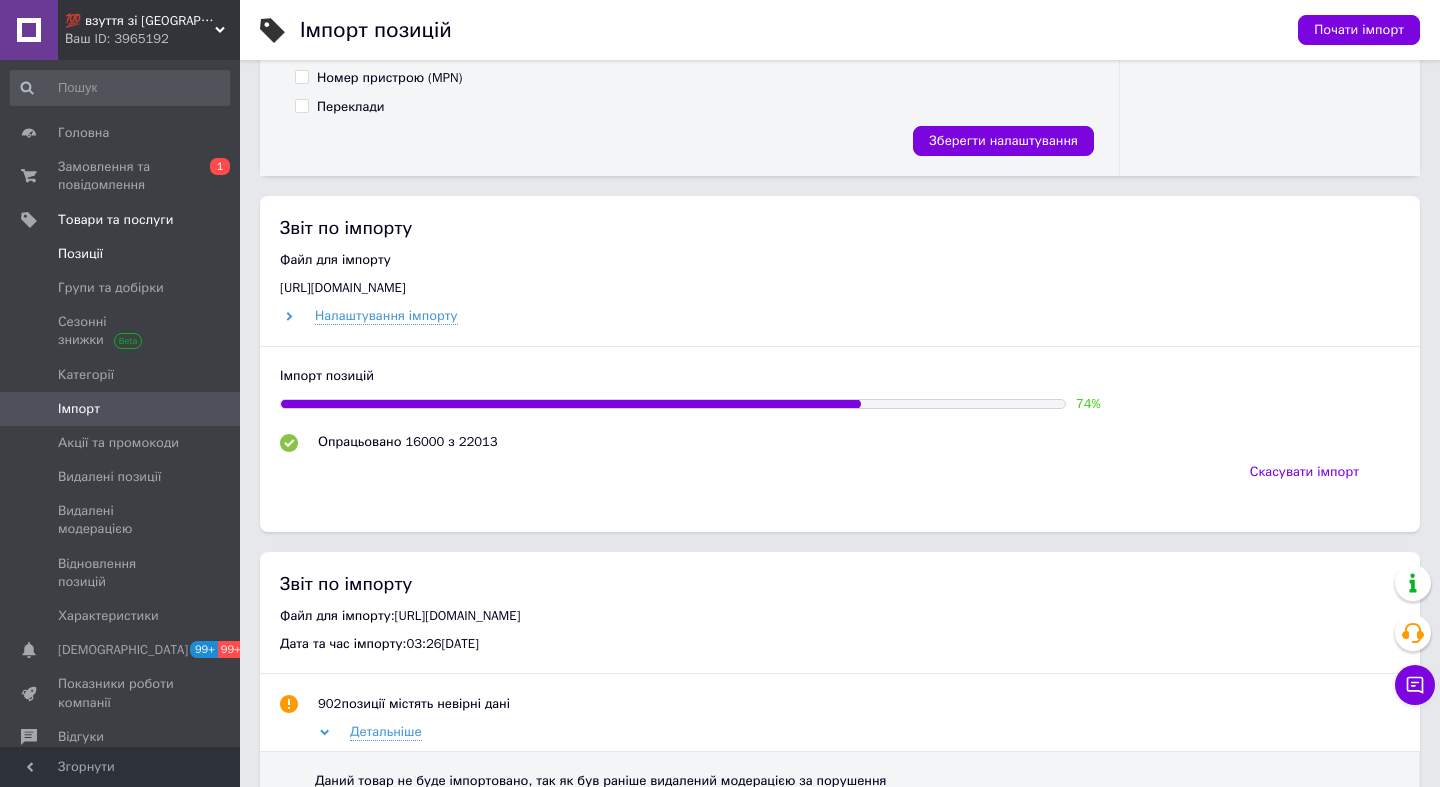 click on "Позиції" at bounding box center (80, 254) 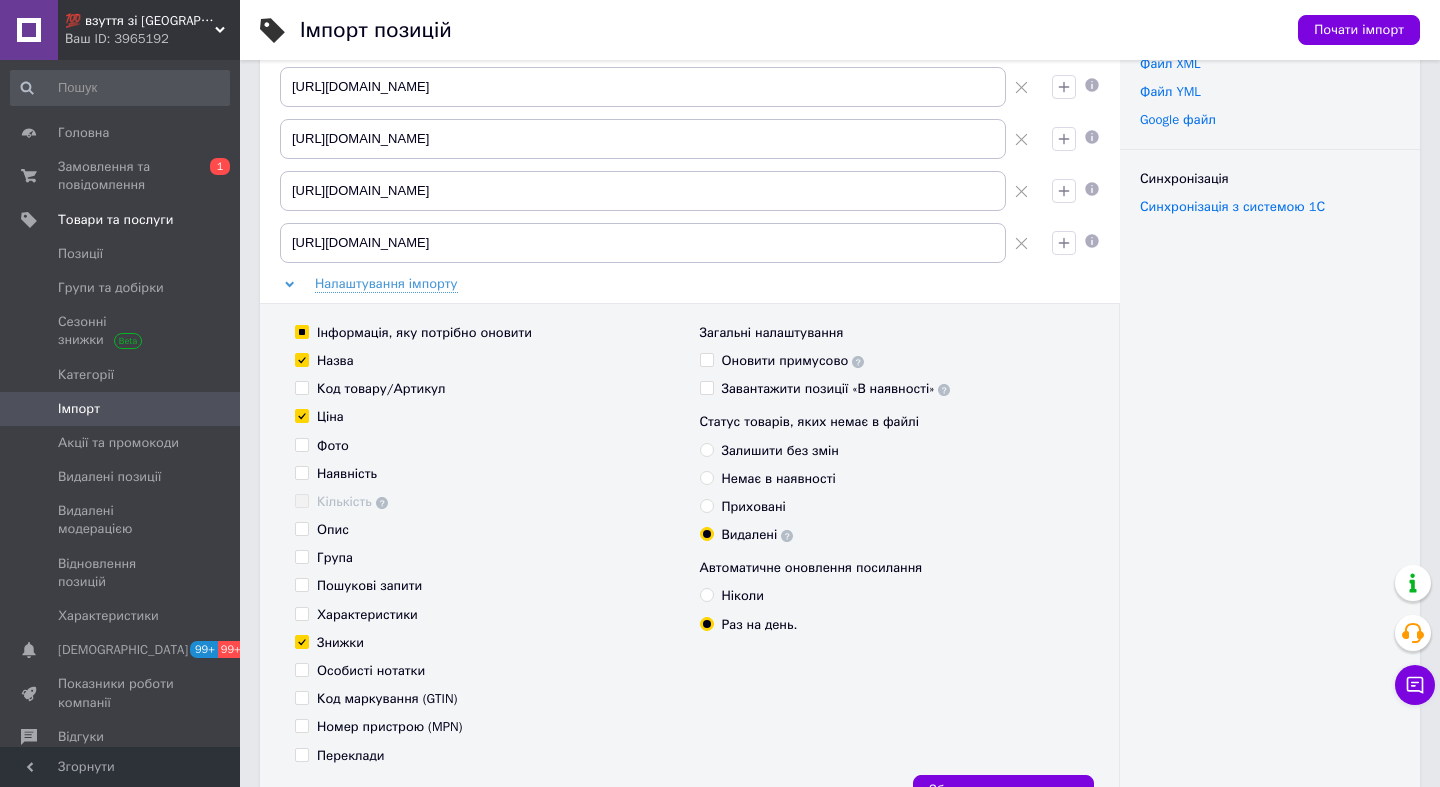scroll, scrollTop: 0, scrollLeft: 0, axis: both 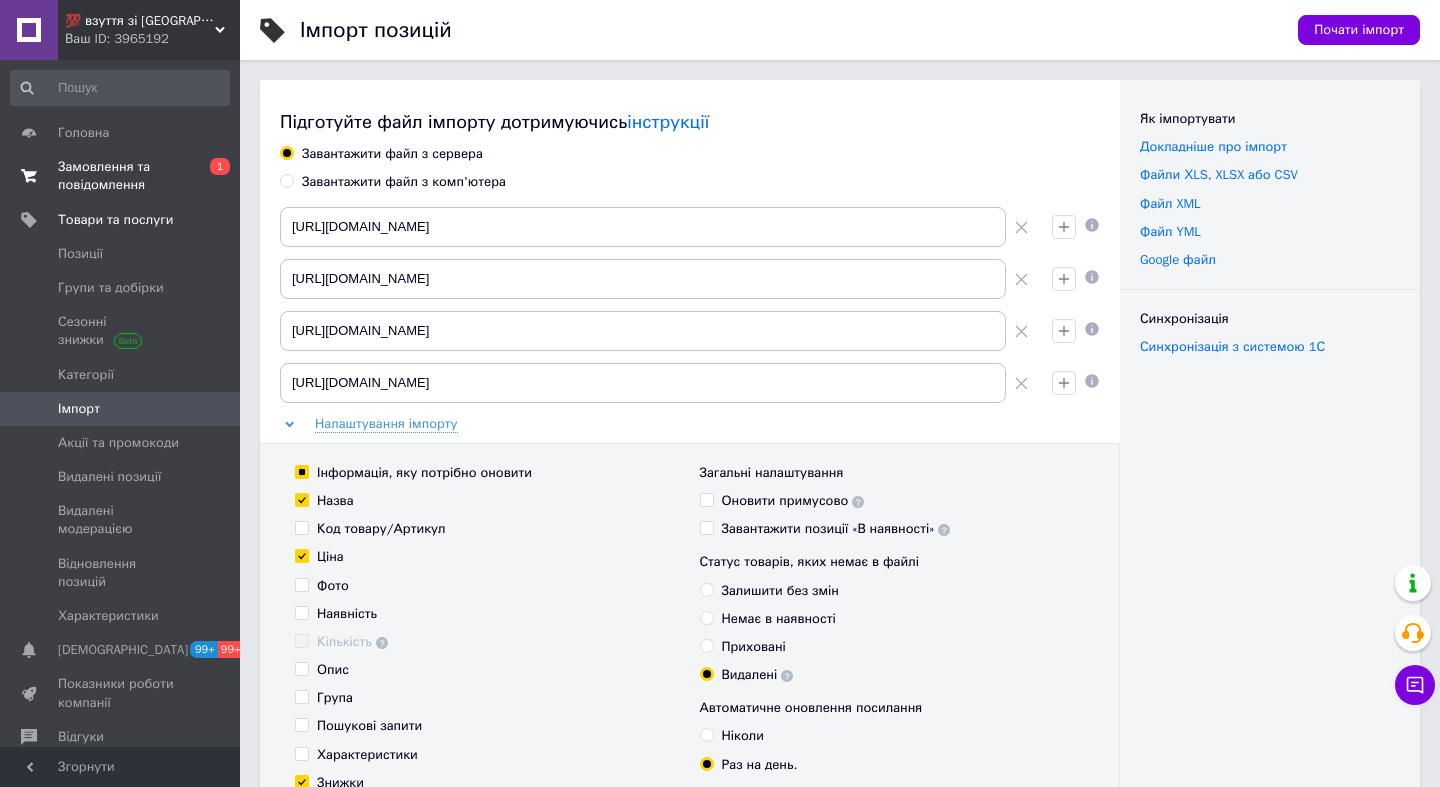 click on "Замовлення та повідомлення" at bounding box center (121, 176) 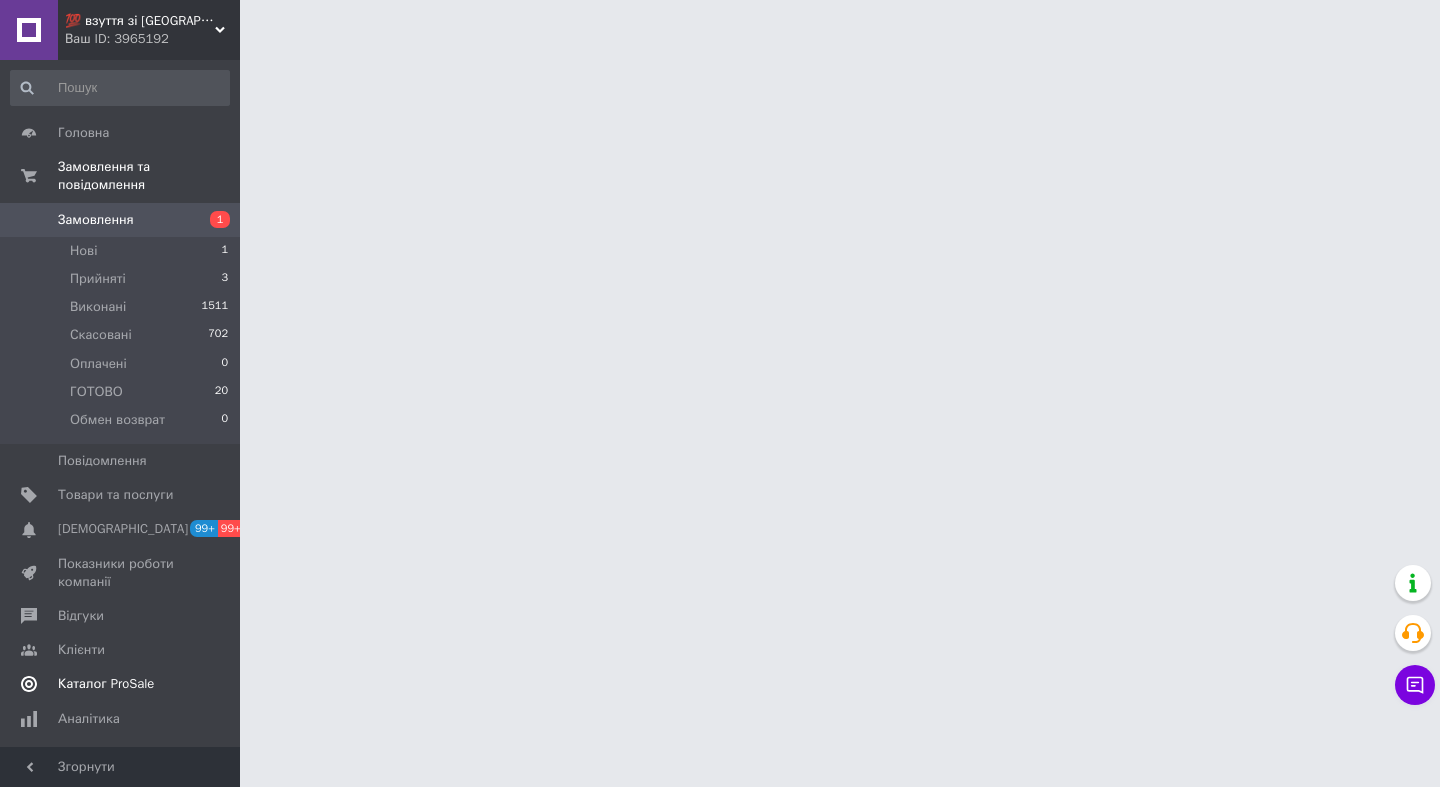 click on "Каталог ProSale" at bounding box center (106, 684) 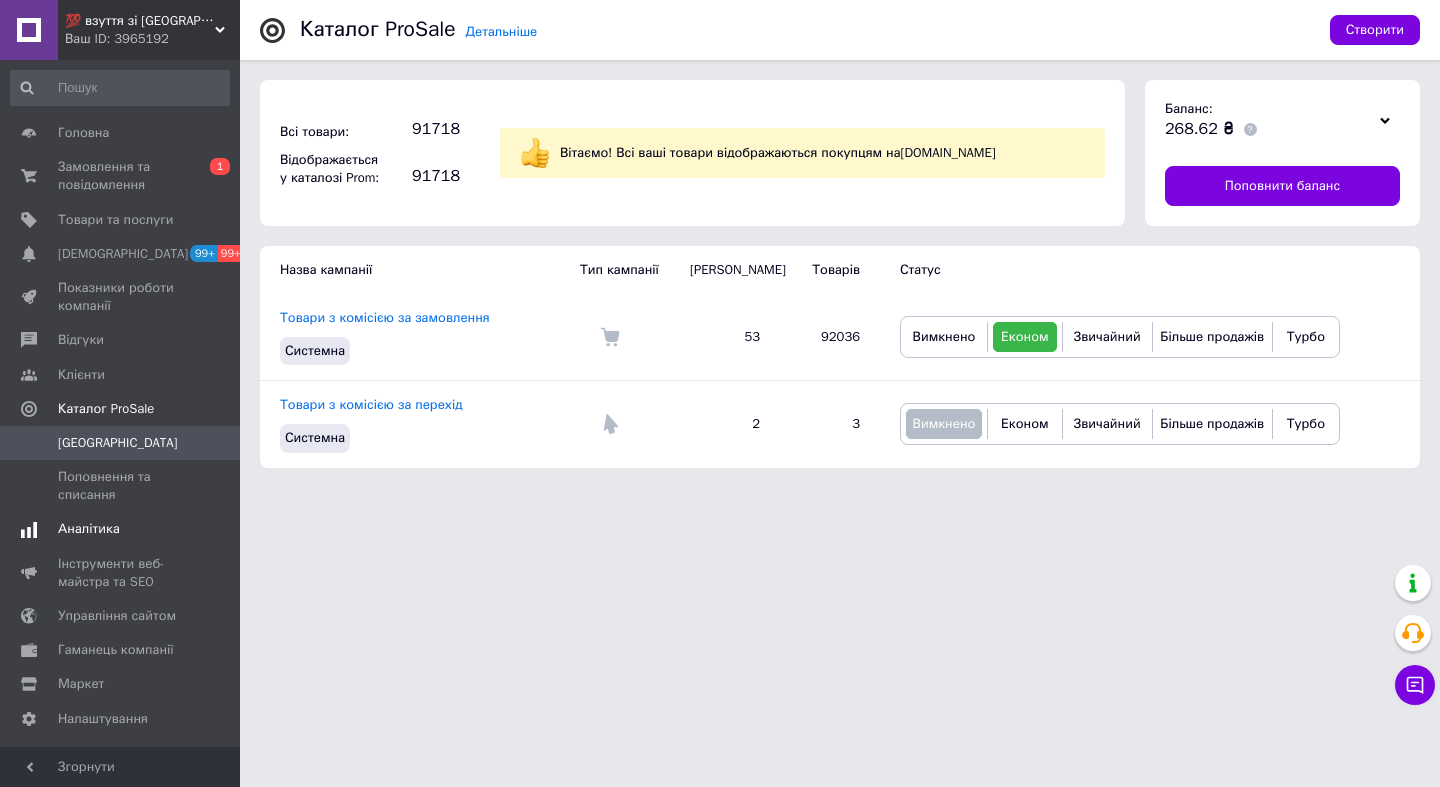 click on "Аналітика" at bounding box center (89, 529) 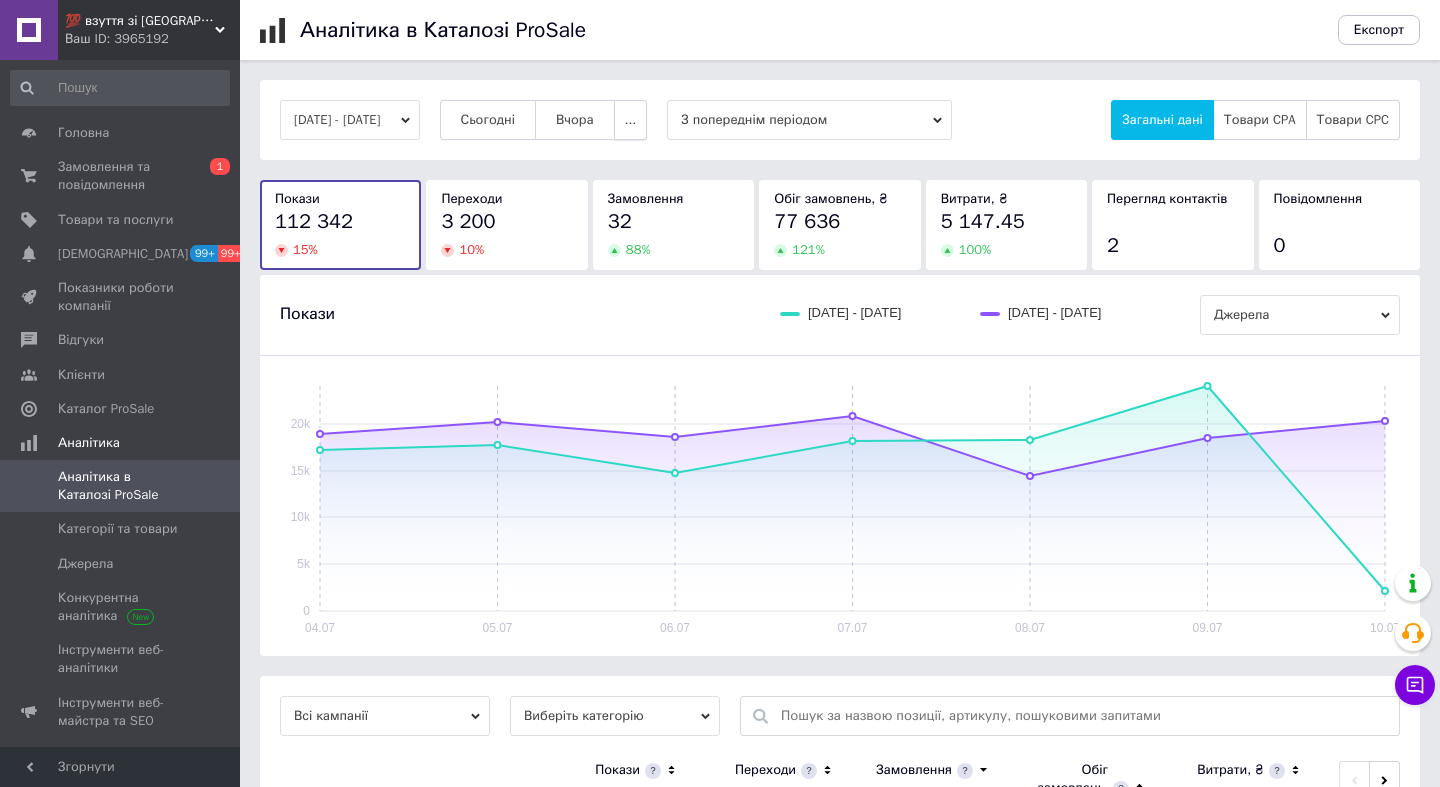 click on "..." at bounding box center (631, 120) 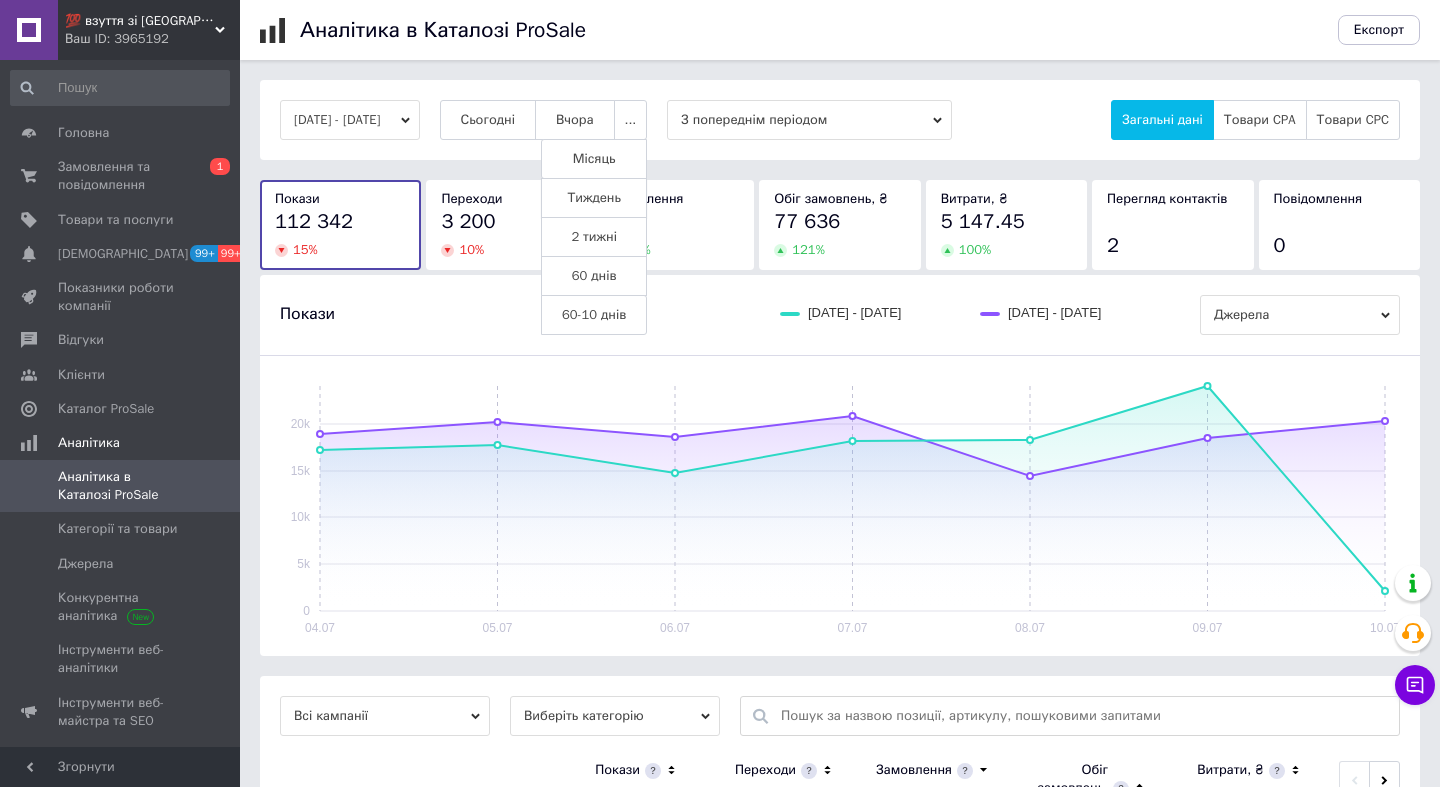 click on "Тиждень" at bounding box center (594, 198) 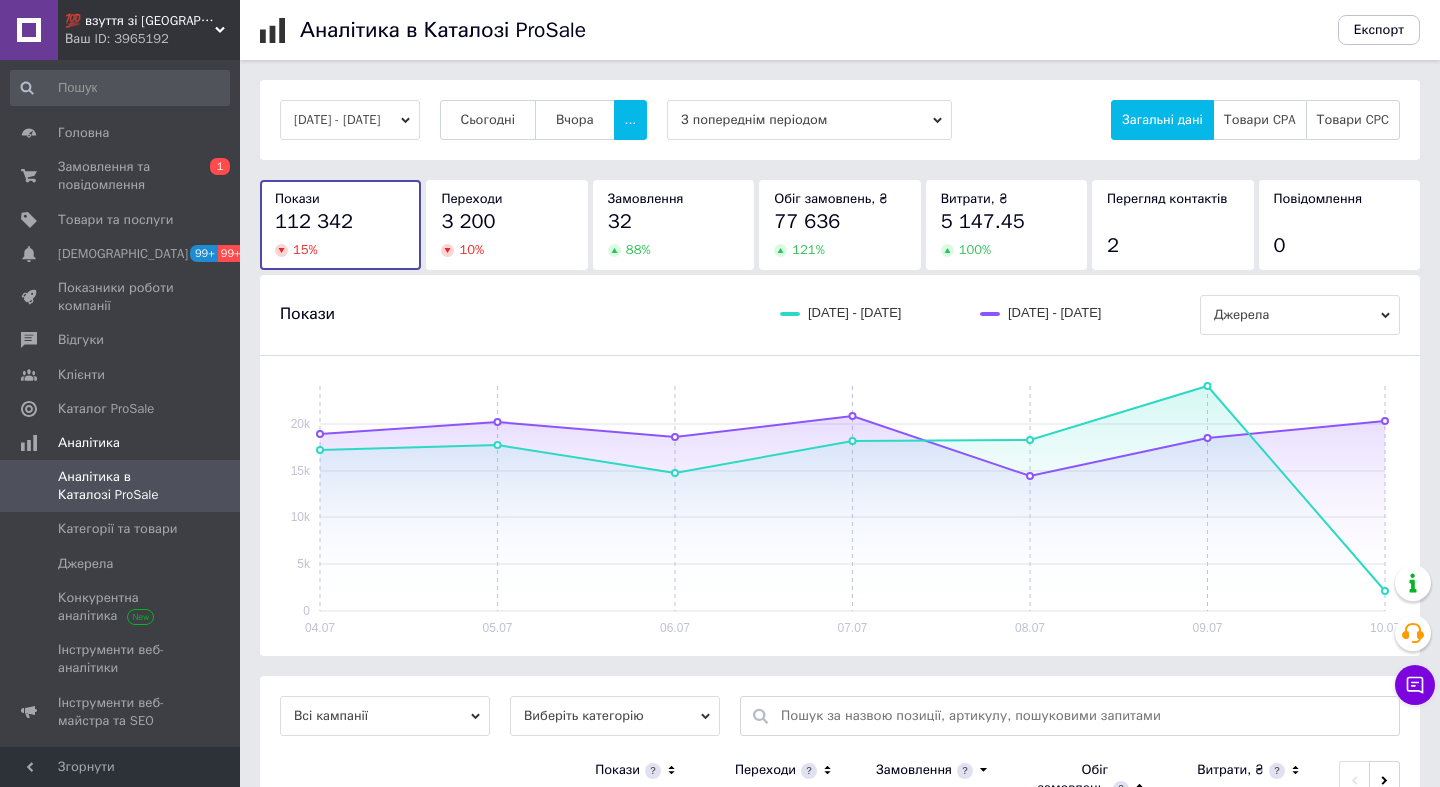 click on "З попереднім періодом" at bounding box center [809, 120] 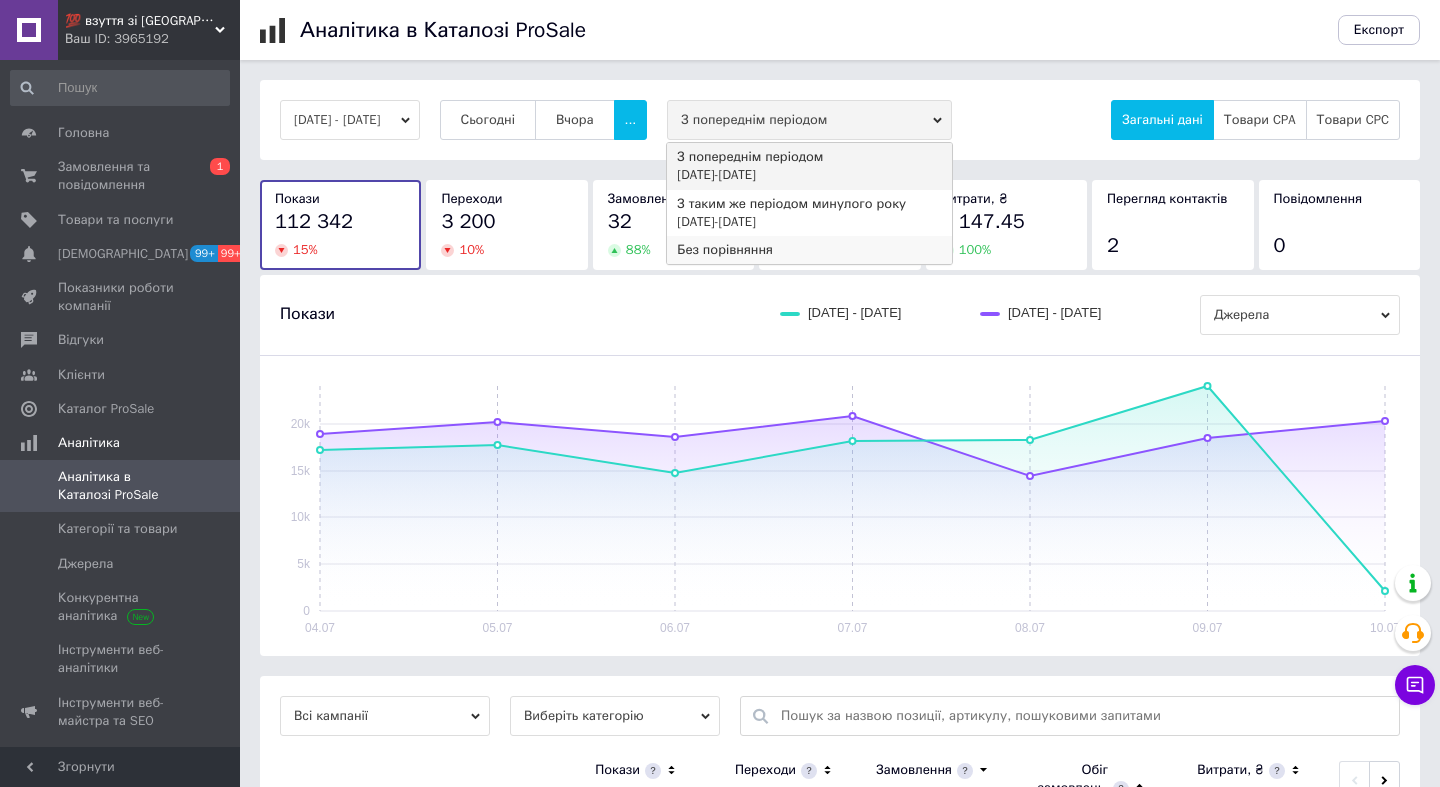 click on "Без порівняння" at bounding box center [809, 250] 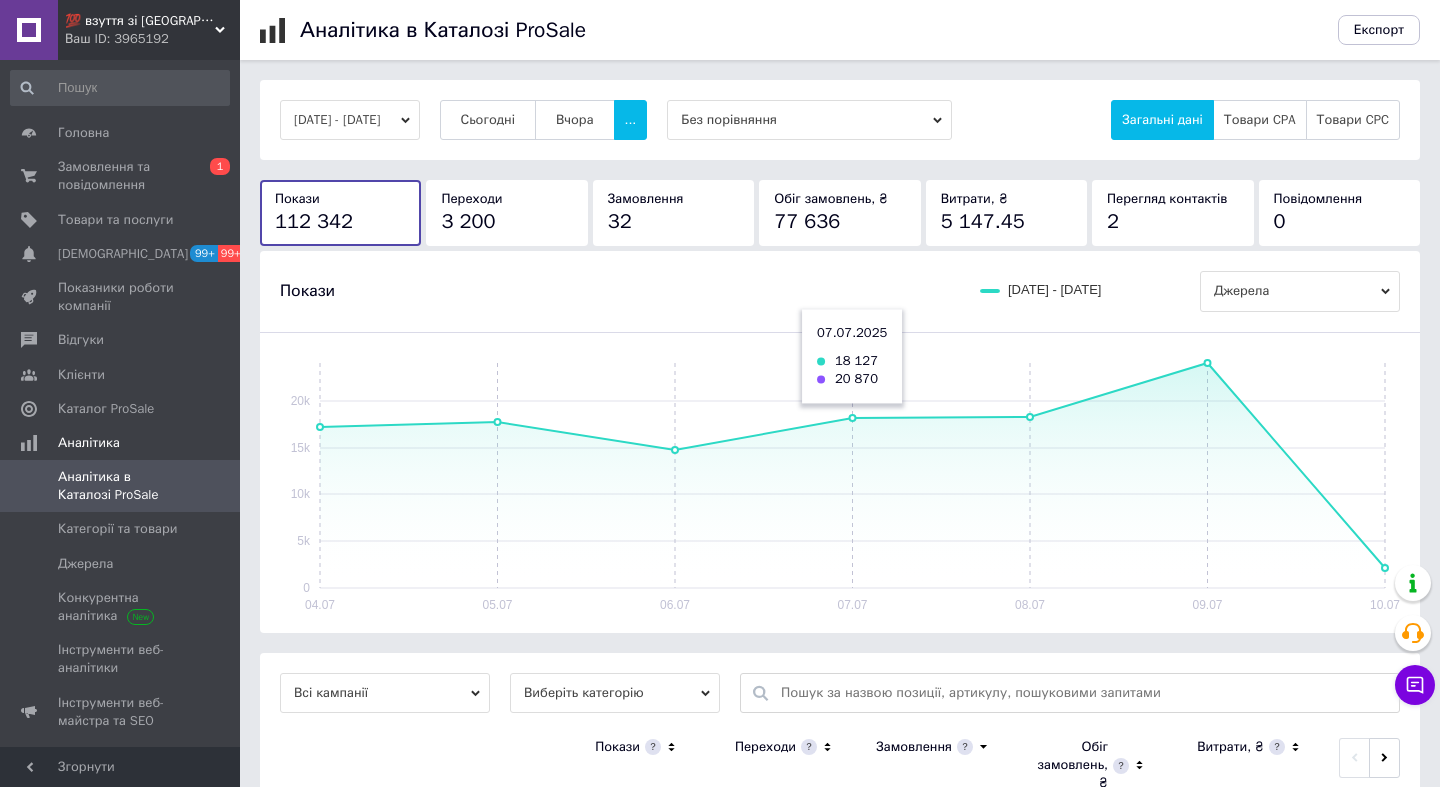 scroll, scrollTop: 1, scrollLeft: 0, axis: vertical 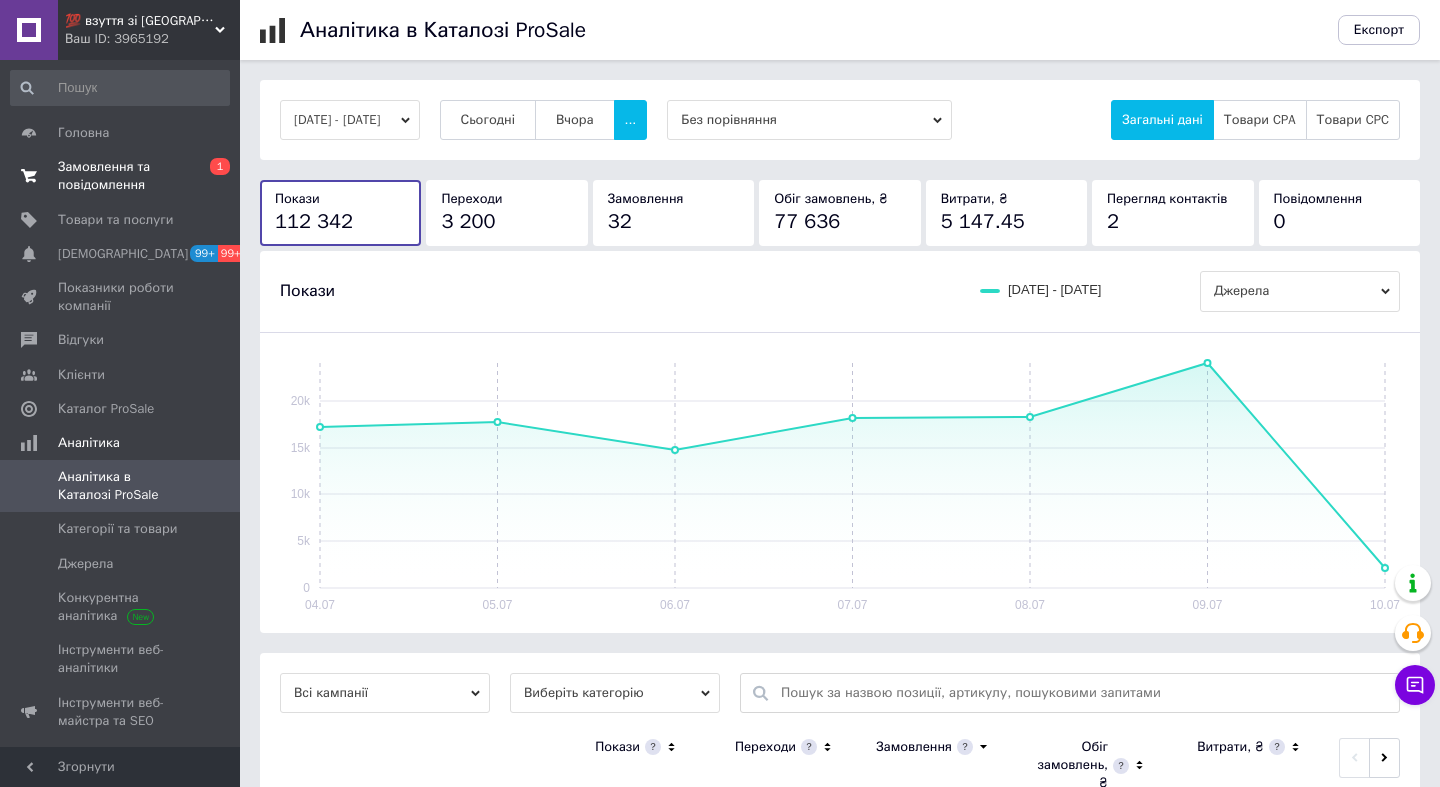 click on "Замовлення та повідомлення" at bounding box center (121, 176) 